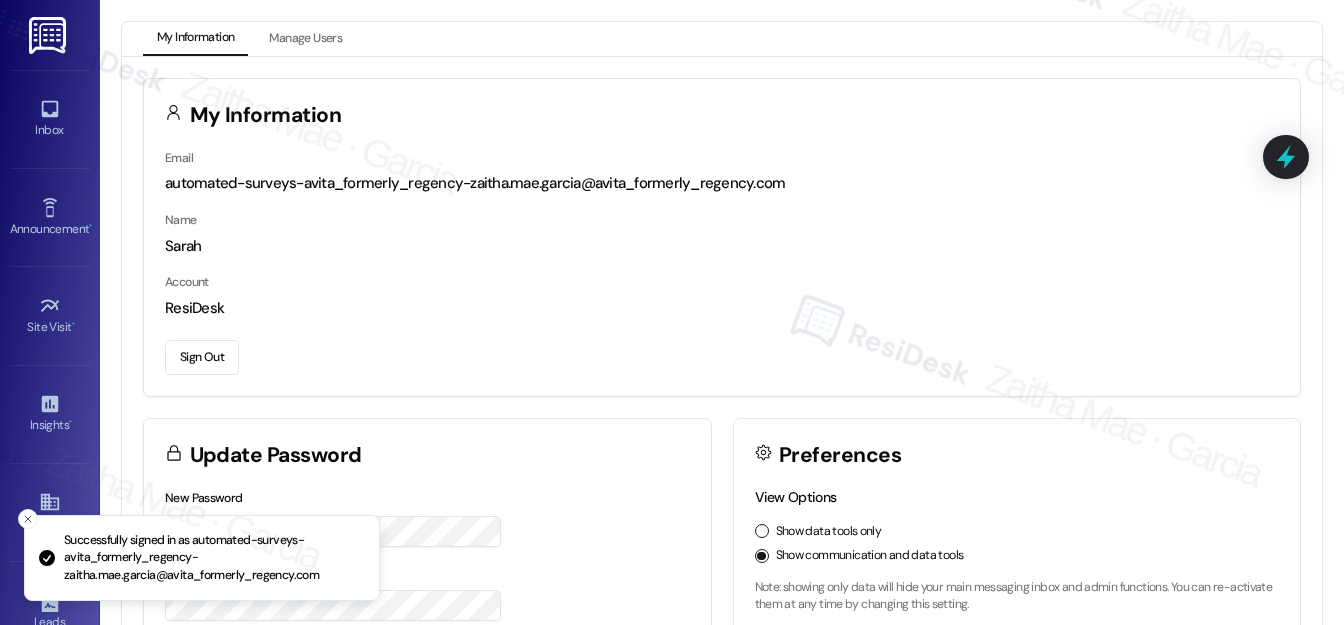 scroll, scrollTop: 0, scrollLeft: 0, axis: both 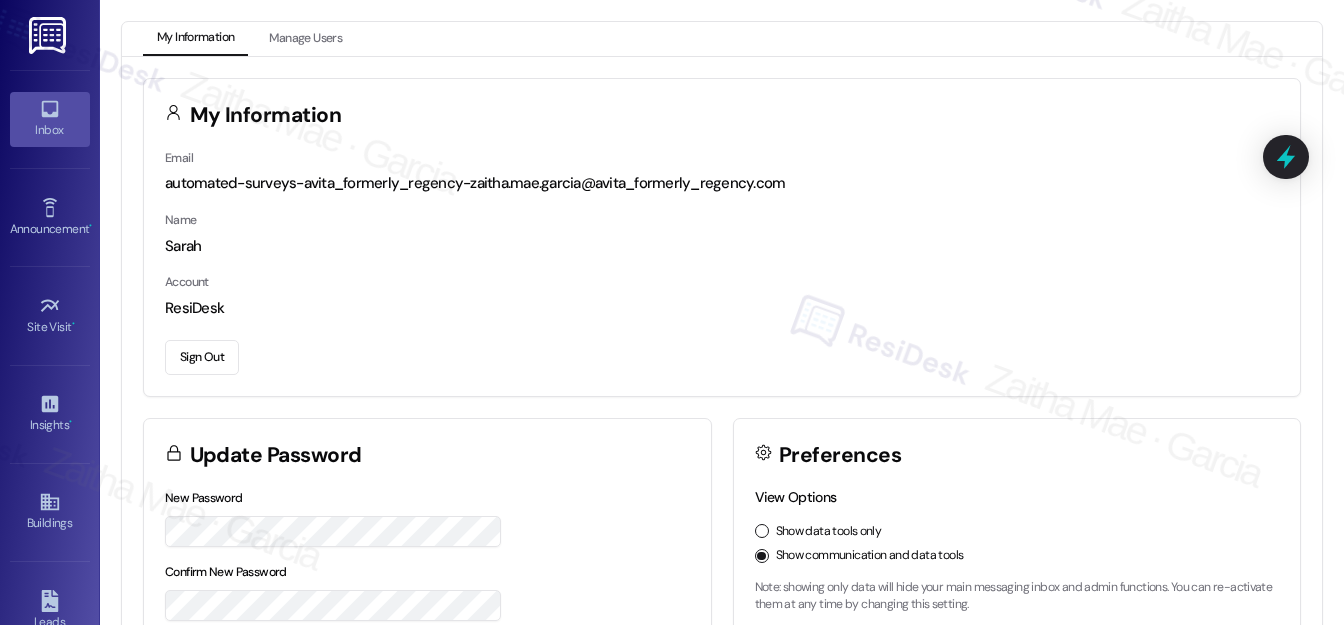 click on "Inbox" at bounding box center (50, 130) 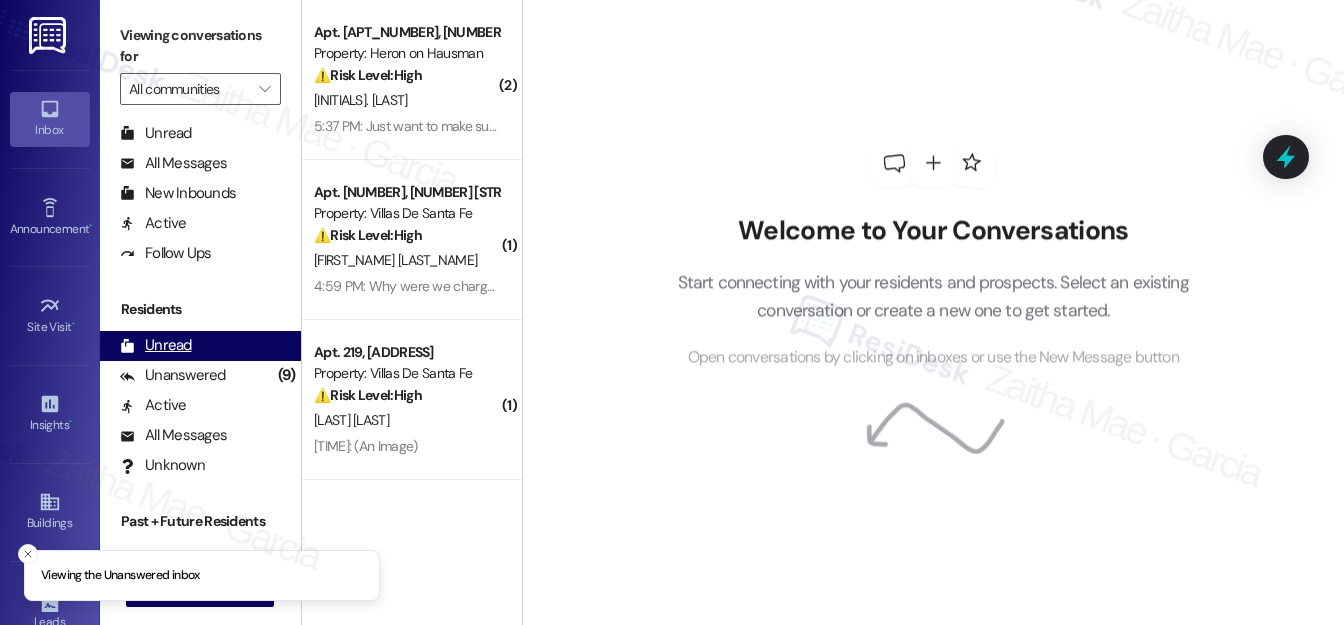 scroll, scrollTop: 389, scrollLeft: 0, axis: vertical 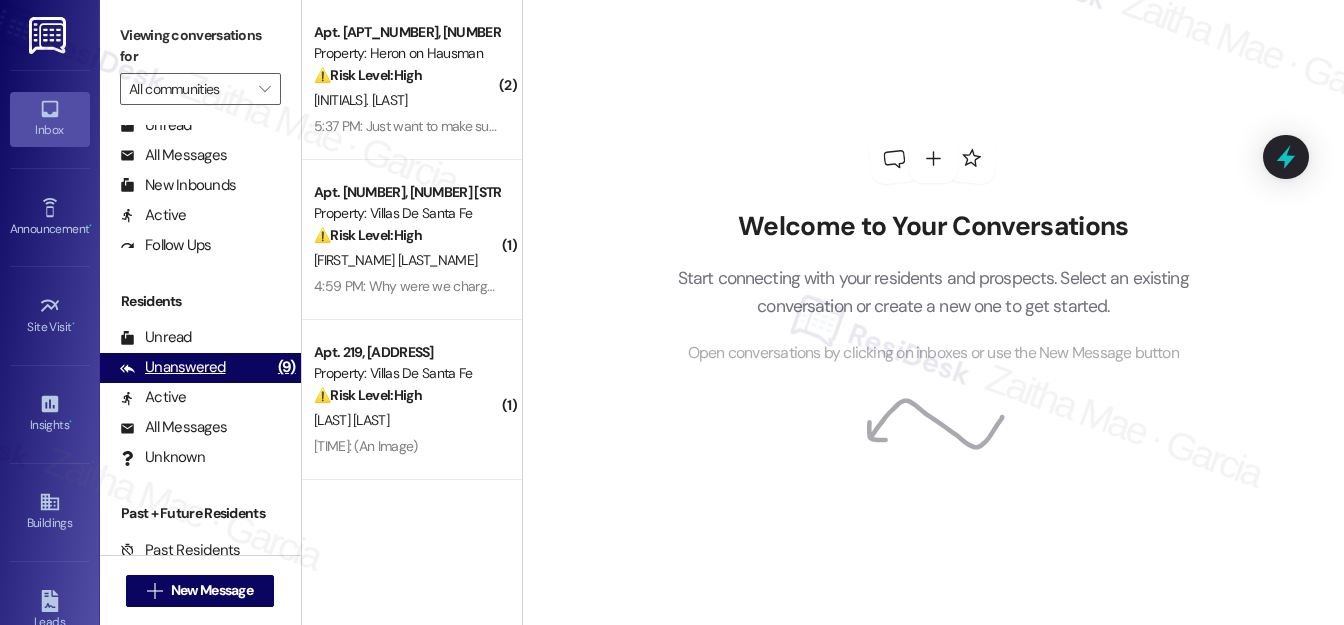 click on "Unanswered" at bounding box center (173, 367) 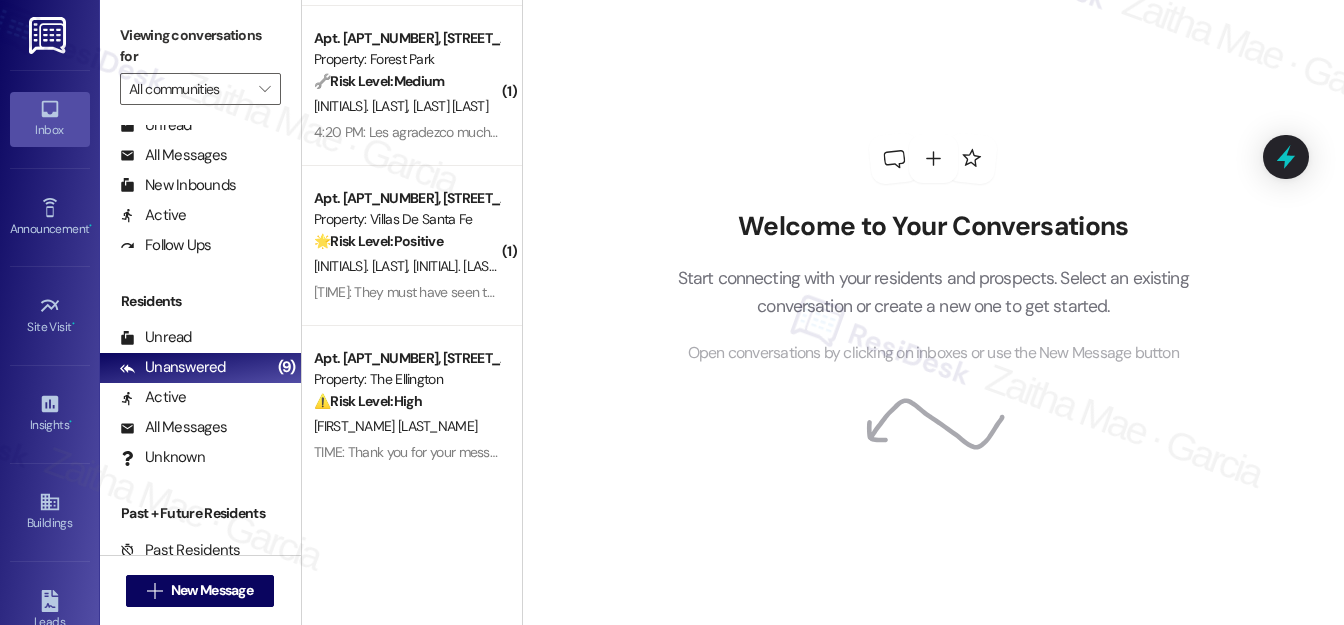 scroll, scrollTop: 957, scrollLeft: 0, axis: vertical 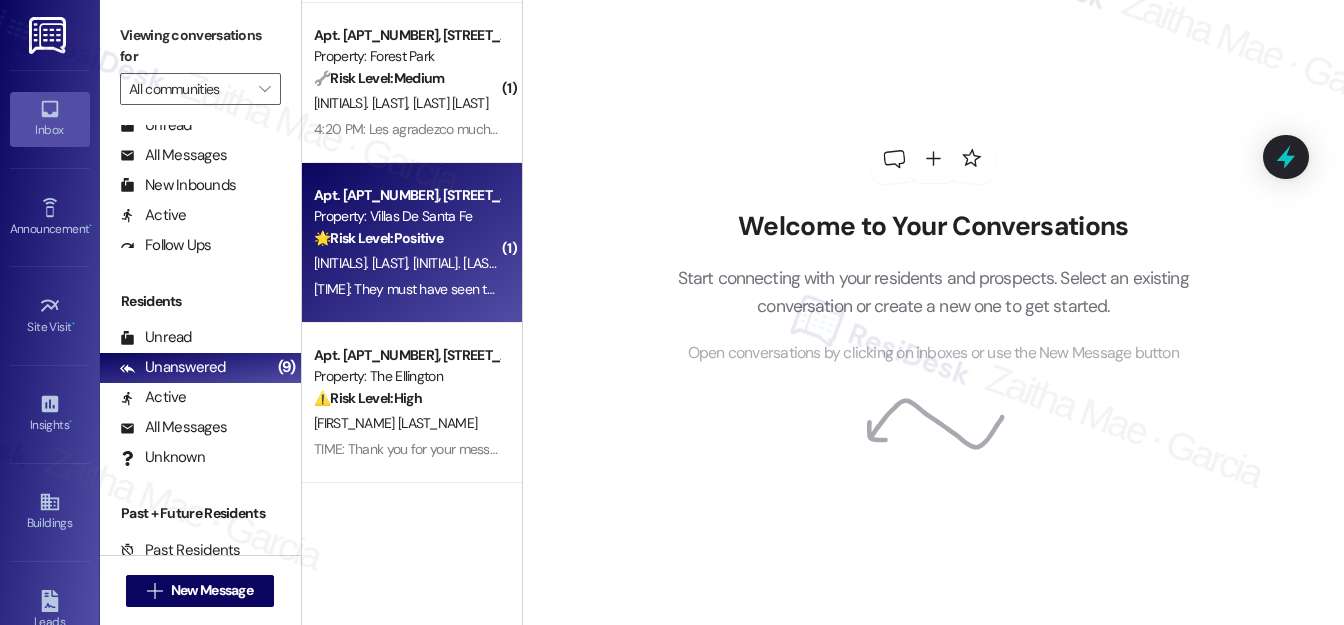 click on "[INITIAL]. [LAST]" at bounding box center [456, 263] 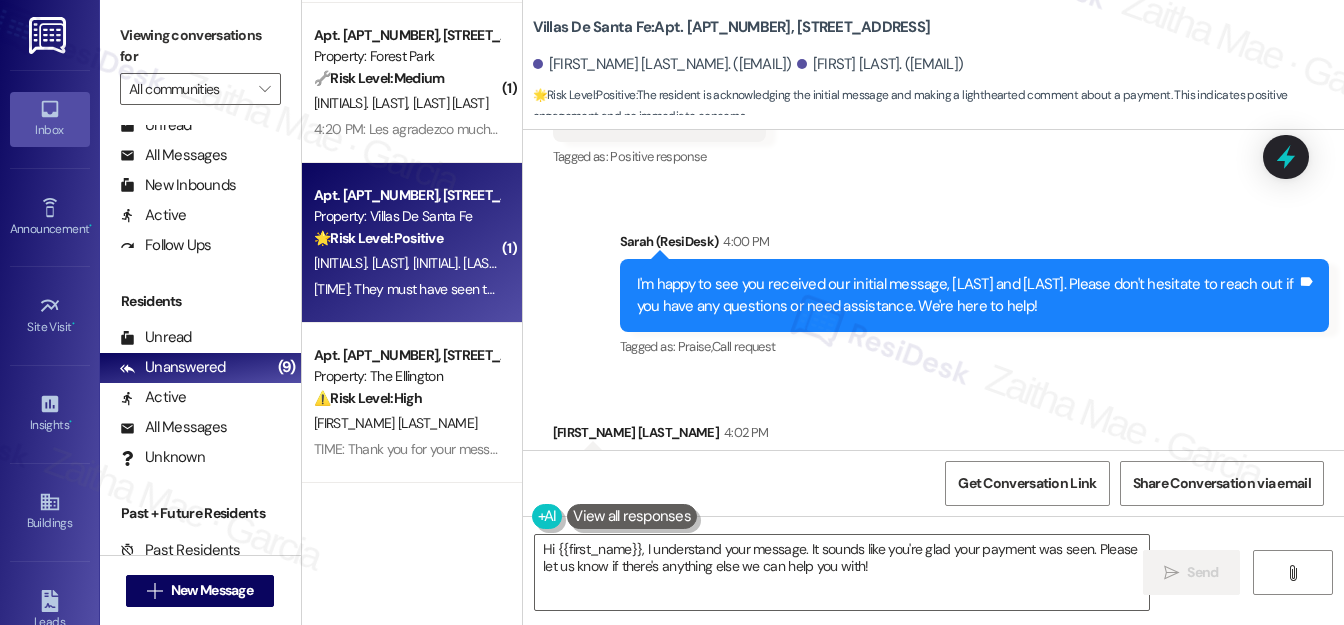 scroll, scrollTop: 744, scrollLeft: 0, axis: vertical 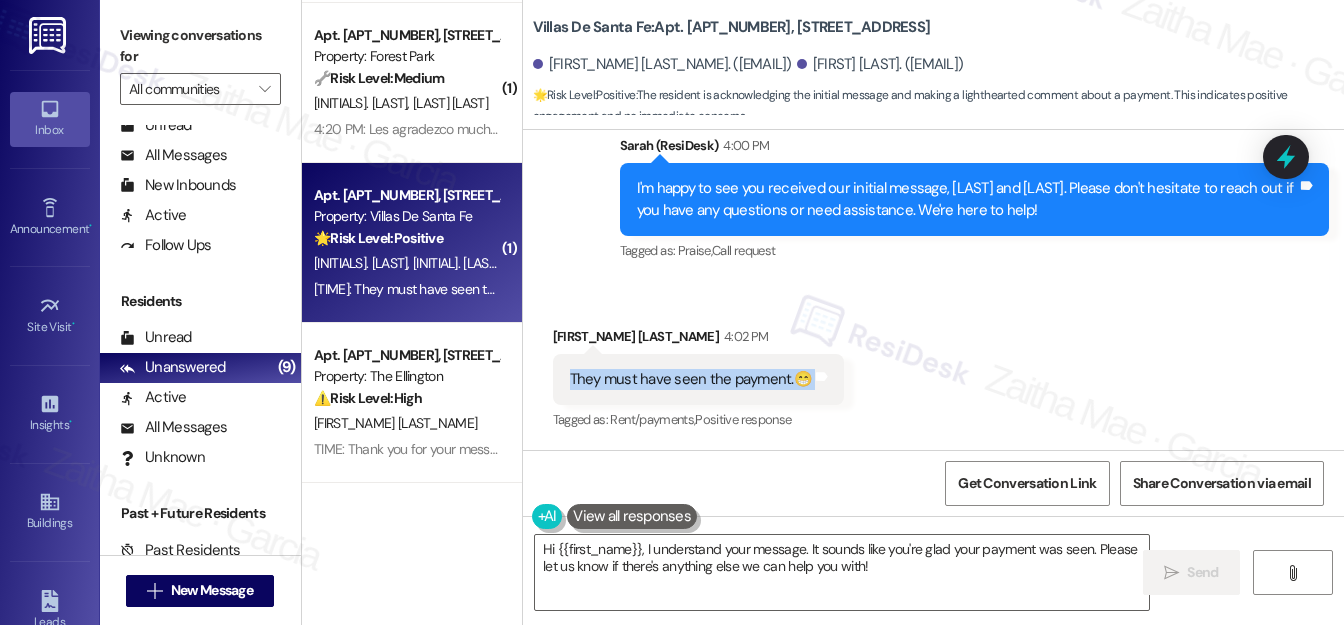 drag, startPoint x: 561, startPoint y: 370, endPoint x: 847, endPoint y: 380, distance: 286.17477 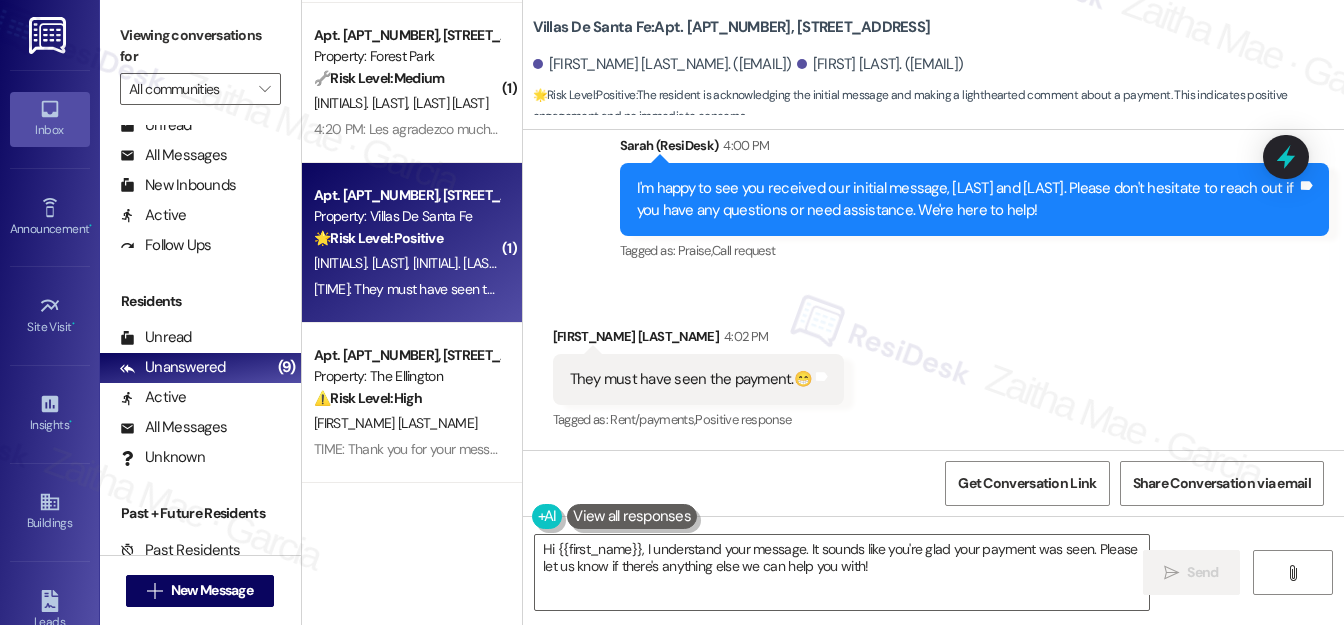 click on "Daniel Ferguson 4:02 PM" at bounding box center (698, 340) 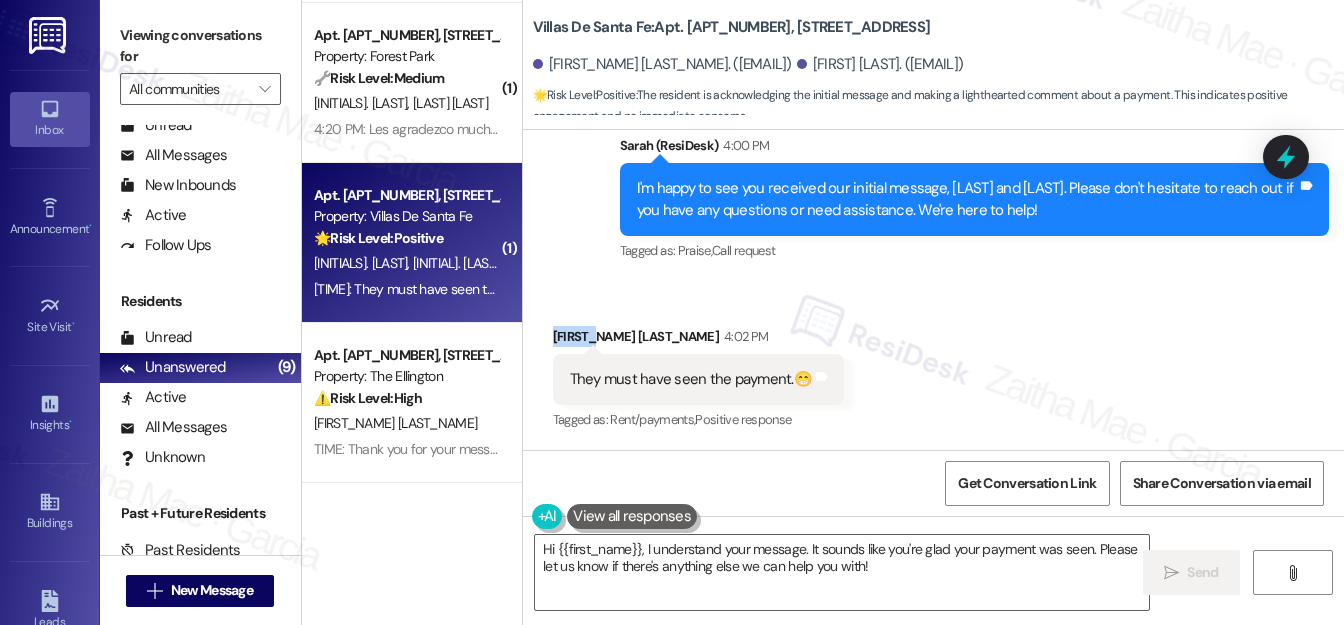 click on "Daniel Ferguson 4:02 PM" at bounding box center (698, 340) 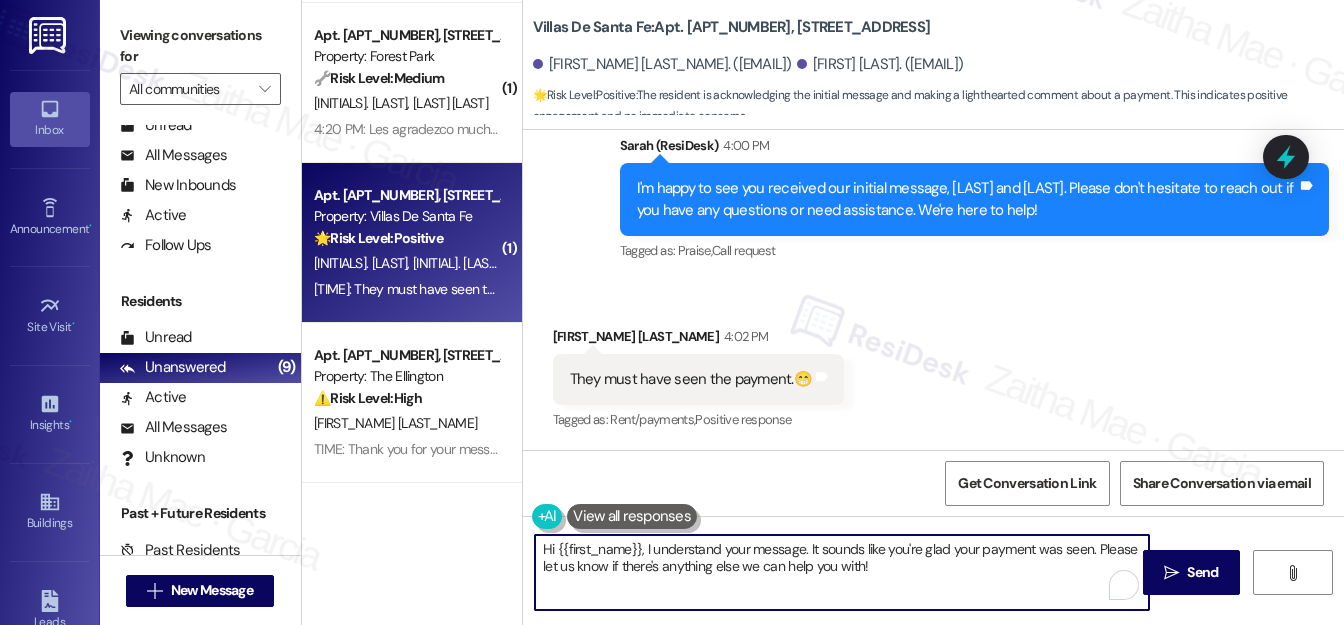 drag, startPoint x: 554, startPoint y: 546, endPoint x: 930, endPoint y: 607, distance: 380.91602 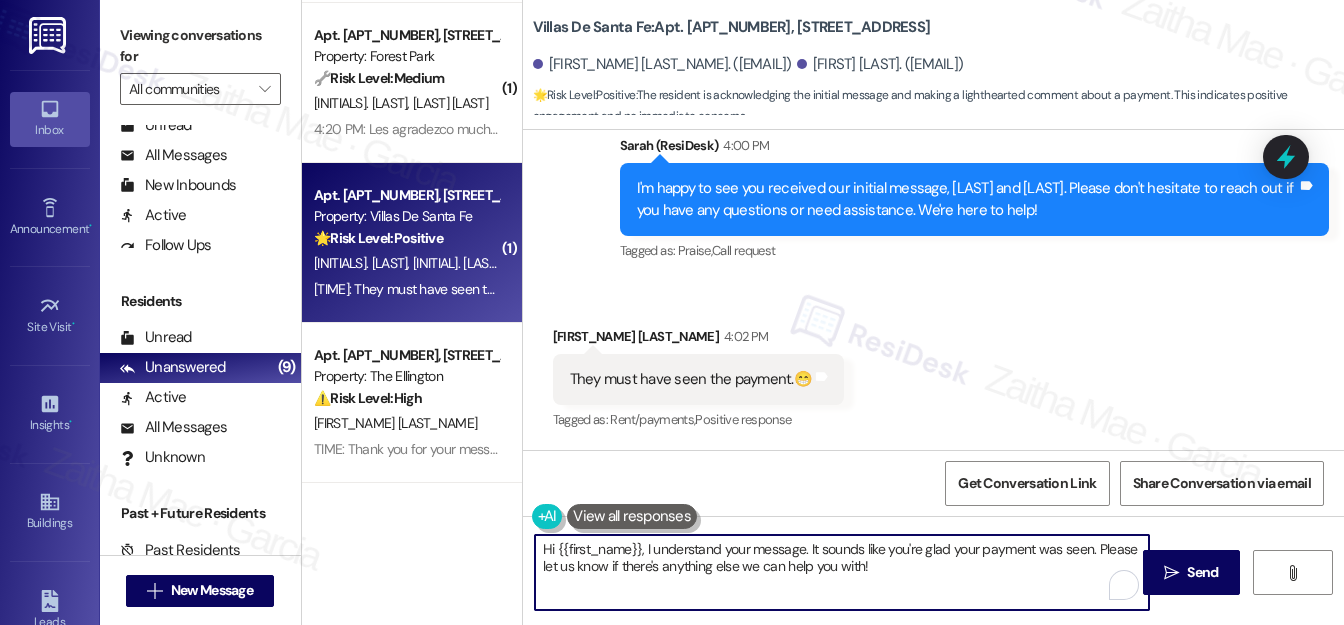 click on "Hi {{first_name}}, I understand your message. It sounds like you're glad your payment was seen. Please let us know if there's anything else we can help you with!" at bounding box center (842, 572) 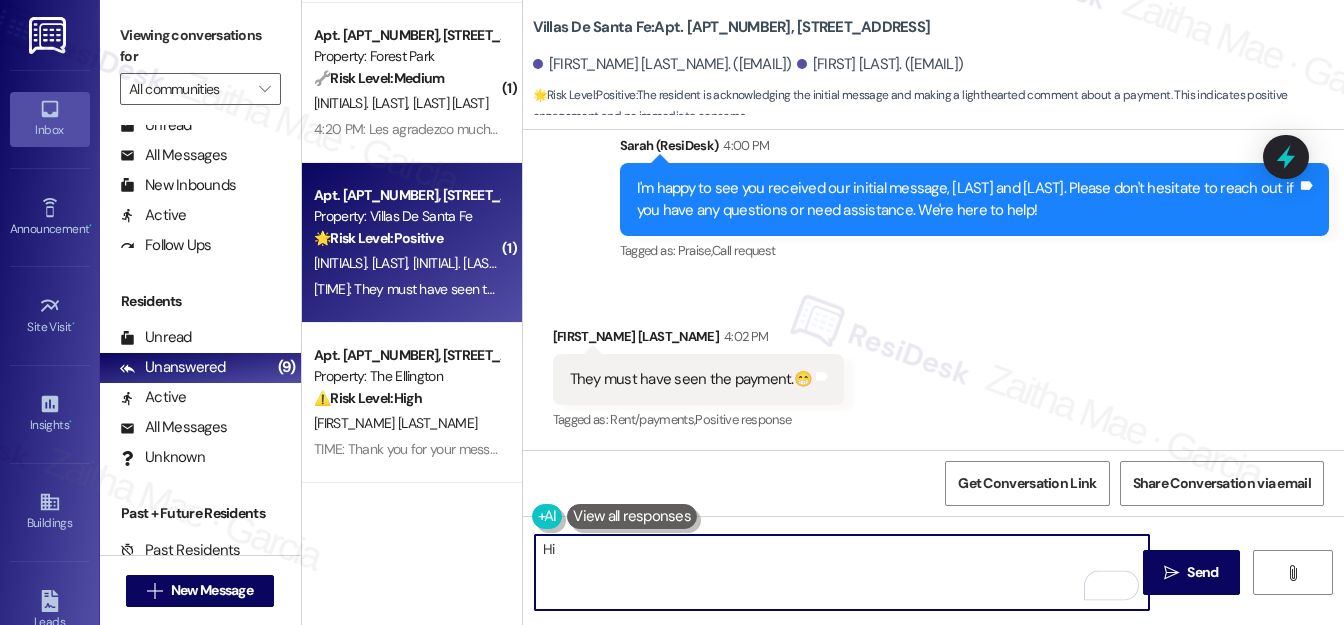 paste on "Daniel" 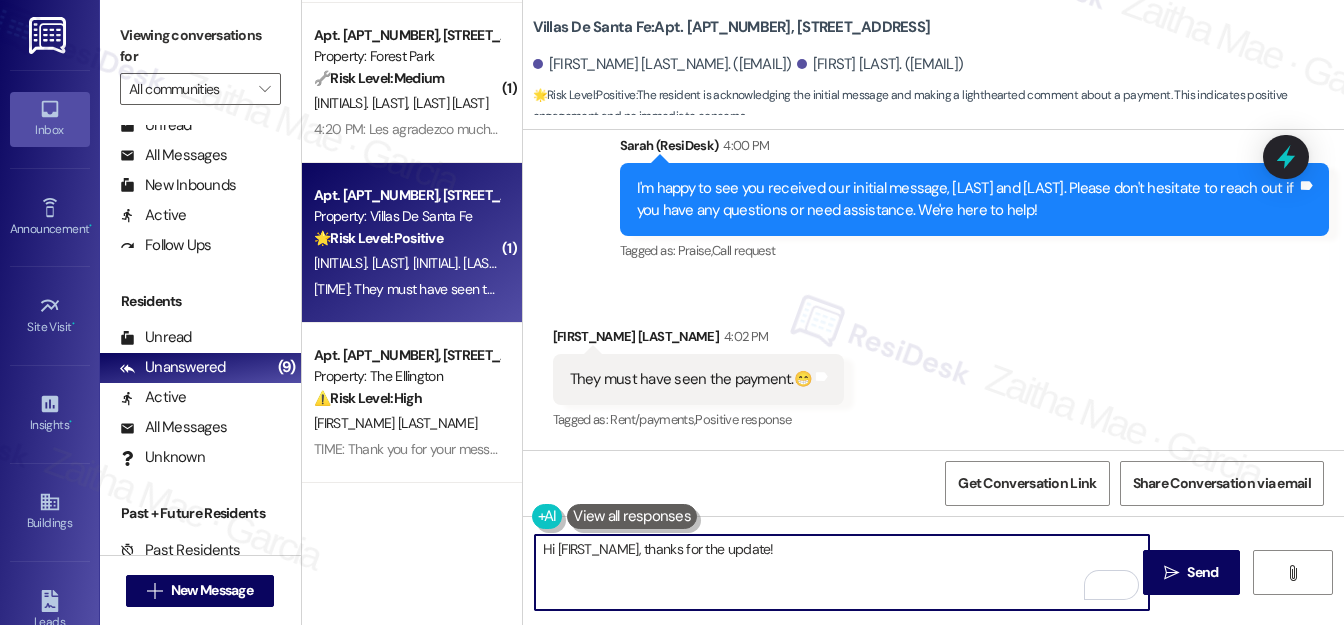 paste on "I’ll confirm with the team to be sure and let you know once I hear back." 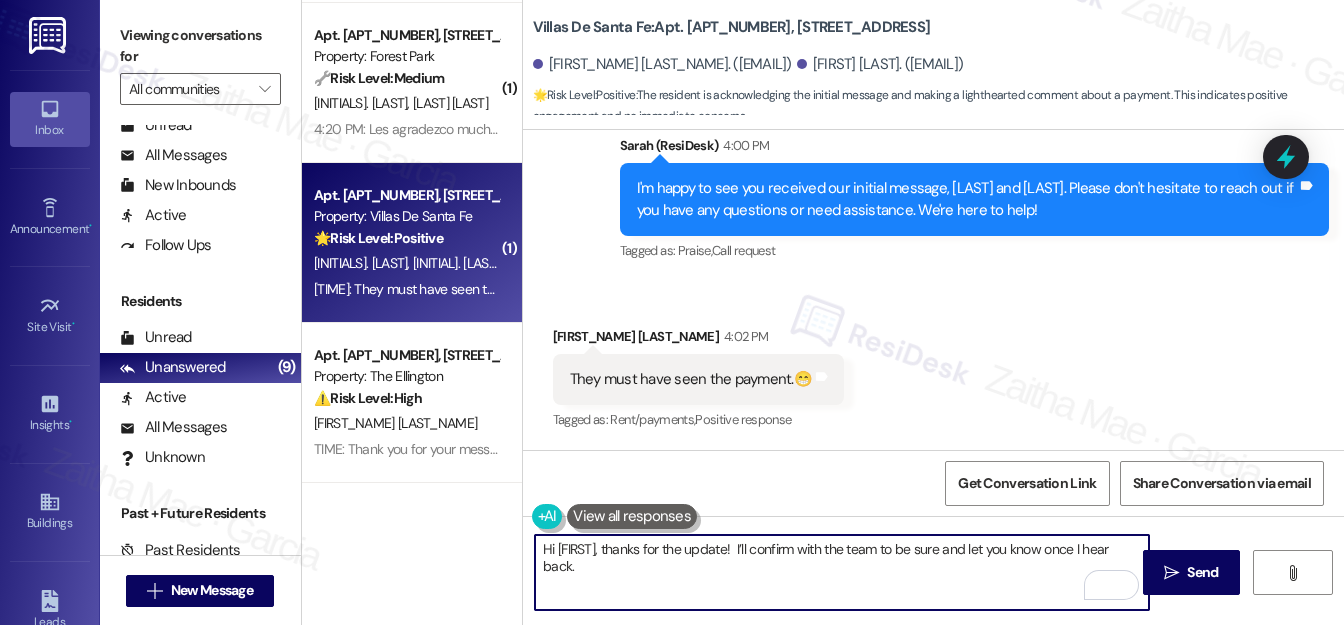click on "Hi Daniel, thanks for the update!  I’ll confirm with the team to be sure and let you know once I hear back." at bounding box center (842, 572) 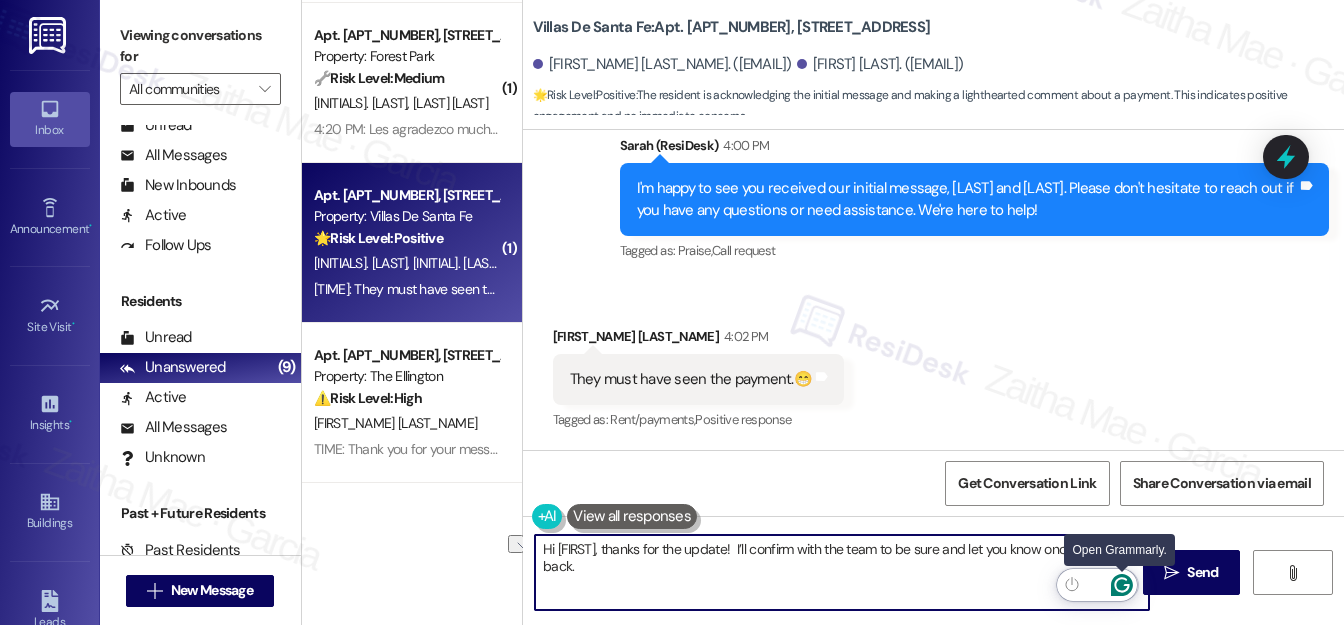 drag, startPoint x: 539, startPoint y: 547, endPoint x: 1118, endPoint y: 594, distance: 580.9045 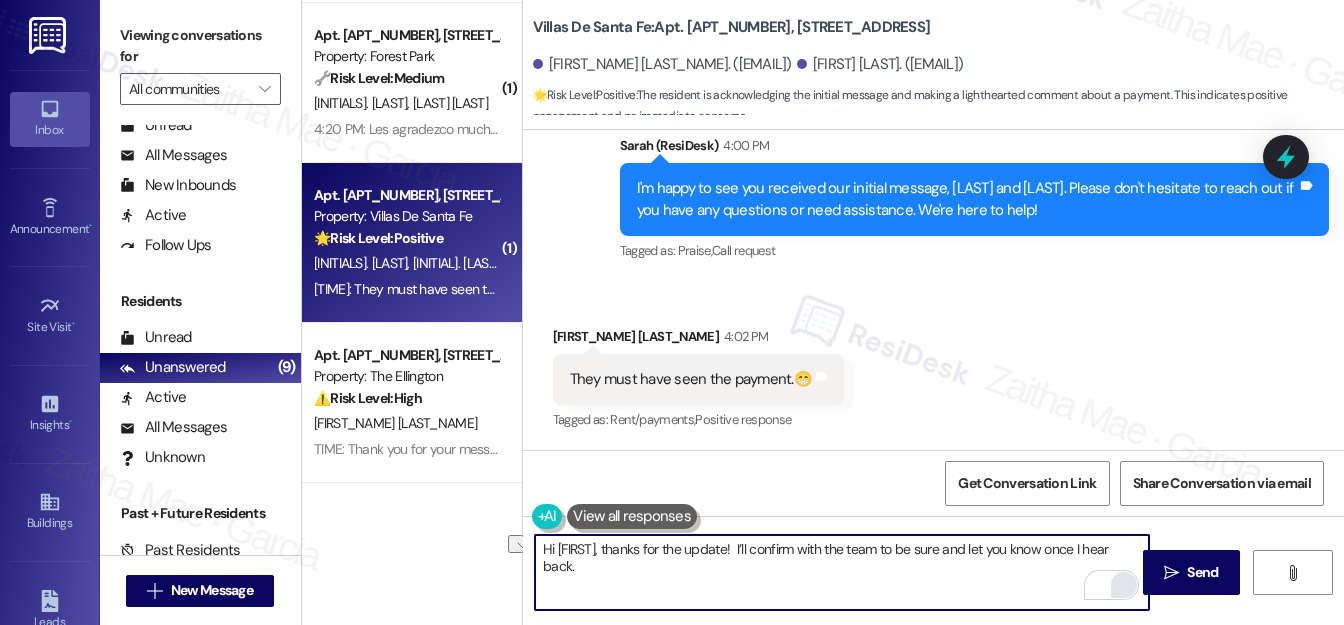 click on "Hi Daniel, thanks for the update!  I’ll confirm with the team to be sure and let you know once I hear back." at bounding box center (842, 572) 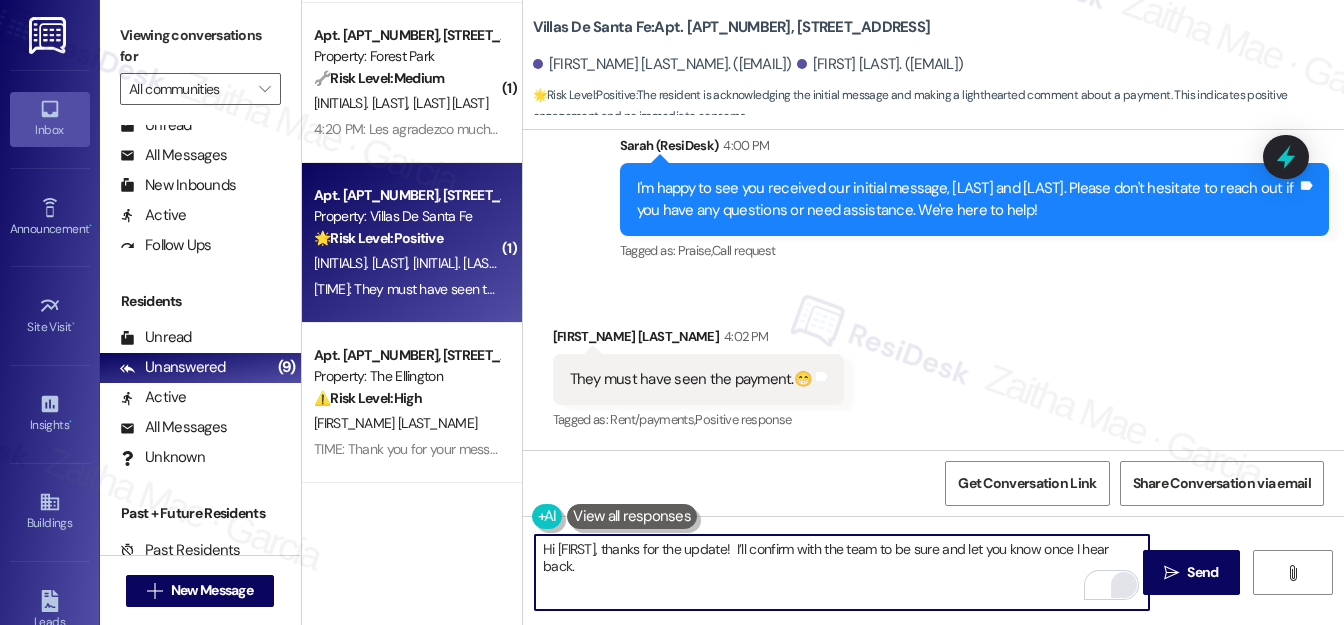 click on "Hi Daniel, thanks for the update!  I’ll confirm with the team to be sure and let you know once I hear back." at bounding box center [842, 572] 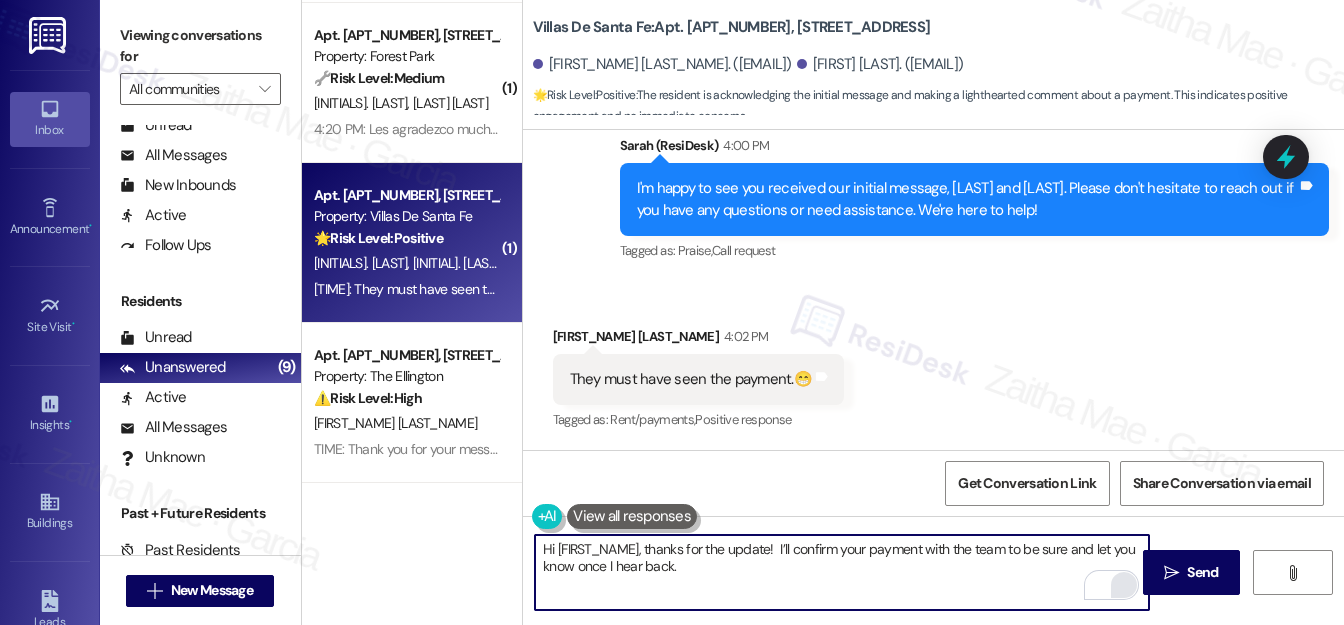 click on "Hi Daniel, thanks for the update!  I’ll confirm your payment with the team to be sure and let you know once I hear back." at bounding box center [842, 572] 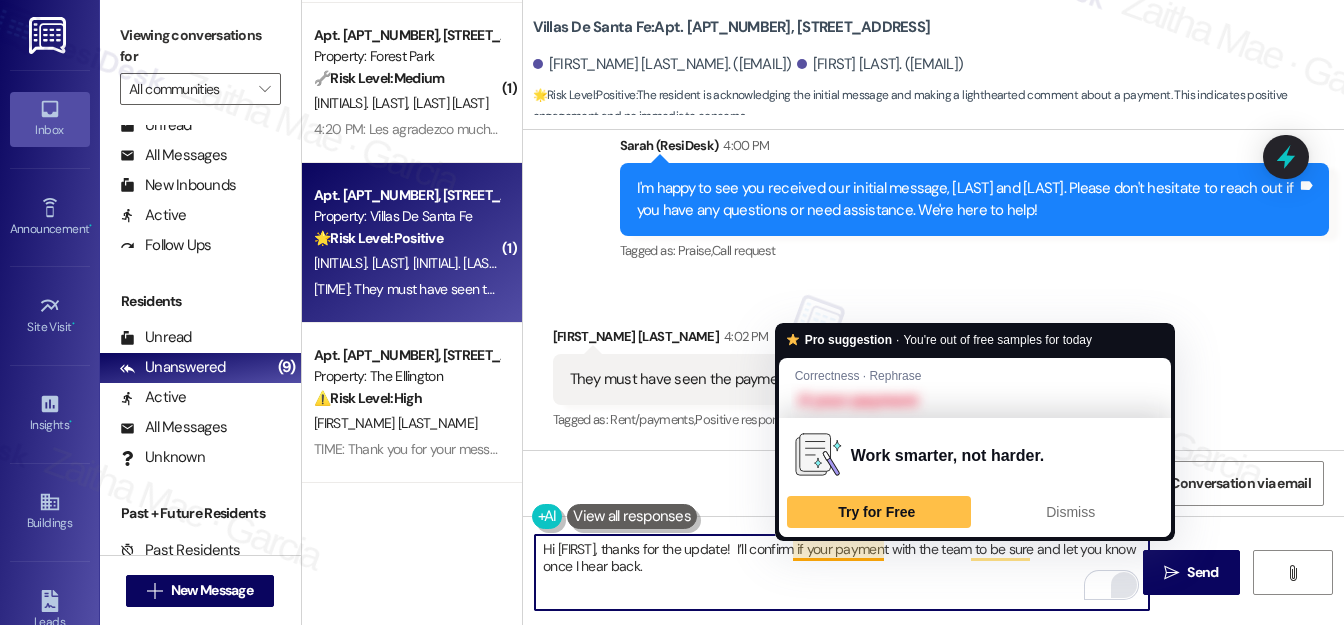 click on "Hi Daniel, thanks for the update!  I’ll confirm if your payment with the team to be sure and let you know once I hear back." at bounding box center (842, 572) 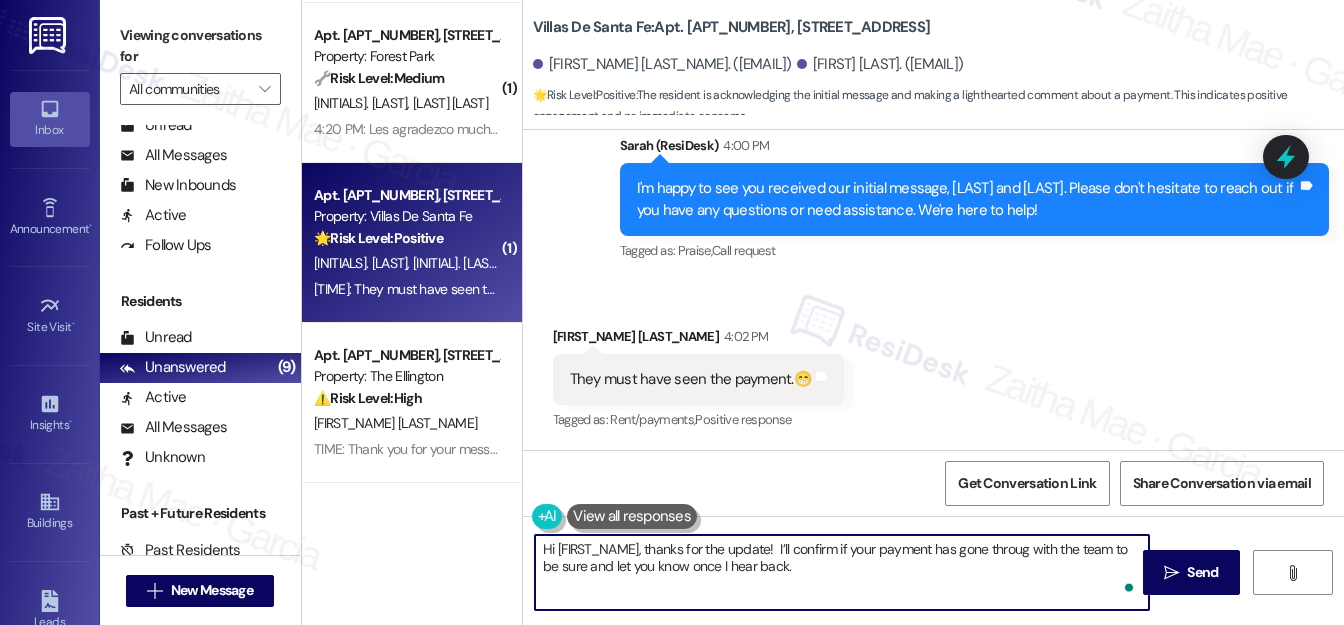 type on "Hi Daniel, thanks for the update!  I’ll confirm if your payment has gone through with the team to be sure and let you know once I hear back." 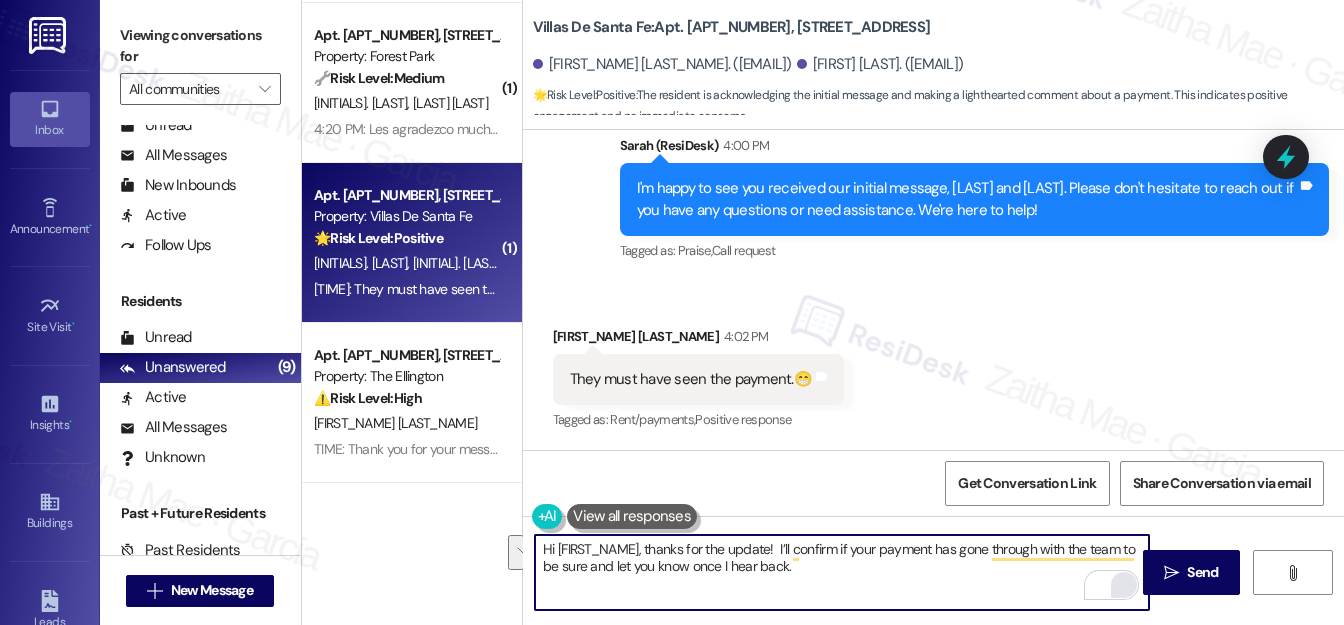 drag, startPoint x: 541, startPoint y: 552, endPoint x: 785, endPoint y: 583, distance: 245.96138 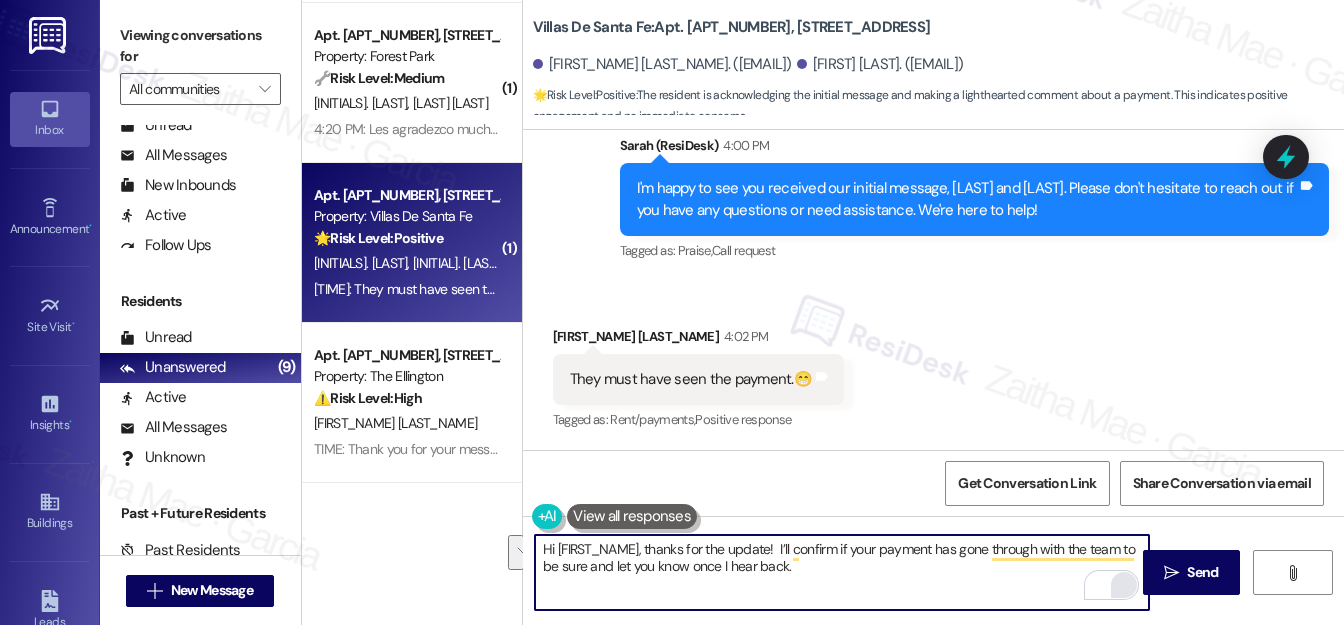 click on "Hi Daniel, thanks for the update!  I’ll confirm if your payment has gone through with the team to be sure and let you know once I hear back." at bounding box center (842, 572) 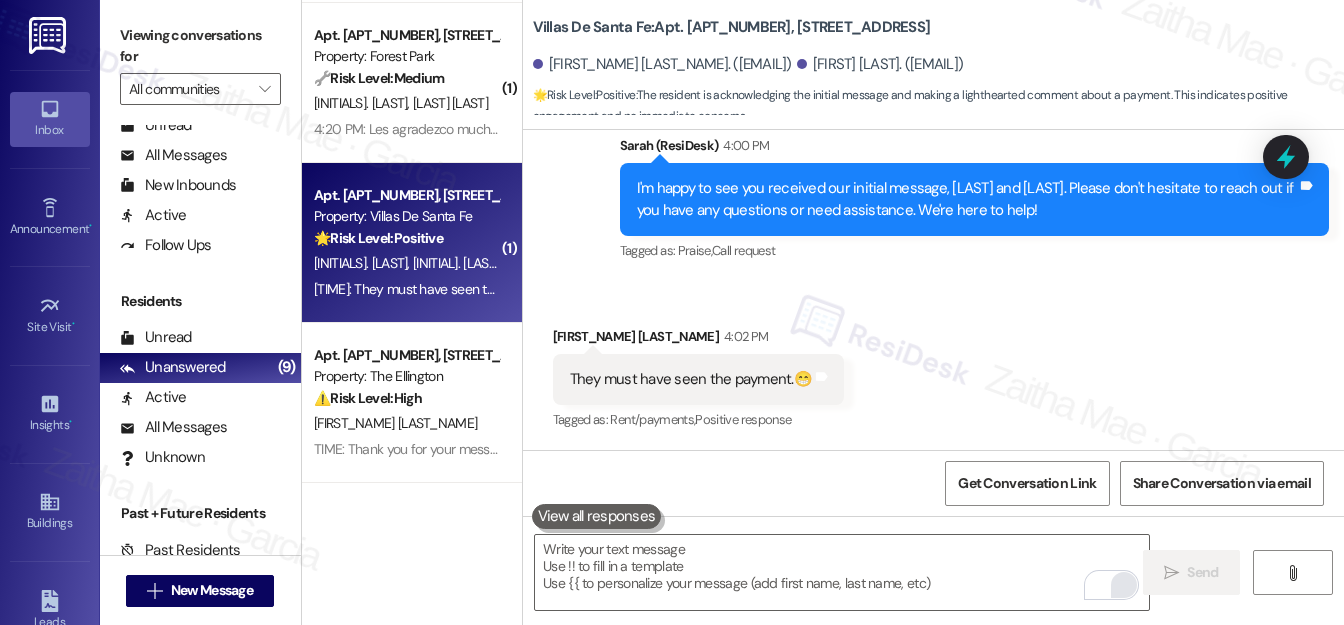 click on "Received via SMS Daniel Ferguson 4:02 PM They must have  seen the payment.😁 Tags and notes Tagged as:   Rent/payments ,  Click to highlight conversations about Rent/payments Positive response Click to highlight conversations about Positive response" at bounding box center (933, 365) 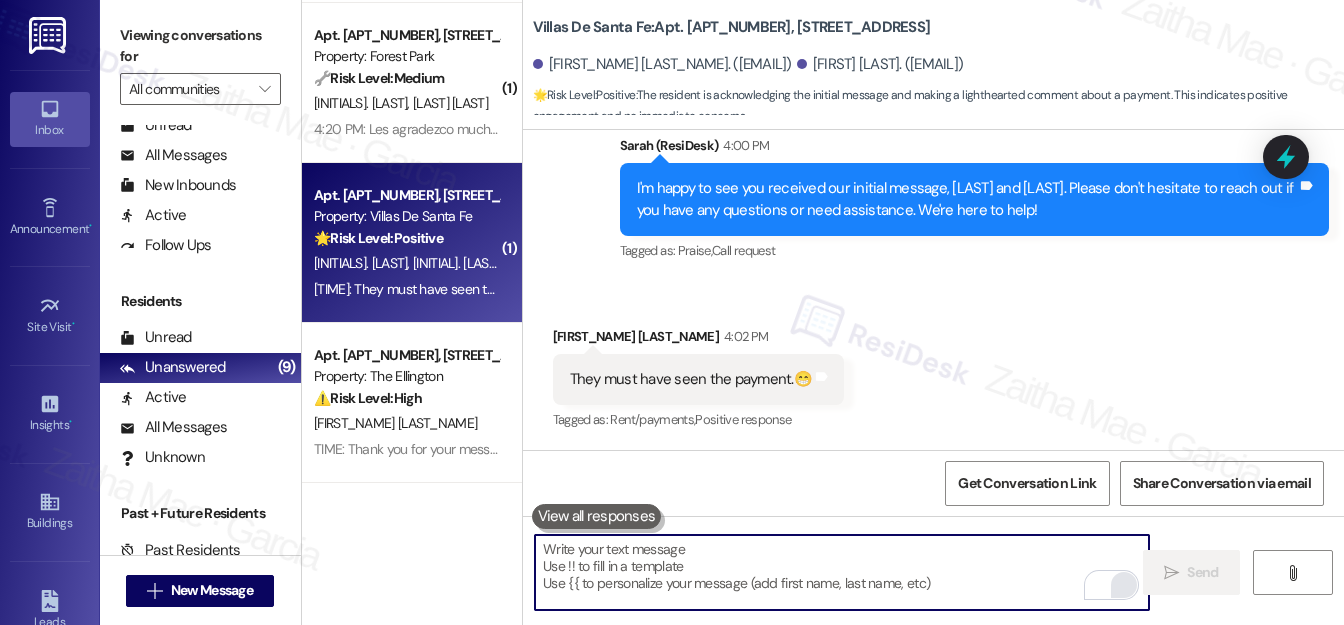 click at bounding box center (842, 572) 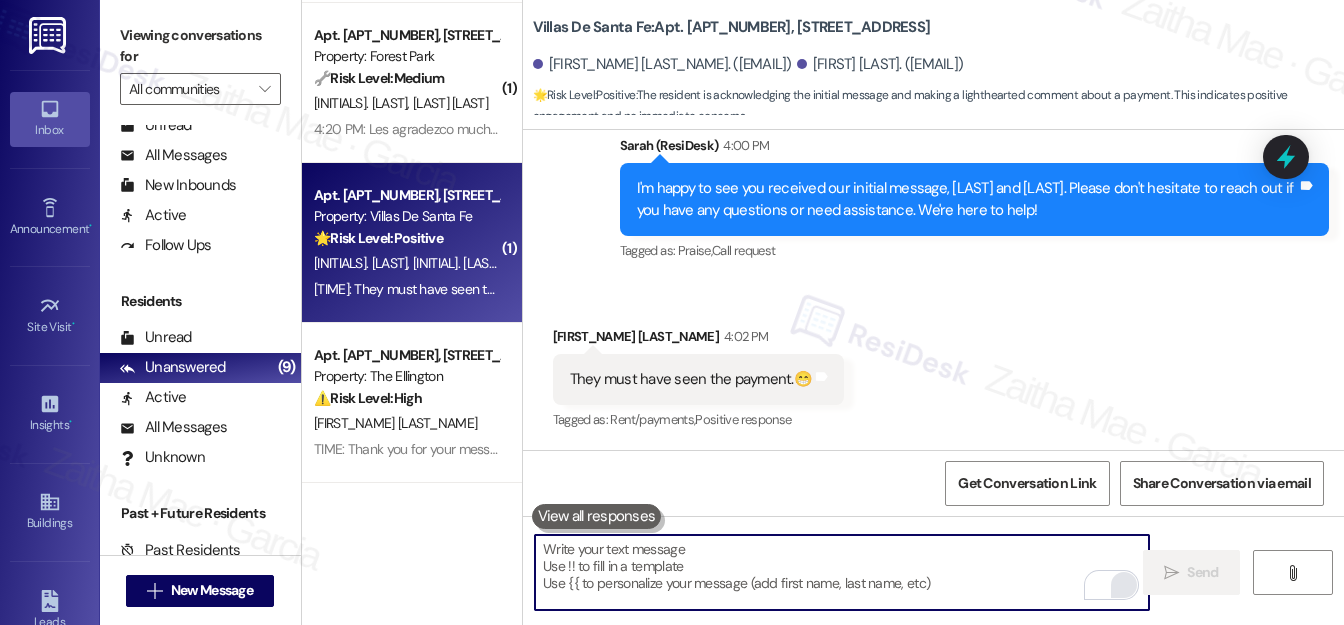 paste on "Hi Daniel, thanks for the update! I appreciate you letting me know." 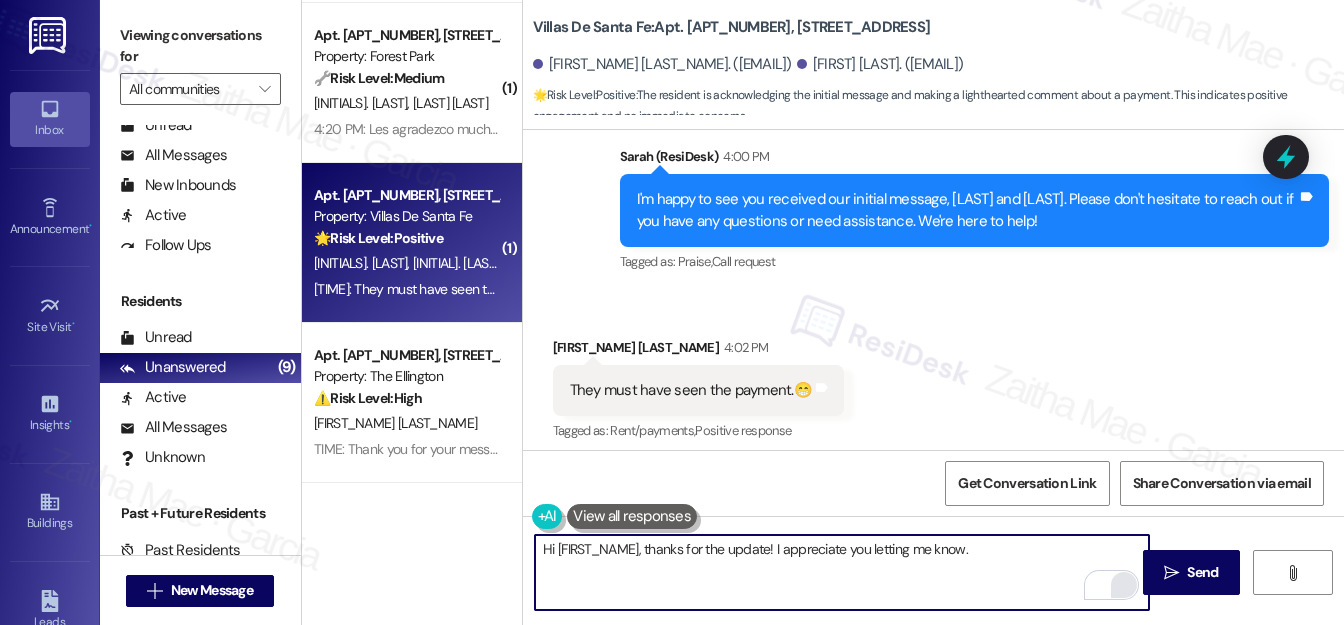 scroll, scrollTop: 744, scrollLeft: 0, axis: vertical 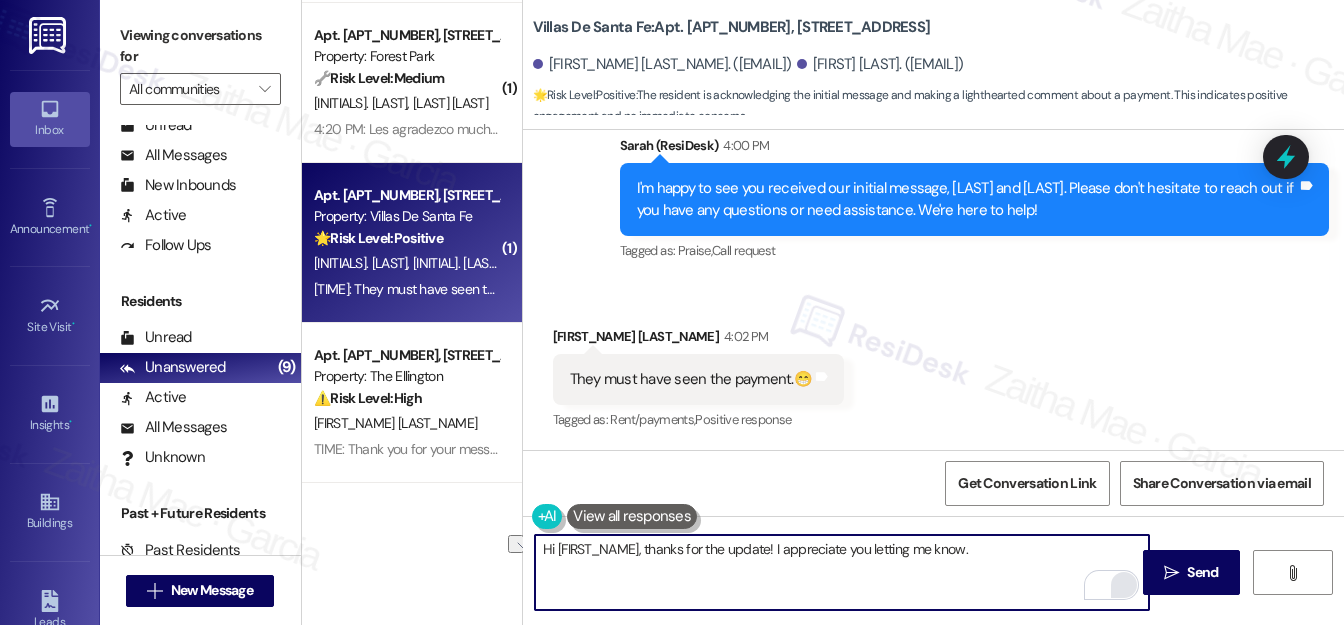 drag, startPoint x: 729, startPoint y: 542, endPoint x: 940, endPoint y: 548, distance: 211.0853 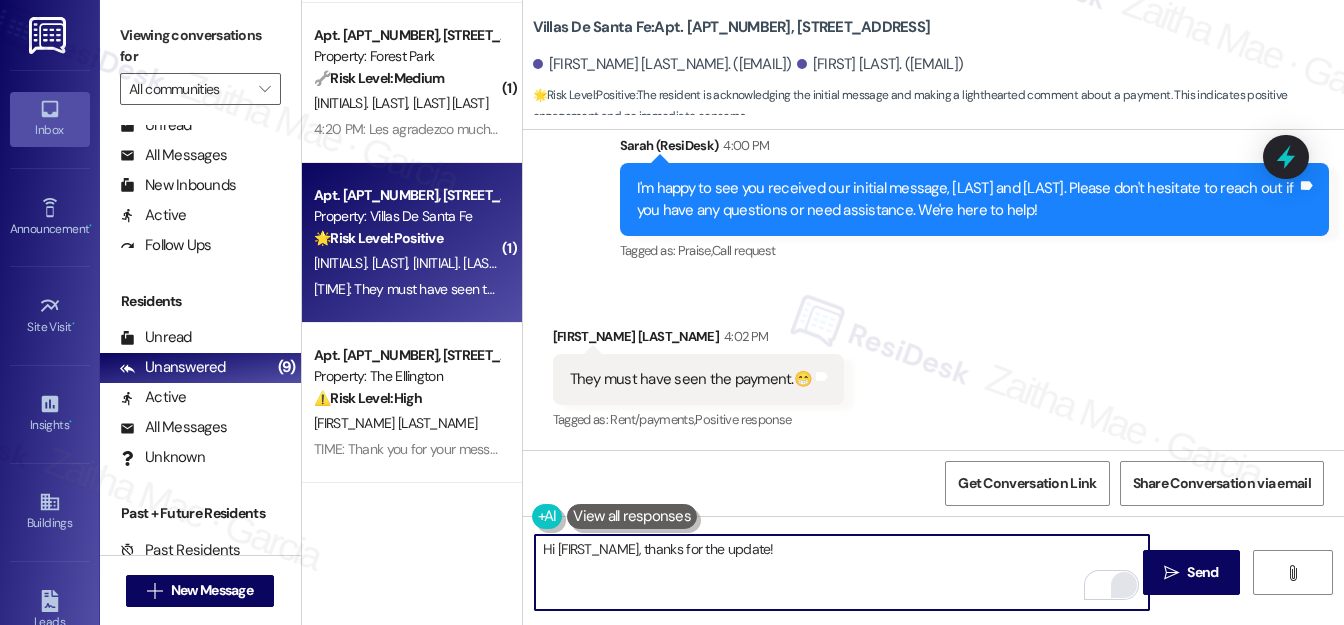 paste on "I’ll confirm with the team to be sure and let you know once I hear back." 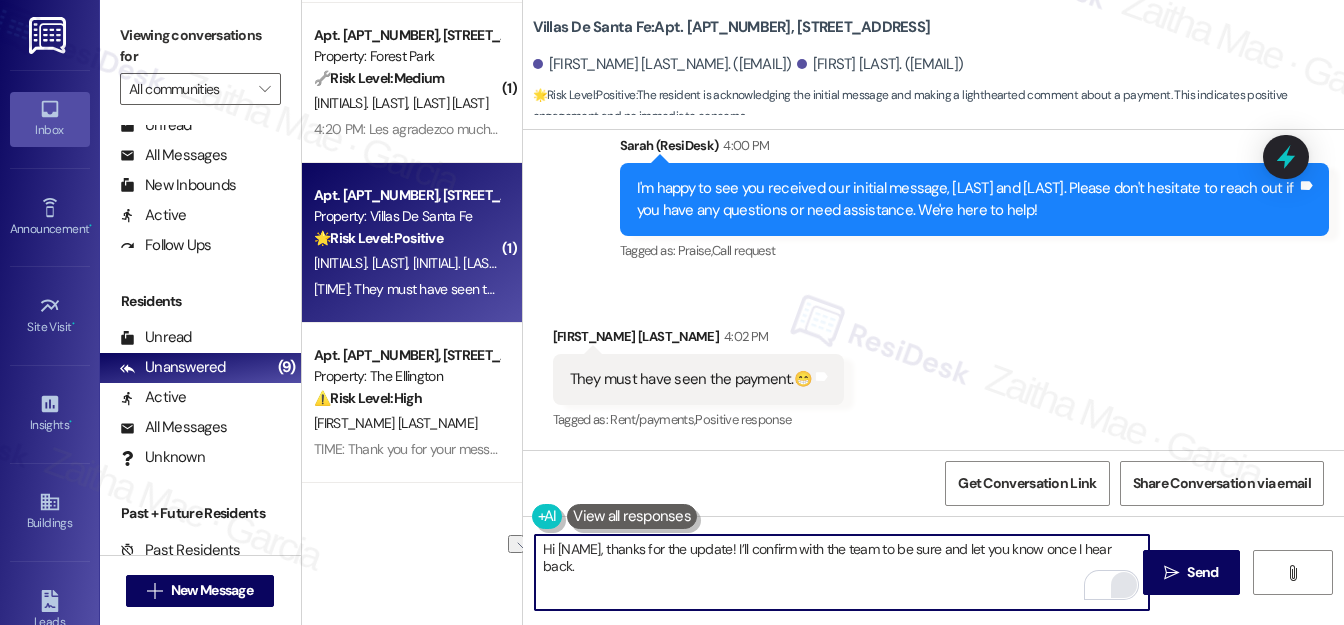 drag, startPoint x: 736, startPoint y: 548, endPoint x: 931, endPoint y: 553, distance: 195.06409 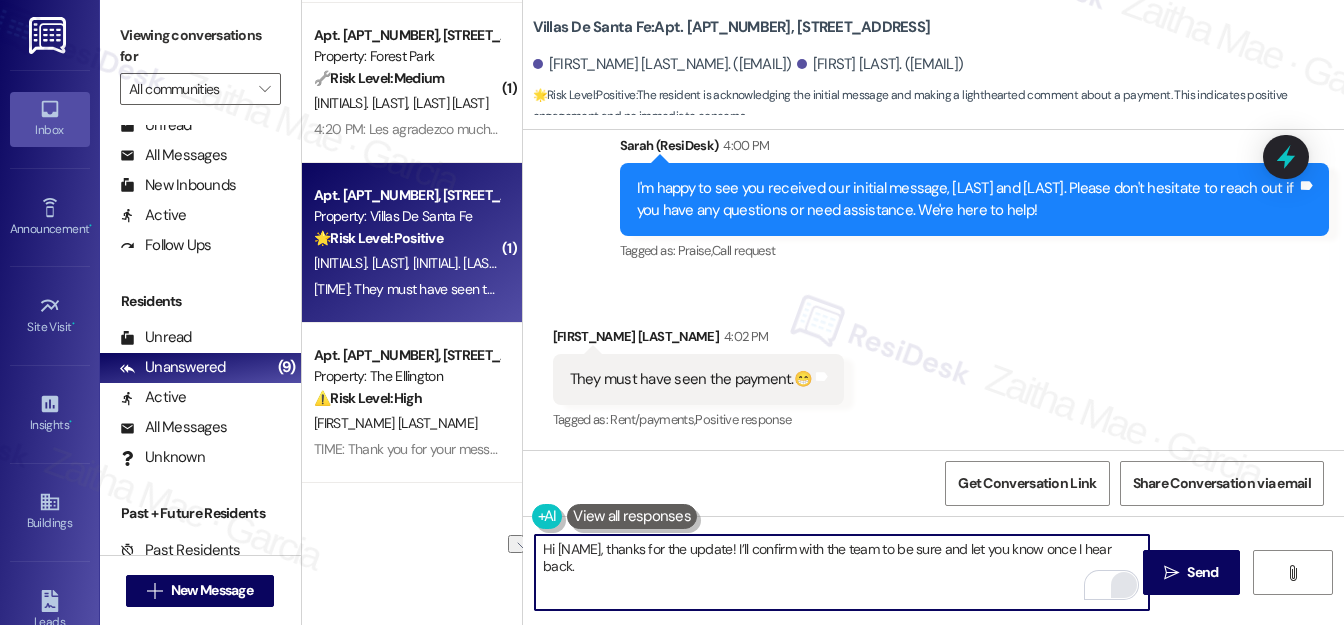 click on "Hi Daniel, thanks for the update! I’ll confirm with the team to be sure and let you know once I hear back." at bounding box center (842, 572) 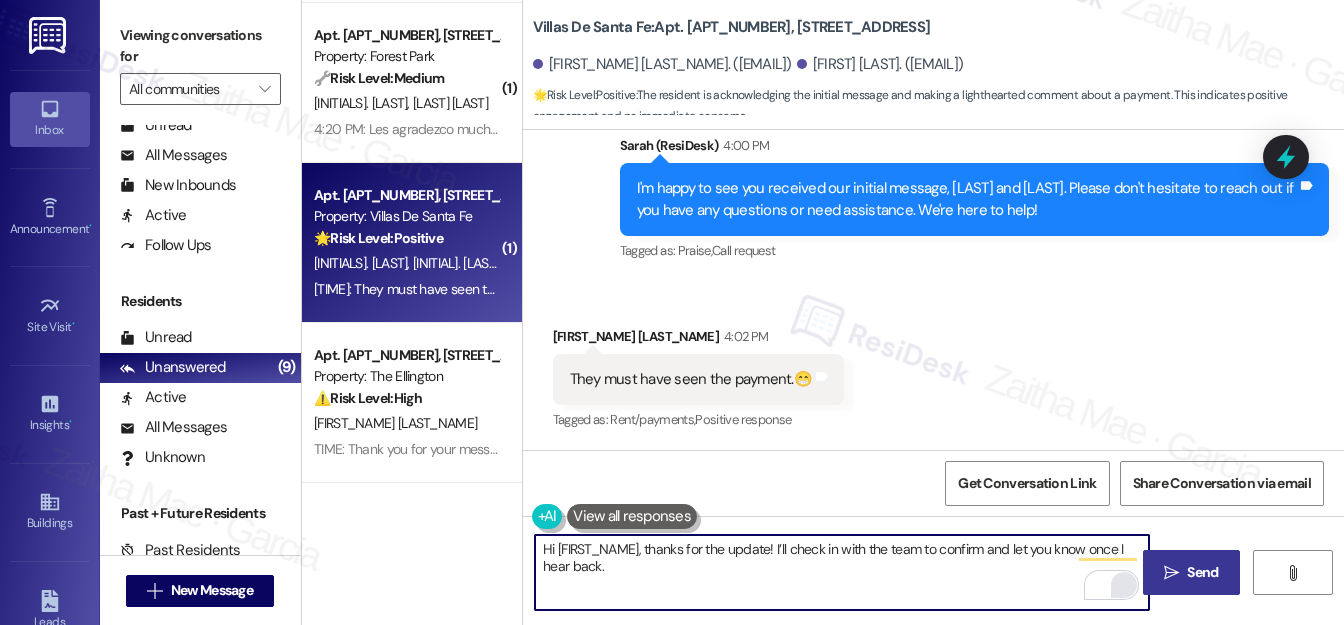 type on "Hi Daniel, thanks for the update! I’ll check in with the team to confirm and let you know once I hear back." 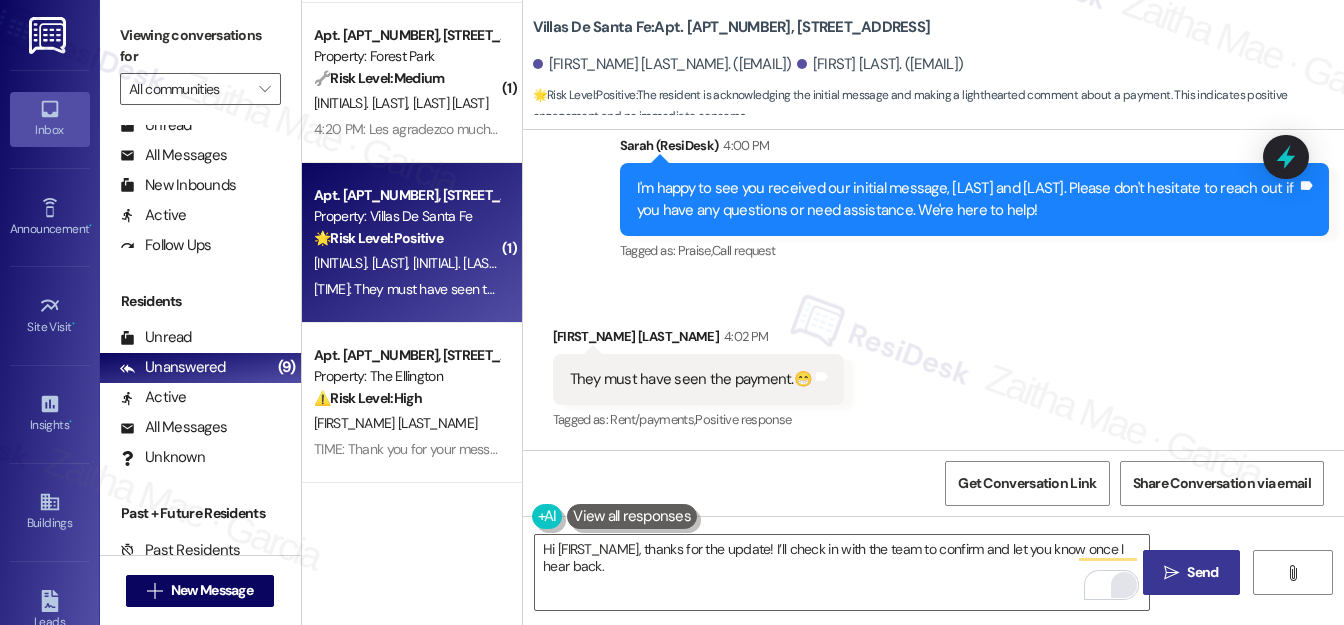 click on " Send" at bounding box center (1191, 572) 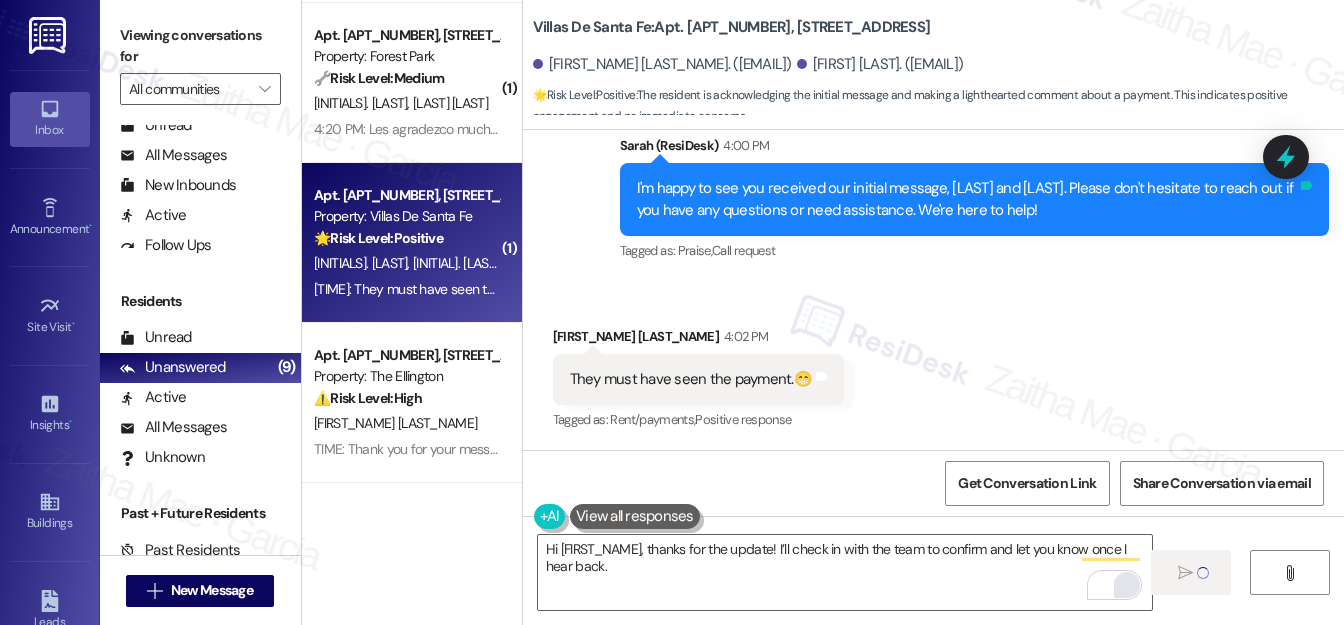 type 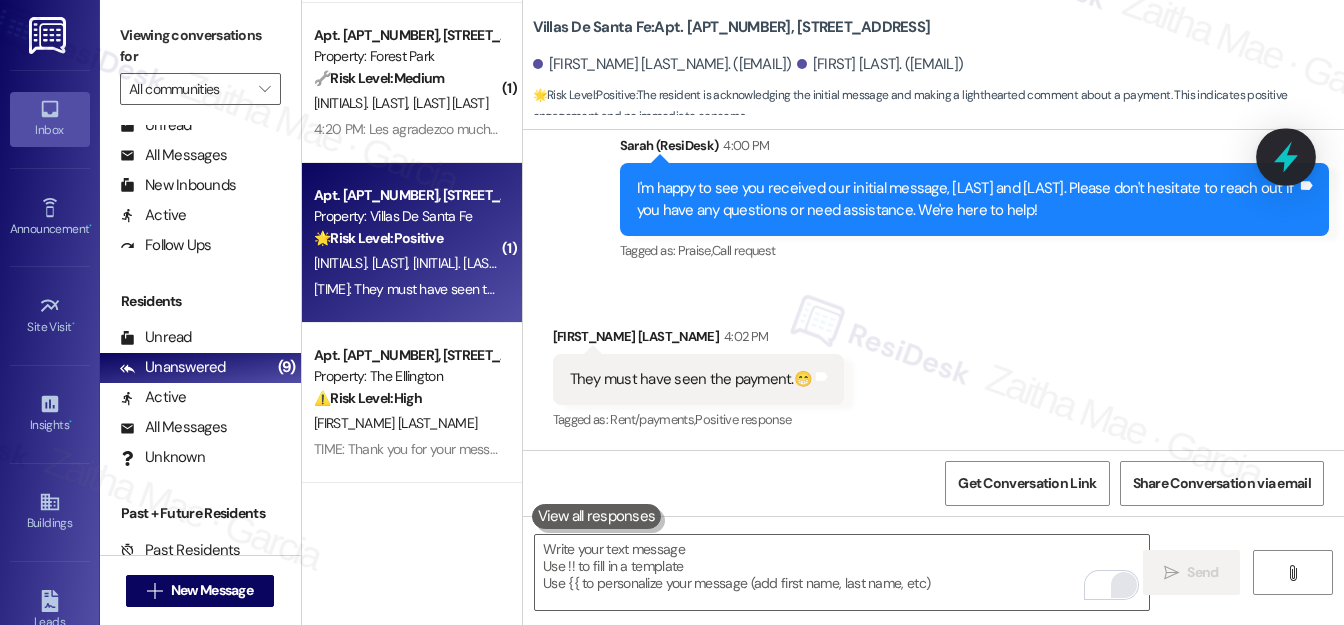 scroll, scrollTop: 744, scrollLeft: 0, axis: vertical 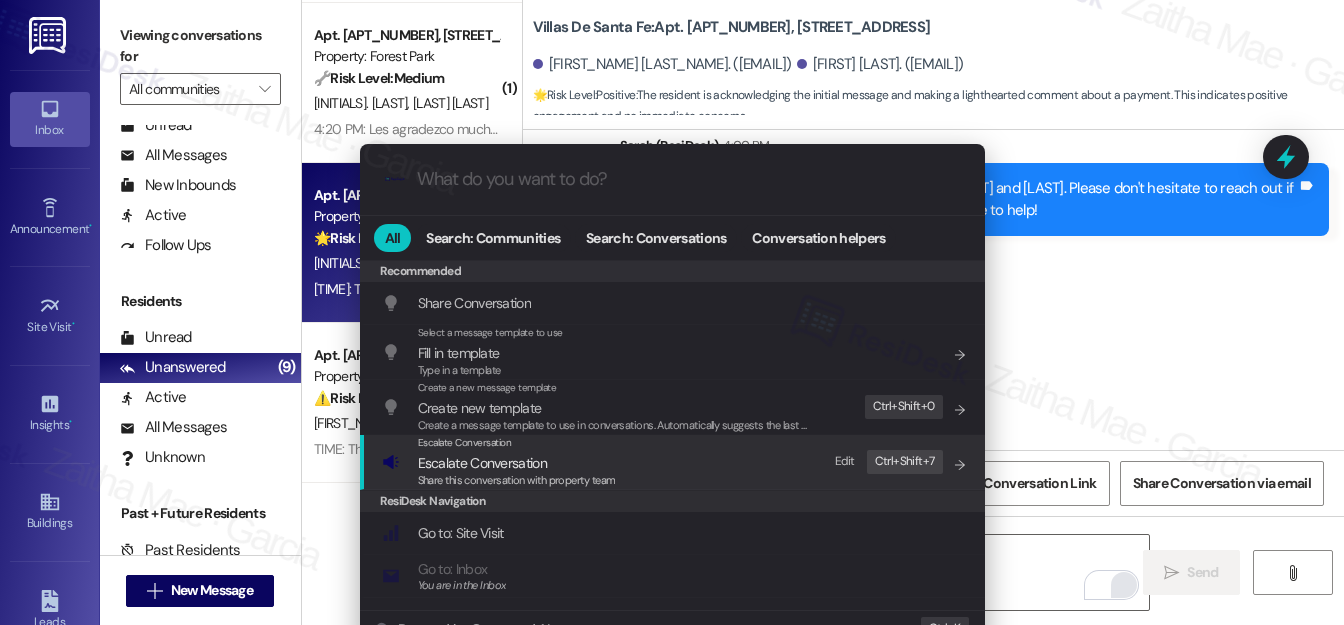 click on "Escalate Conversation" at bounding box center (482, 463) 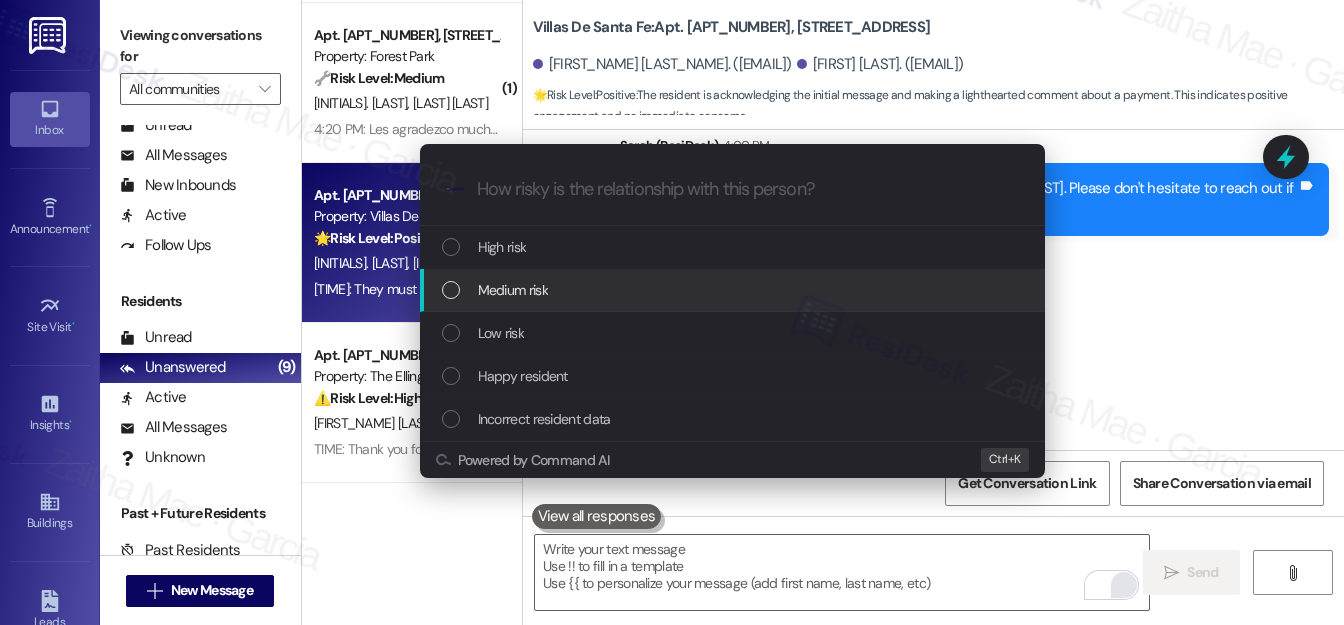 click on "Medium risk" at bounding box center (513, 290) 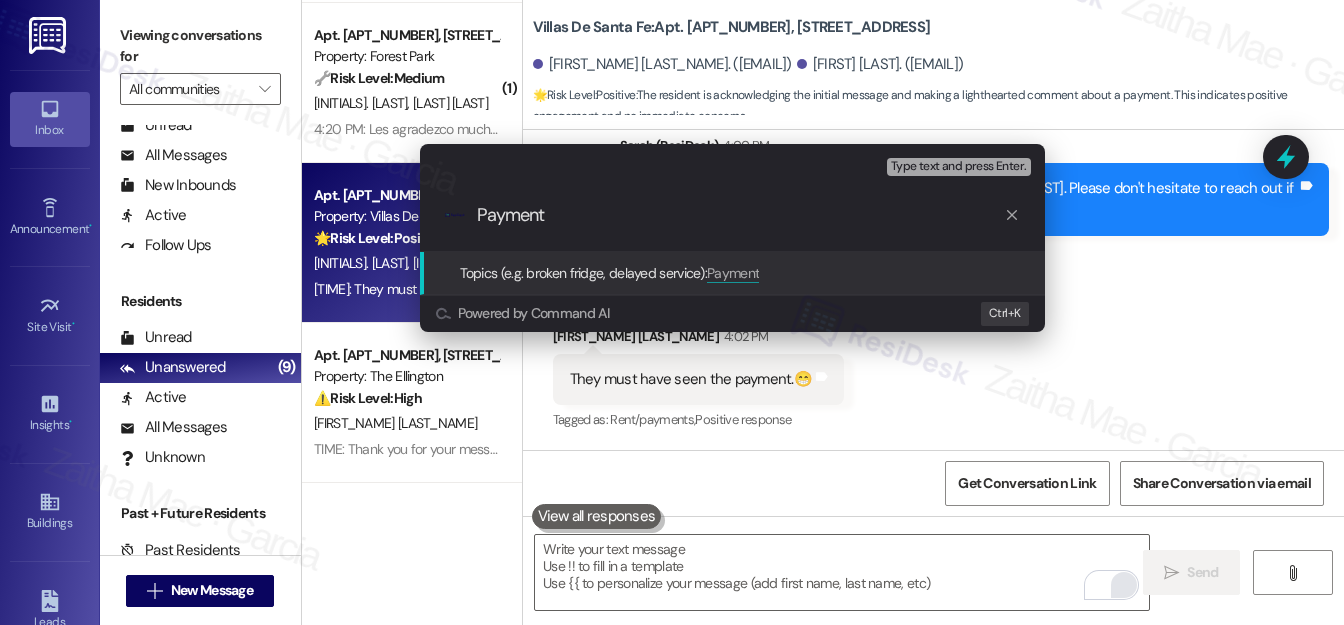 drag, startPoint x: 565, startPoint y: 218, endPoint x: 437, endPoint y: 215, distance: 128.03516 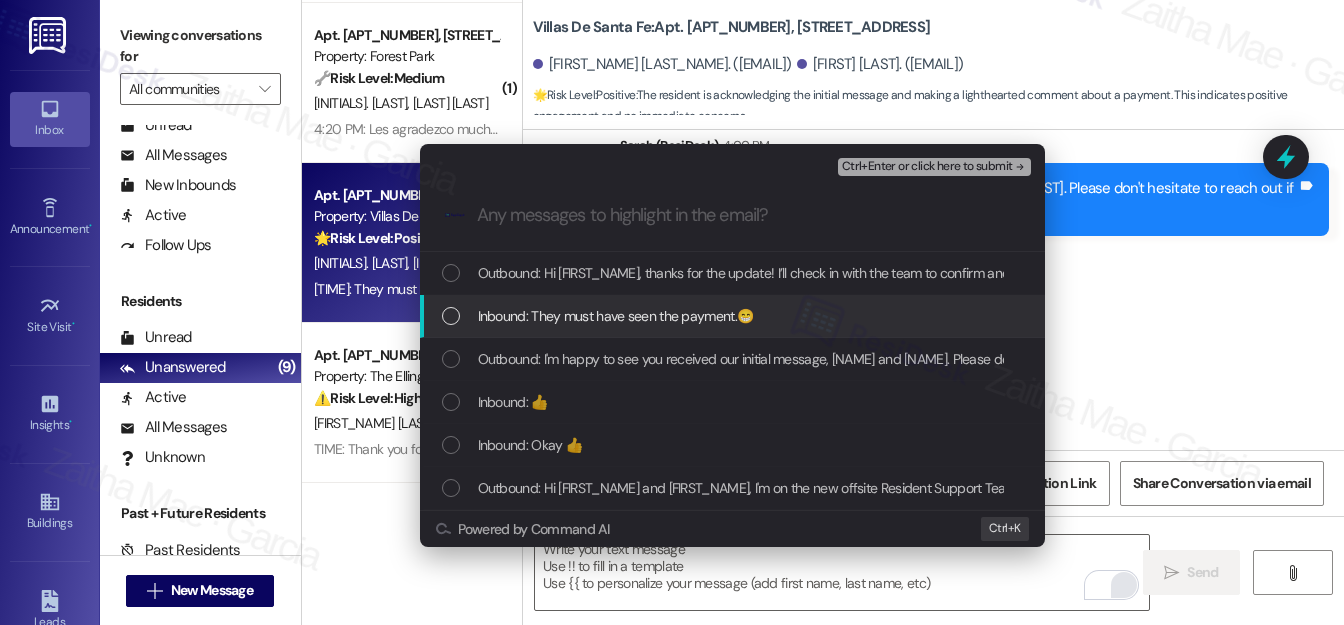 type 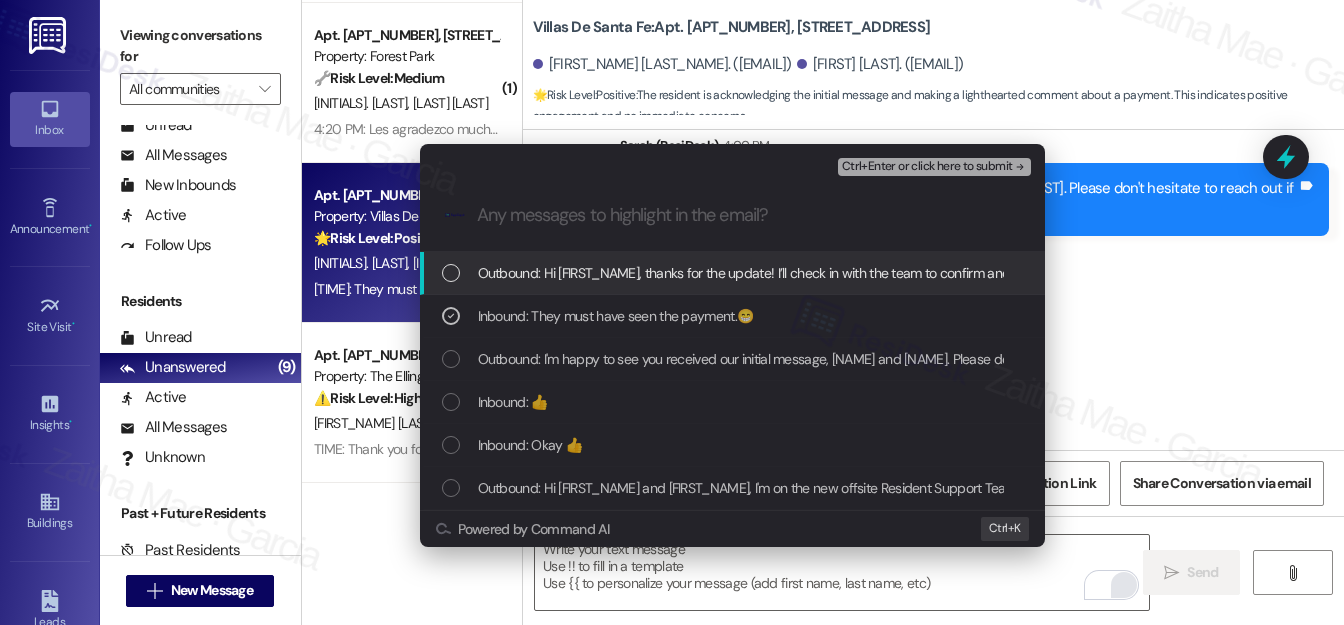 click on "Ctrl+Enter or click here to submit" at bounding box center [927, 167] 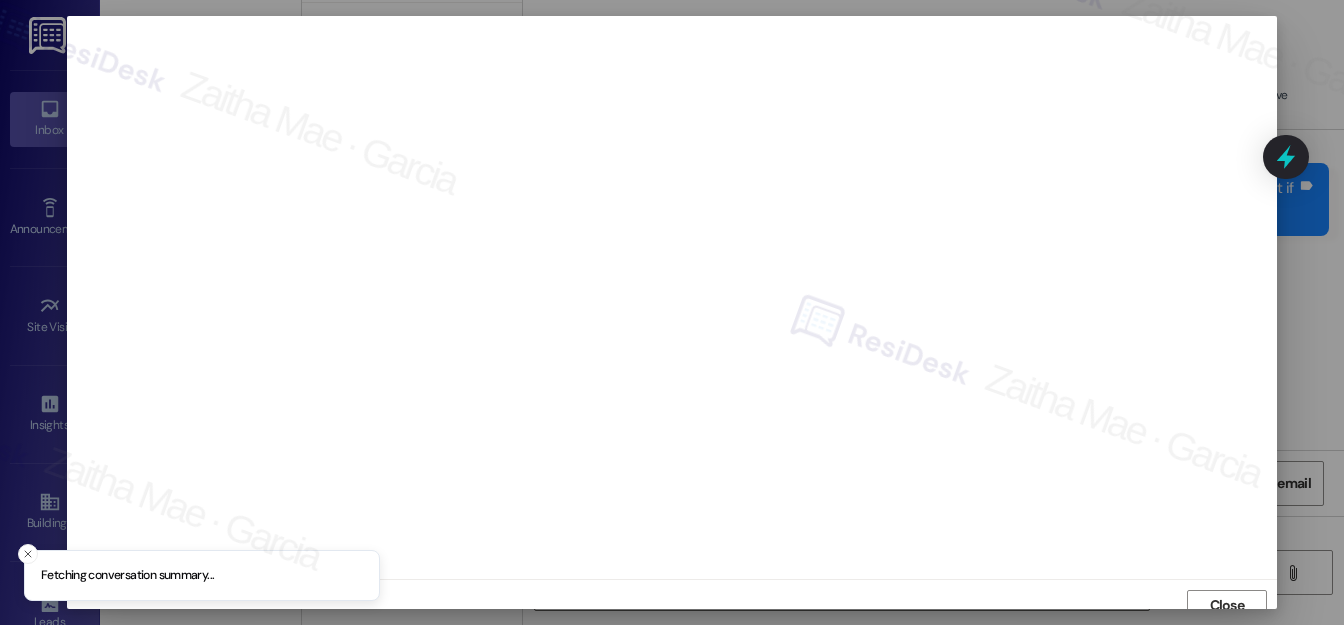 scroll, scrollTop: 12, scrollLeft: 0, axis: vertical 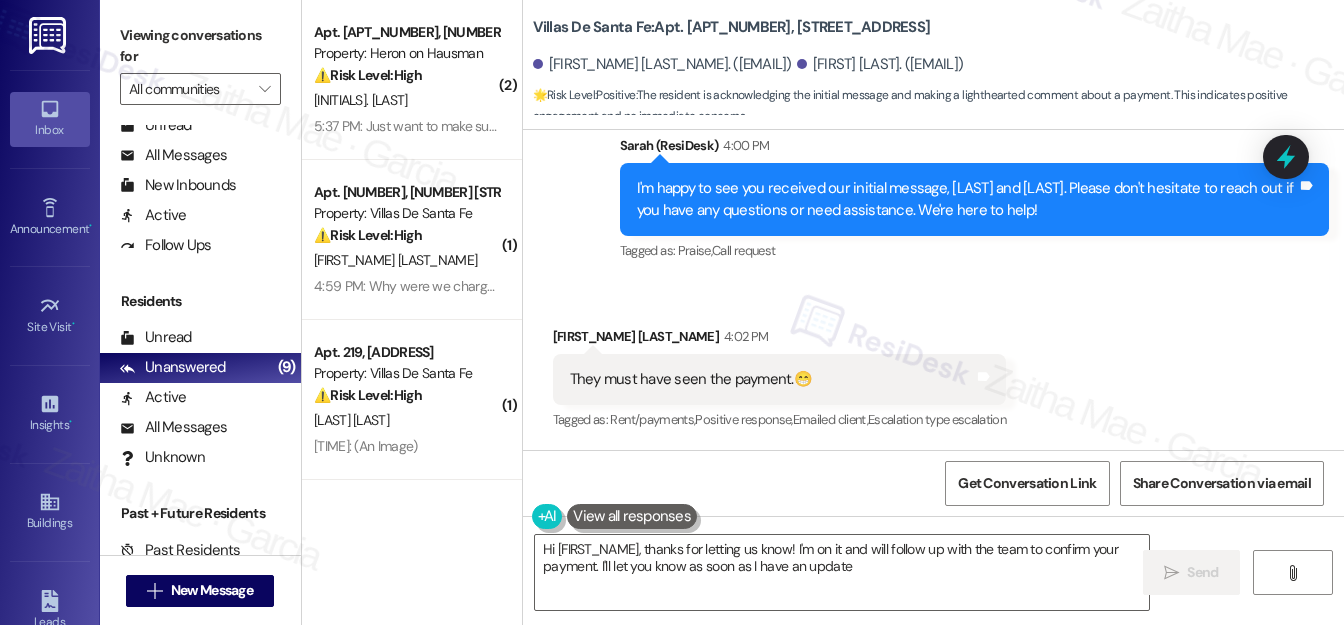 type on "Hi {{first_name}}, thanks for letting us know! I'm on it and will follow up with the team to confirm your payment. I'll let you know as soon as I have an update!" 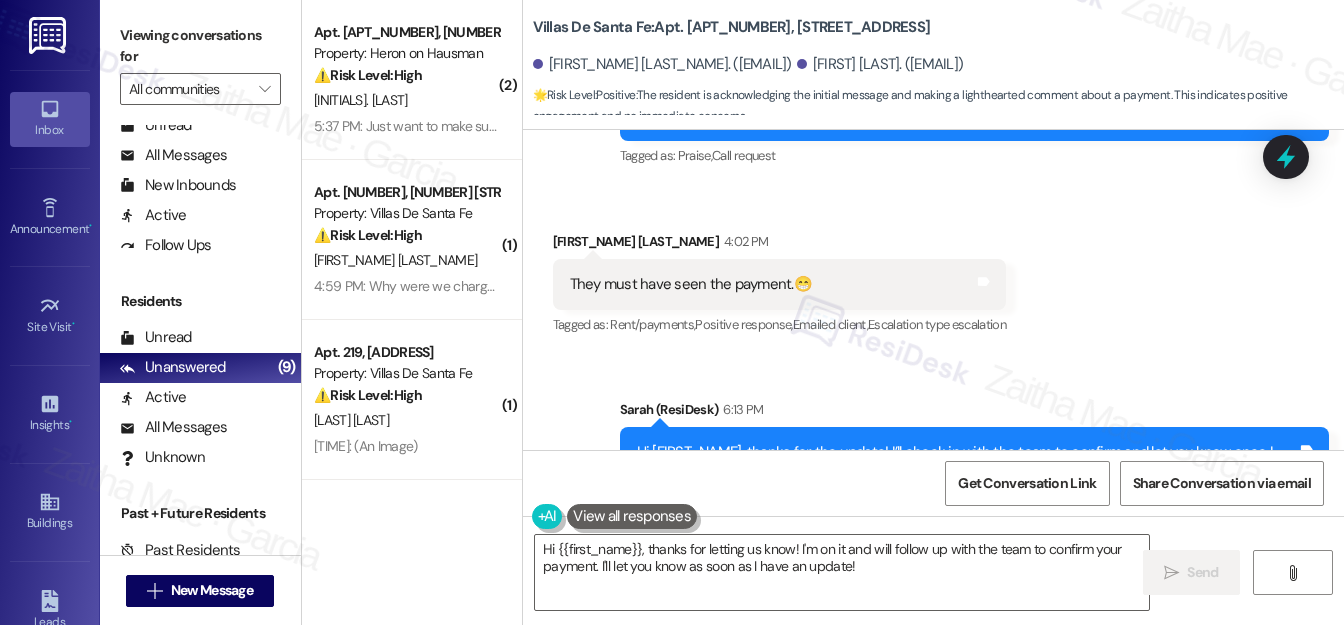 scroll, scrollTop: 913, scrollLeft: 0, axis: vertical 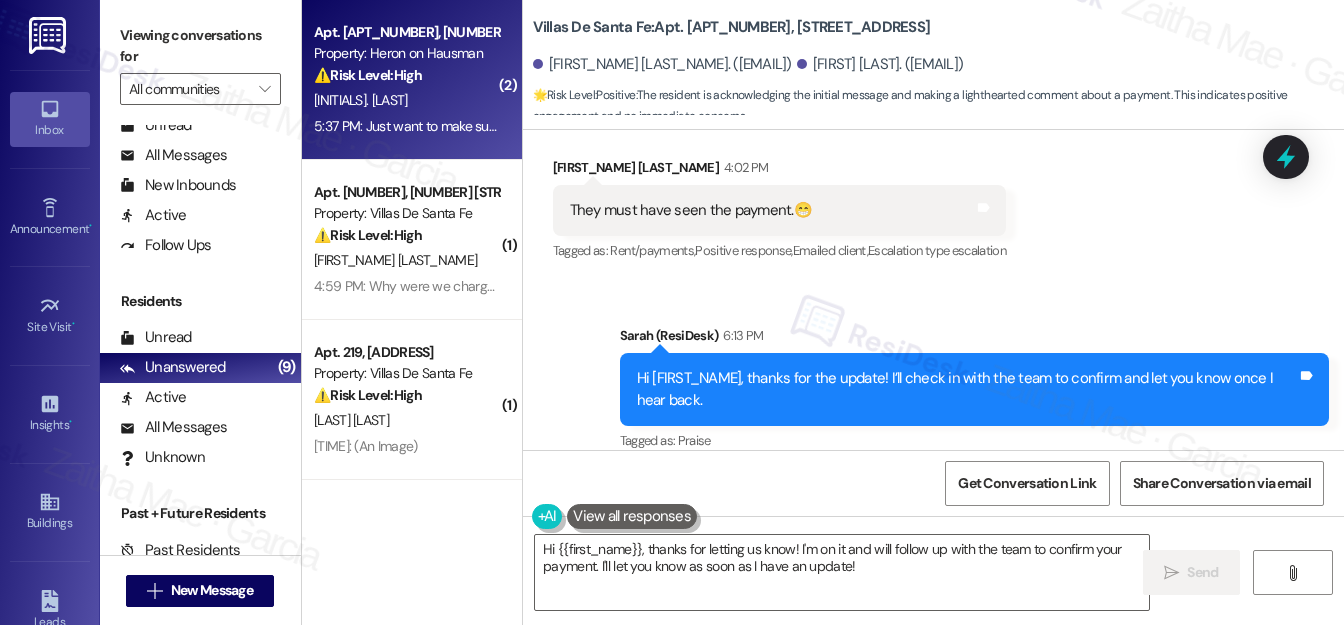 click on "[FIRST] [LAST]" at bounding box center [406, 100] 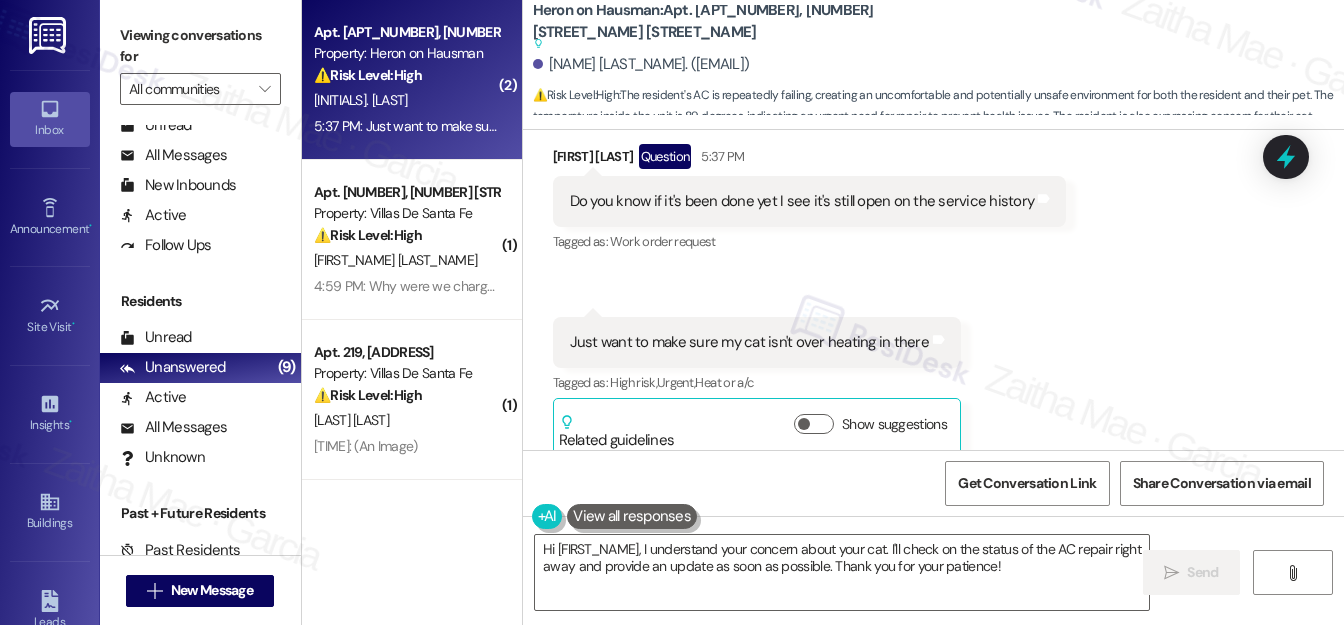 scroll, scrollTop: 6003, scrollLeft: 0, axis: vertical 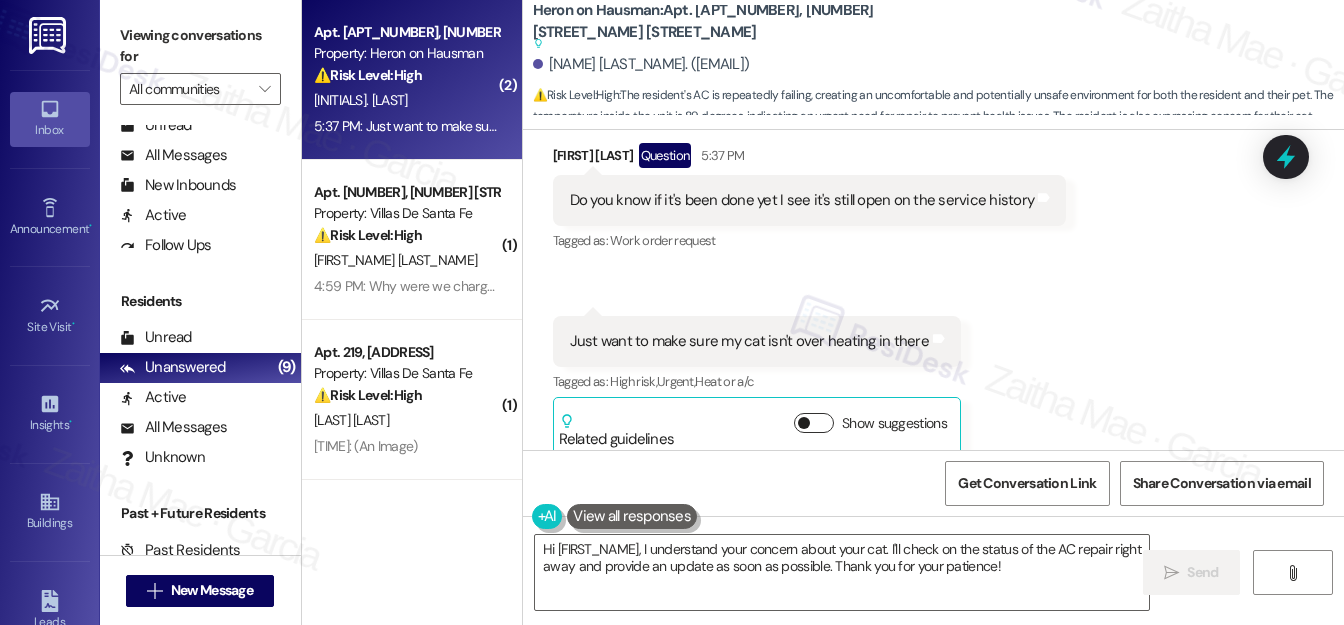 click on "Show suggestions" at bounding box center (814, 423) 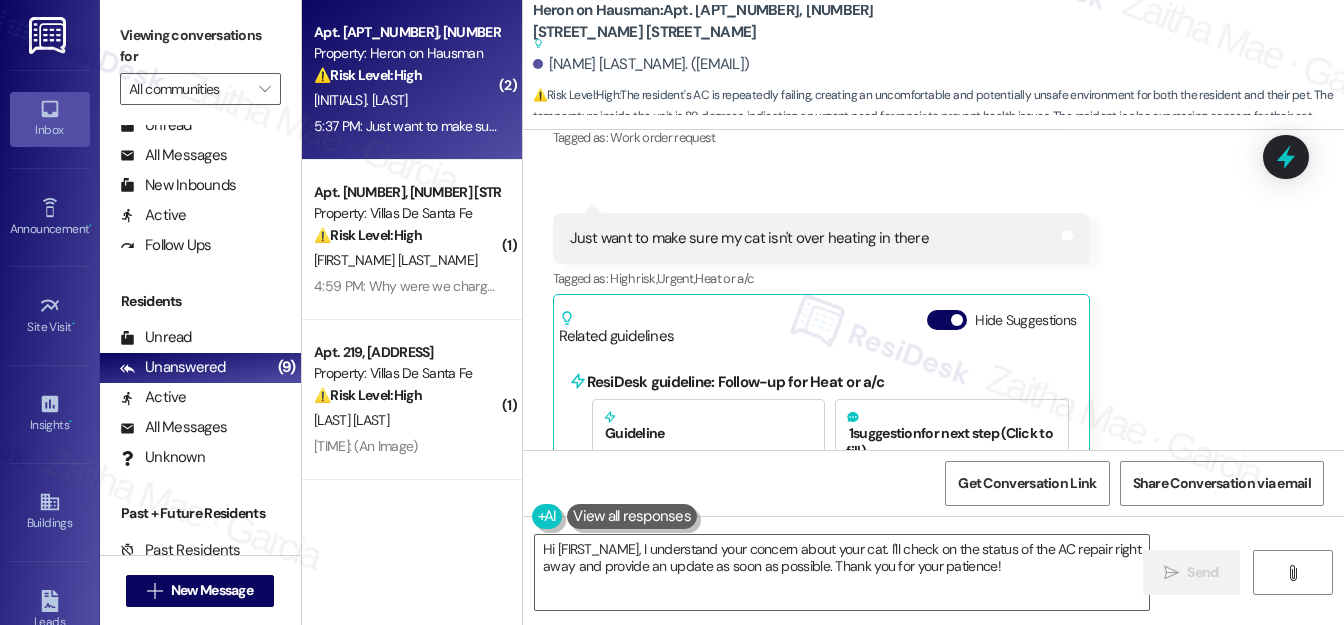 scroll, scrollTop: 6253, scrollLeft: 0, axis: vertical 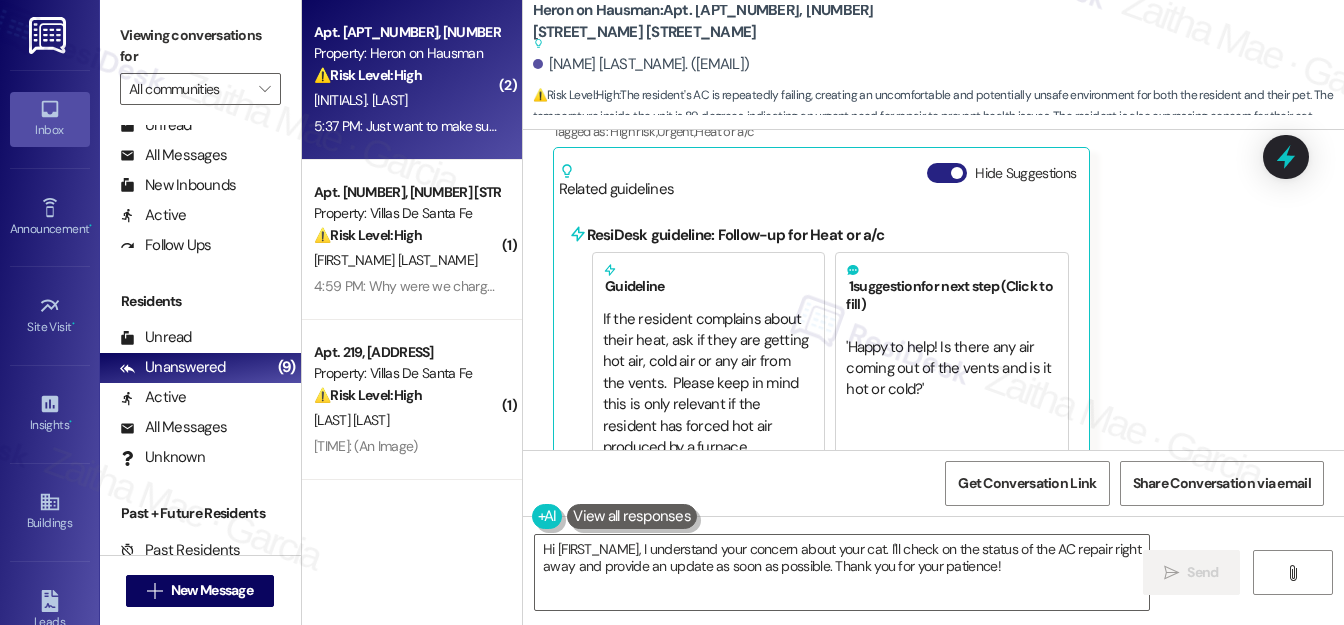 click on "Hide Suggestions" at bounding box center [947, 173] 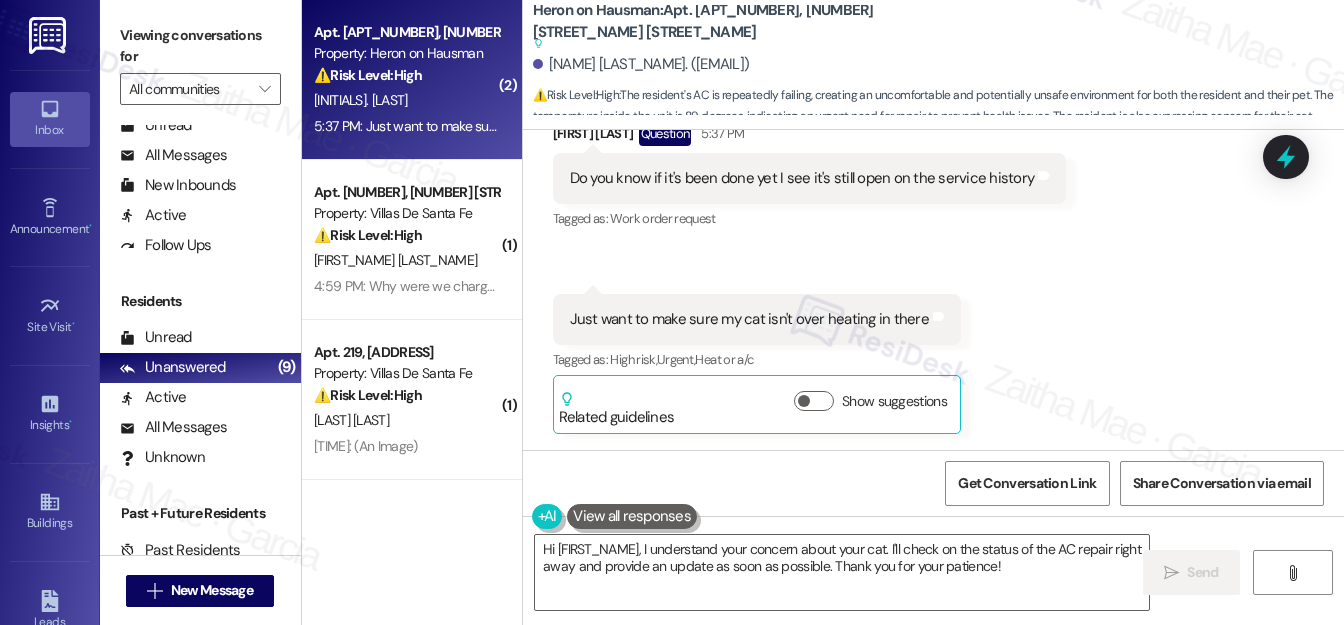 scroll, scrollTop: 6003, scrollLeft: 0, axis: vertical 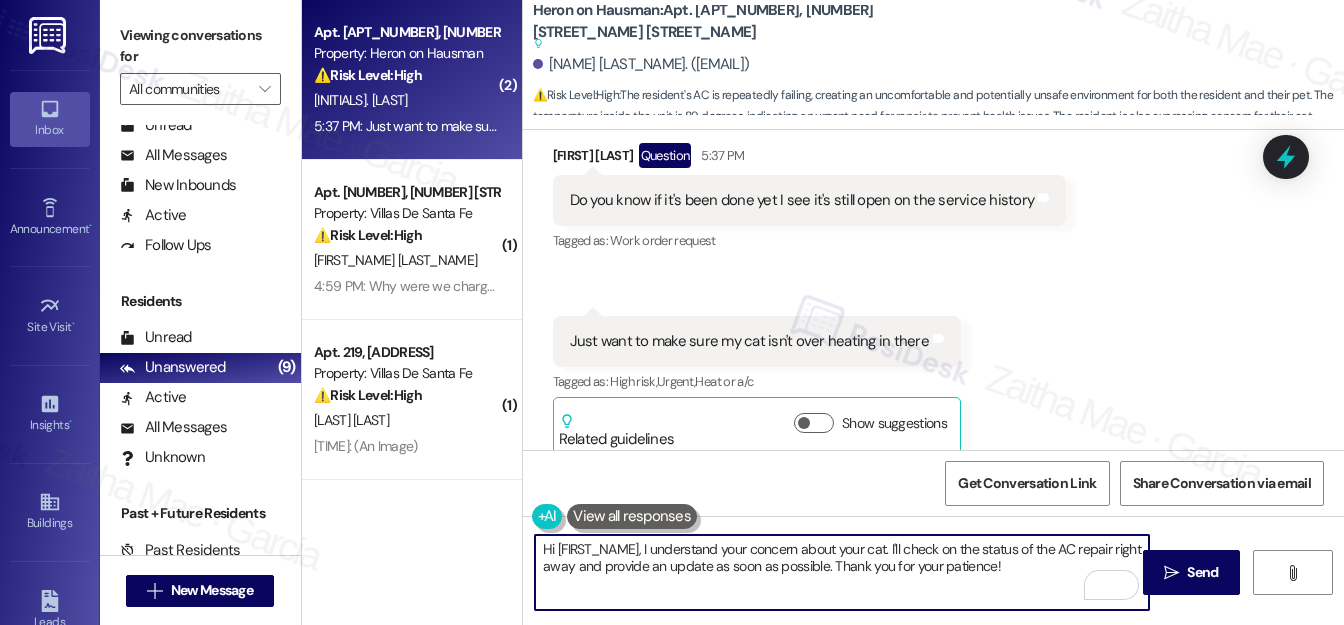 drag, startPoint x: 541, startPoint y: 543, endPoint x: 1024, endPoint y: 564, distance: 483.4563 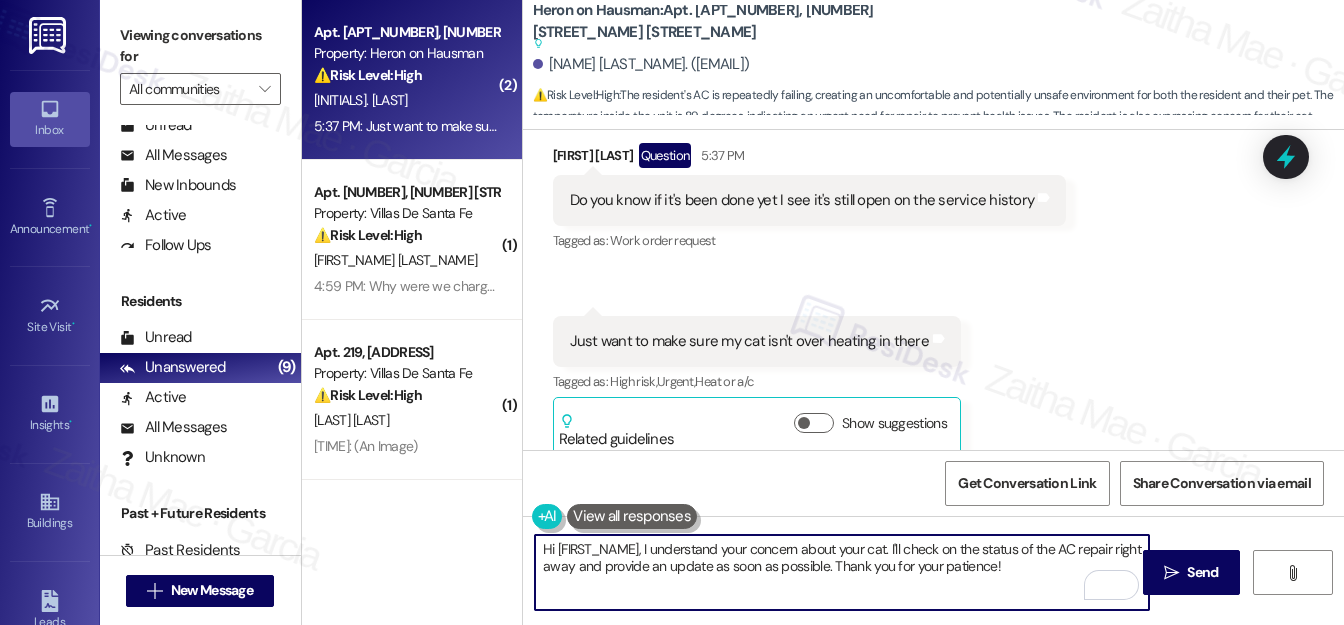 click on "Hi {{first_name}}, I understand your concern about your cat. I'll check on the status of the AC repair right away and provide an update as soon as possible. Thank you for your patience!" at bounding box center (842, 572) 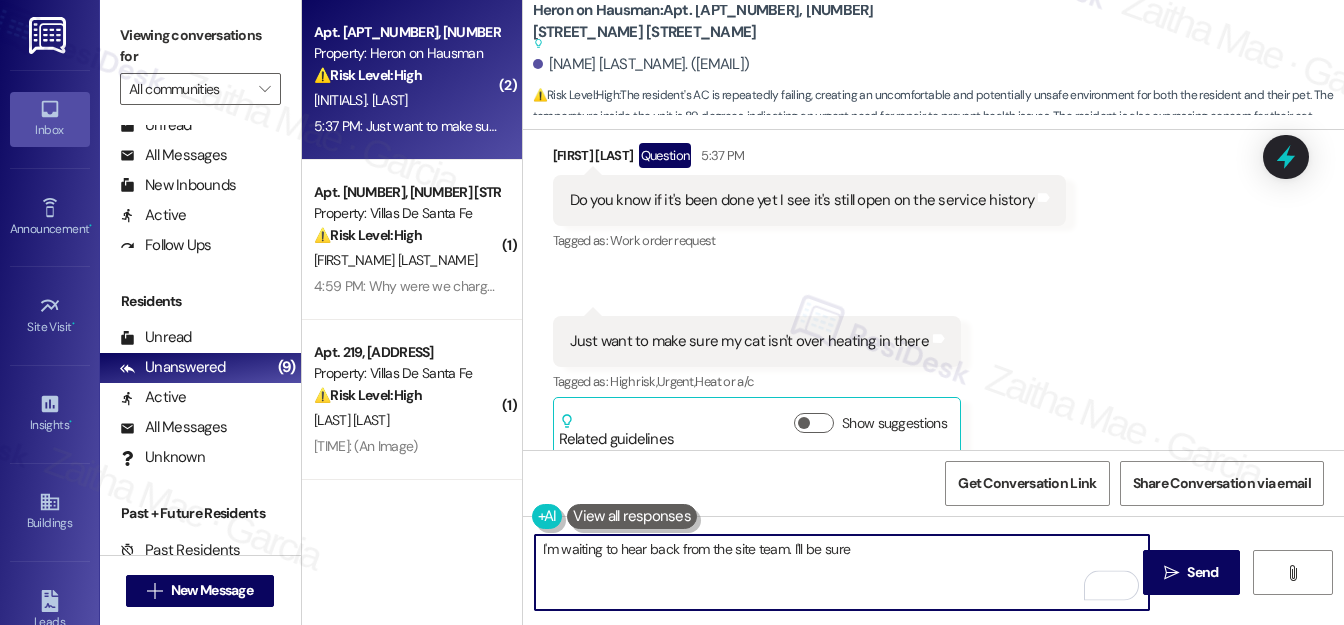 type on "I'm waiting to hear back from the site team. I'll be sure" 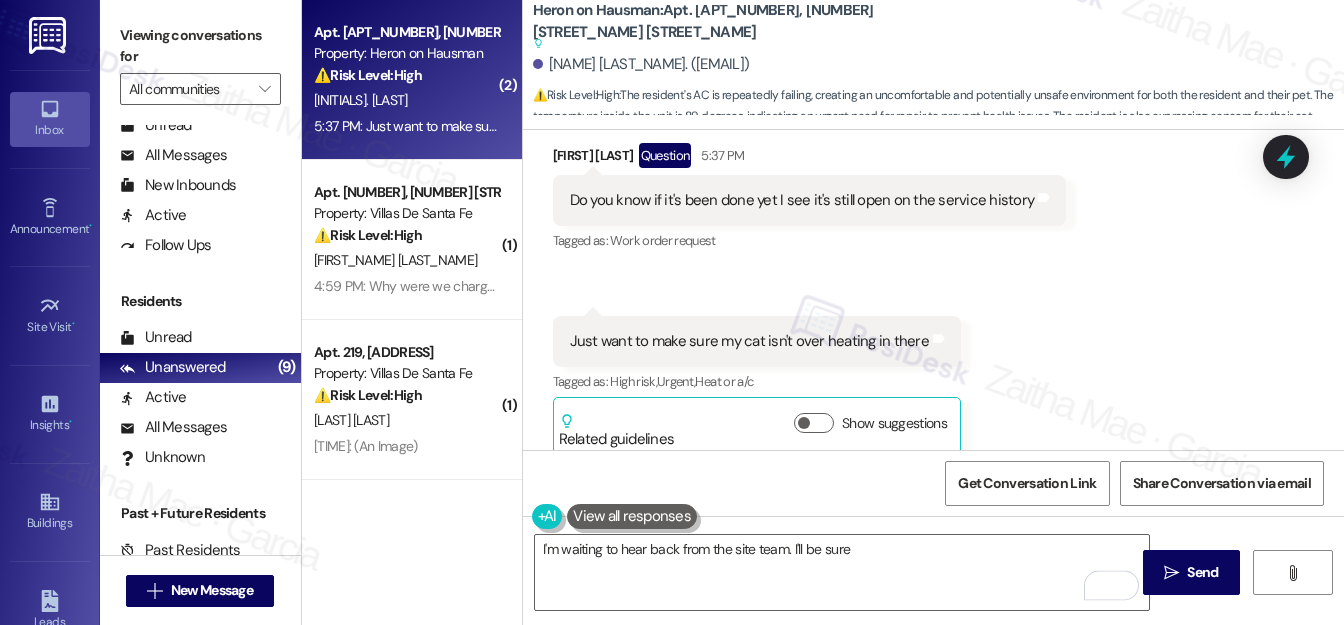 click at bounding box center (632, 516) 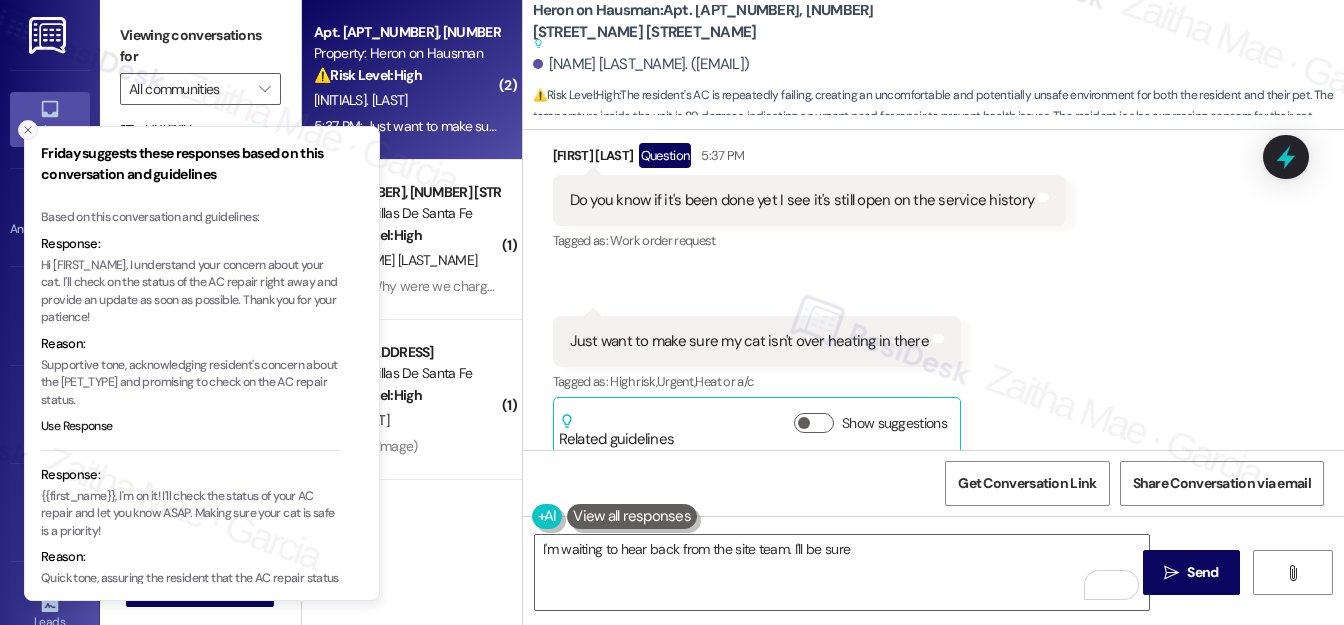 click 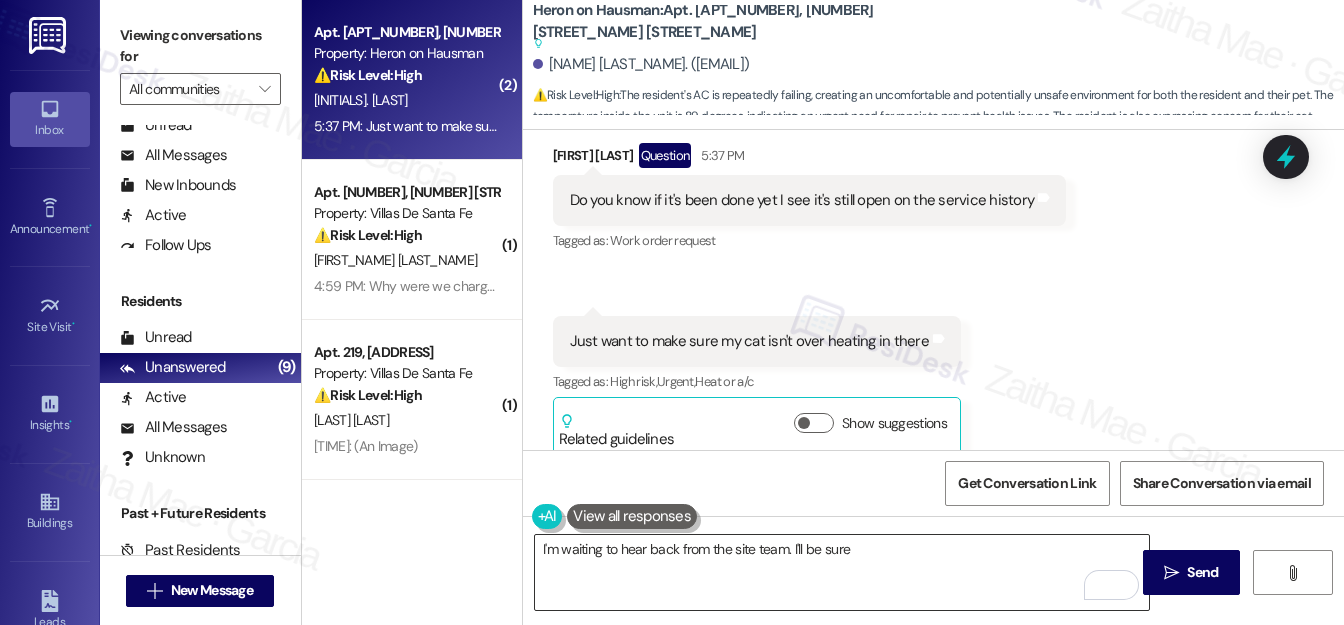 click on "I'm waiting to hear back from the site team. I'll be sure" at bounding box center (842, 572) 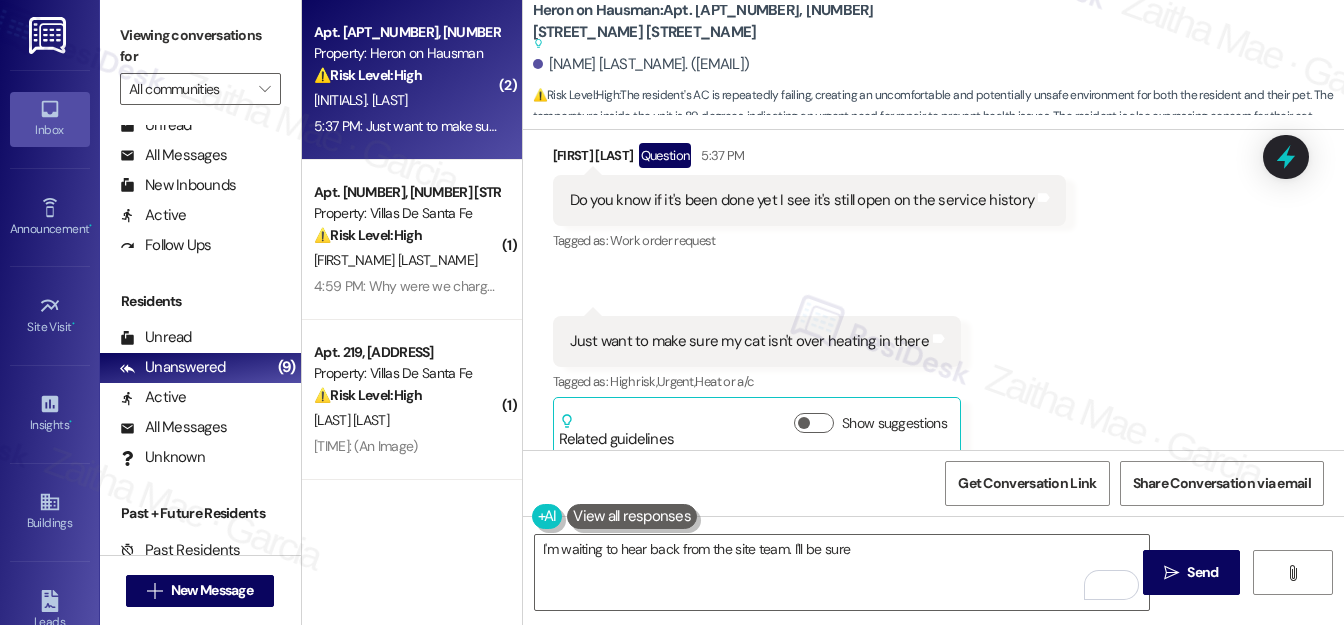 click at bounding box center [632, 516] 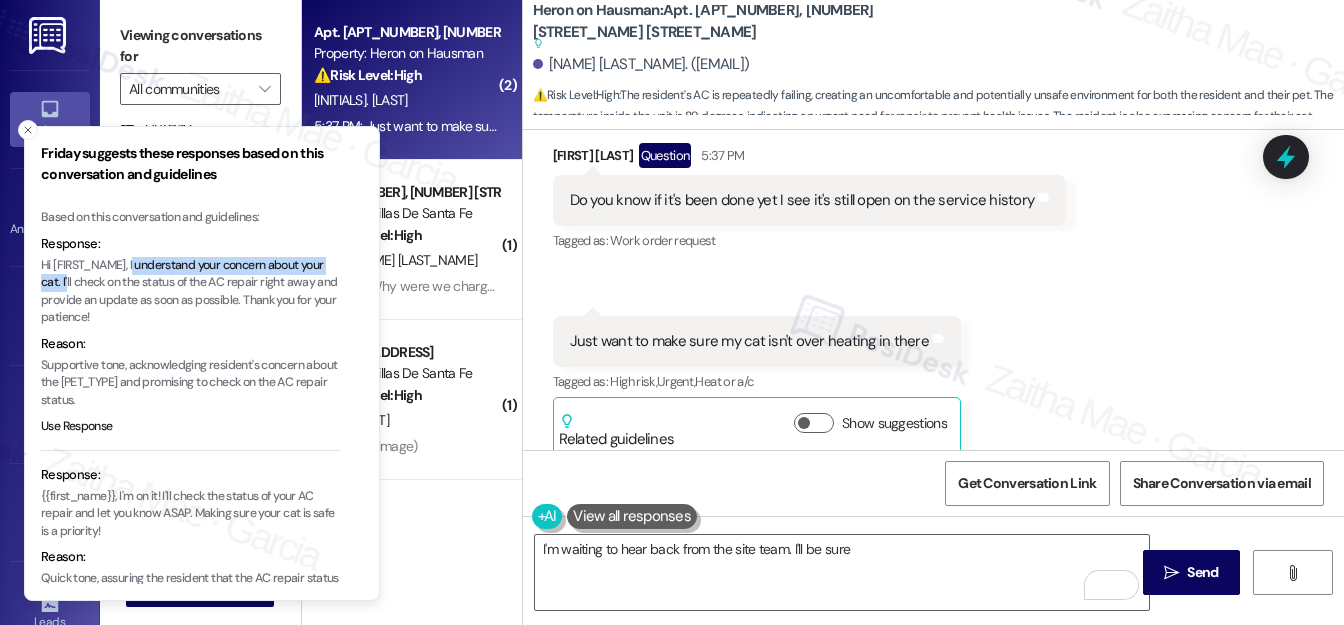 drag, startPoint x: 131, startPoint y: 265, endPoint x: 61, endPoint y: 282, distance: 72.03471 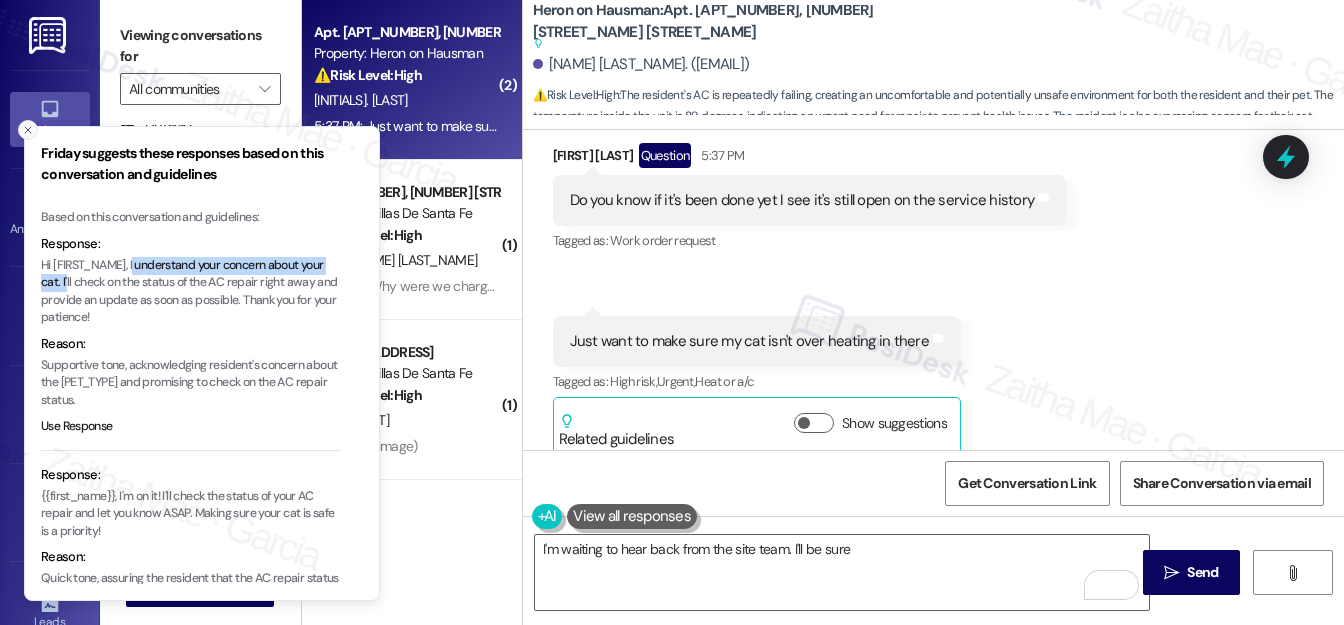 click 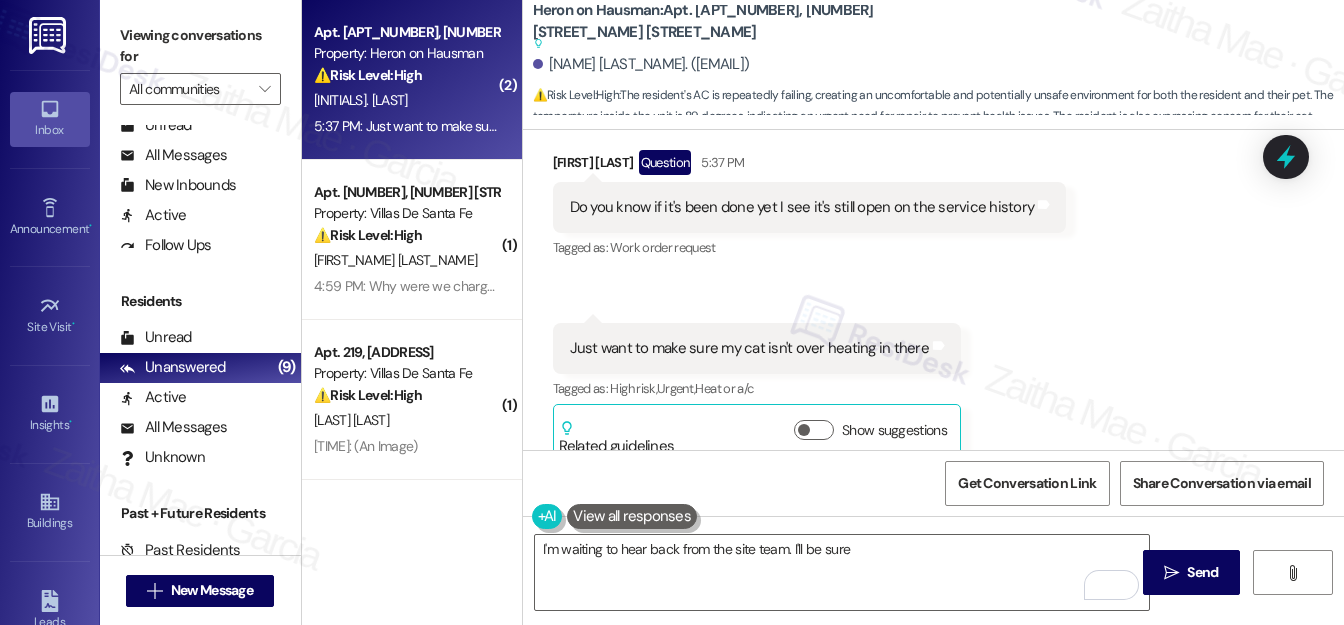 scroll, scrollTop: 6003, scrollLeft: 0, axis: vertical 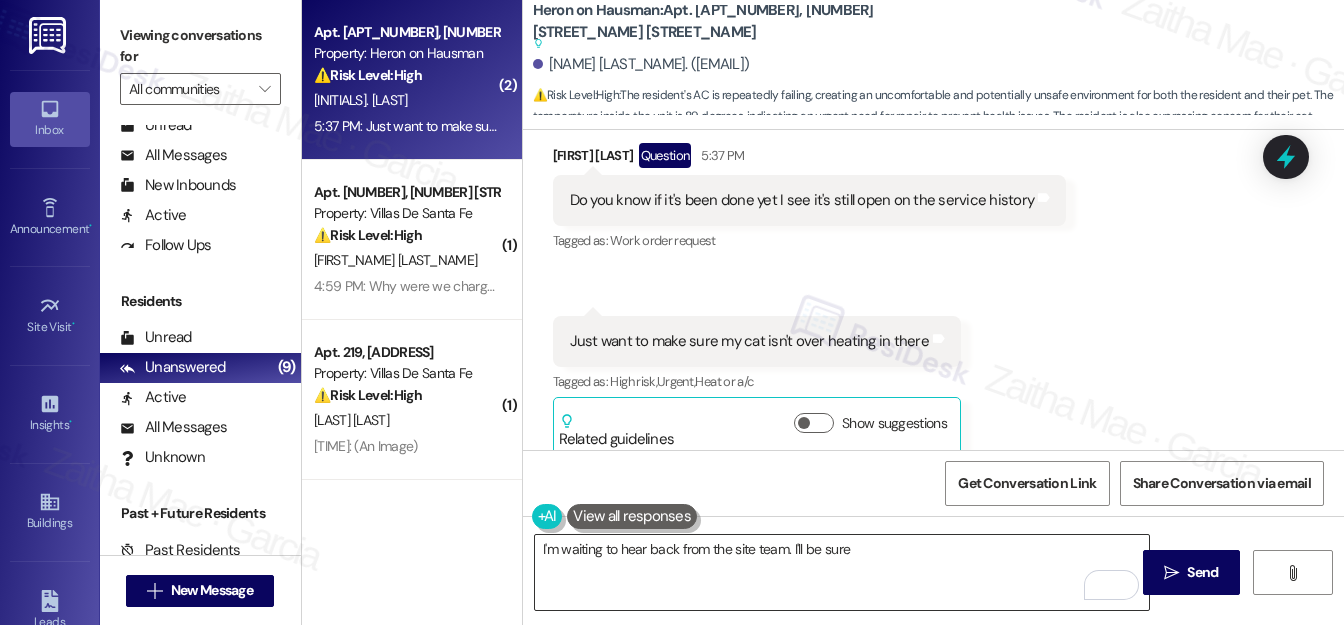 click on "I'm waiting to hear back from the site team. I'll be sure" at bounding box center (842, 572) 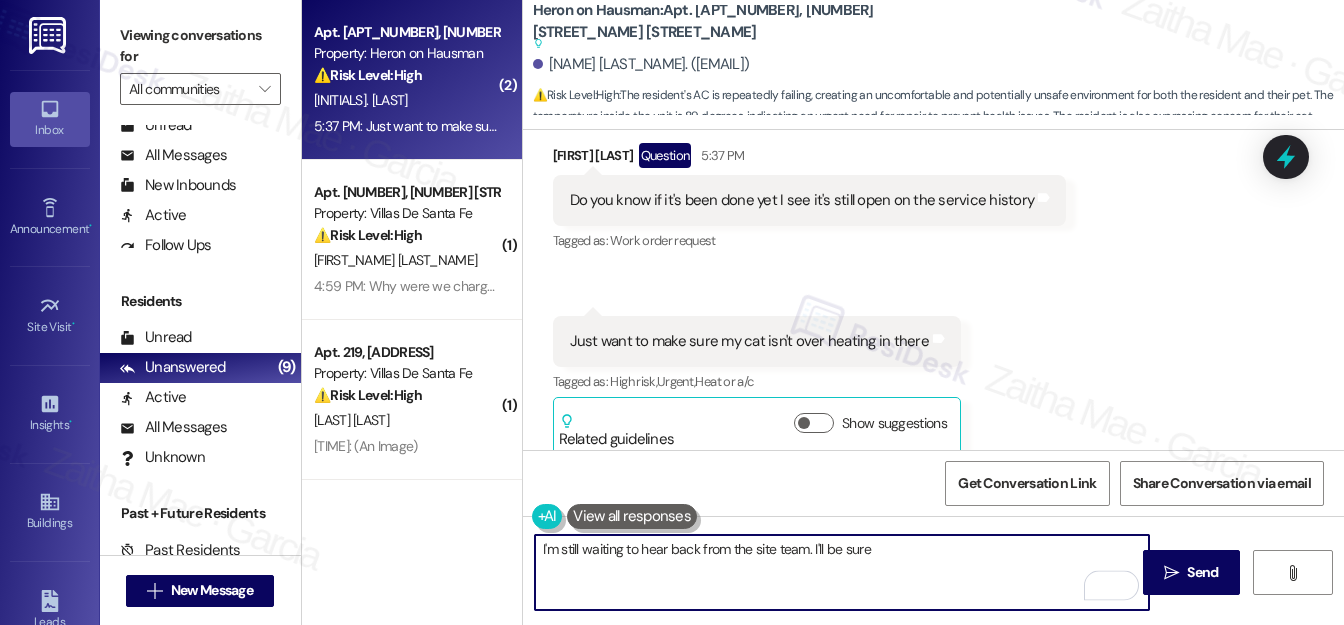 click on "I'm still waiting to hear back from the site team. I'll be sure" at bounding box center (842, 572) 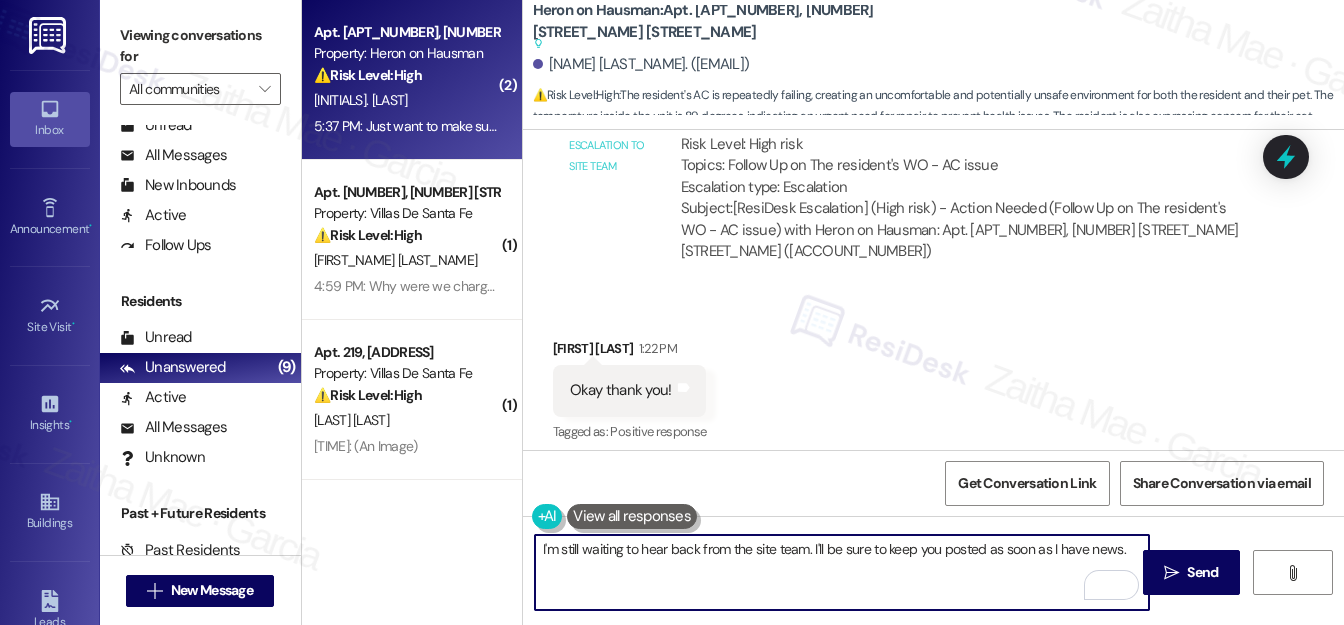 scroll, scrollTop: 5549, scrollLeft: 0, axis: vertical 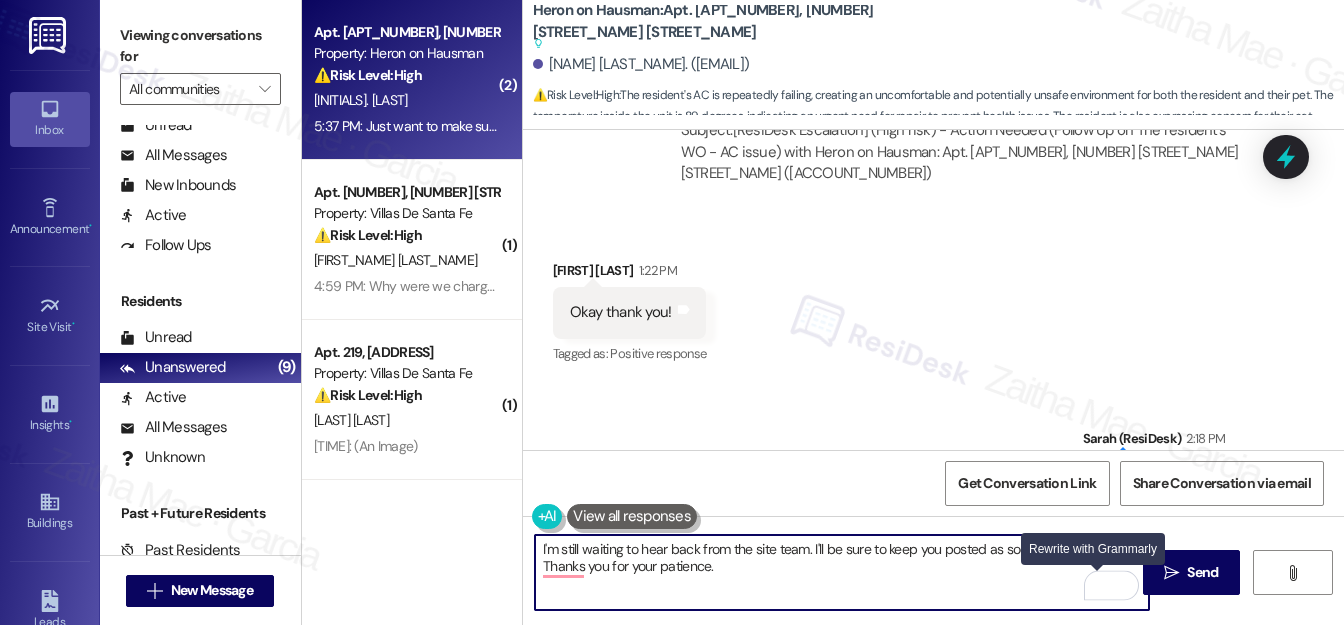 drag, startPoint x: 1101, startPoint y: 582, endPoint x: 1085, endPoint y: 577, distance: 16.763054 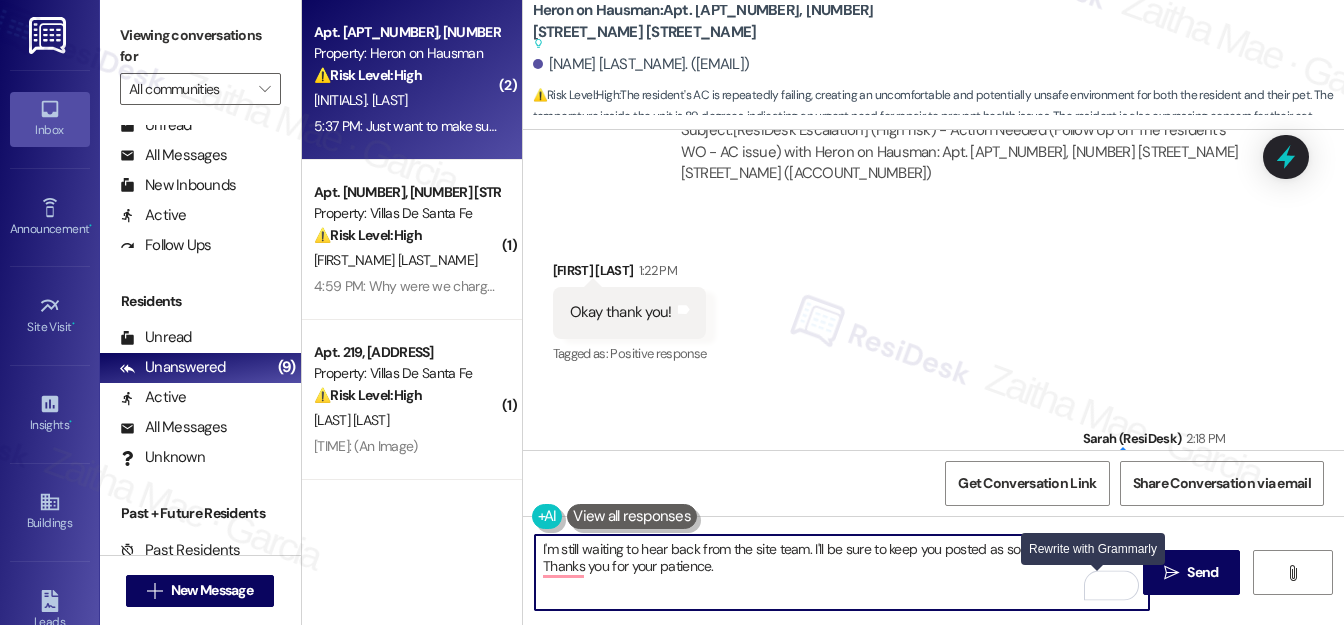 click at bounding box center (1099, 585) 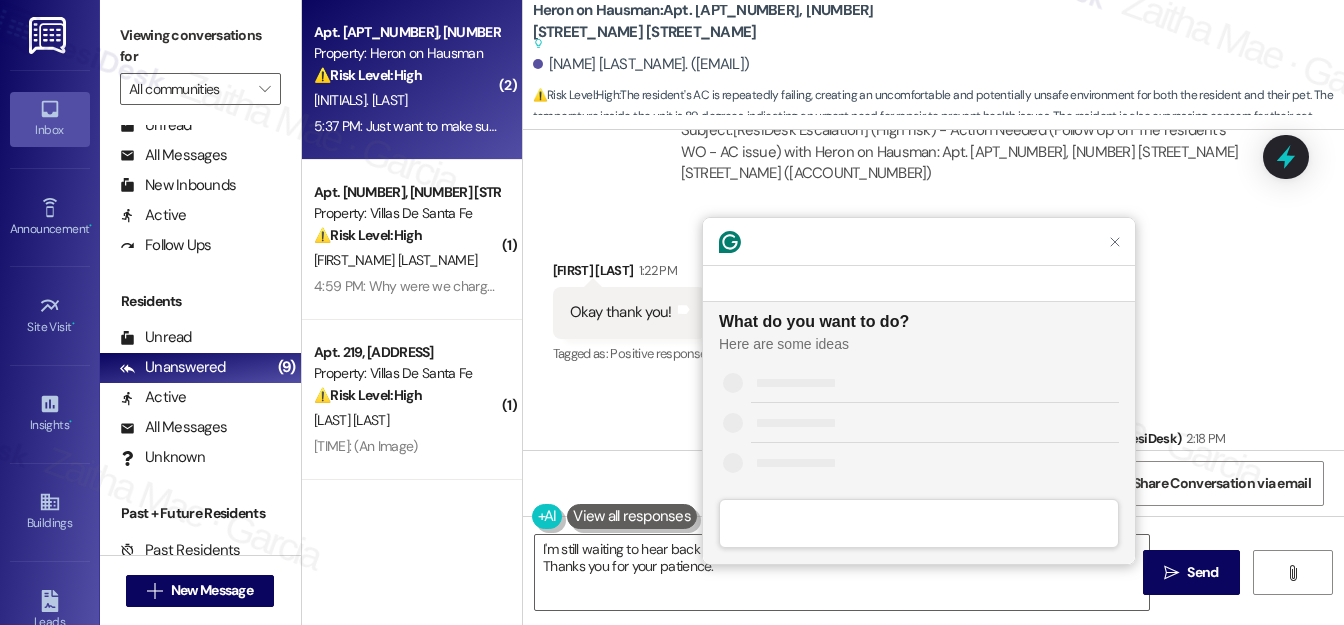 scroll, scrollTop: 0, scrollLeft: 0, axis: both 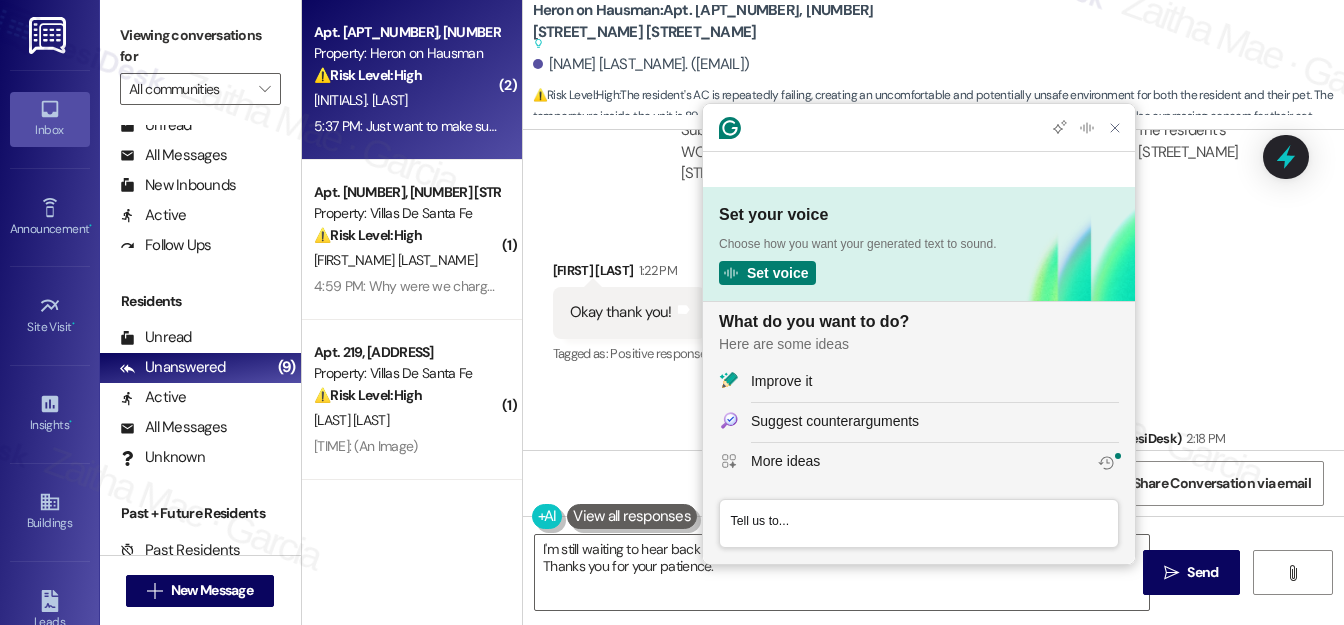 click on "Improve it" 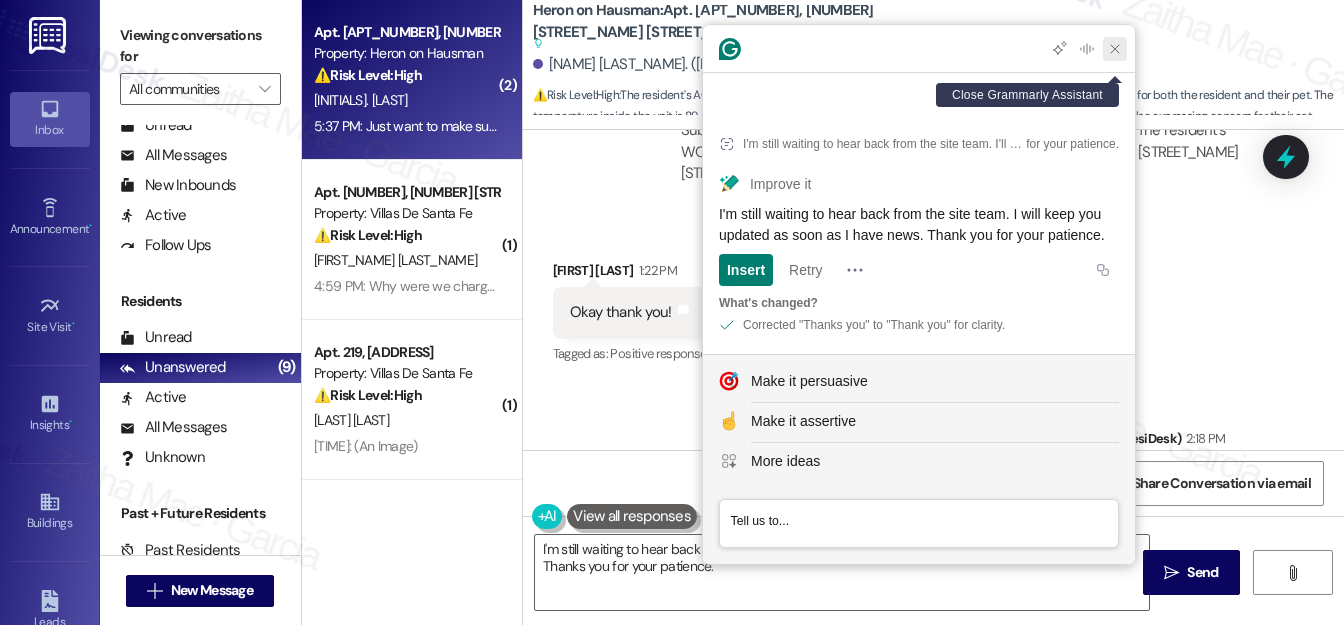 click 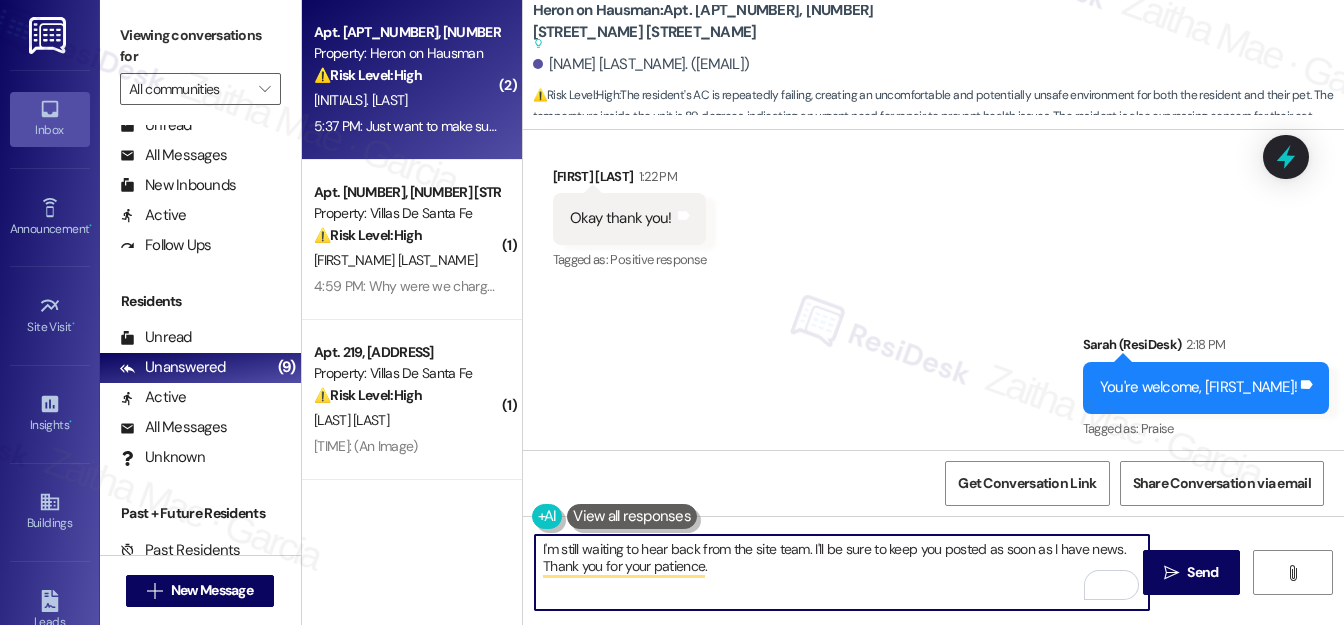 scroll, scrollTop: 6003, scrollLeft: 0, axis: vertical 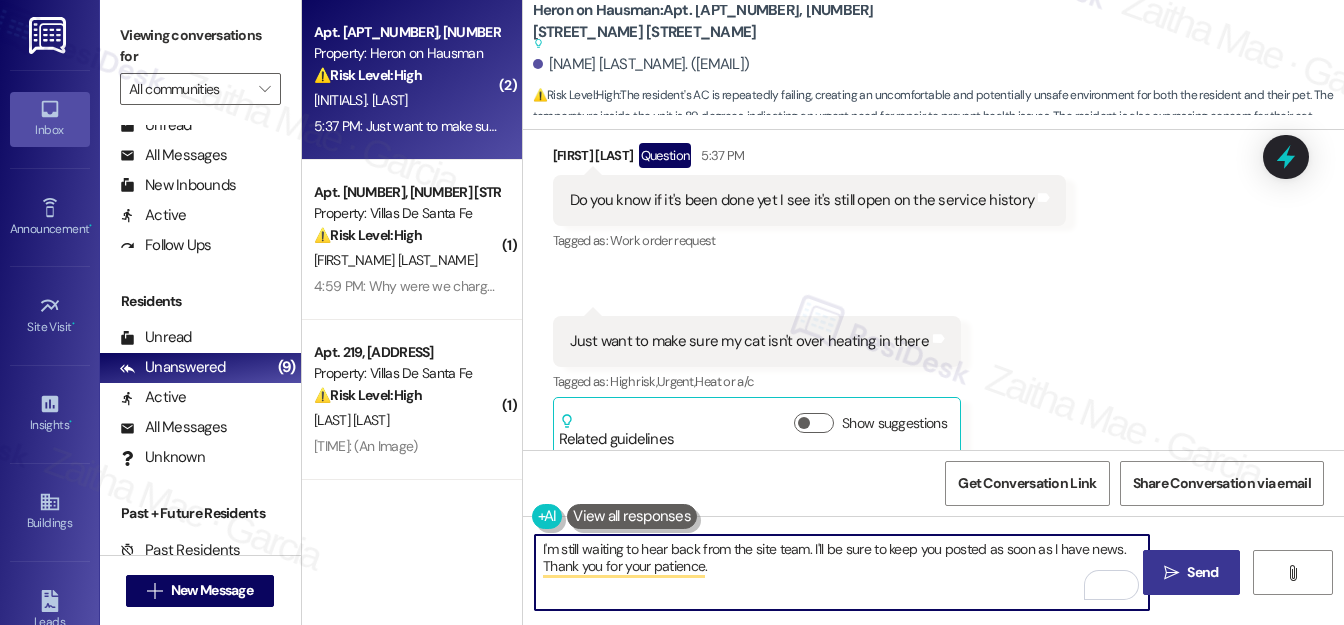 type on "I'm still waiting to hear back from the site team. I'll be sure to keep you posted as soon as I have news. Thank you for your patience." 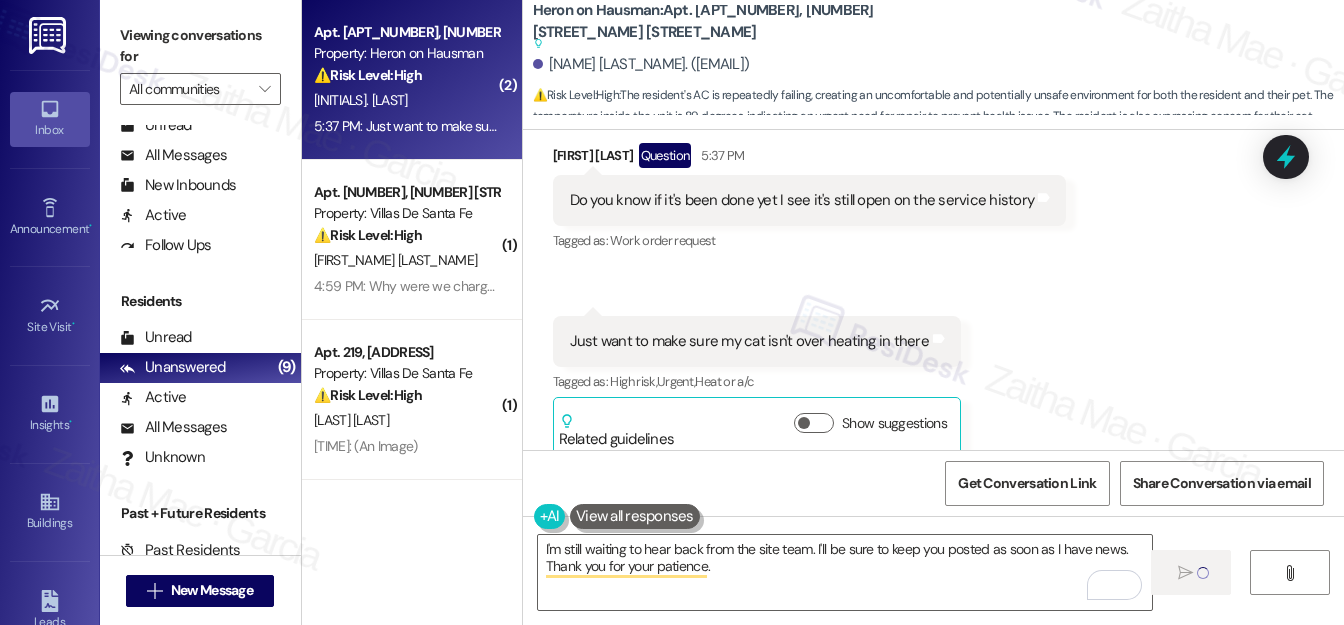type 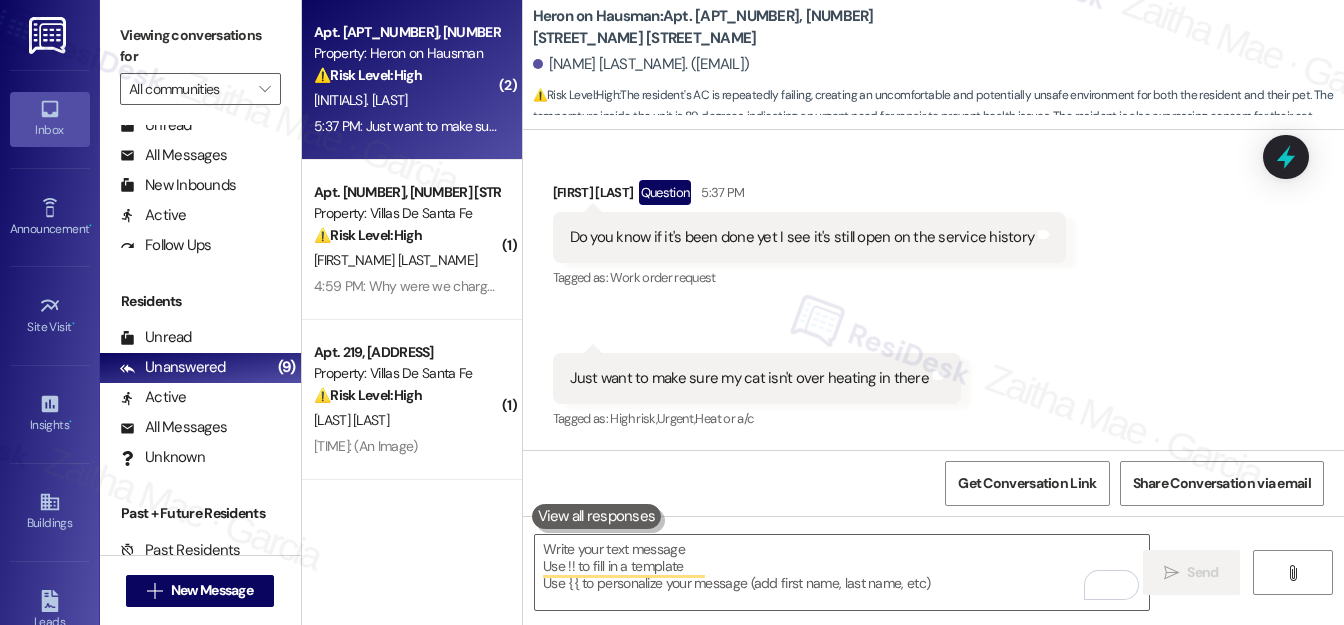 scroll, scrollTop: 6002, scrollLeft: 0, axis: vertical 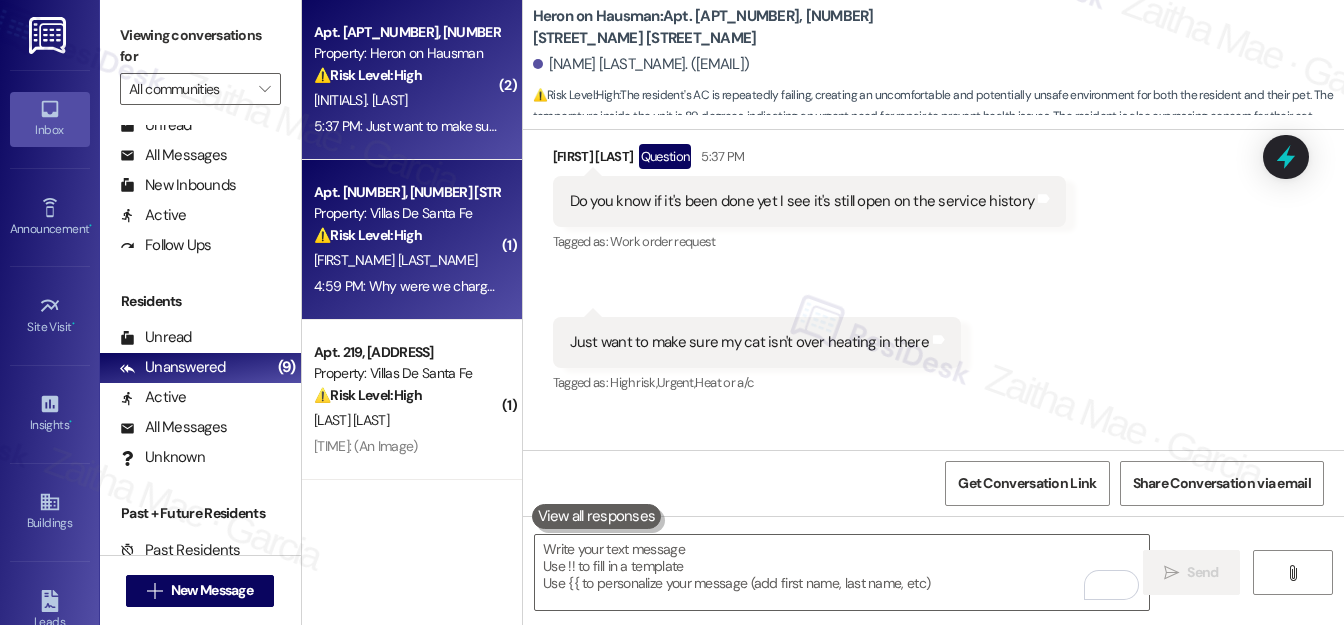 click on "R. Hernandez" at bounding box center [406, 260] 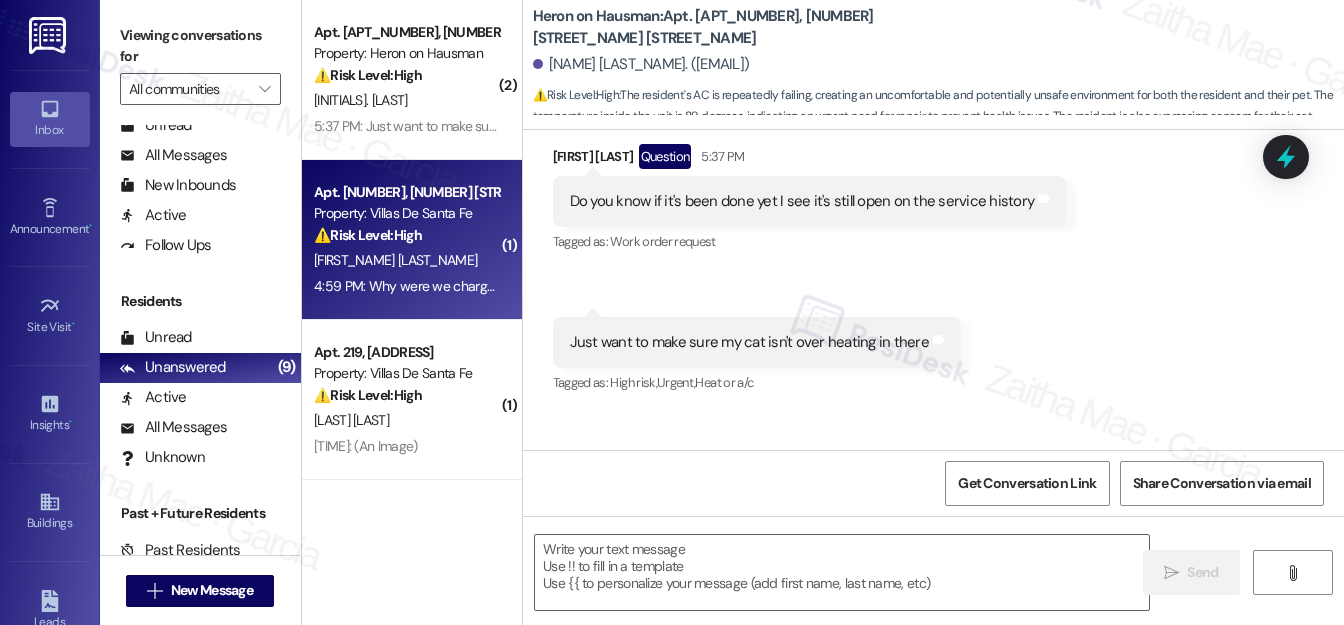 type on "Fetching suggested responses. Please feel free to read through the conversation in the meantime." 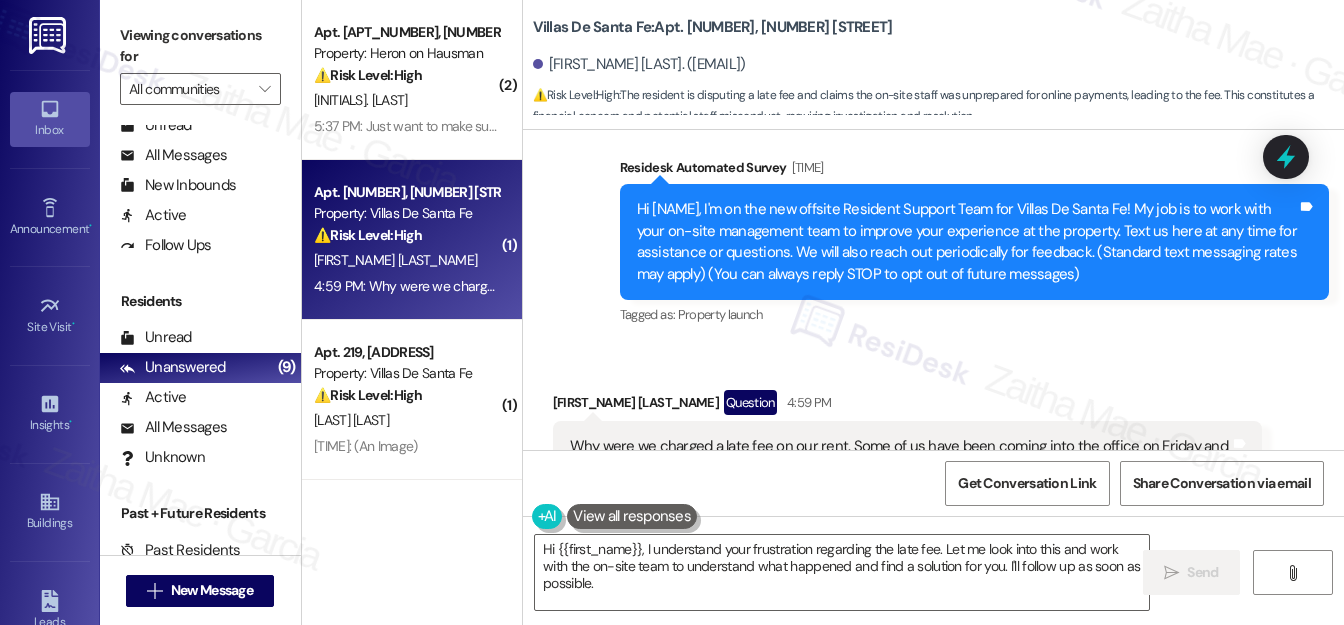 scroll, scrollTop: 546, scrollLeft: 0, axis: vertical 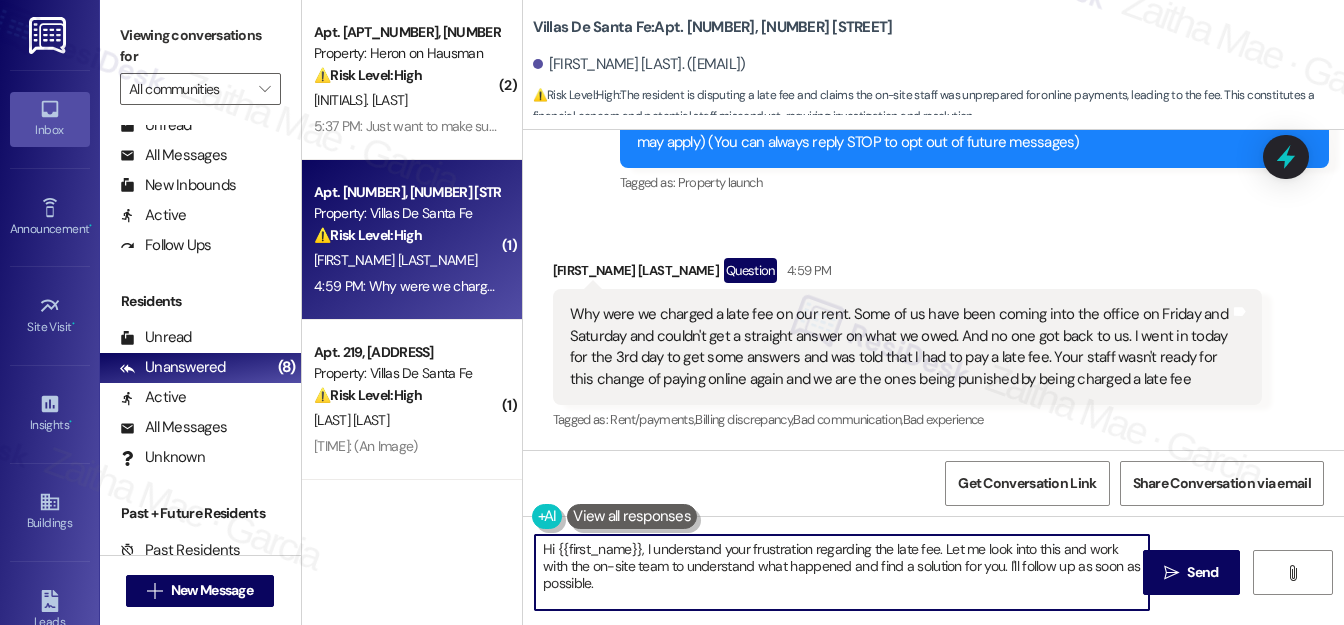 click on "Hi {{first_name}}, I understand your frustration regarding the late fee. Let me look into this and work with the on-site team to understand what happened and find a solution for you. I'll follow up as soon as possible." at bounding box center (842, 572) 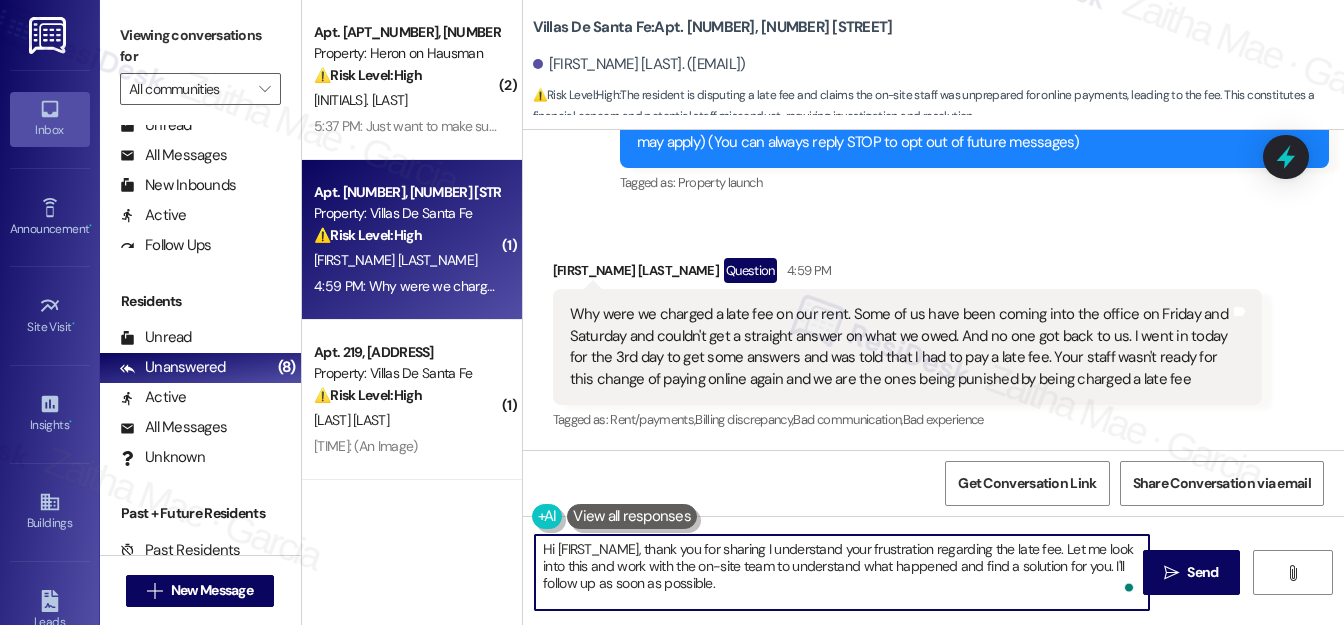 type on "Hi {{first_name}}, thank you for sharing  I understand your frustration regarding the late fee. Let me look into this and work with the on-site team to understand what happened and find a solution for you. I'll follow up as soon as possible." 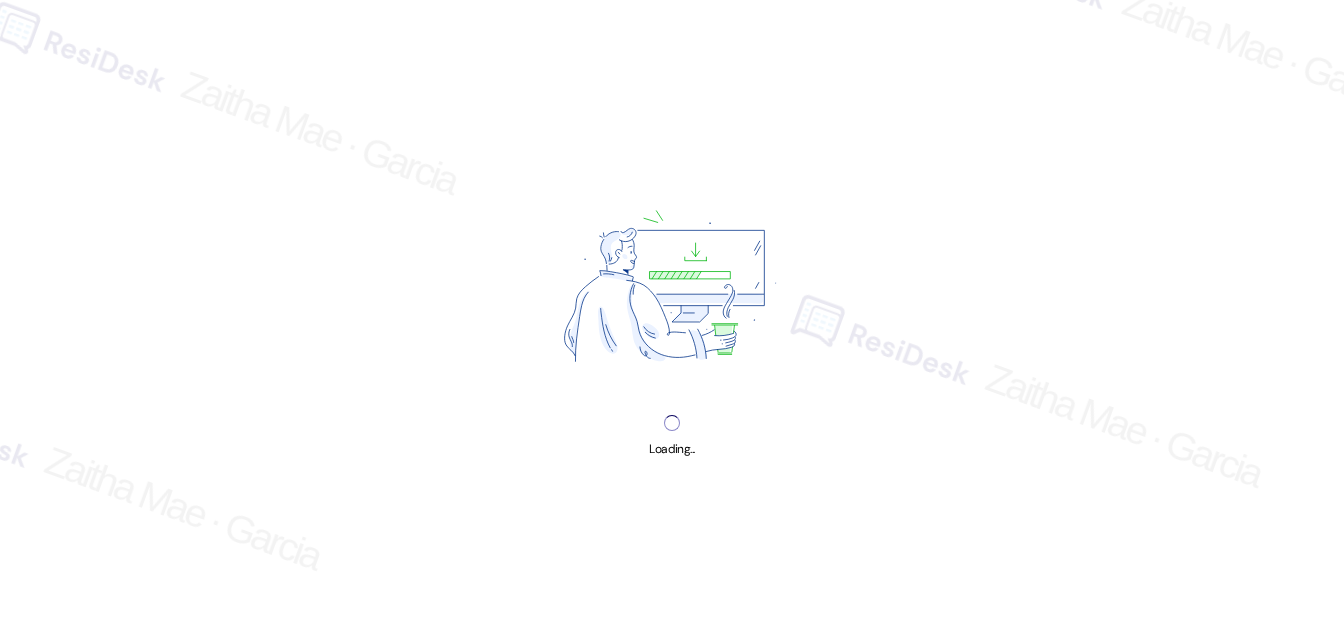 scroll, scrollTop: 0, scrollLeft: 0, axis: both 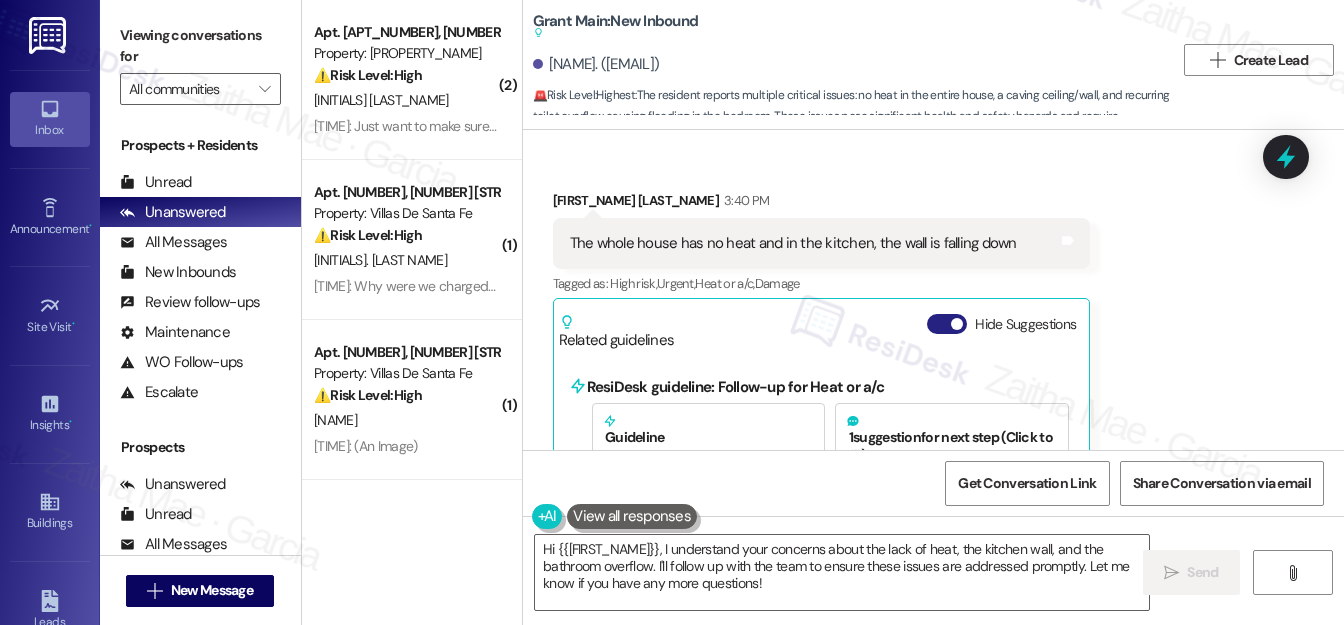 click on "Hide Suggestions" at bounding box center [947, 324] 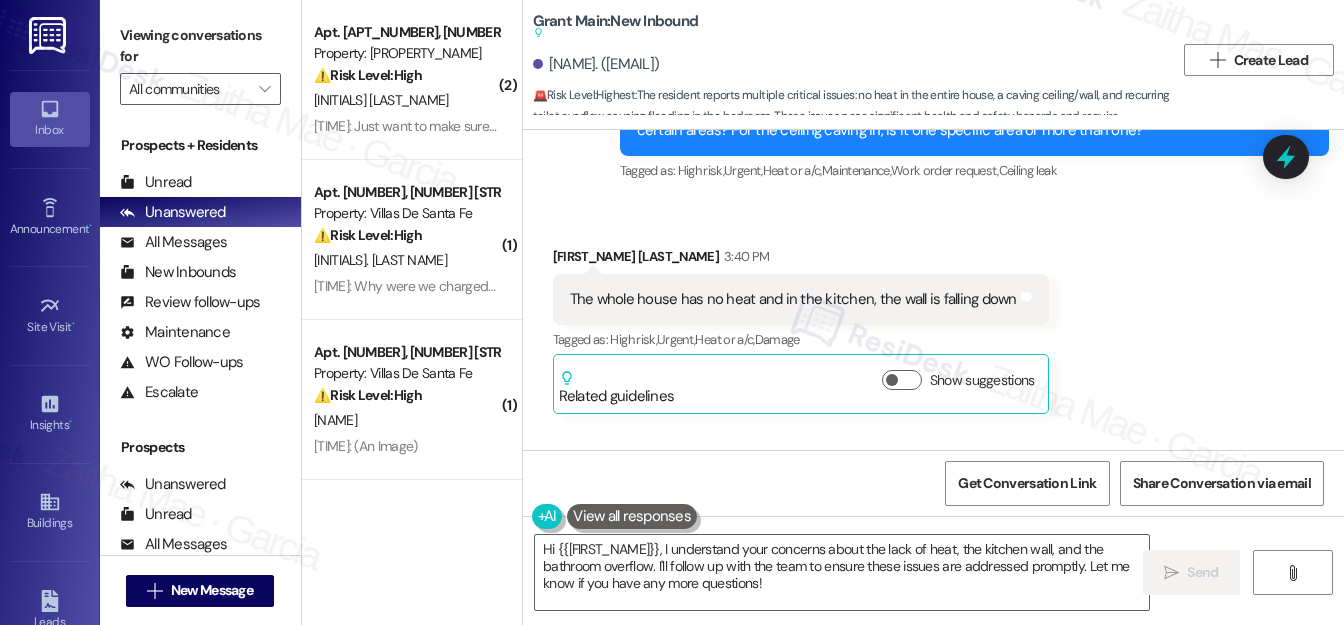 scroll, scrollTop: 13344, scrollLeft: 0, axis: vertical 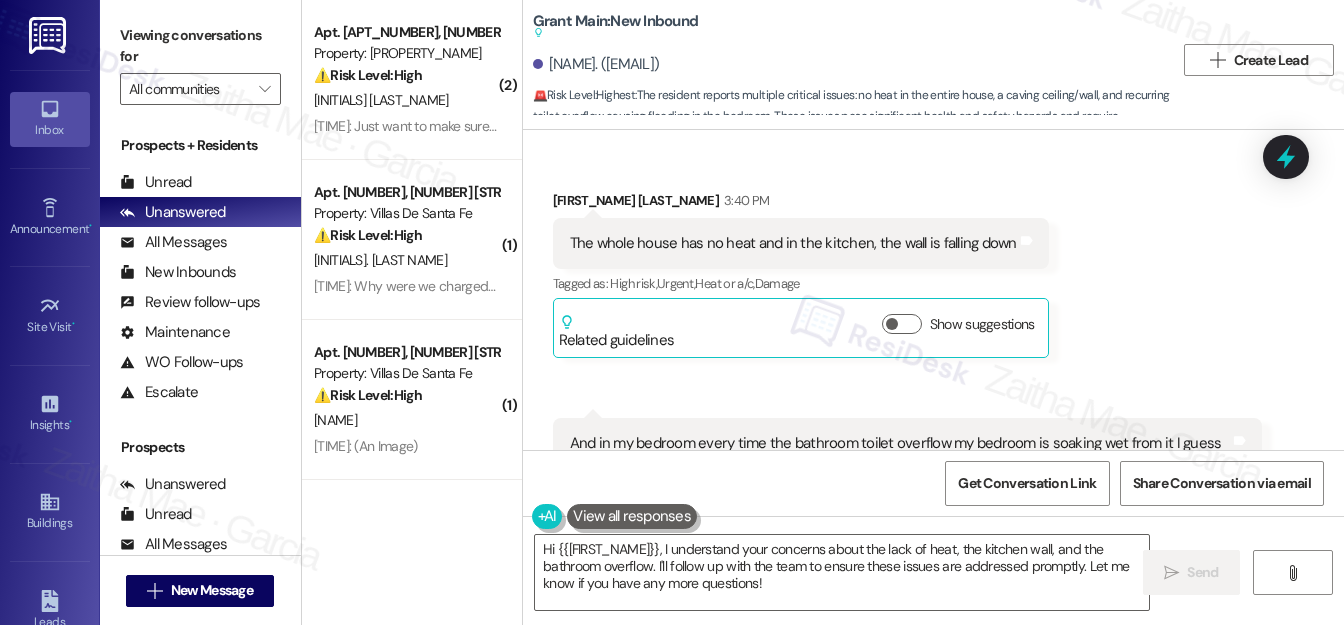 click on "Show suggestions" at bounding box center (962, 324) 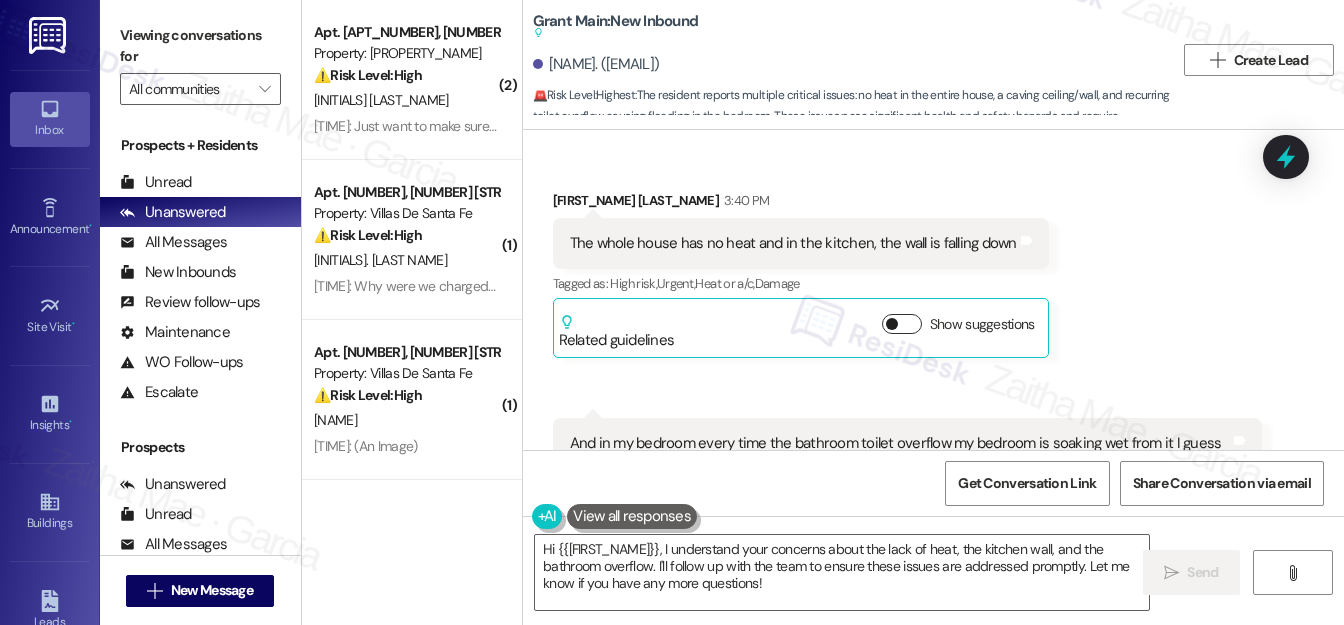 click on "Show suggestions" at bounding box center (902, 324) 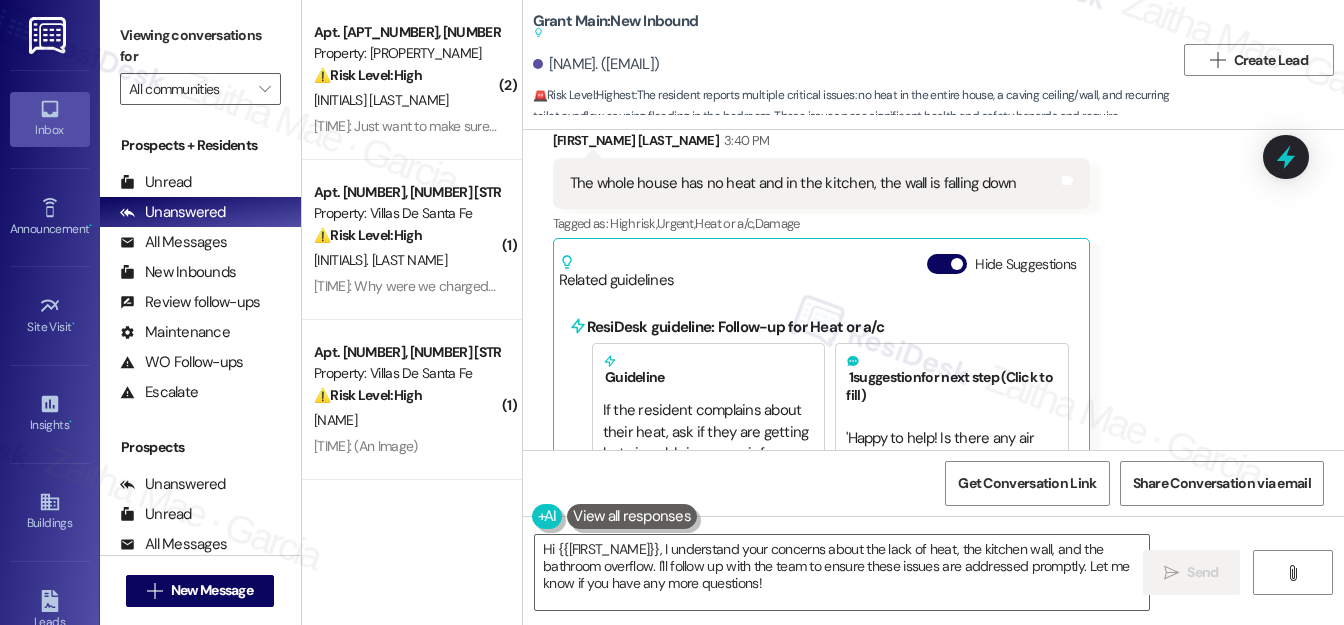 scroll, scrollTop: 13435, scrollLeft: 0, axis: vertical 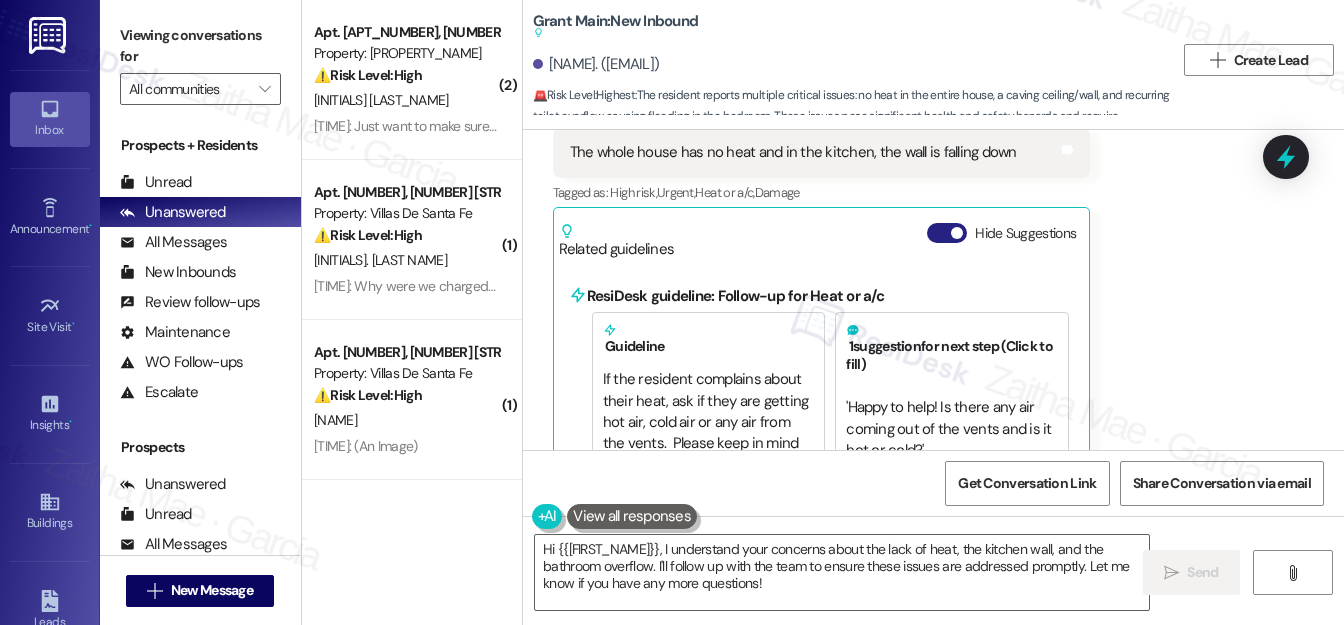 click on "Hide Suggestions" at bounding box center (947, 233) 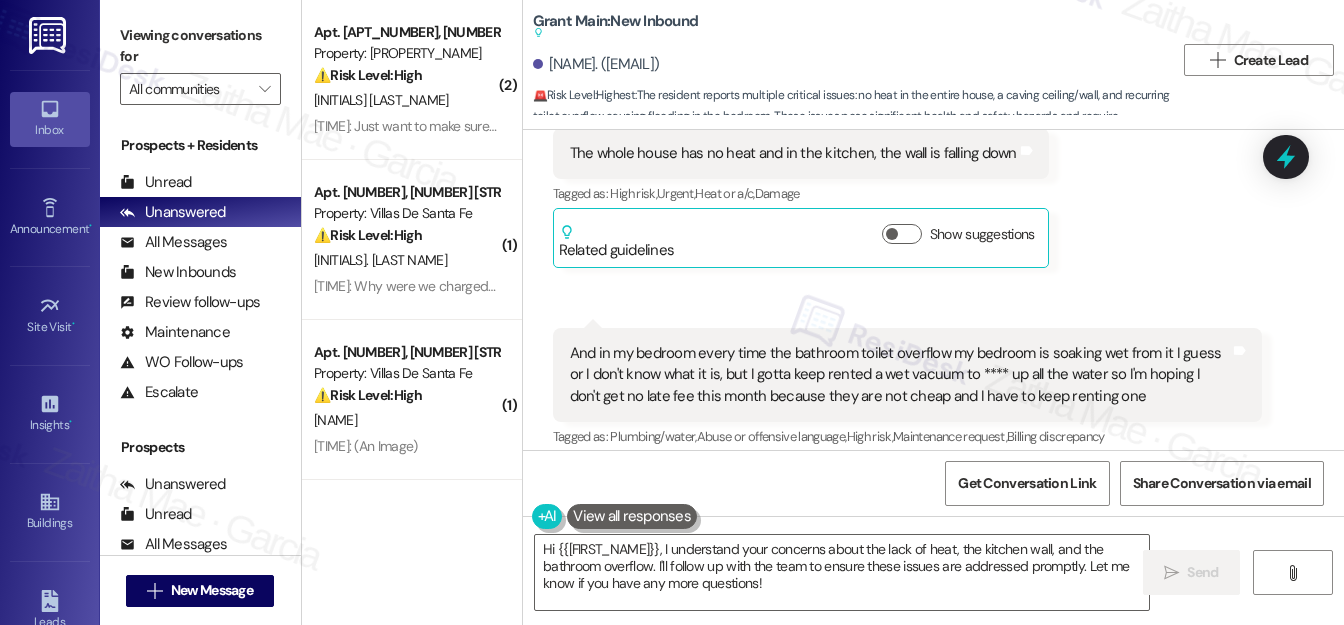 scroll, scrollTop: 13435, scrollLeft: 0, axis: vertical 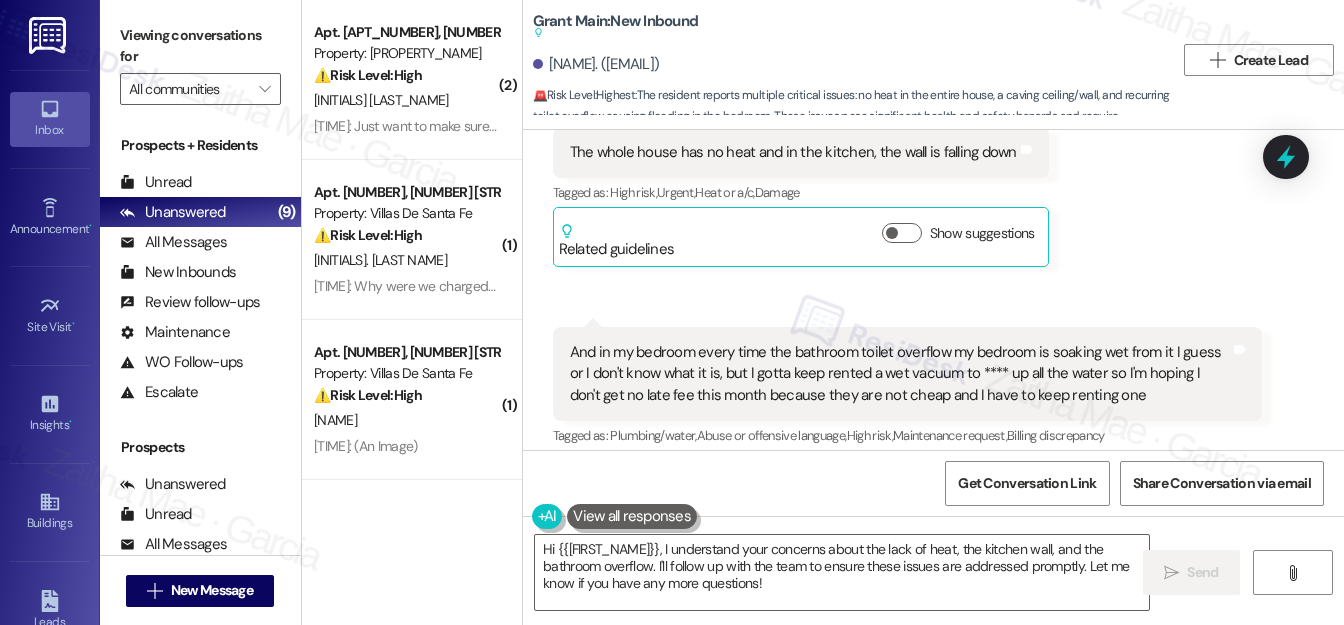 click on "Show suggestions" at bounding box center (943, 476) 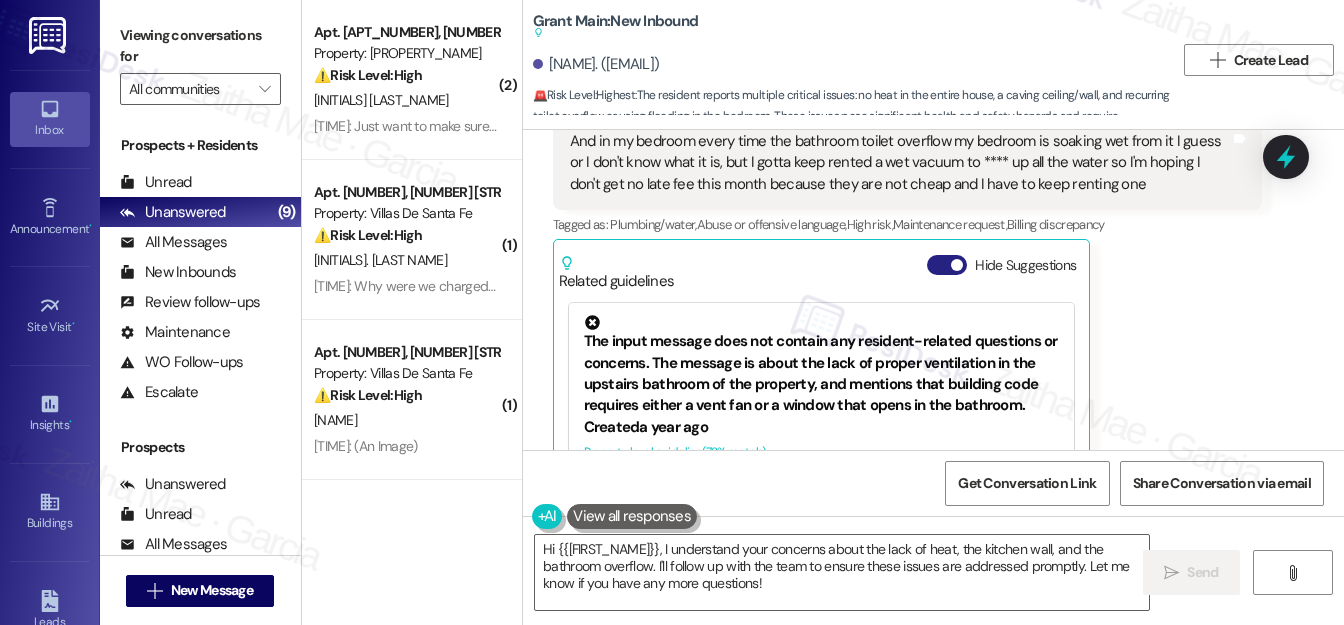 scroll, scrollTop: 13707, scrollLeft: 0, axis: vertical 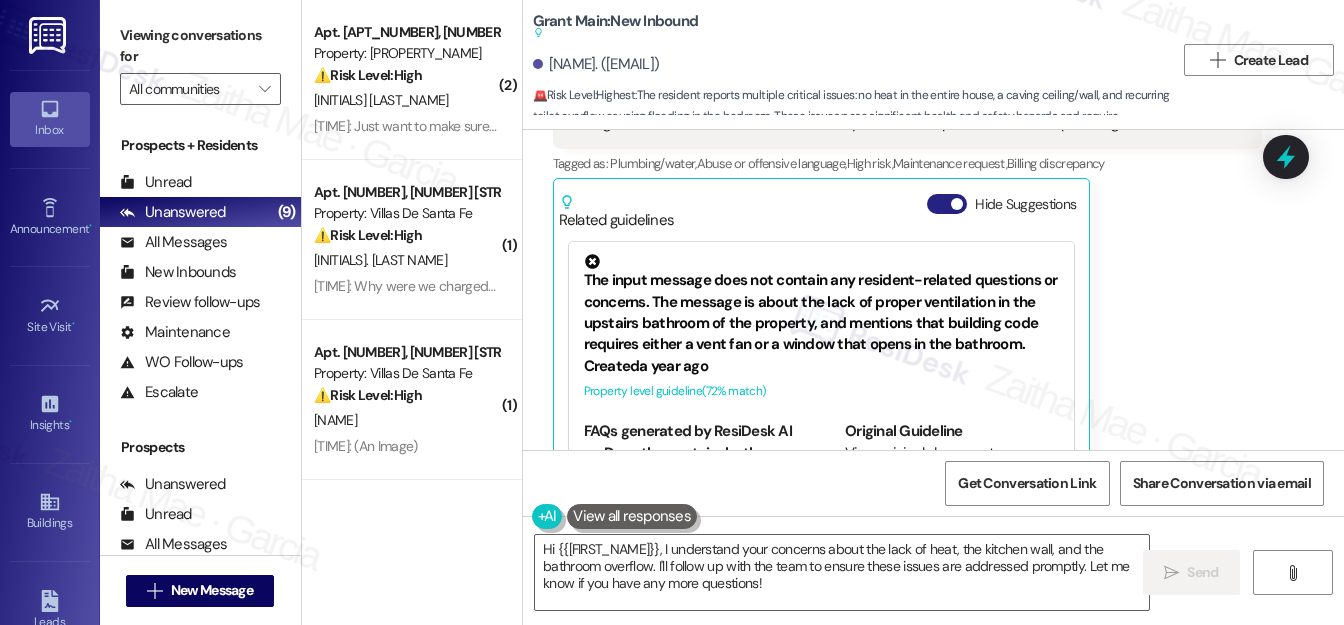 click on "Hide Suggestions" at bounding box center (947, 204) 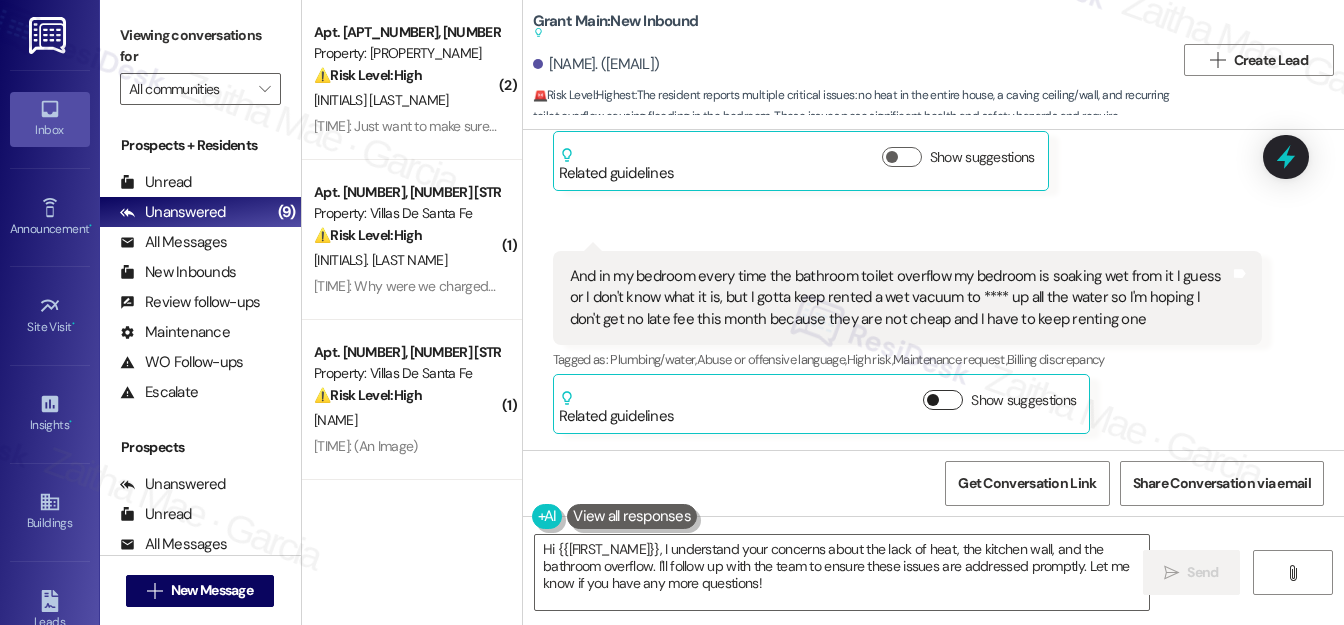 scroll, scrollTop: 13457, scrollLeft: 0, axis: vertical 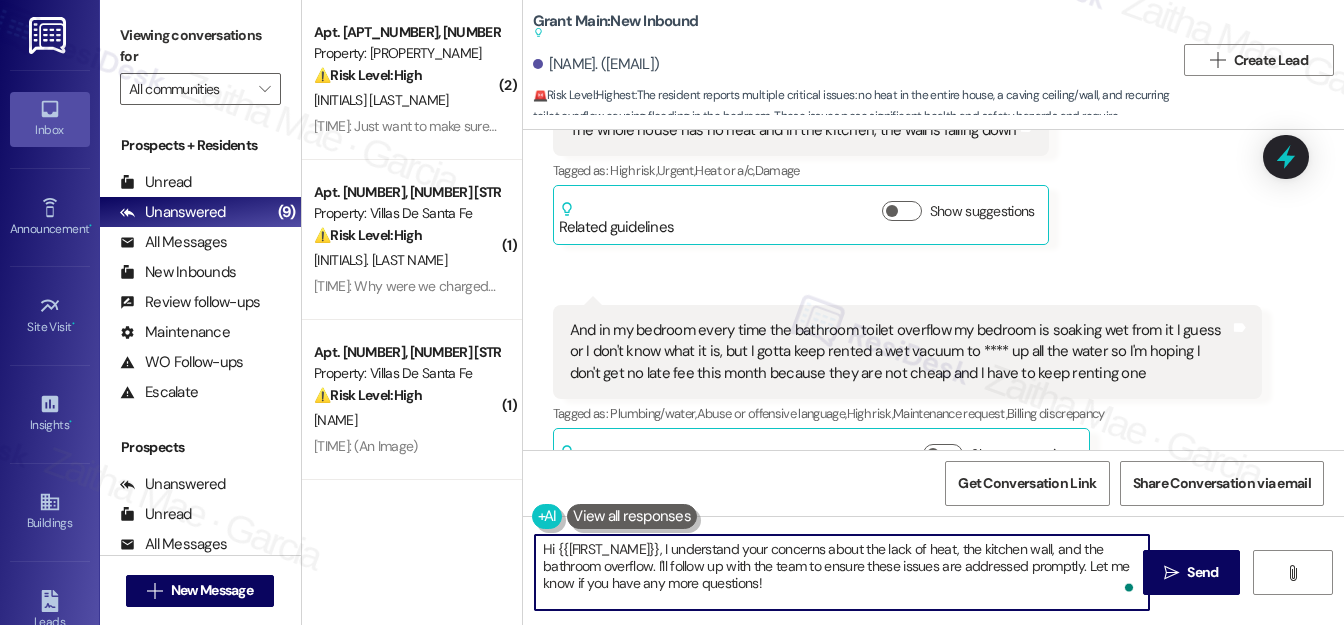 drag, startPoint x: 540, startPoint y: 547, endPoint x: 810, endPoint y: 603, distance: 275.74625 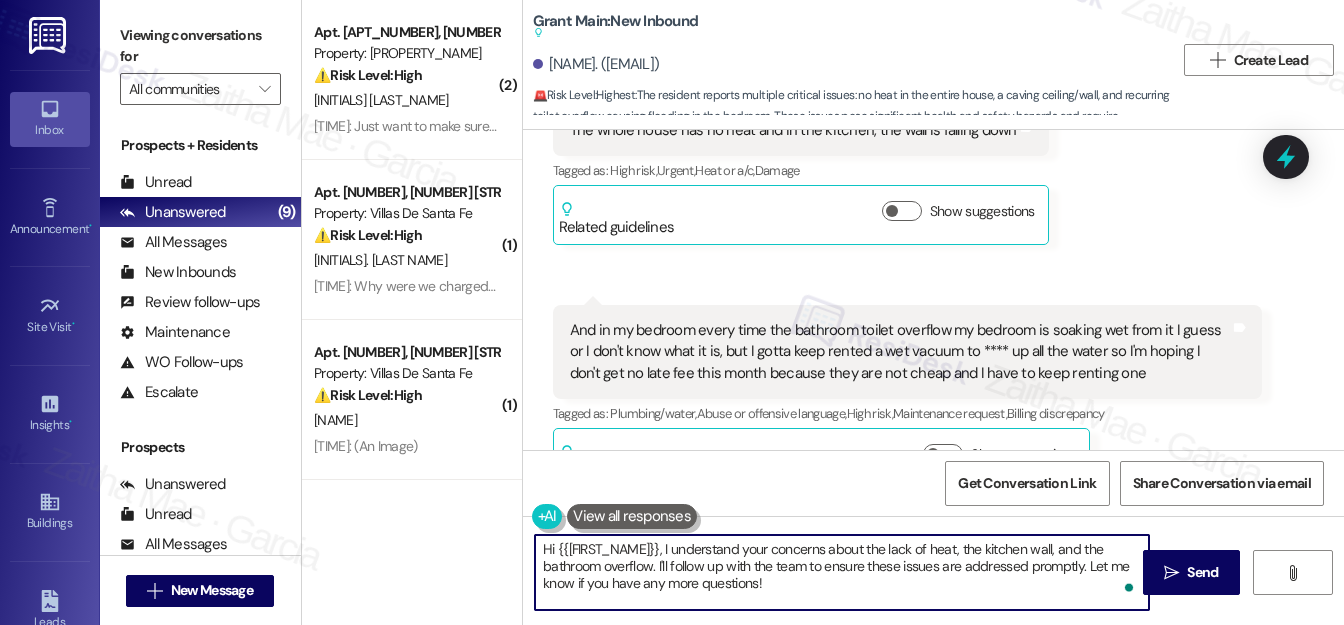 click on "Hi {{first_name}}, I understand your concerns about the lack of heat, the kitchen wall, and the bathroom overflow. I'll follow up with the team to ensure these issues are addressed promptly. Let me know if you have any more questions!" at bounding box center (842, 572) 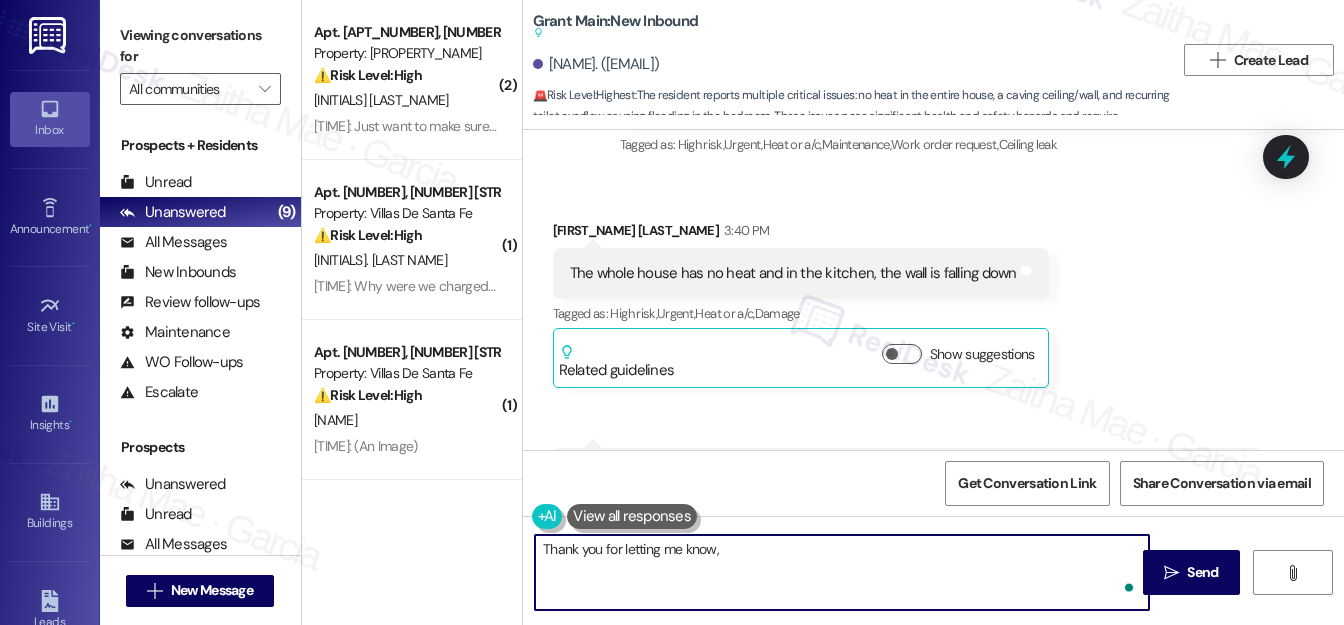 scroll, scrollTop: 13275, scrollLeft: 0, axis: vertical 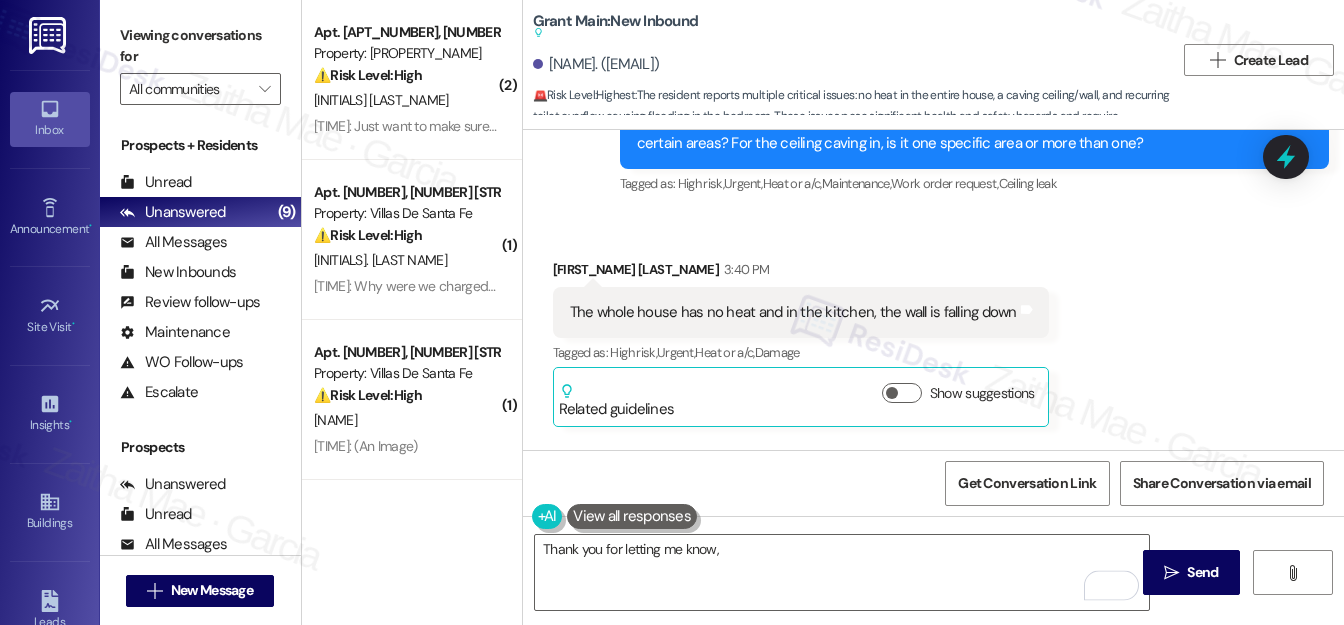 click on "Regina Bethune 3:40 PM" at bounding box center (801, 273) 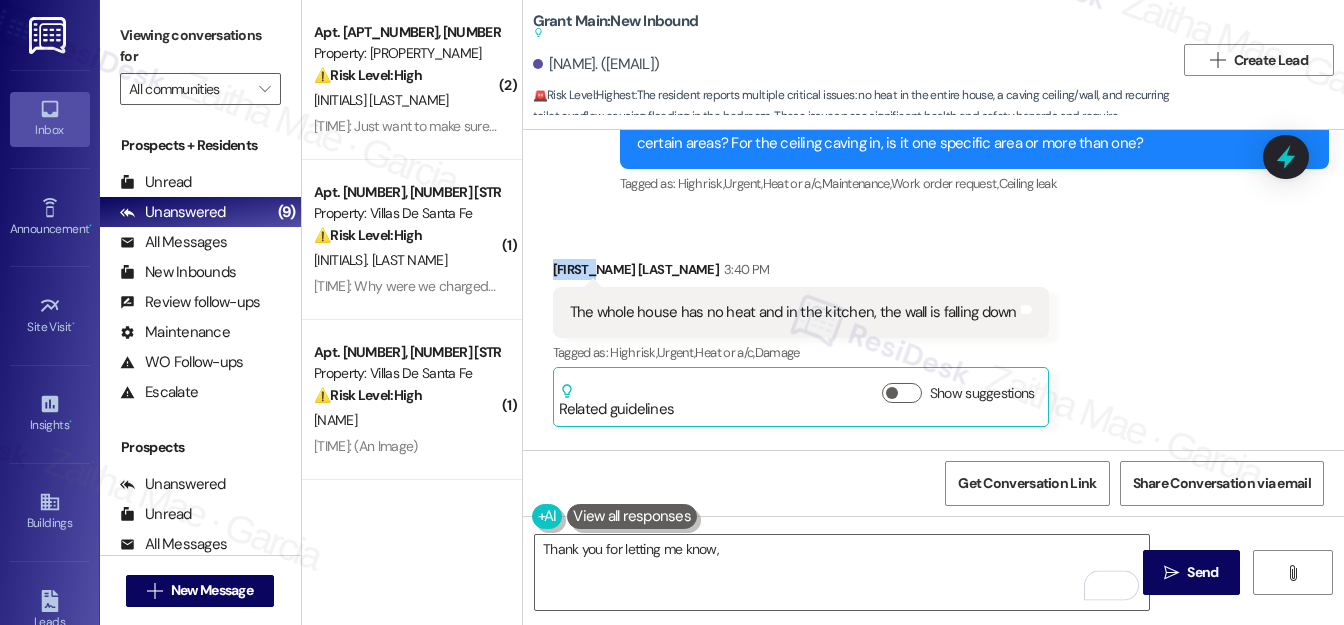 click on "Regina Bethune 3:40 PM" at bounding box center (801, 273) 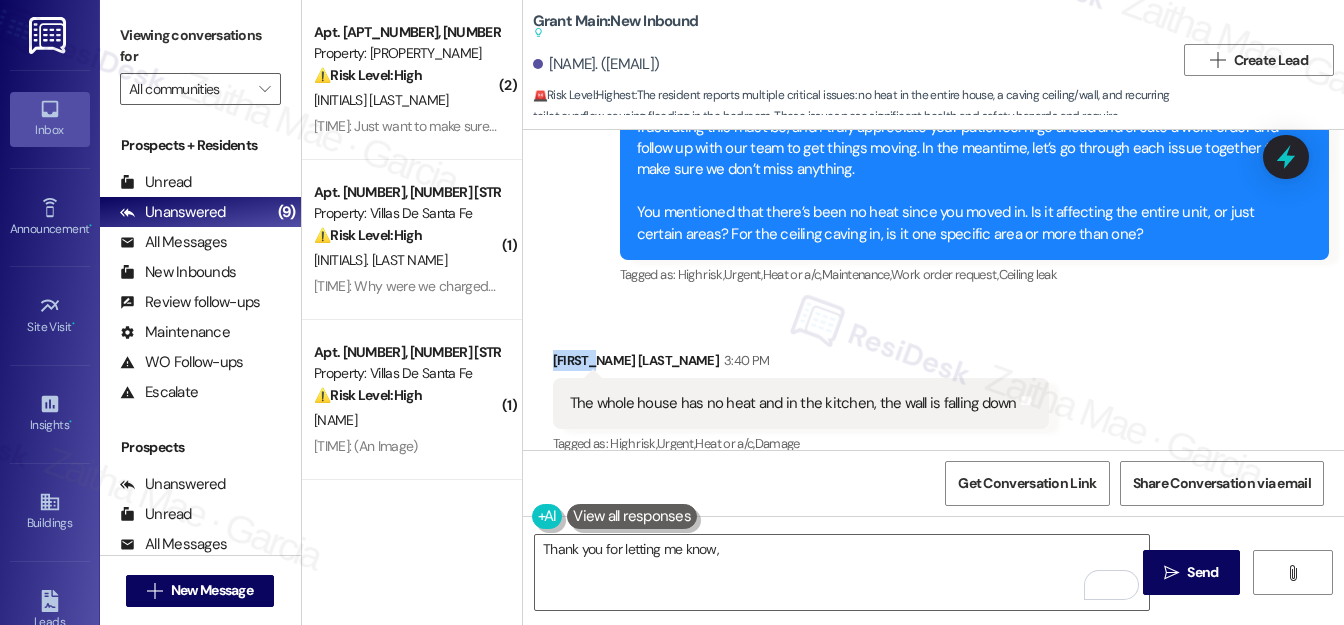 scroll, scrollTop: 13184, scrollLeft: 0, axis: vertical 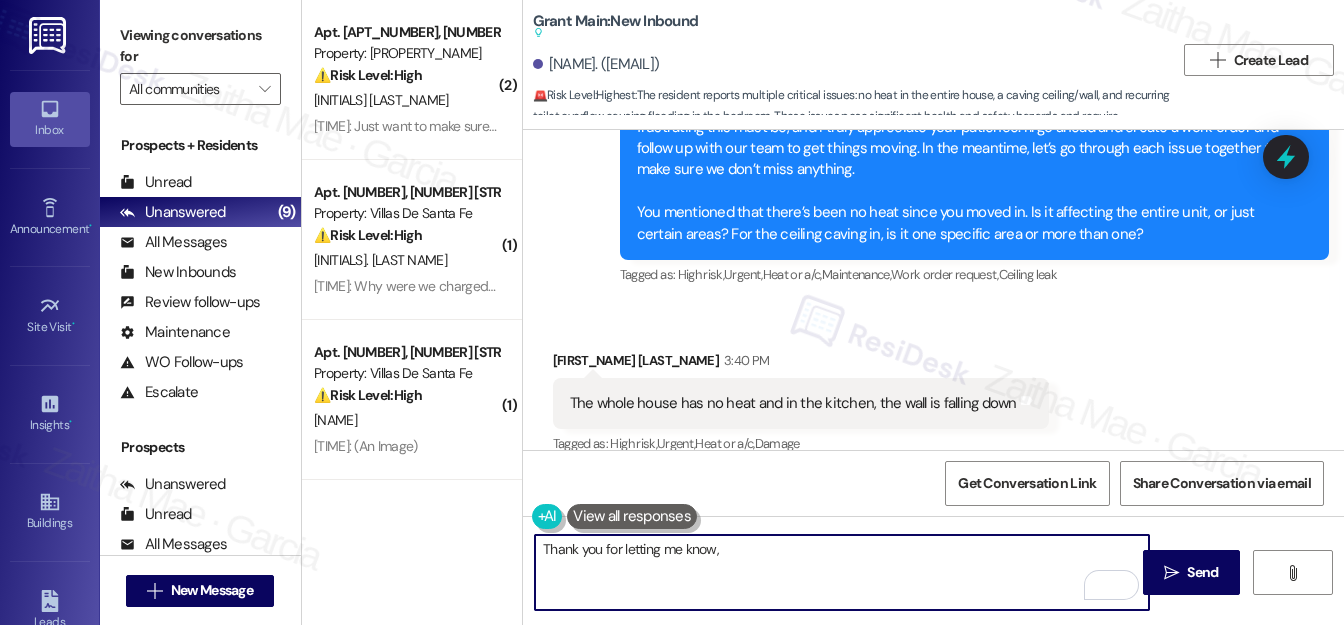 click on "Thank you for letting me know," at bounding box center [842, 572] 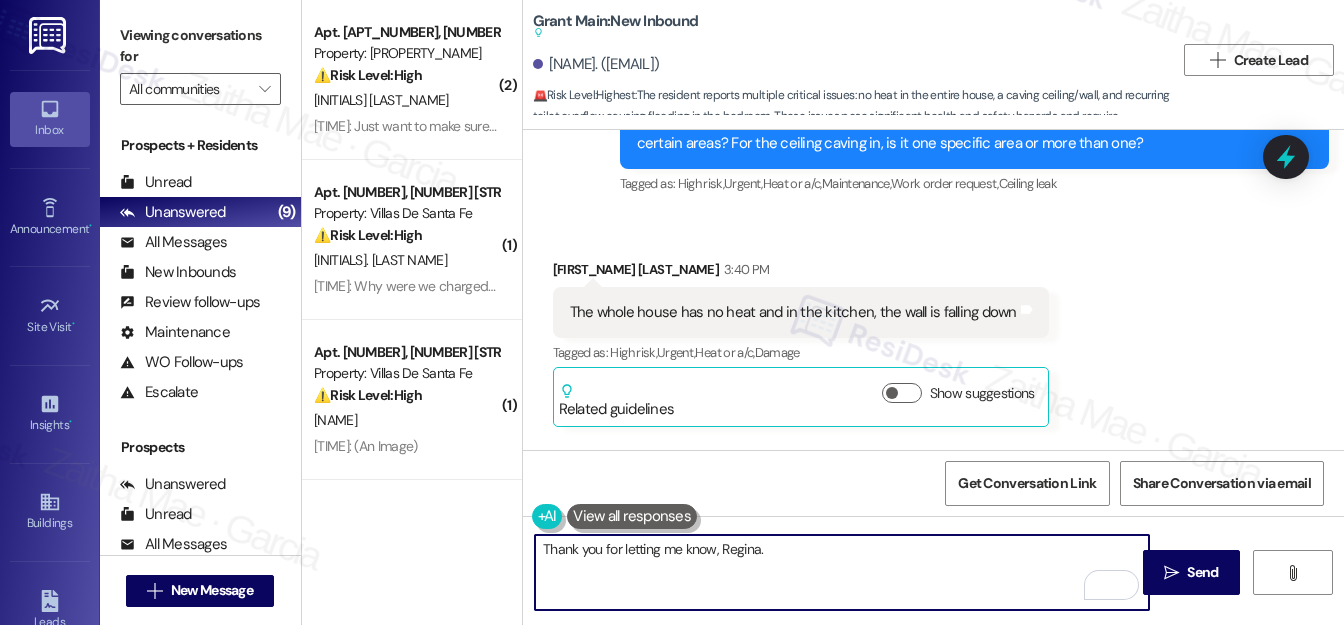 scroll, scrollTop: 13366, scrollLeft: 0, axis: vertical 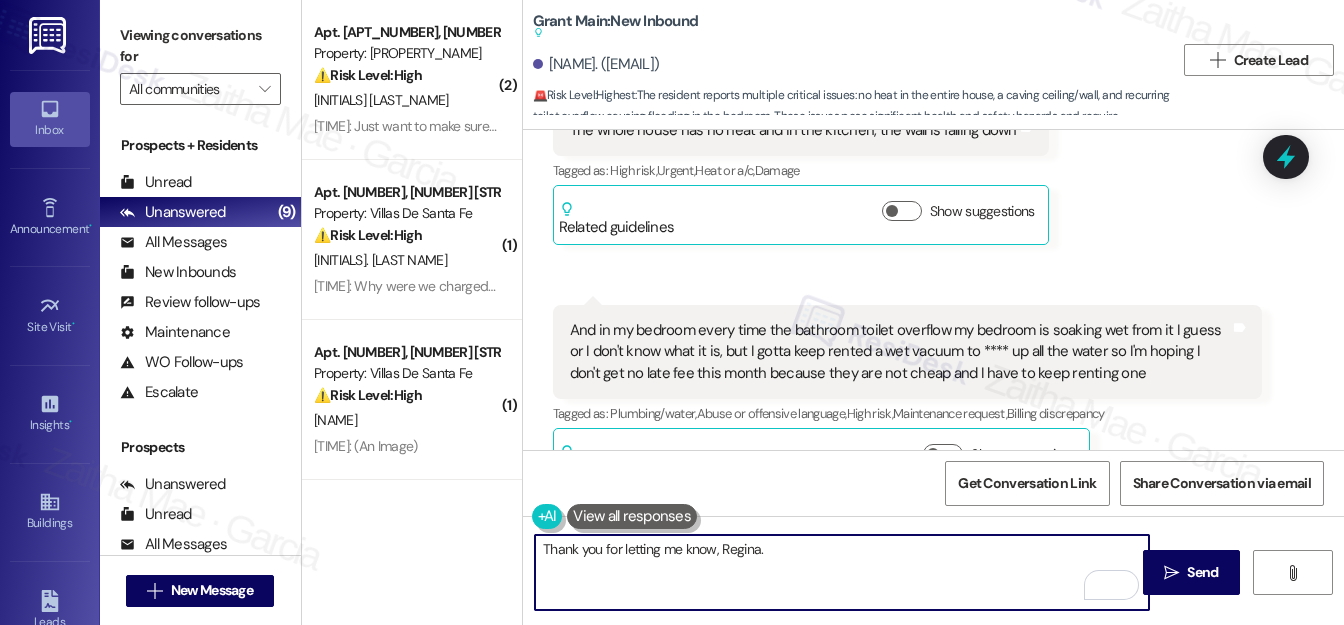 paste on "When you say it rains in the house, does the water come in through the ceiling, walls, or windows?" 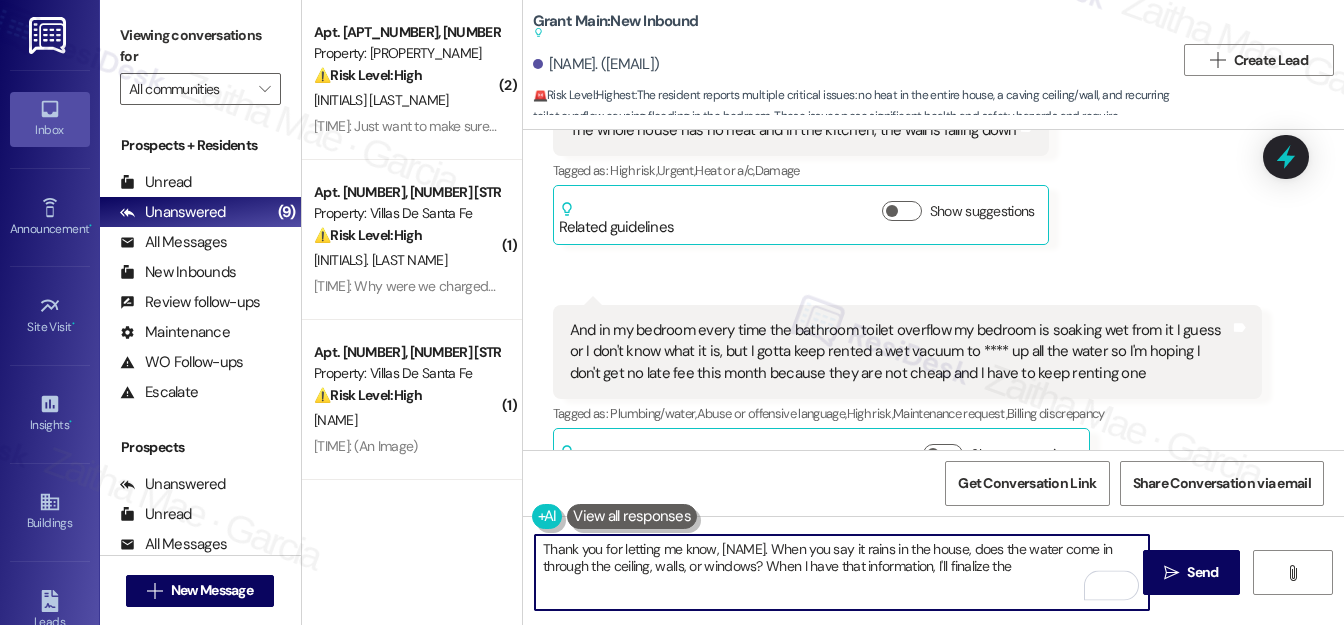 click on "Thank you for letting me know, Regina. When you say it rains in the house, does the water come in through the ceiling, walls, or windows? When I have that information, I'll finalize the" at bounding box center [842, 572] 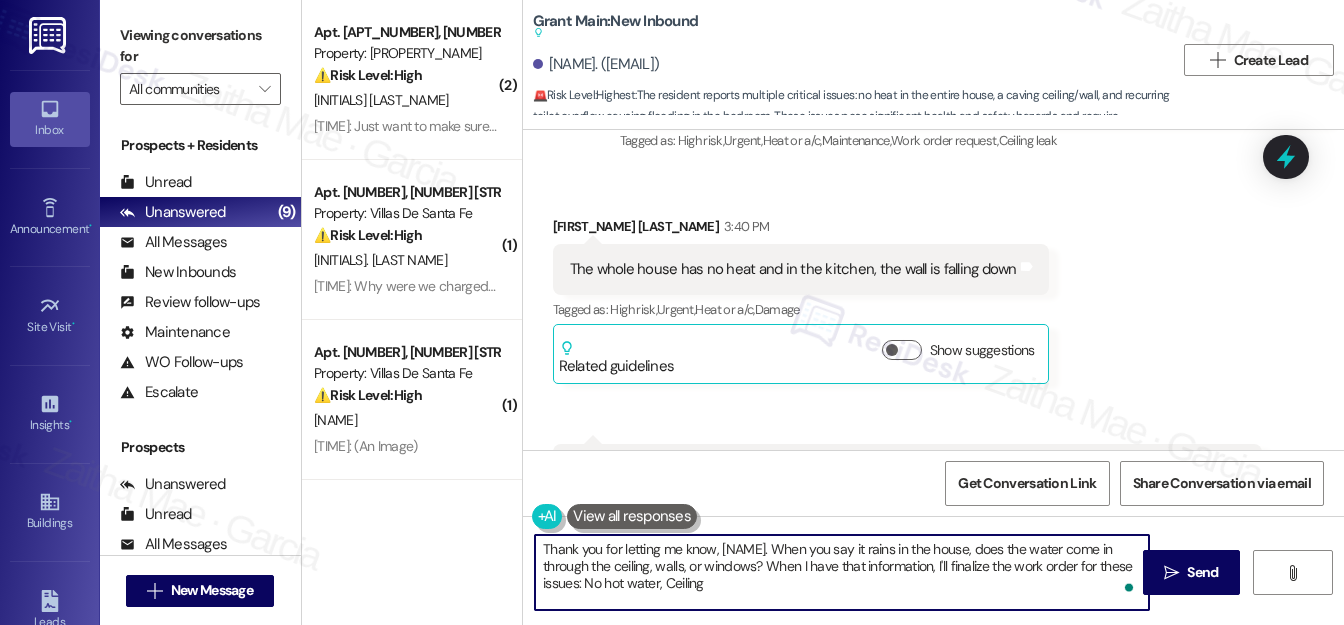 scroll, scrollTop: 13276, scrollLeft: 0, axis: vertical 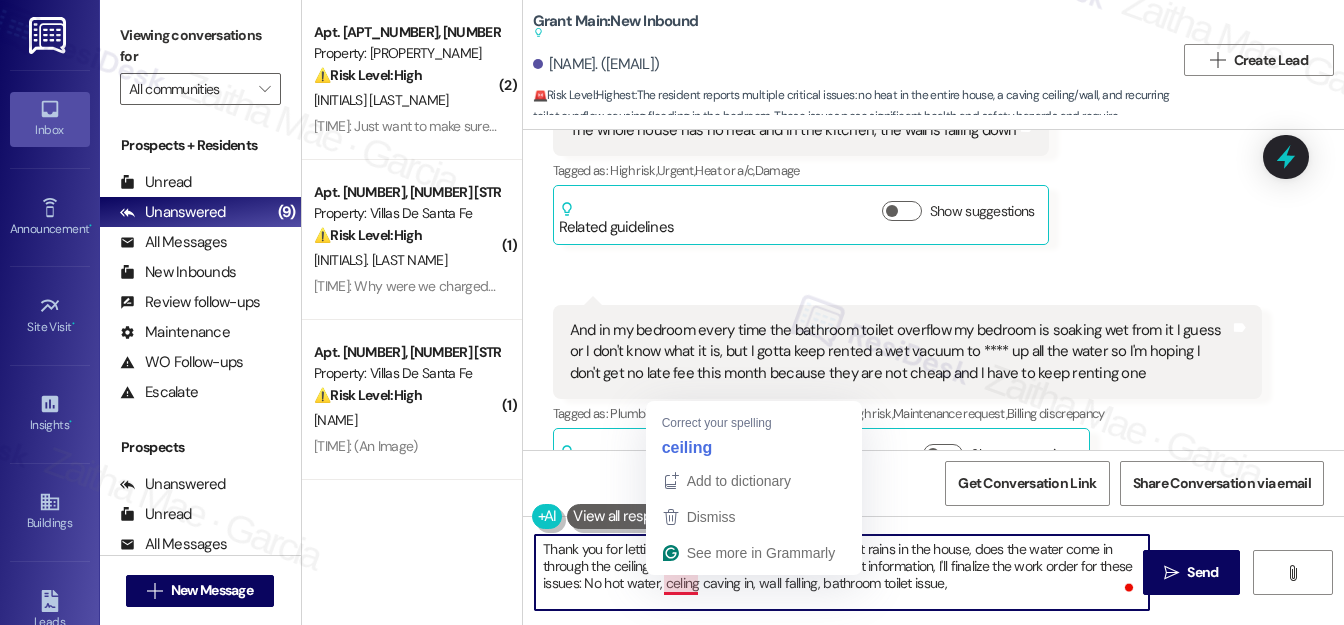 click on "Thank you for letting me know, Regina. When you say it rains in the house, does the water come in through the ceiling, walls, or windows? When I have that information, I'll finalize the work order for these issues: No hot water, celing caving in, wall falling, bathroom toilet issue," at bounding box center [842, 572] 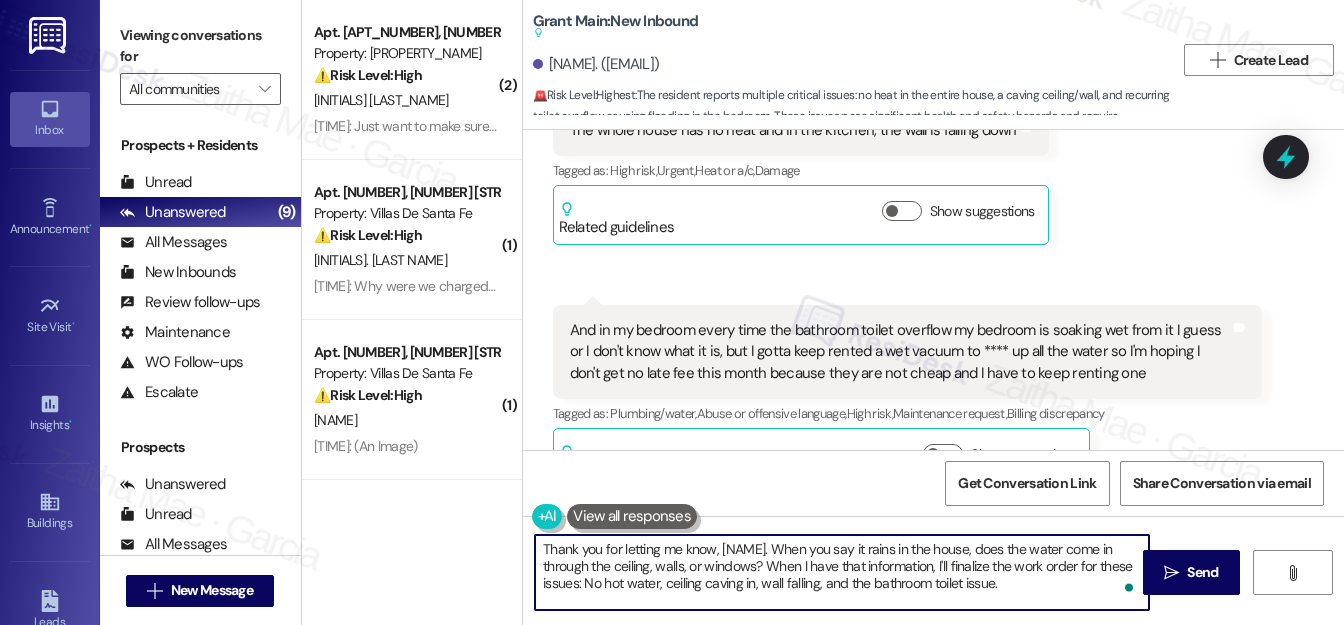 click on "Thank you for letting me know, Regina. When you say it rains in the house, does the water come in through the ceiling, walls, or windows? When I have that information, I'll finalize the work order for these issues: No hot water, ceiling caving in, wall falling, and the bathroom toilet issue." at bounding box center (842, 572) 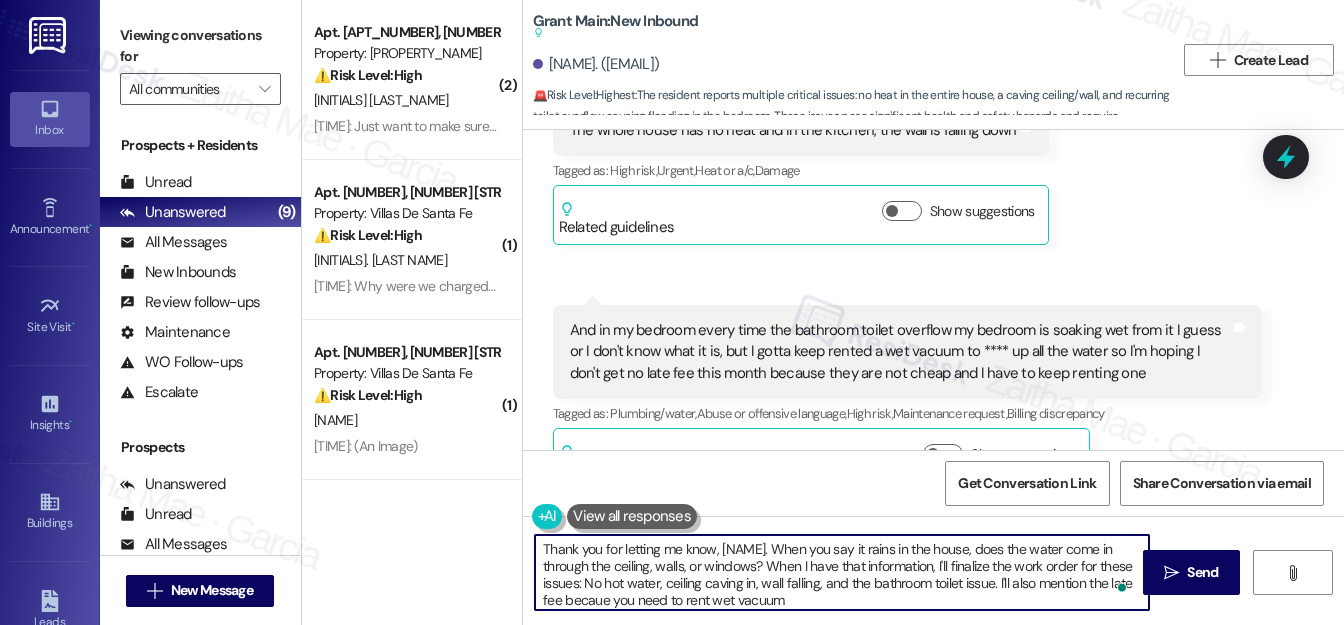 type on "Thank you for letting me know, Regina. When you say it rains in the house, does the water come in through the ceiling, walls, or windows? When I have that information, I'll finalize the work order for these issues: No hot water, ceiling caving in, wall falling, and the bathroom toilet issue. I'll also mention the late fee becaue you need to rent wet vacuum." 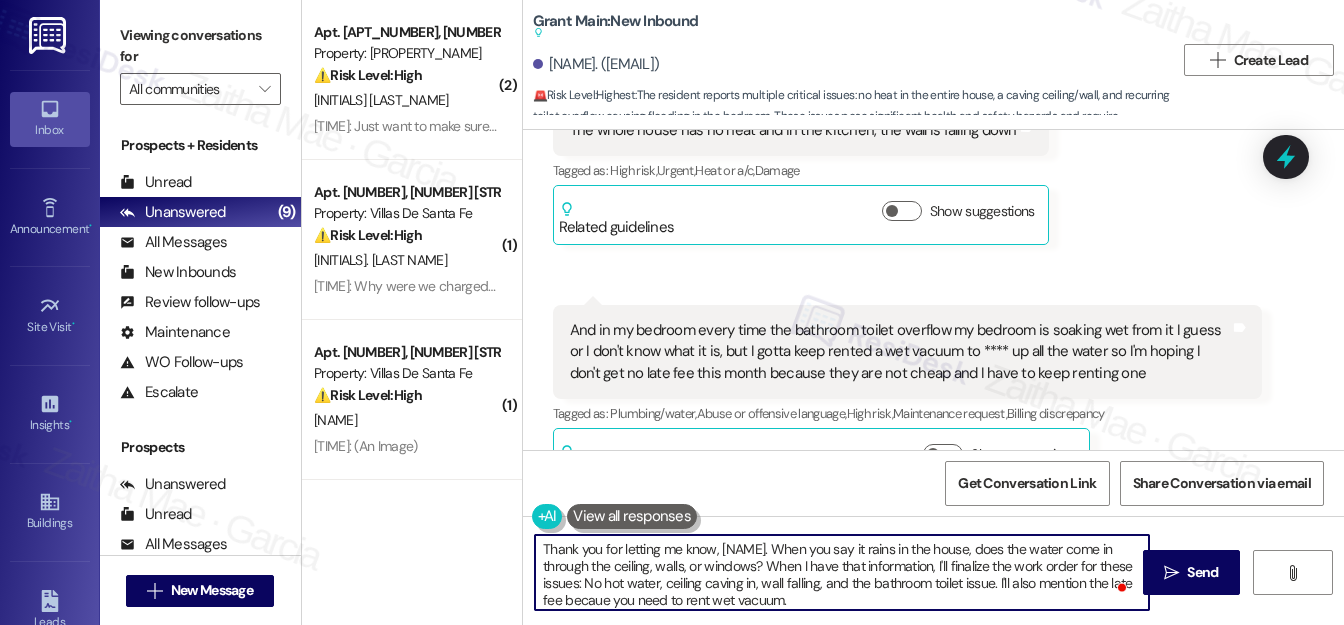 scroll, scrollTop: 5, scrollLeft: 0, axis: vertical 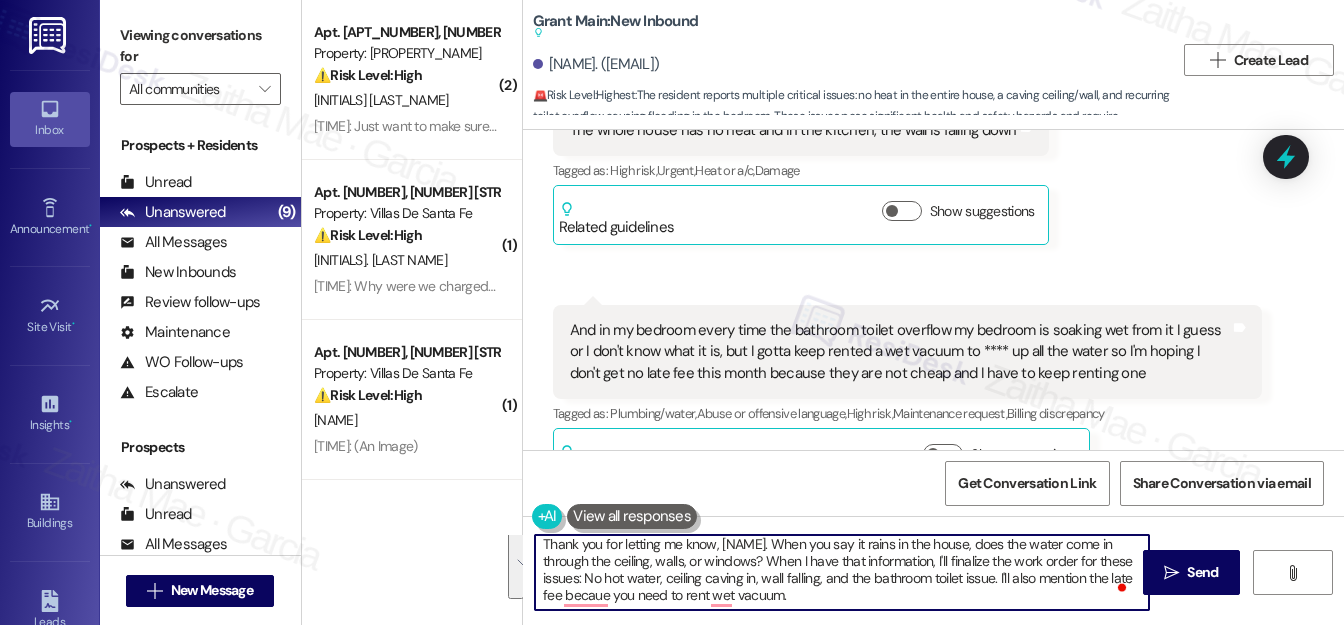drag, startPoint x: 536, startPoint y: 545, endPoint x: 813, endPoint y: 599, distance: 282.21445 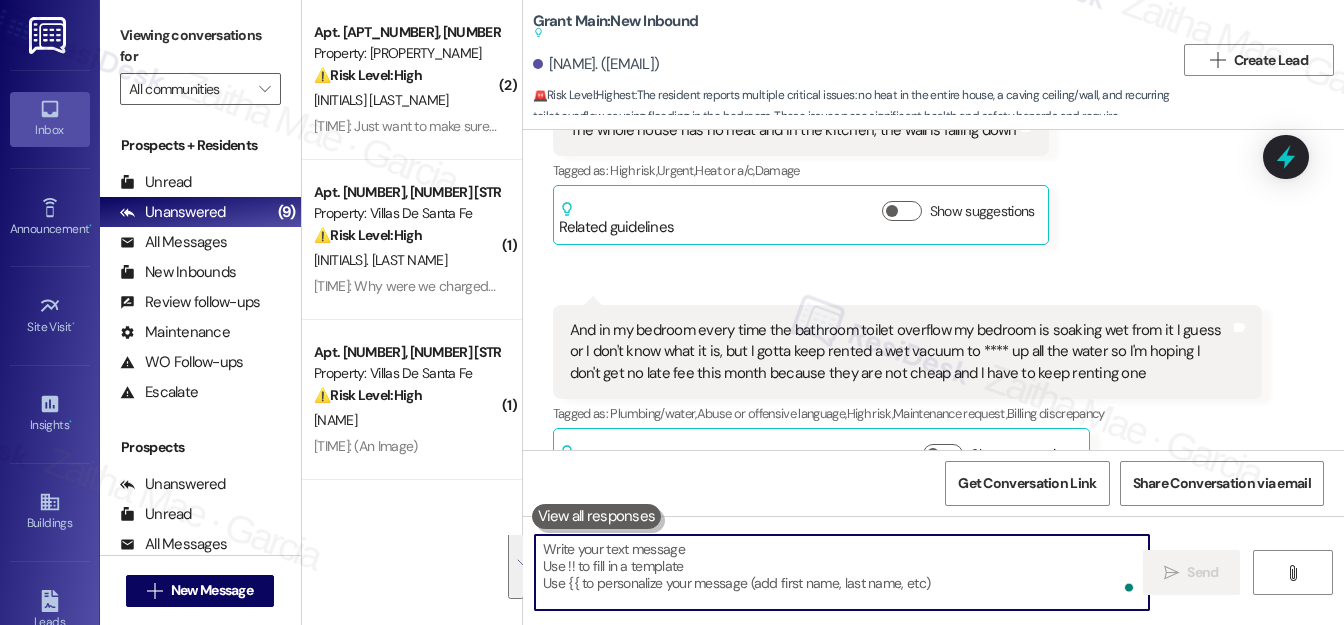 scroll, scrollTop: 0, scrollLeft: 0, axis: both 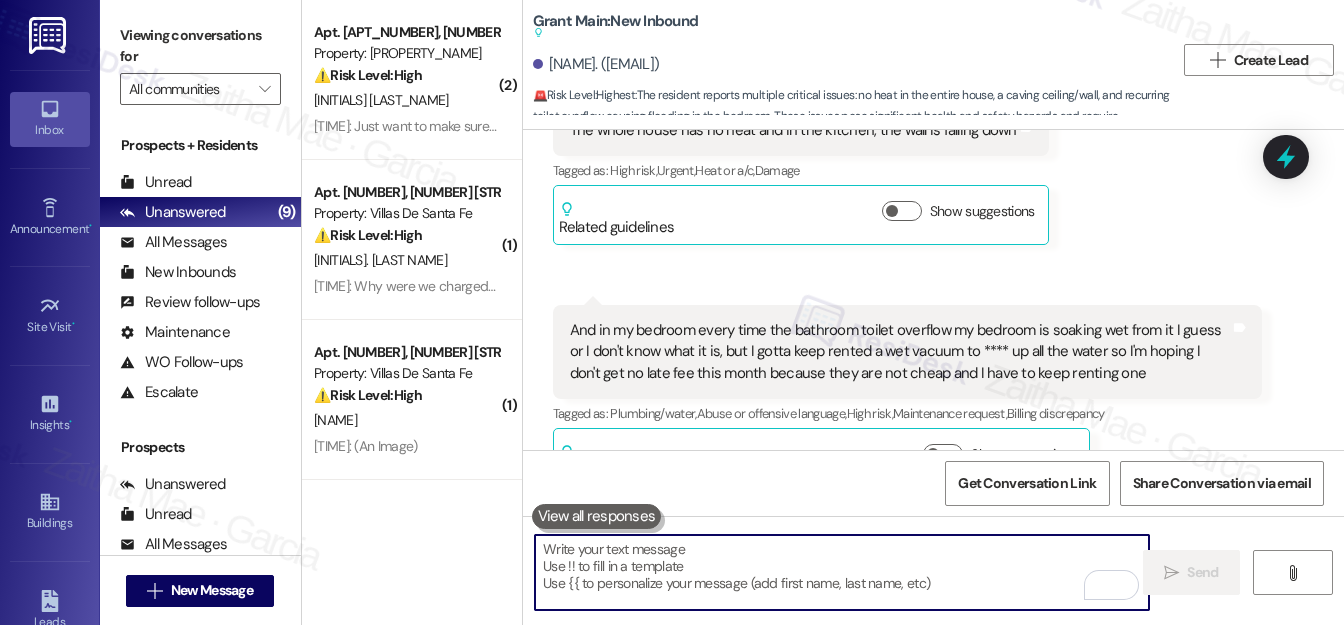 paste on "Thank you for letting me know, Regina. When you mention that it “rains in the house,” does the water seem to come in through the ceiling, walls, or windows? That detail will help me finalize the work order.
So far, I’ve noted the following issues:
No hot water
Ceiling caving in
Wall damage/falling
Bathroom toilet issue
I’ll also include a note about the late fee concern related to needing a wet vacuum.
Please let me know if I’ve missed anything!" 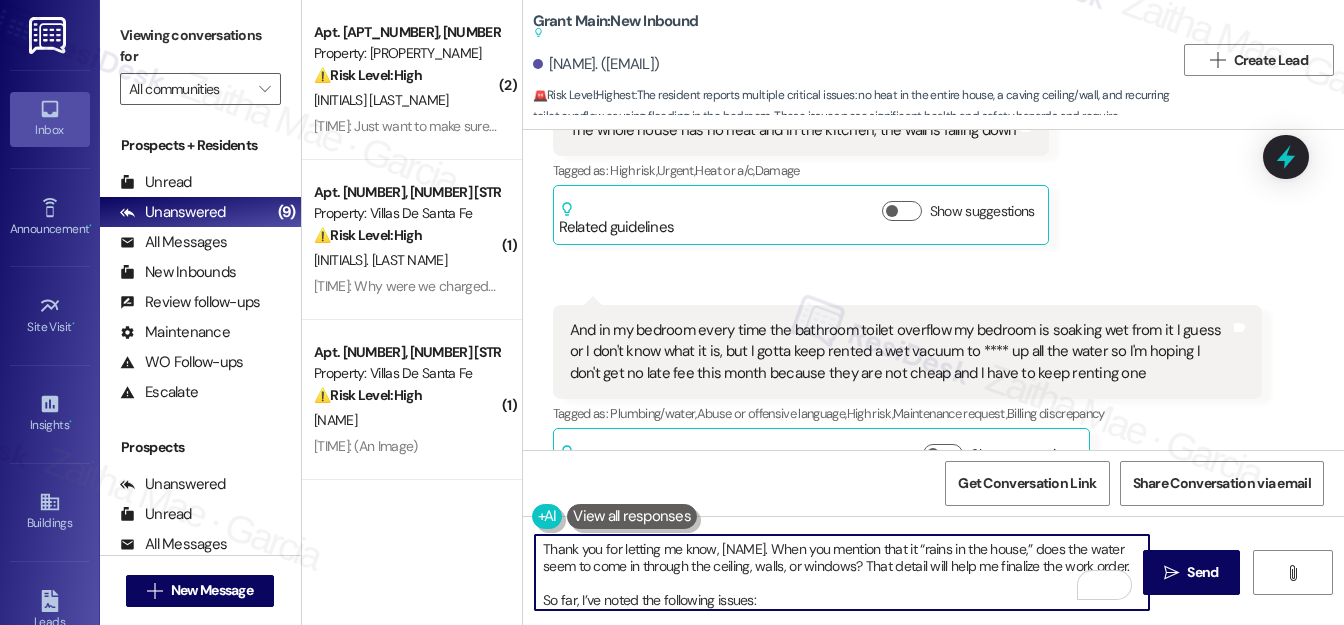 scroll, scrollTop: 203, scrollLeft: 0, axis: vertical 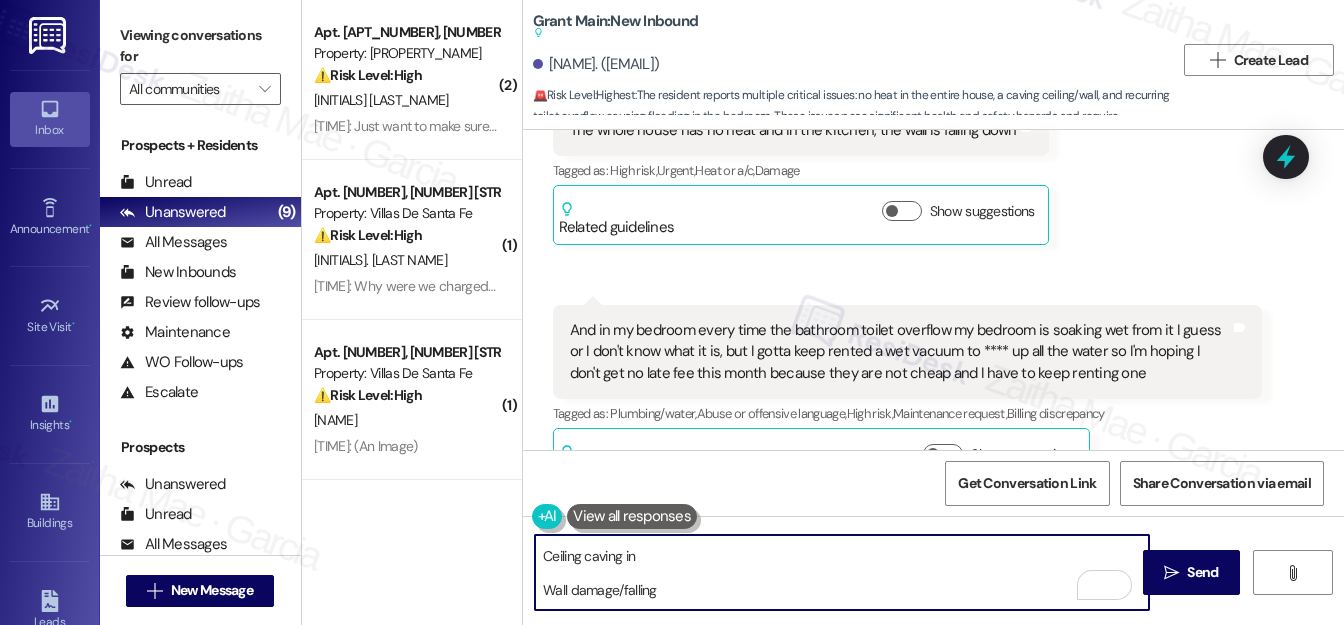click on "Thank you for letting me know, Regina. When you mention that it “rains in the house,” does the water seem to come in through the ceiling, walls, or windows? That detail will help me finalize the work order.
So far, I’ve noted the following issues:
No hot water
Ceiling caving in
Wall damage/falling
Bathroom toilet issue
I’ll also include a note about the late fee concern related to needing a wet vacuum.
Please let me know if I’ve missed anything!" at bounding box center [842, 572] 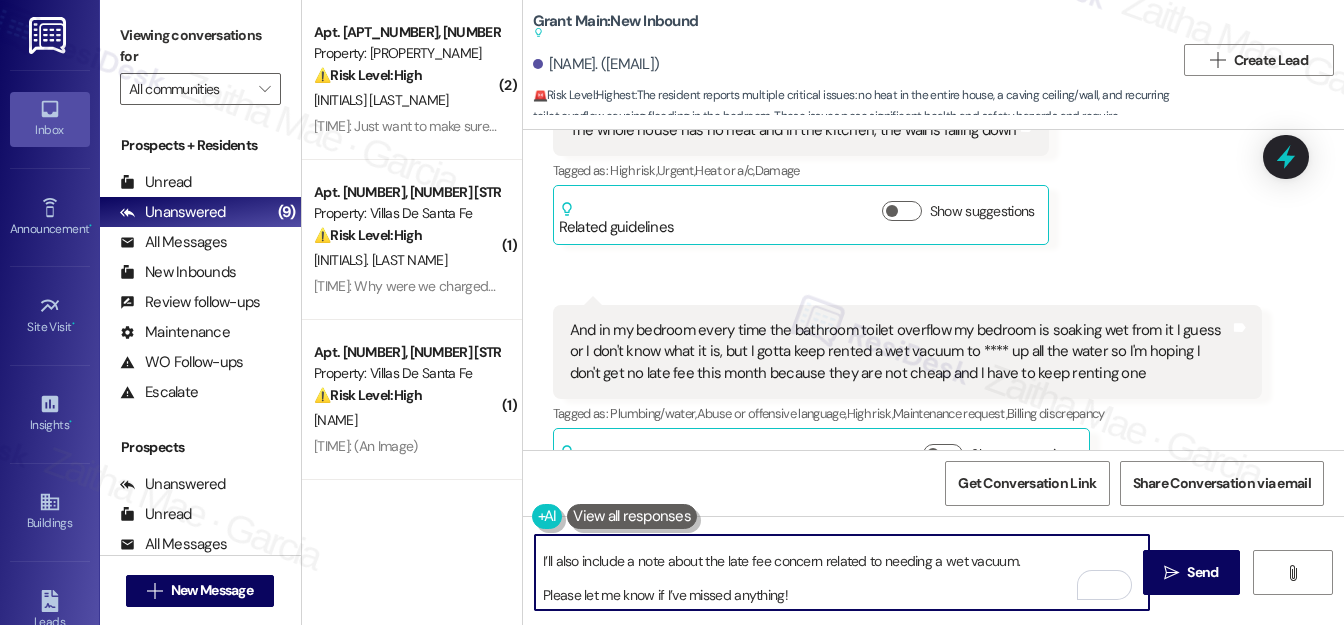 click on "Thank you for letting me know, Regina. When you mention that it “rains in the house,” does the water seem to come in through the ceiling, walls, or windows? That detail will help me finalize the work order.
So far, I’ve noted the following issues:
1. No hot water
2. Ceiling caving in
3. Wall damage/falling
4. Bathroom toilet issue
I’ll also include a note about the late fee concern related to needing a wet vacuum.
Please let me know if I’ve missed anything!" at bounding box center [842, 572] 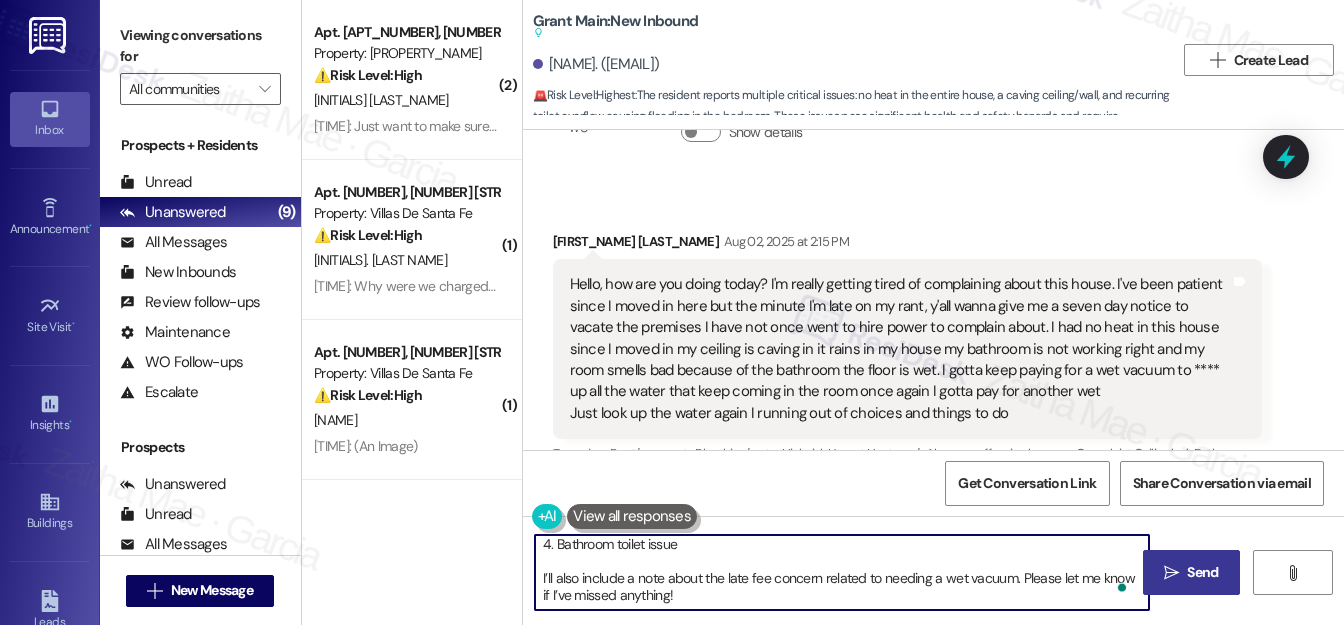 type on "Thank you for letting me know, Regina. When you mention that it “rains in the house,” does the water seem to come in through the ceiling, walls, or windows? That detail will help me finalize the work order.
So far, I’ve noted the following issues:
1. No hot water
2. The ceiling caving in
3. Wall damage/falling
4. Bathroom toilet issue
I’ll also include a note about the late fee concern related to needing a wet vacuum. Please let me know if I’ve missed anything!" 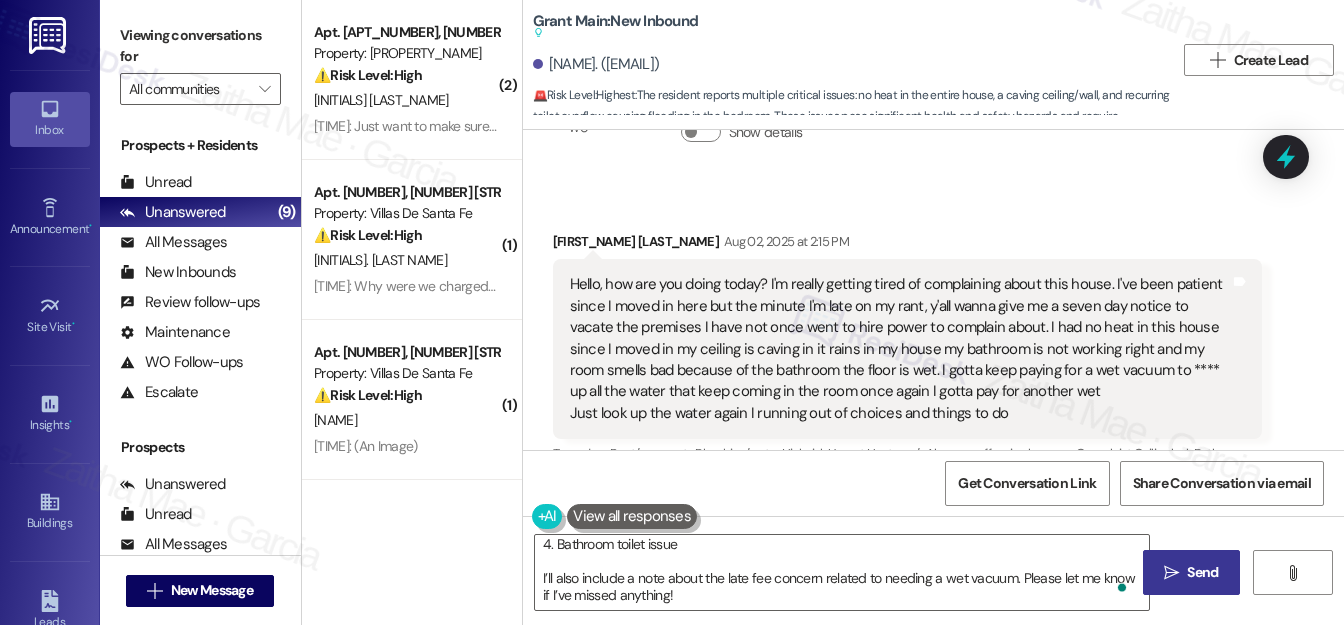 click on "Send" at bounding box center (1202, 572) 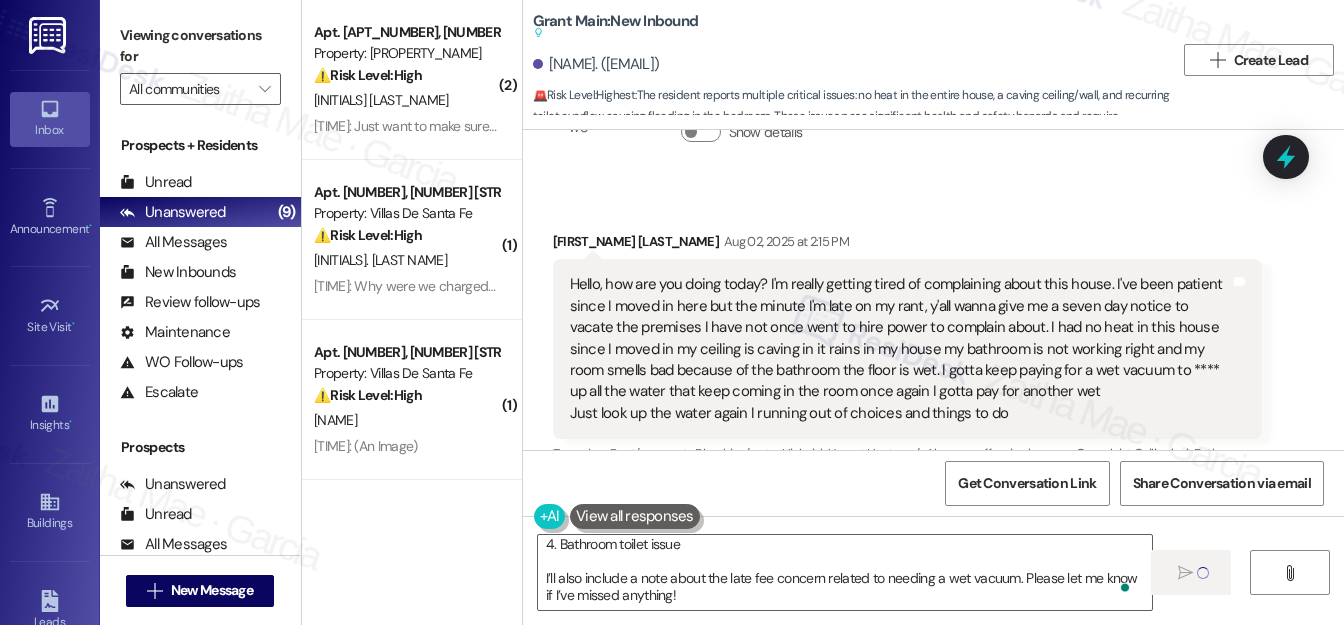 type 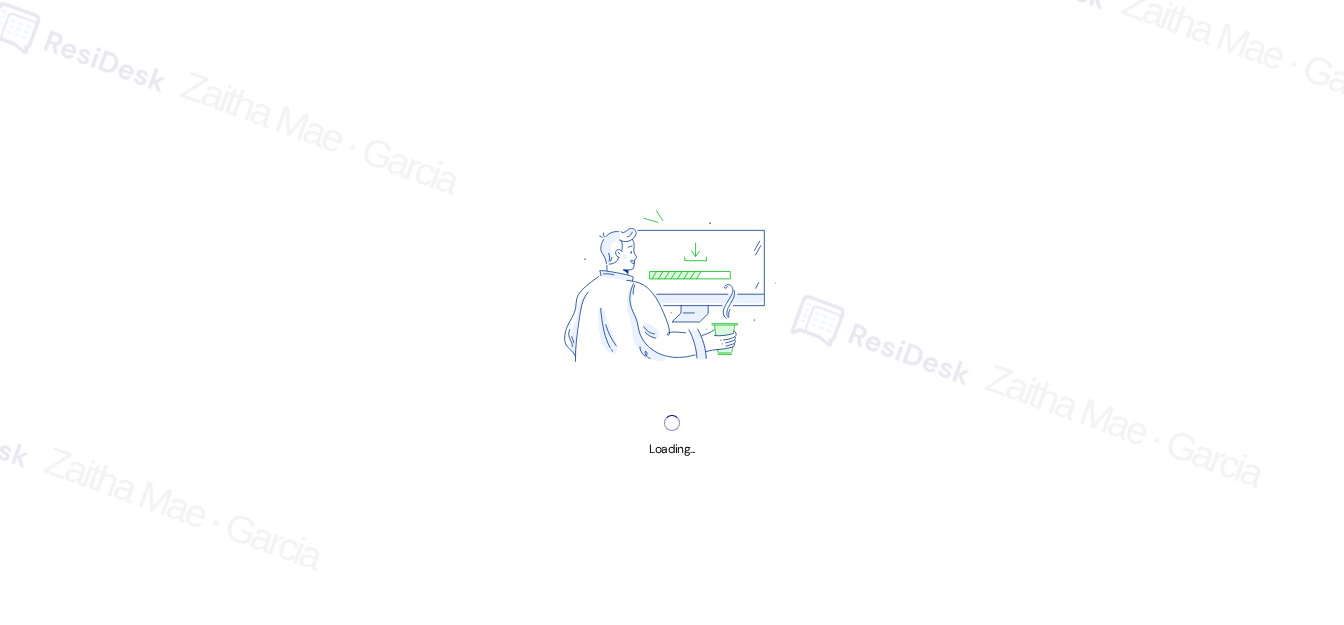 scroll, scrollTop: 0, scrollLeft: 0, axis: both 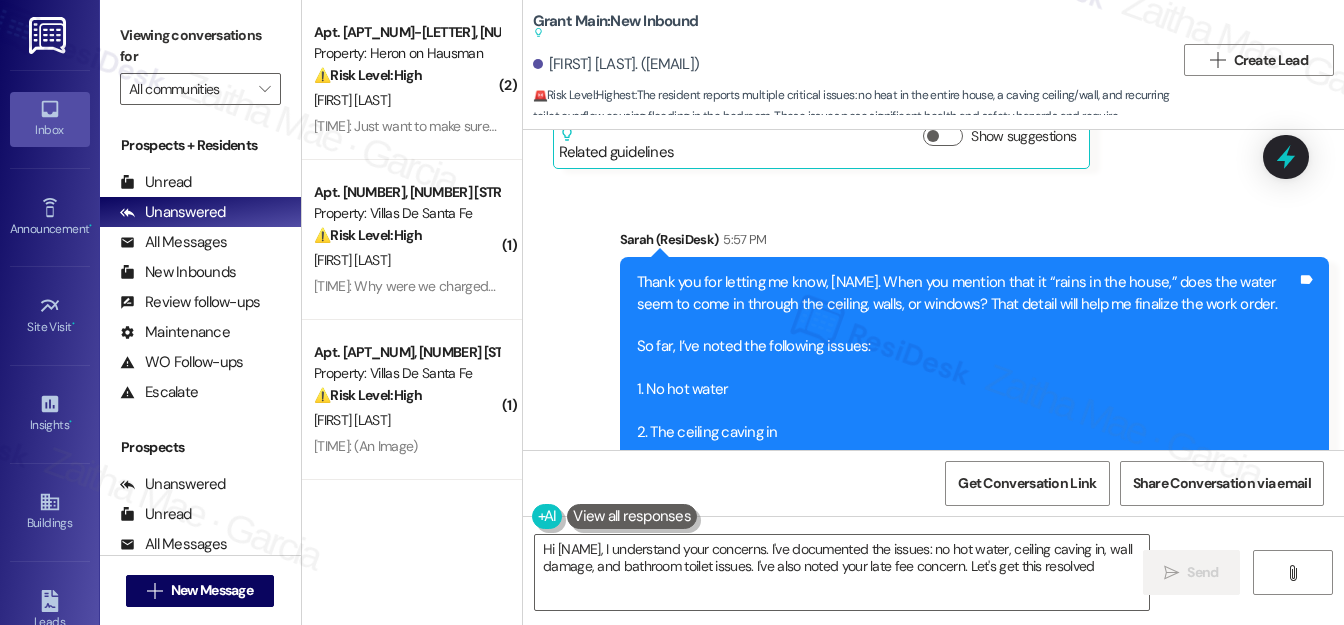 type on "Hi [NAME], I understand your concerns. I've documented the issues: no hot water, ceiling caving in, wall damage, and bathroom toilet issues. I've also noted your late fee concern. Let's get this resolved!" 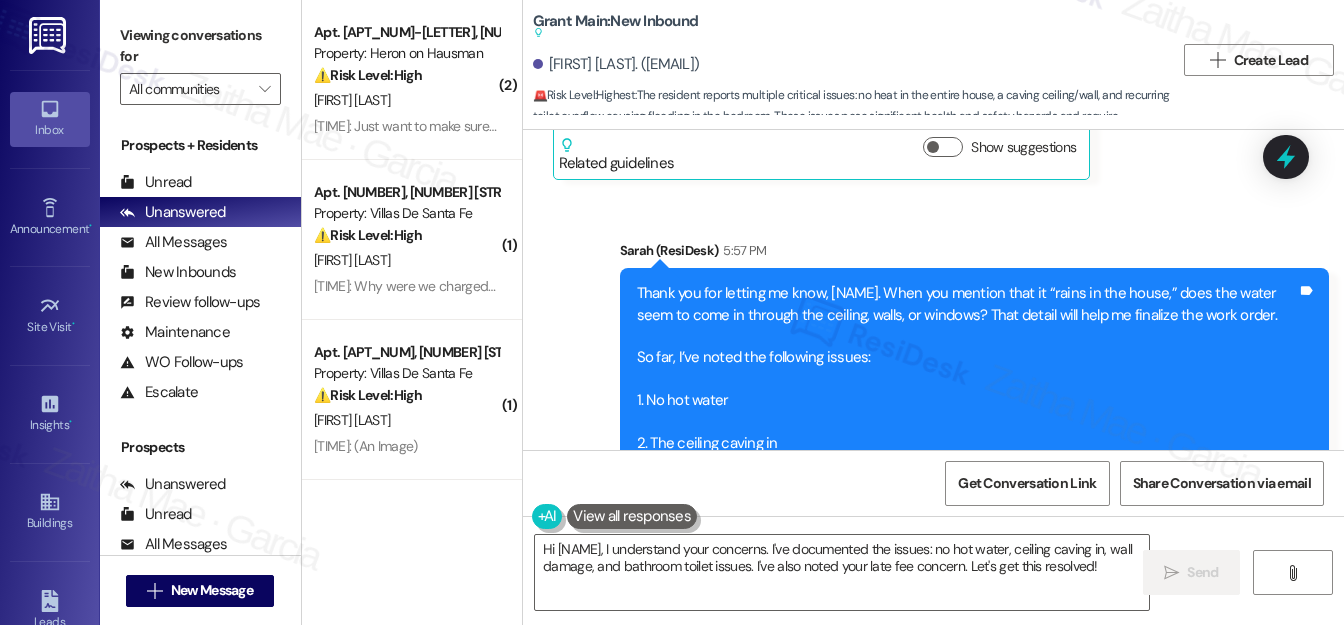 scroll, scrollTop: 14197, scrollLeft: 0, axis: vertical 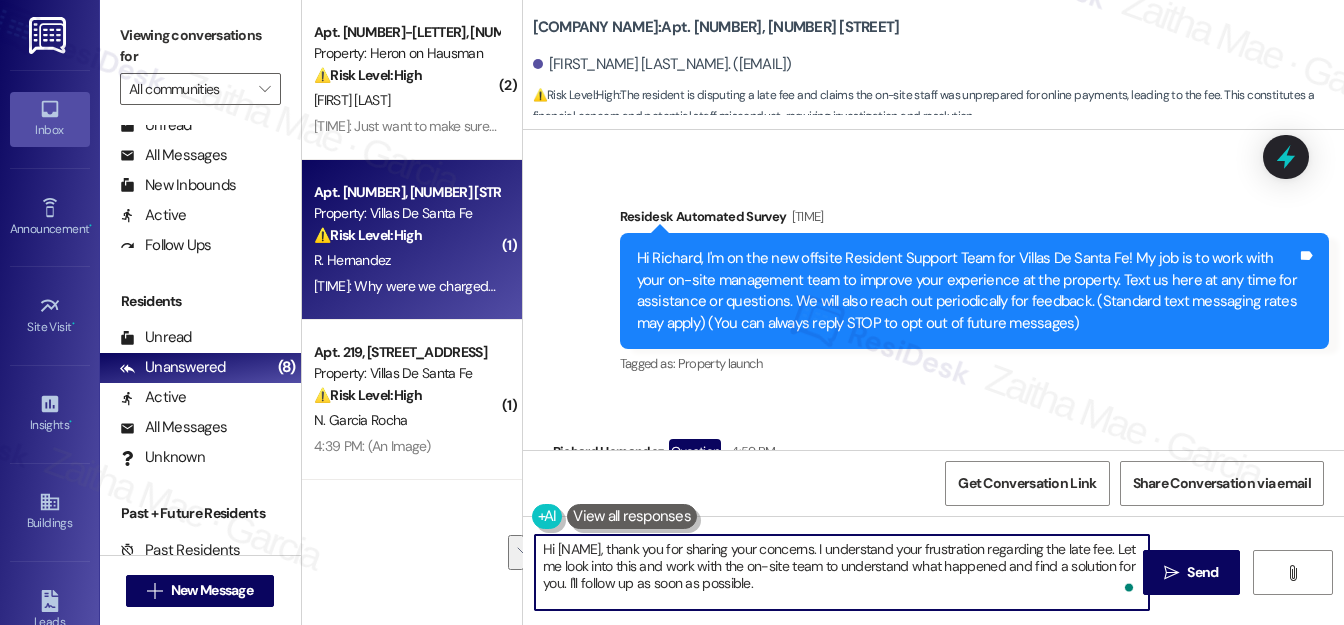 drag, startPoint x: 1052, startPoint y: 563, endPoint x: 1047, endPoint y: 584, distance: 21.587032 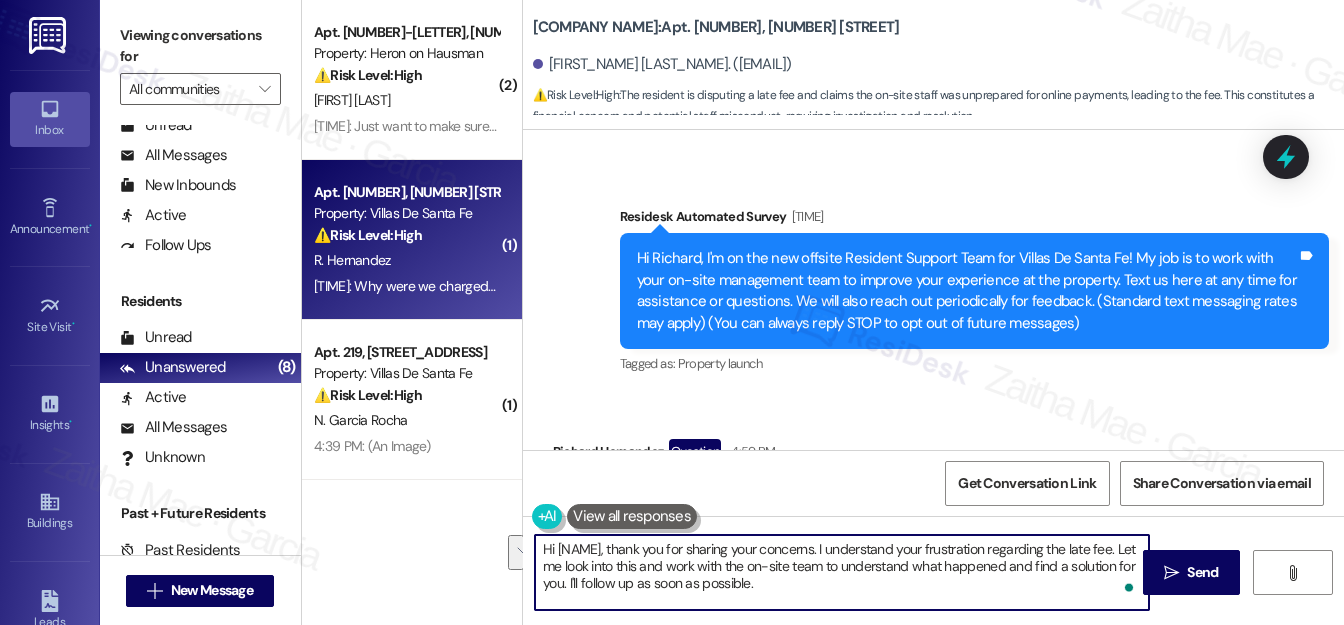 click on "Hi [NAME], thank you for sharing your concerns. I understand your frustration regarding the late fee. Let me look into this and work with the on-site team to understand what happened and find a solution for you. I'll follow up as soon as possible." at bounding box center (842, 572) 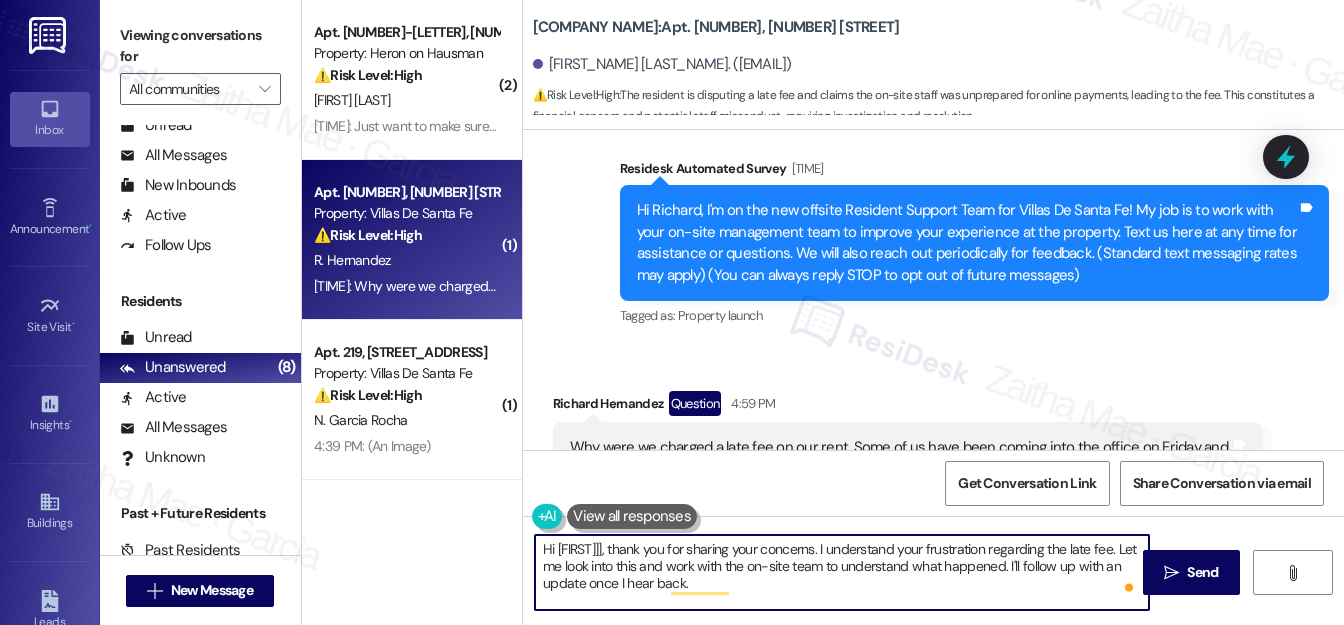 scroll, scrollTop: 546, scrollLeft: 0, axis: vertical 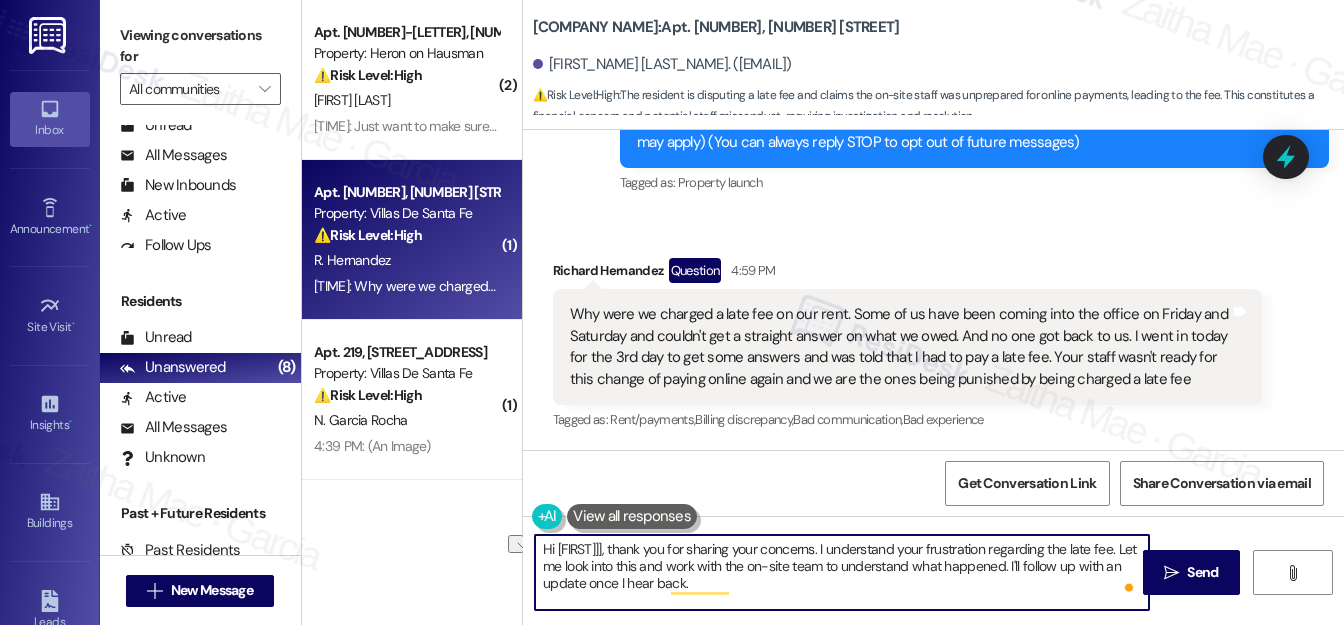 drag, startPoint x: 650, startPoint y: 547, endPoint x: 527, endPoint y: 551, distance: 123.065025 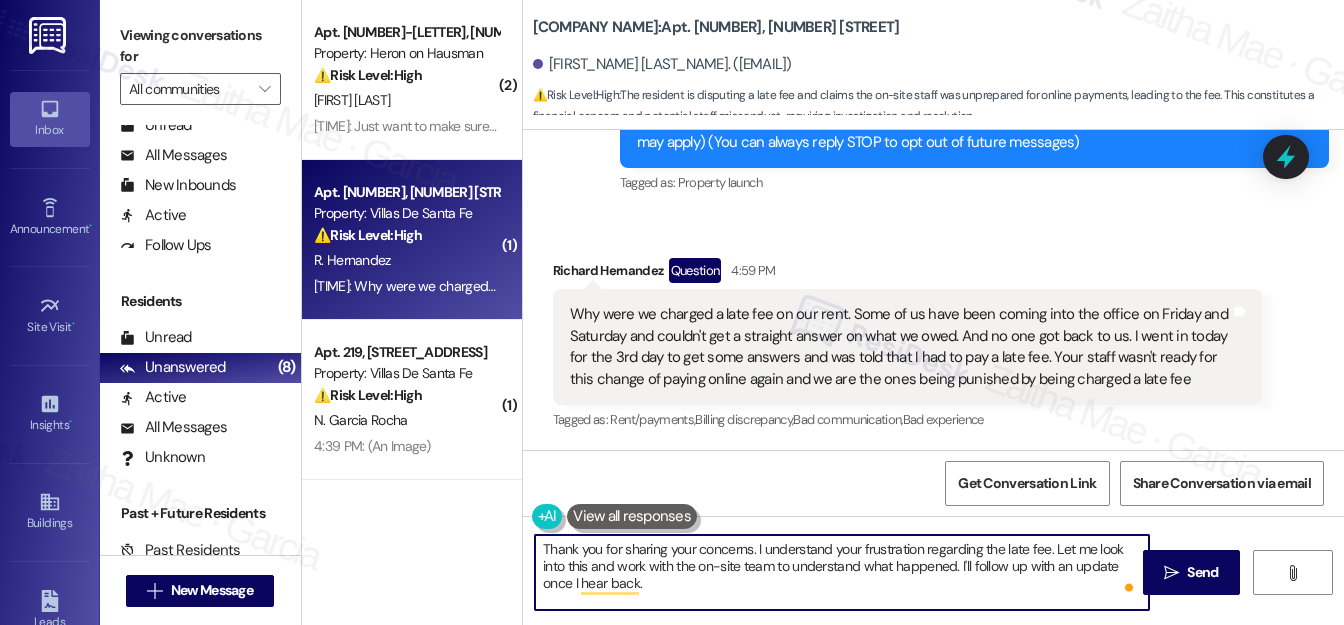 click on "[NAME] [NAME] Question 4:59 PM" at bounding box center (907, 274) 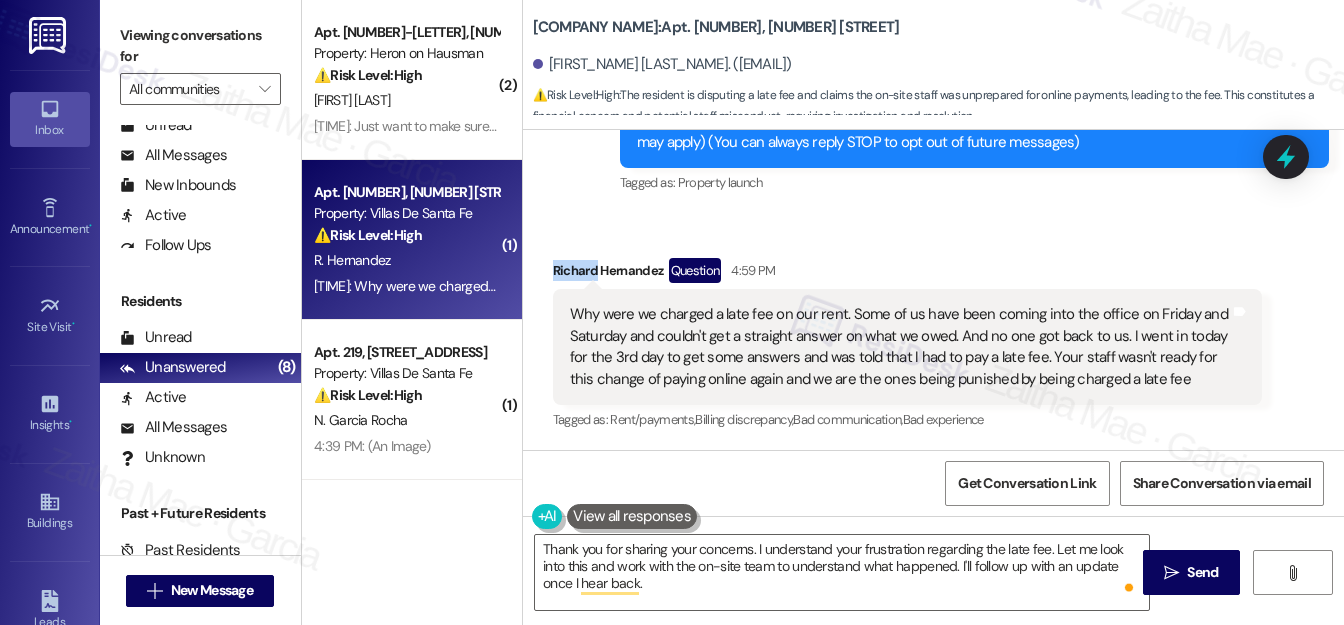 click on "[NAME] [NAME] Question 4:59 PM" at bounding box center (907, 274) 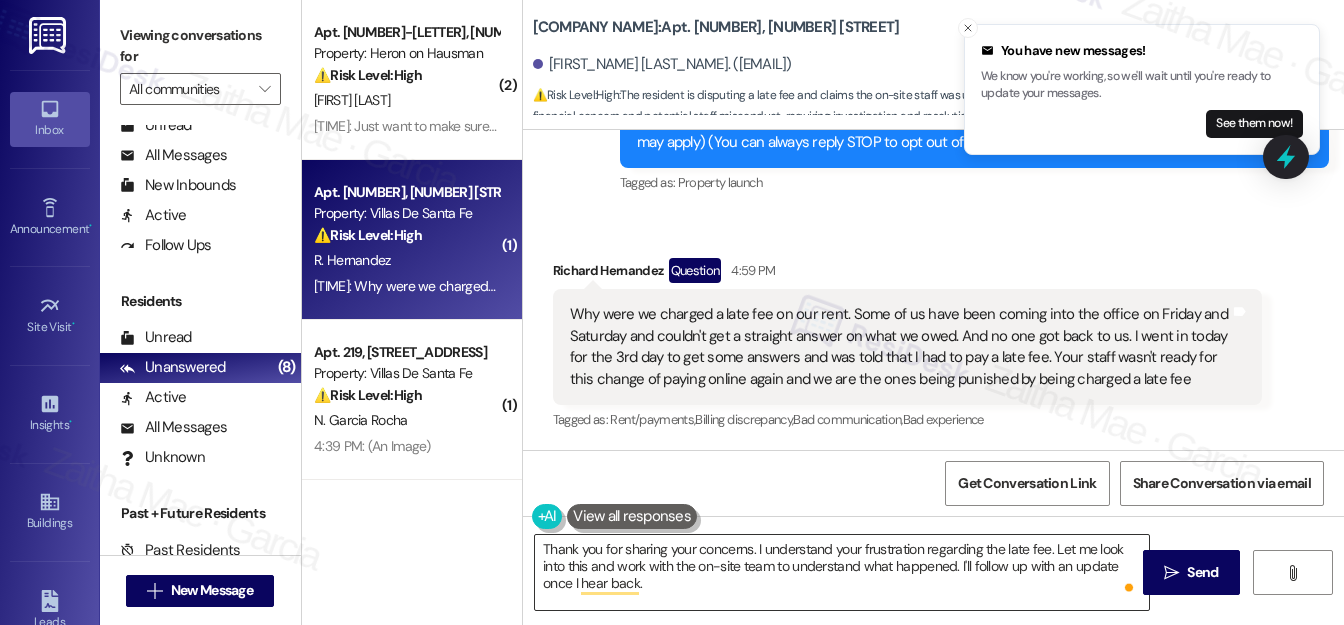 click on "Thank you for sharing your concerns. I understand your frustration regarding the late fee. Let me look into this and work with the on-site team to understand what happened. I'll follow up with an update once I hear back." at bounding box center (842, 572) 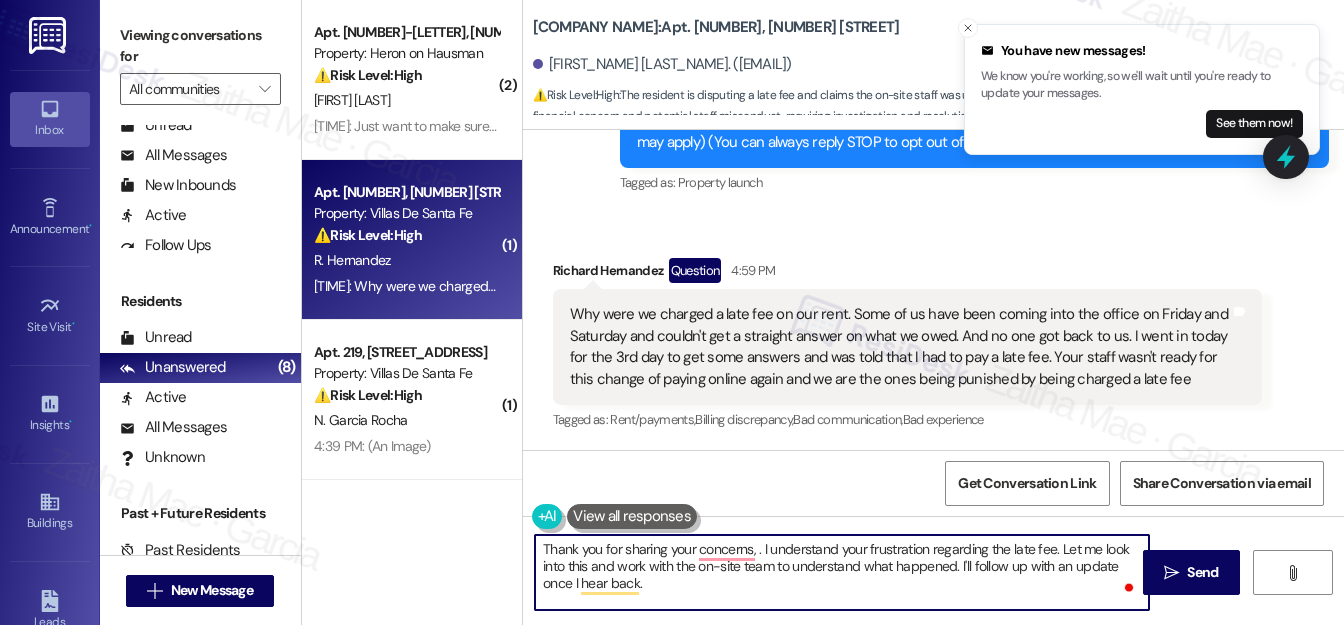 paste on "[FIRST]" 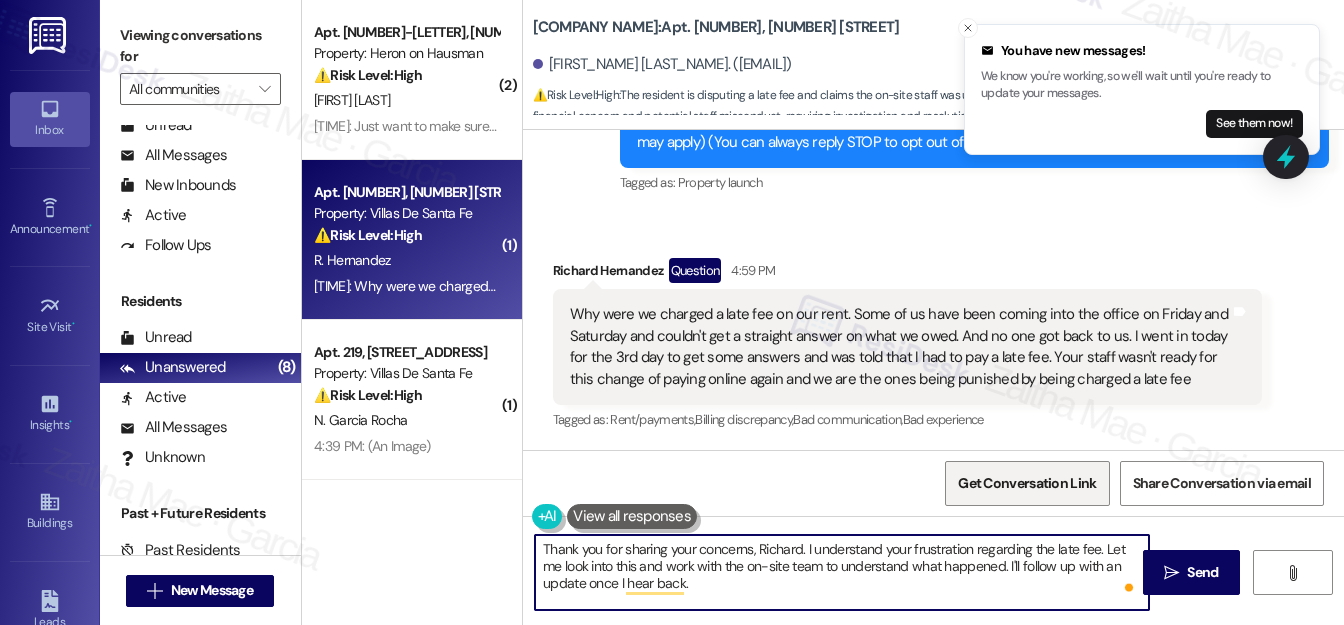 click on "Get Conversation Link" at bounding box center (1027, 483) 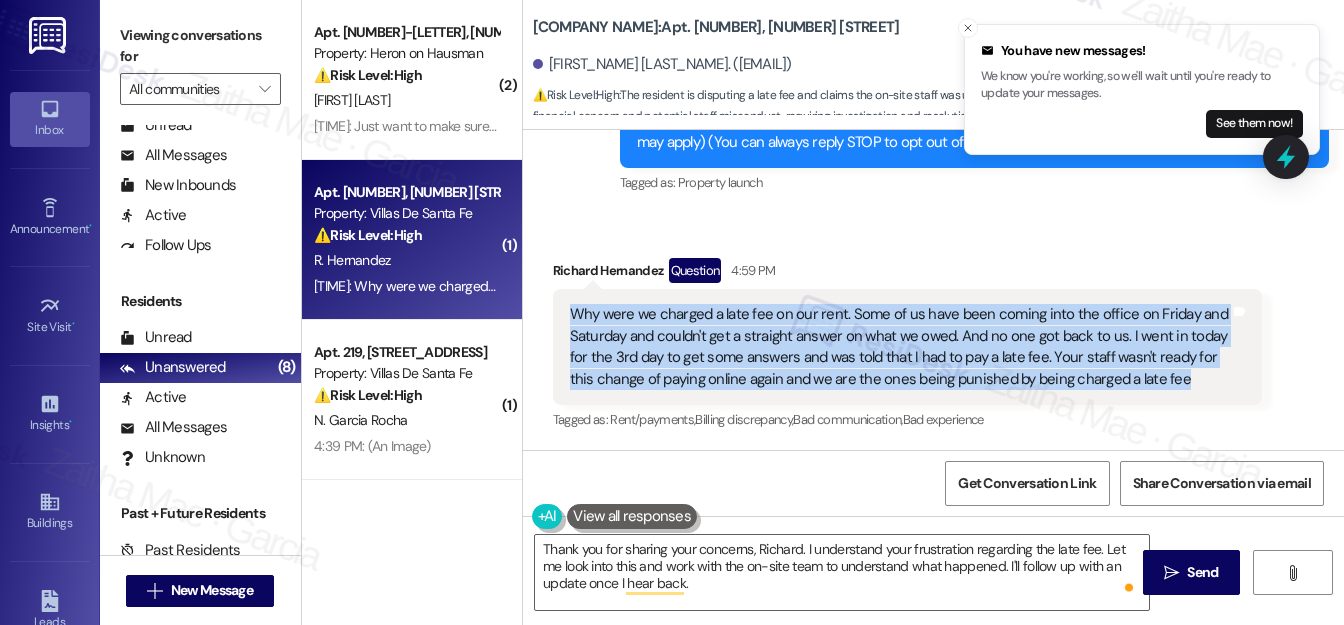 drag, startPoint x: 574, startPoint y: 304, endPoint x: 1191, endPoint y: 395, distance: 623.6746 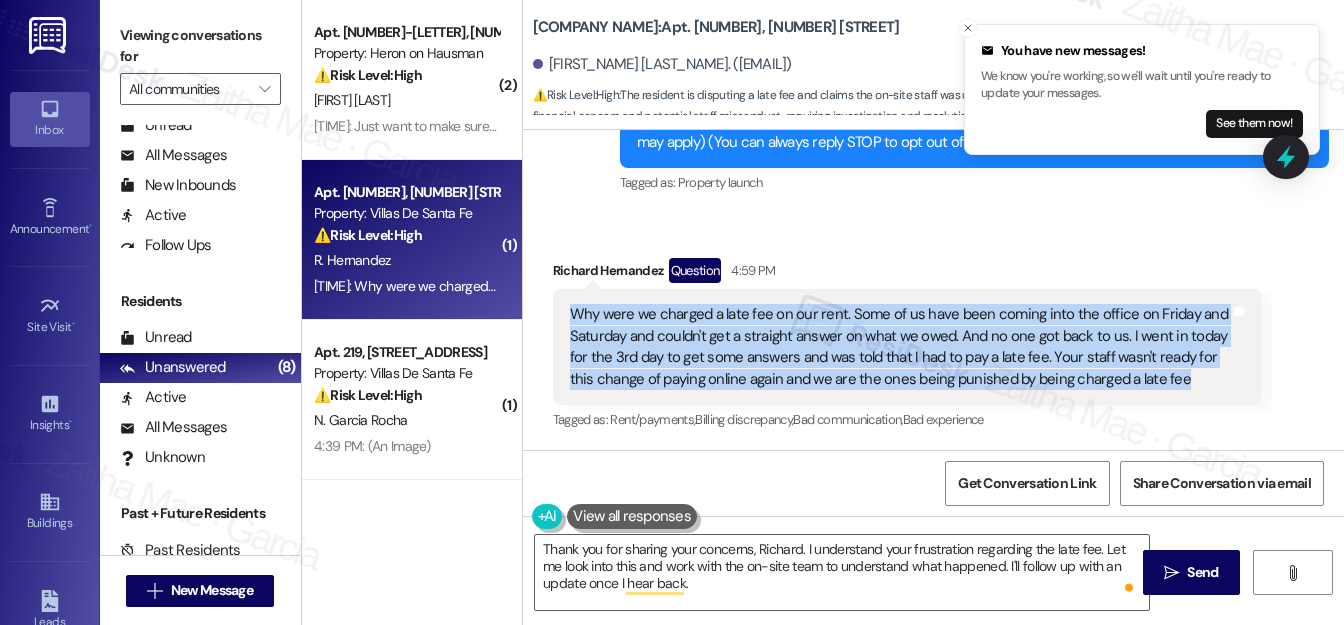 click on "Why were we charged a late fee on our rent. Some of us have been coming into the office on Friday and Saturday and couldn't get a straight answer on what we owed. And no one got back to us. I went in today for the 3rd day to get some answers and was told that I had to pay a late fee. Your staff wasn't ready for this change of paying online again and we are the ones being punished by being charged a late fee Tags and notes" at bounding box center [907, 347] 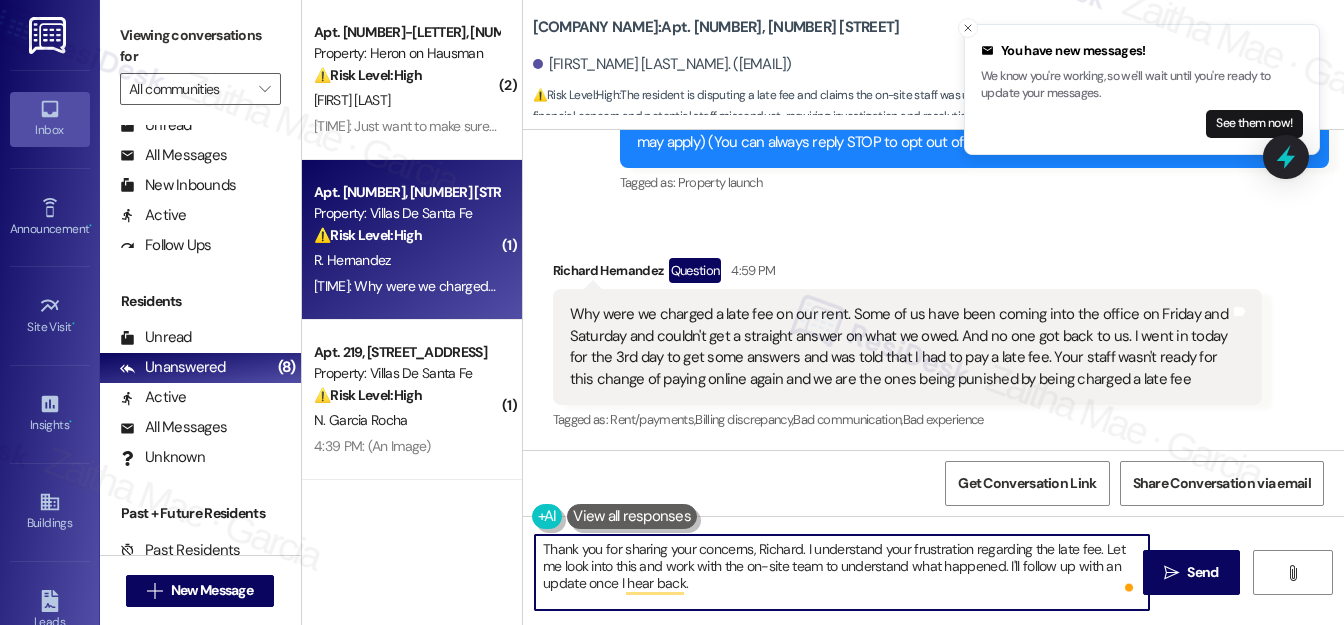 click on "Thank you for sharing your concerns, Richard. I understand your frustration regarding the late fee. Let me look into this and work with the on-site team to understand what happened. I'll follow up with an update once I hear back." at bounding box center (842, 572) 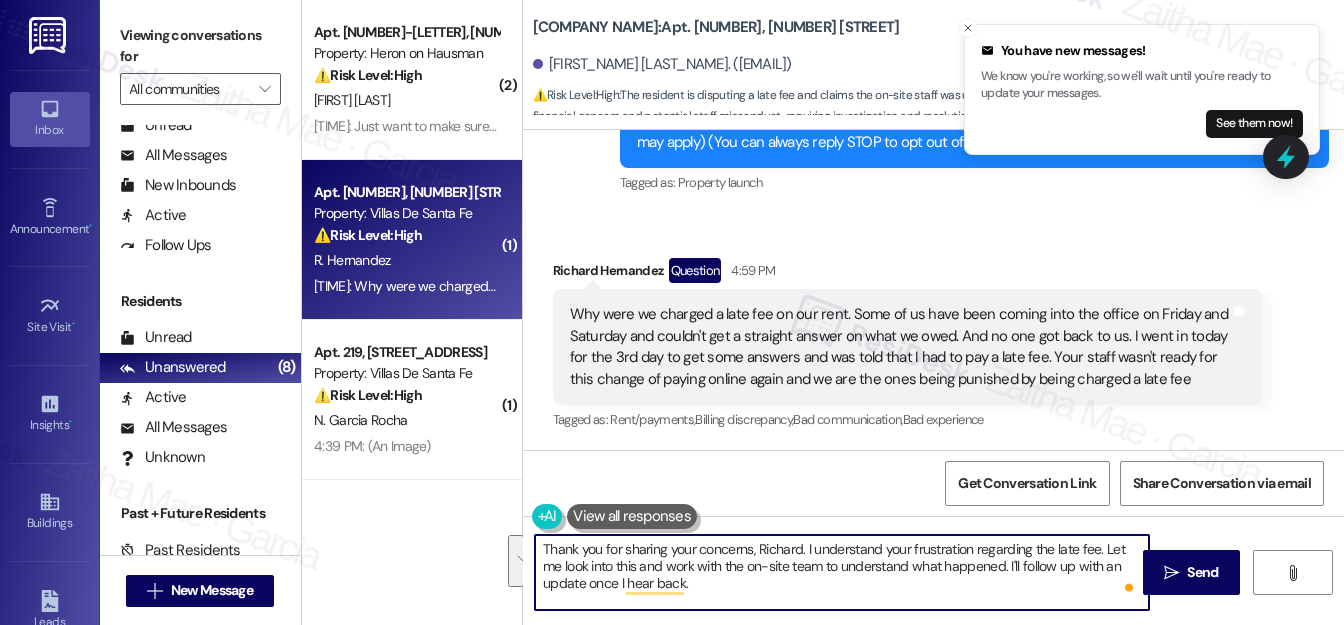 drag, startPoint x: 804, startPoint y: 543, endPoint x: 824, endPoint y: 580, distance: 42.059483 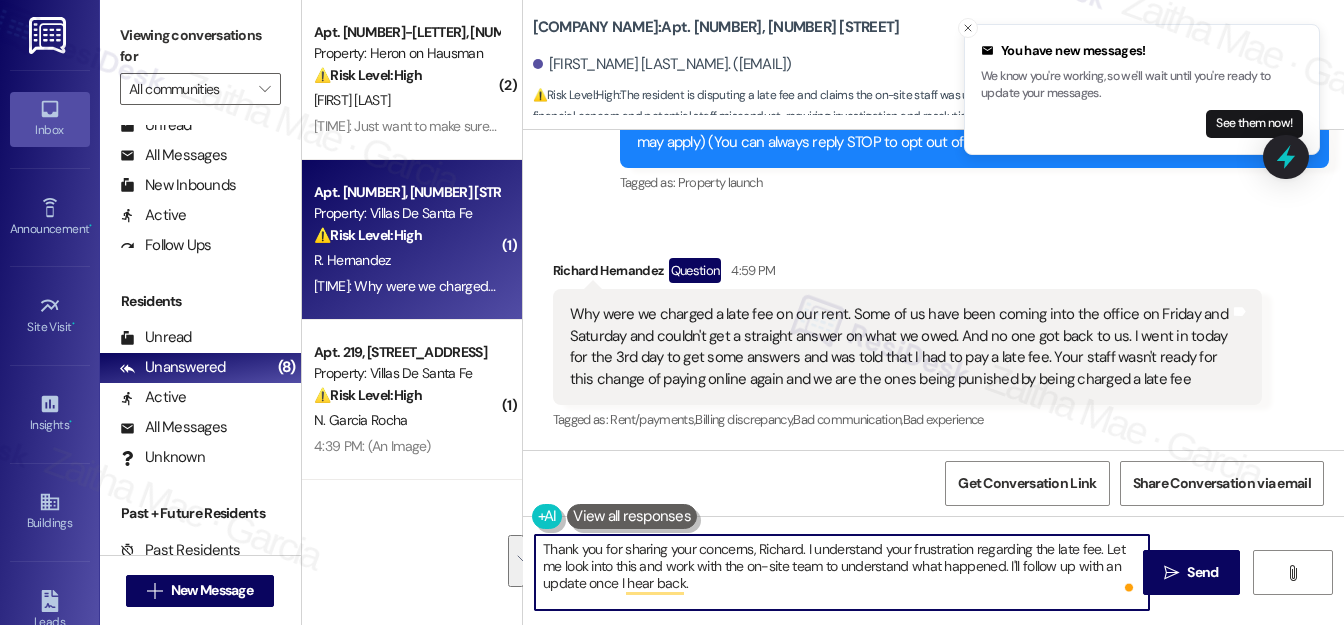 click on "Thank you for sharing your concerns, Richard. I understand your frustration regarding the late fee. Let me look into this and work with the on-site team to understand what happened. I'll follow up with an update once I hear back." at bounding box center (842, 572) 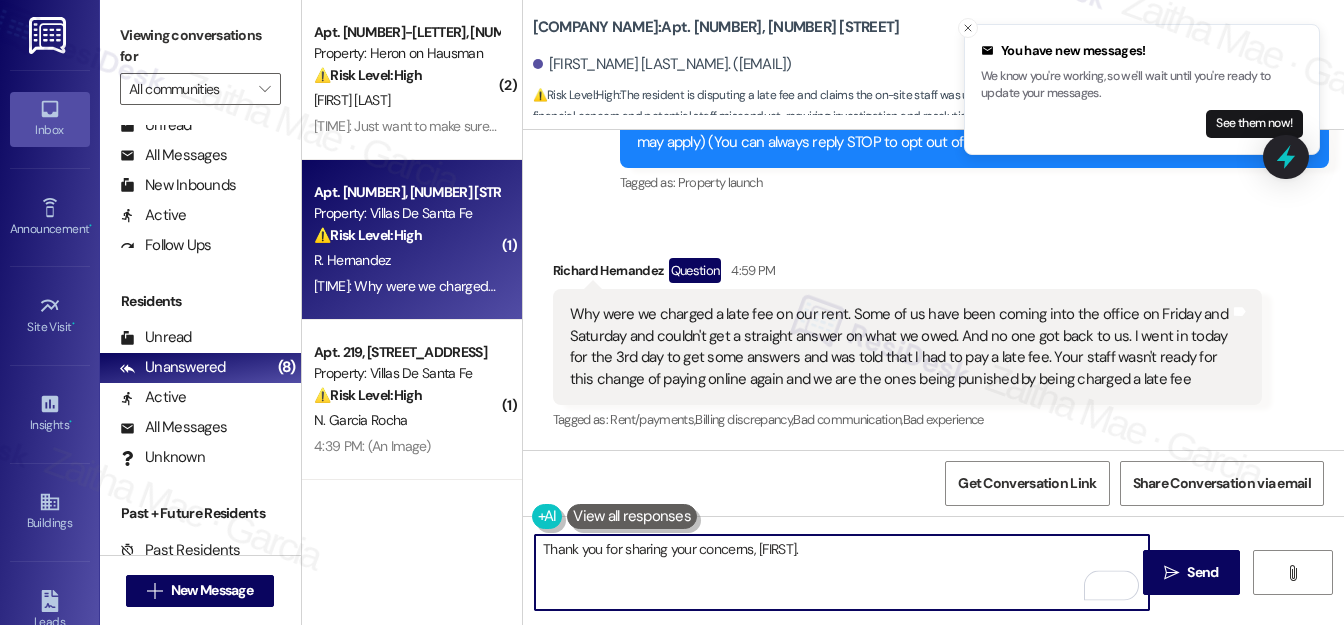 paste on "I’m really sorry for the frustration this has caused. I completely understand how upsetting it is to be charged a late fee when you've made multiple attempts to get clarity and pay on time." 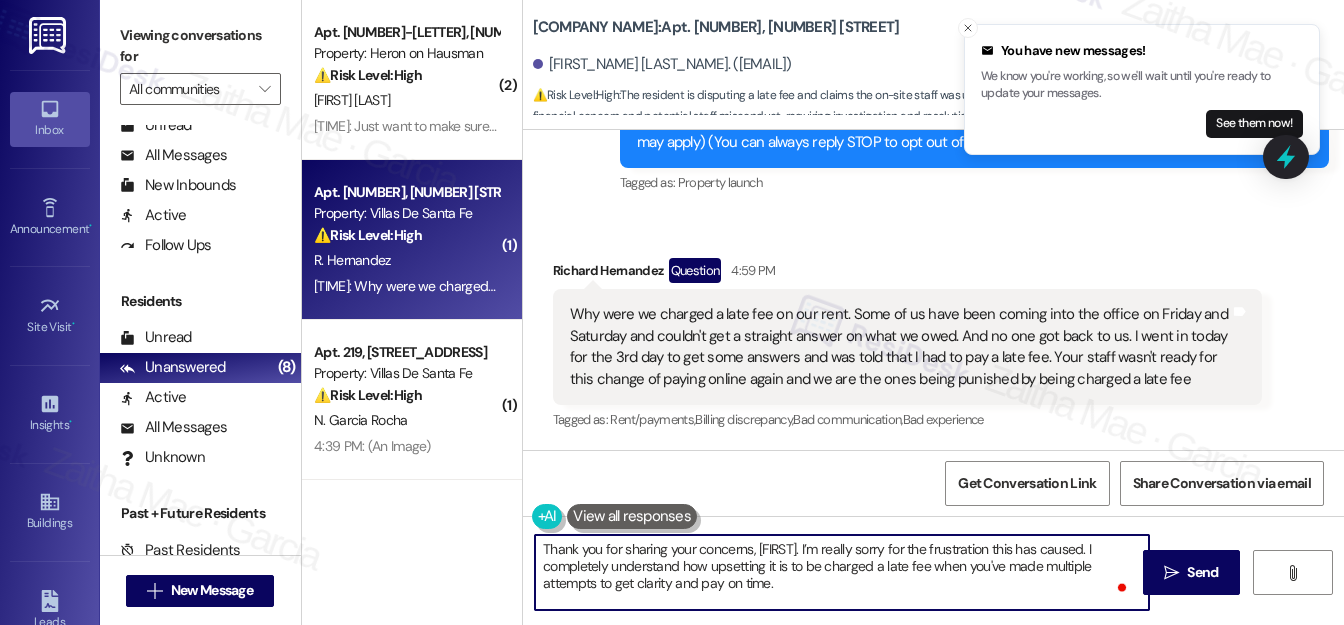 scroll, scrollTop: 16, scrollLeft: 0, axis: vertical 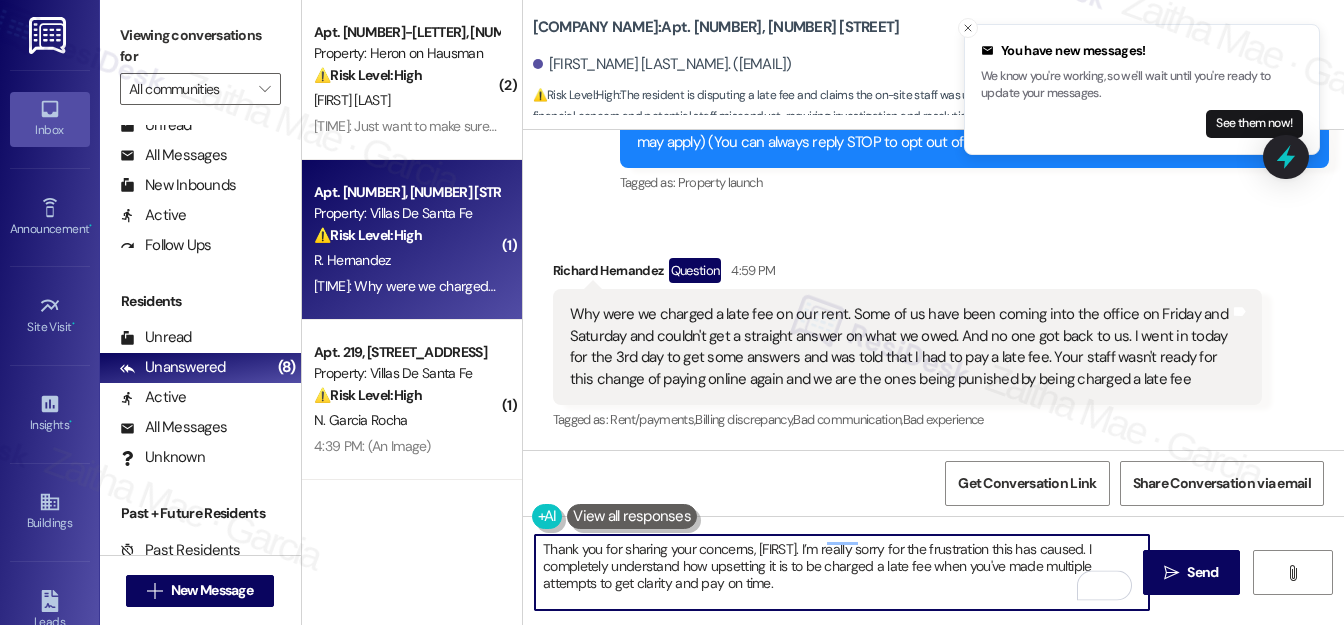 paste on "I’ll check with the team about the situation and what led to the charge. I also appreciate your feedback about the transition to online payments—it’s important that these changes don’t create added stress for residents. I’ll be in touch once I have more information." 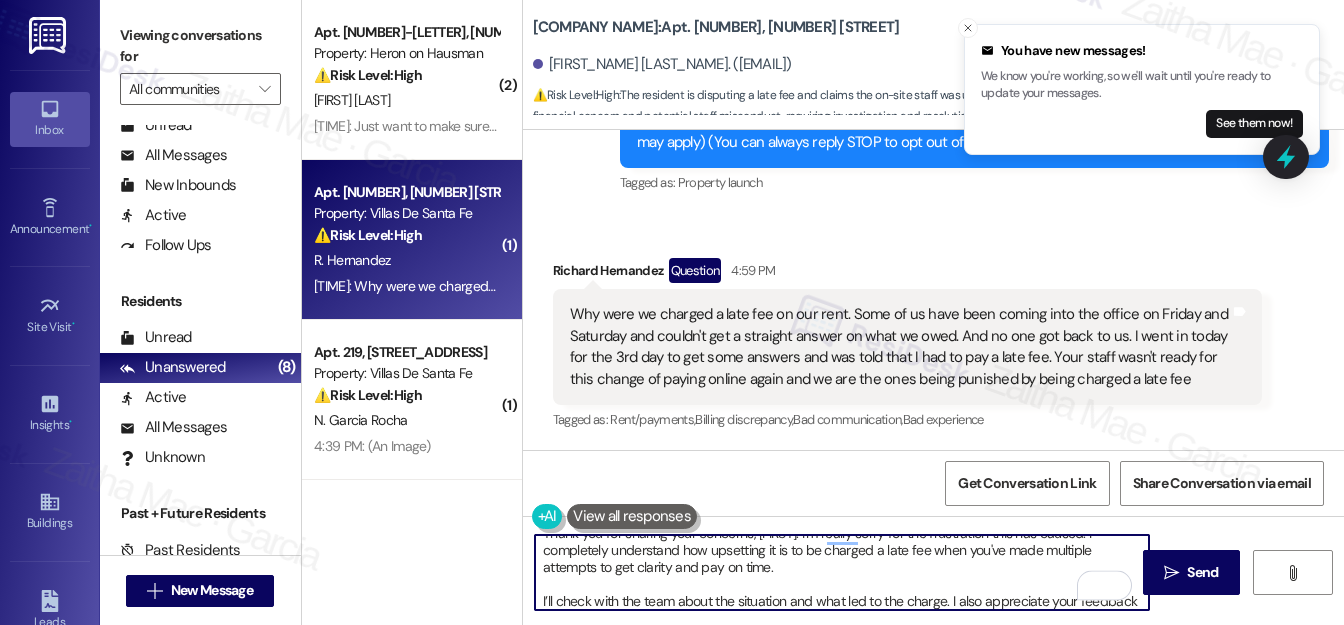 scroll, scrollTop: 50, scrollLeft: 0, axis: vertical 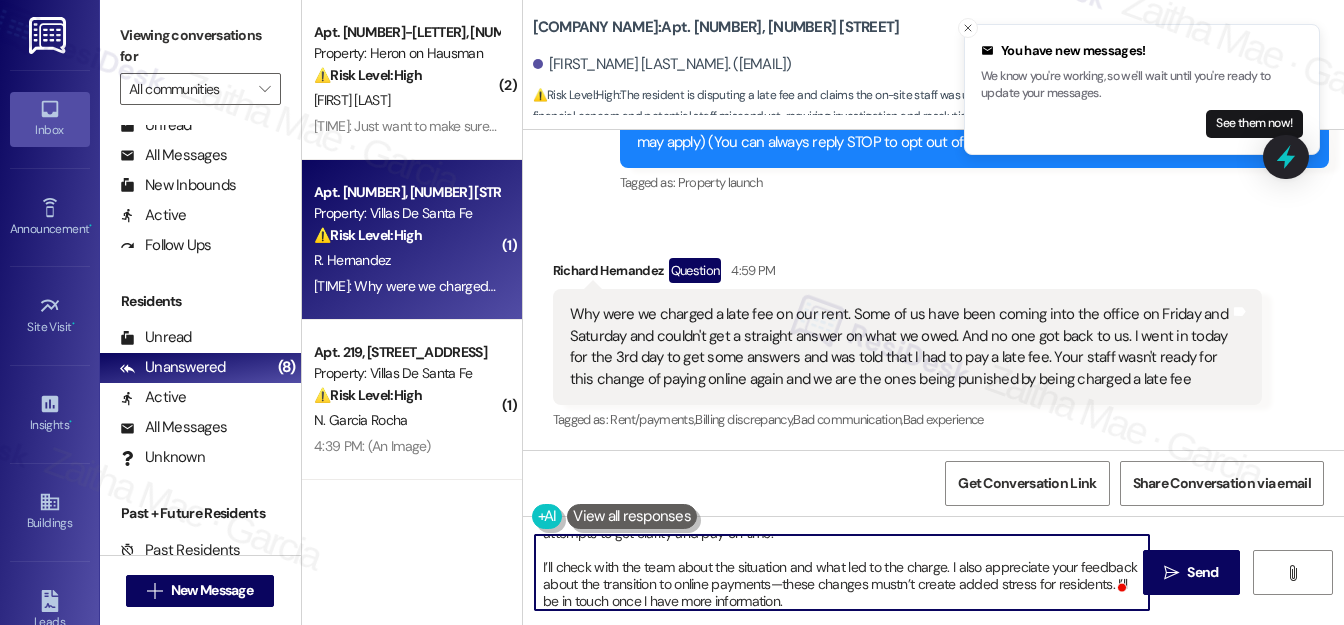 drag, startPoint x: 775, startPoint y: 577, endPoint x: 1079, endPoint y: 581, distance: 304.0263 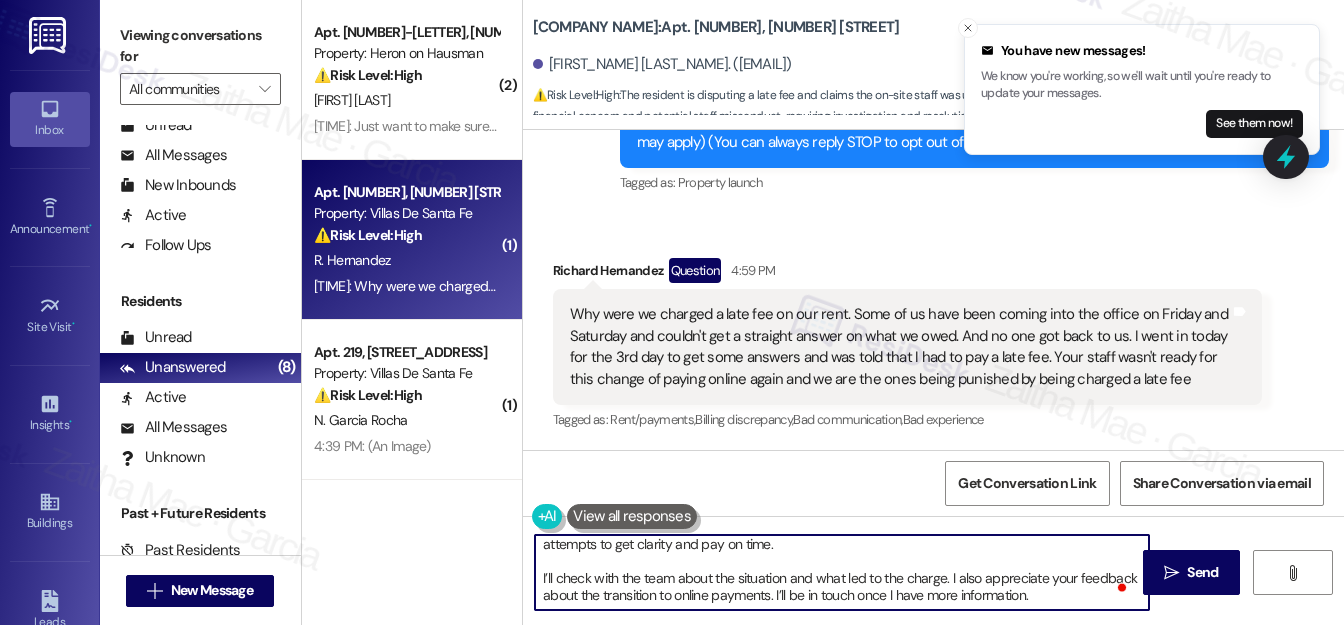 scroll, scrollTop: 39, scrollLeft: 0, axis: vertical 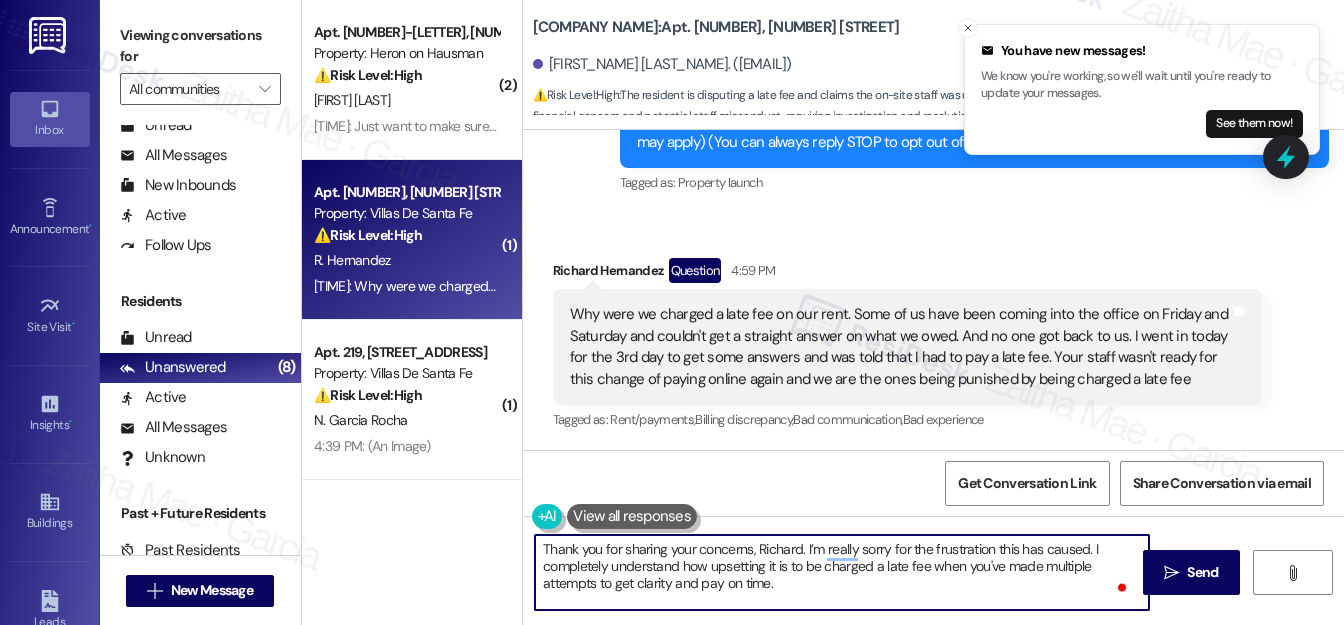 click on "Thank you for sharing your concerns, Richard. I’m really sorry for the frustration this has caused. I completely understand how upsetting it is to be charged a late fee when you've made multiple attempts to get clarity and pay on time.
I’ll check with the team about the situation and what led to the charge. I also appreciate your feedback about the transition to online payments. I’ll be in touch once I have more information." at bounding box center (842, 572) 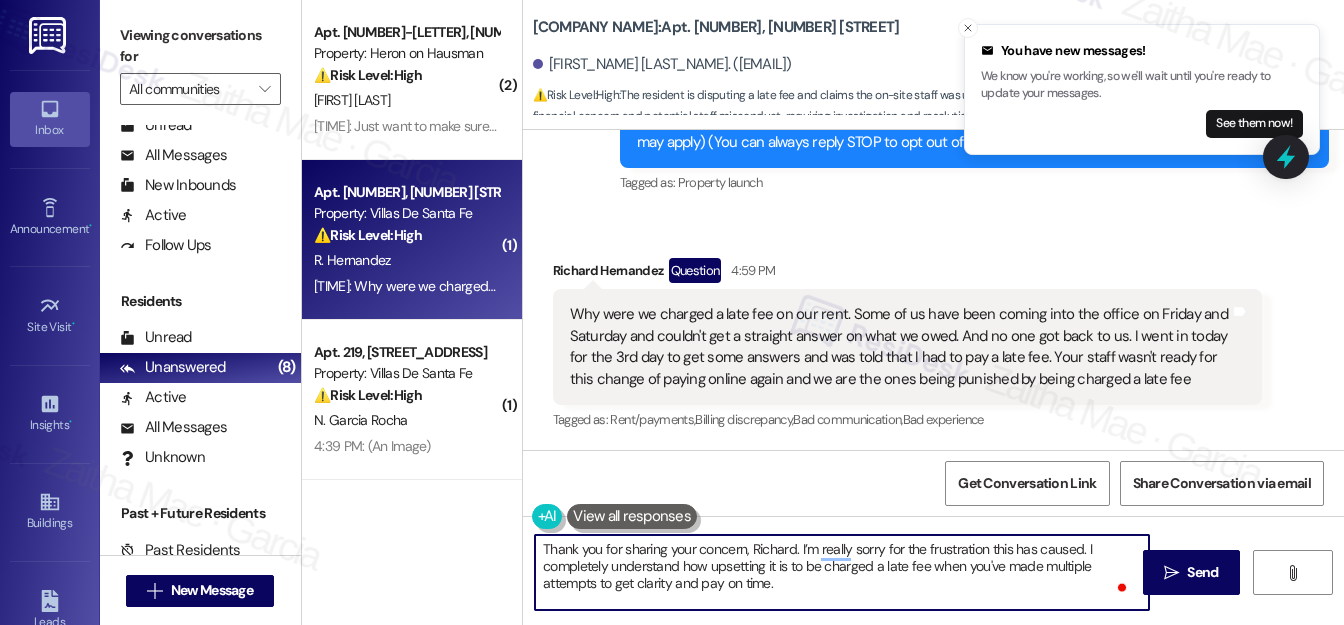 scroll, scrollTop: 39, scrollLeft: 0, axis: vertical 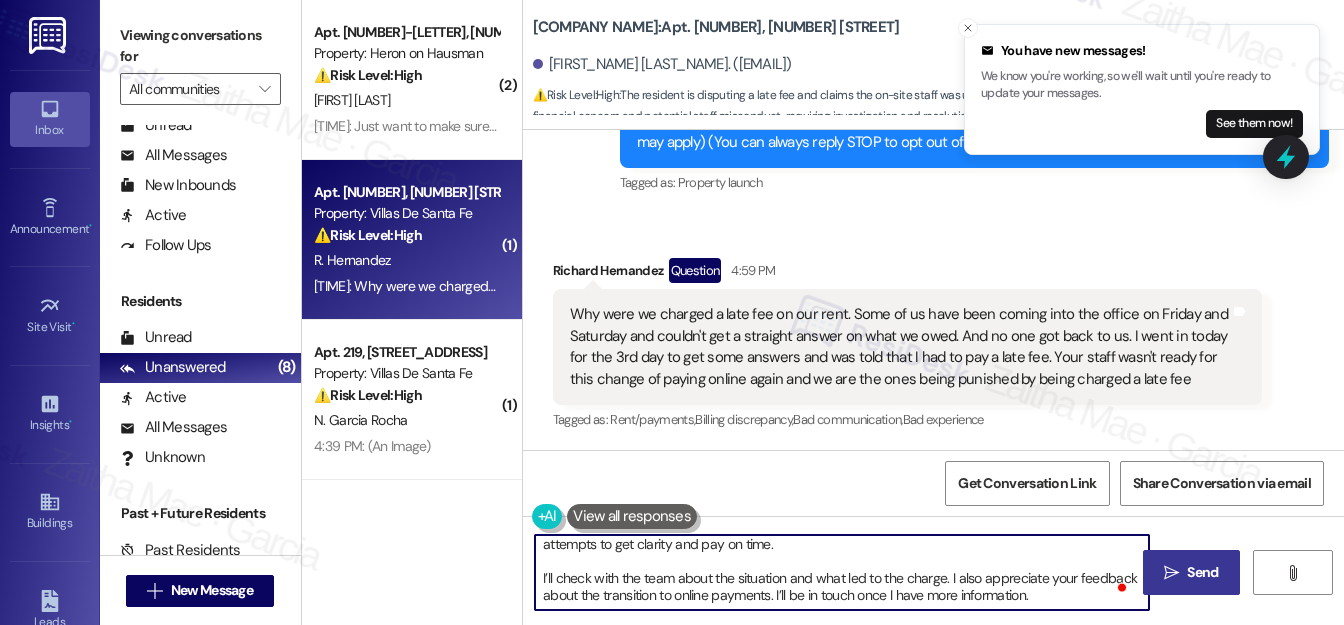type on "Thank you for sharing your concern, Richard. I’m really sorry for the frustration this has caused. I completely understand how upsetting it is to be charged a late fee when you've made multiple attempts to get clarity and pay on time.
I’ll check with the team about the situation and what led to the charge. I also appreciate your feedback about the transition to online payments. I’ll be in touch once I have more information." 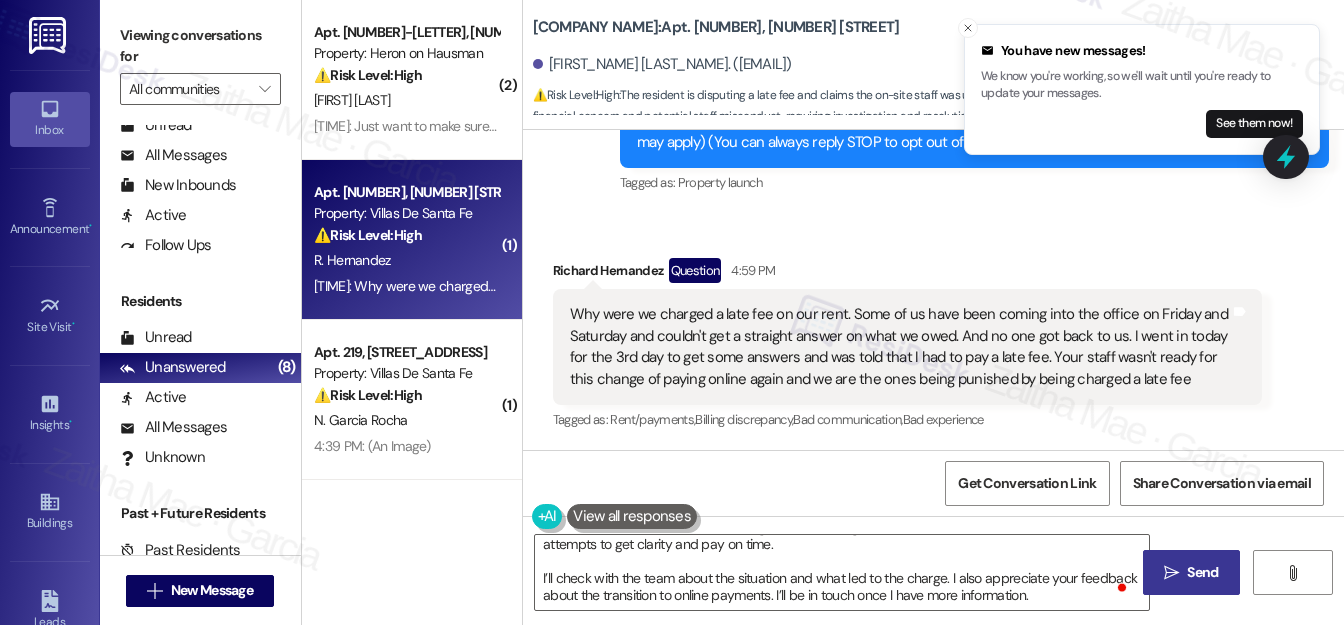 drag, startPoint x: 1187, startPoint y: 565, endPoint x: 1176, endPoint y: 555, distance: 14.866069 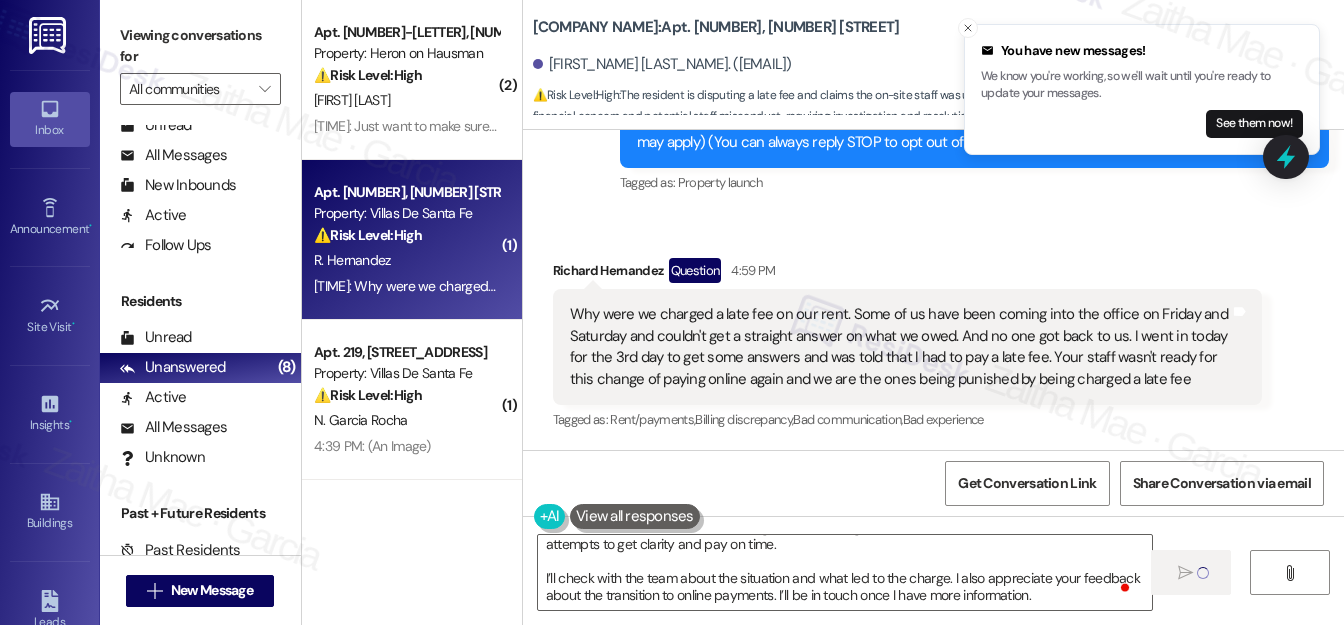 scroll, scrollTop: 0, scrollLeft: 0, axis: both 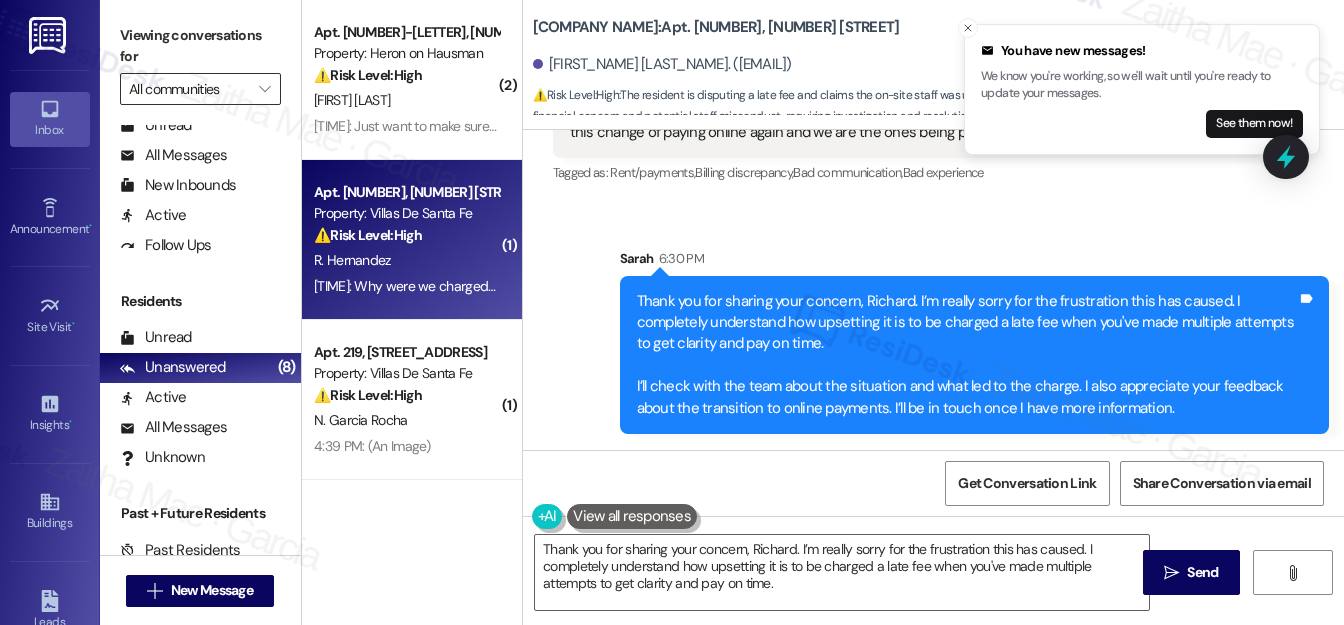 click on "All communities" at bounding box center [189, 89] 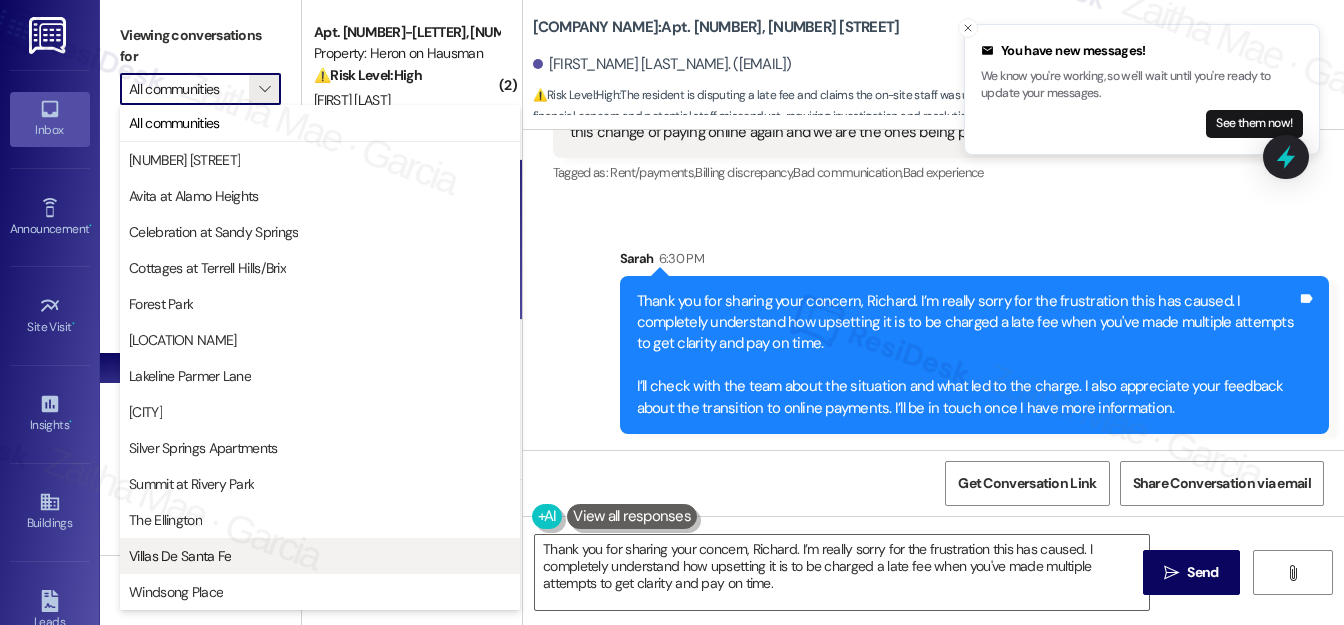 click on "Villas De Santa Fe" at bounding box center (180, 556) 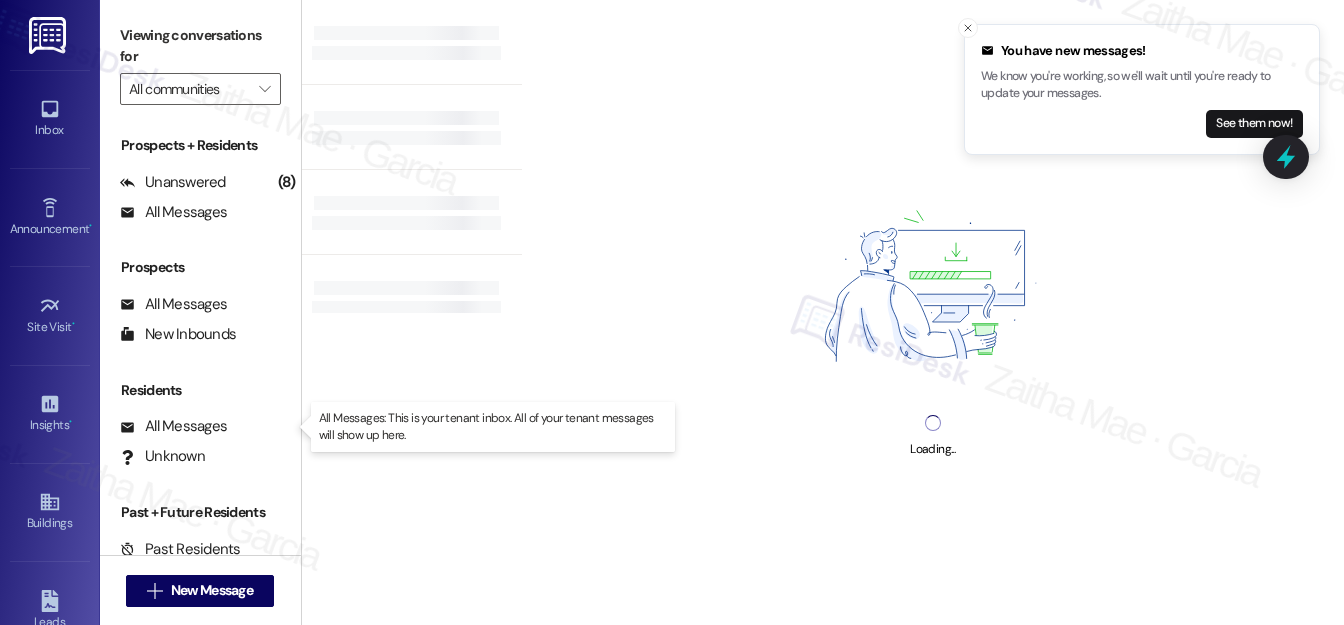 type on "Villas De Santa Fe" 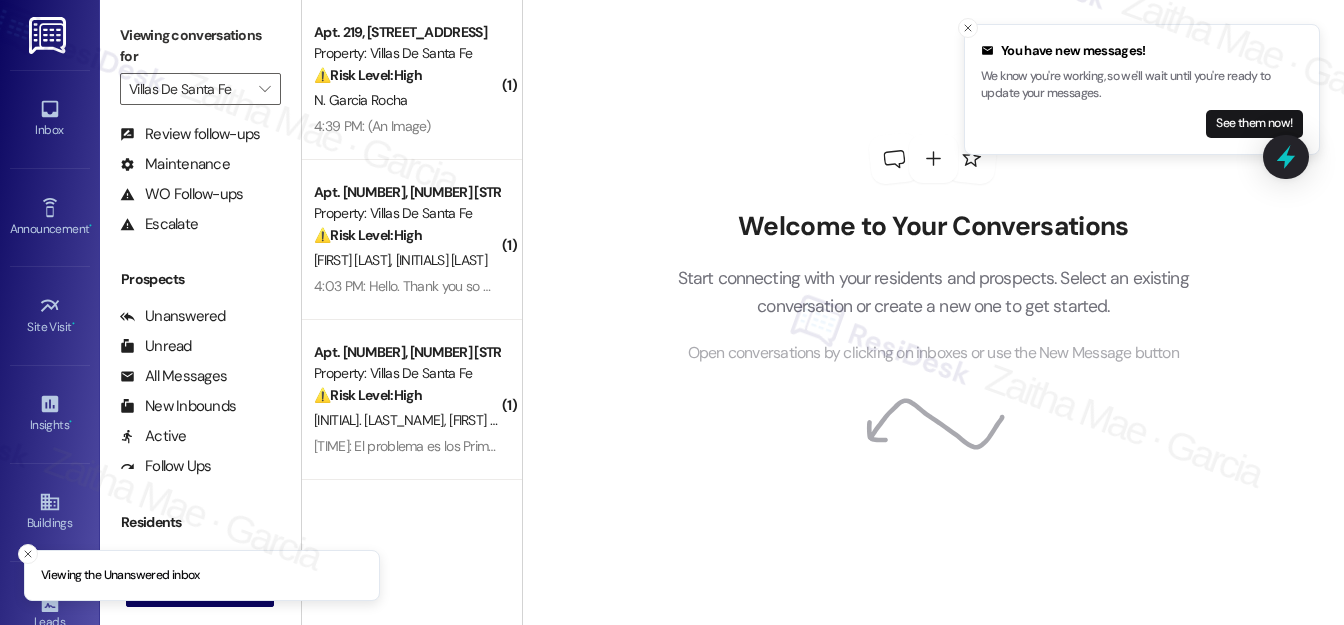 scroll, scrollTop: 389, scrollLeft: 0, axis: vertical 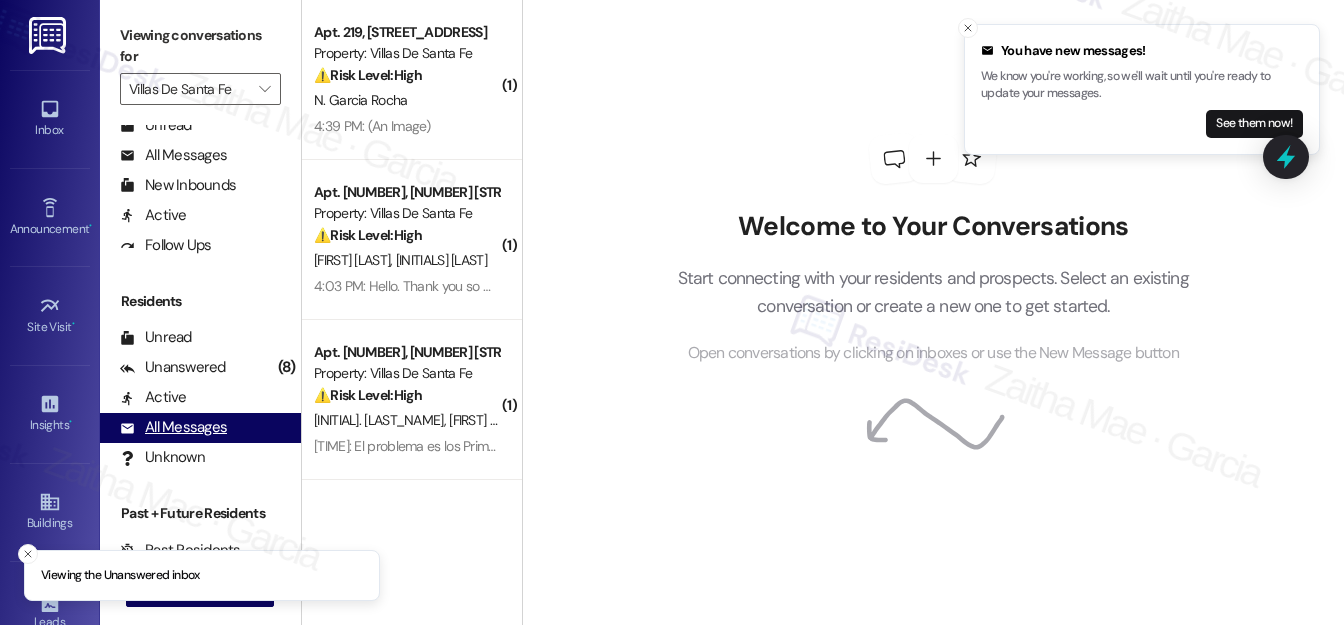 click on "All Messages" at bounding box center [173, 427] 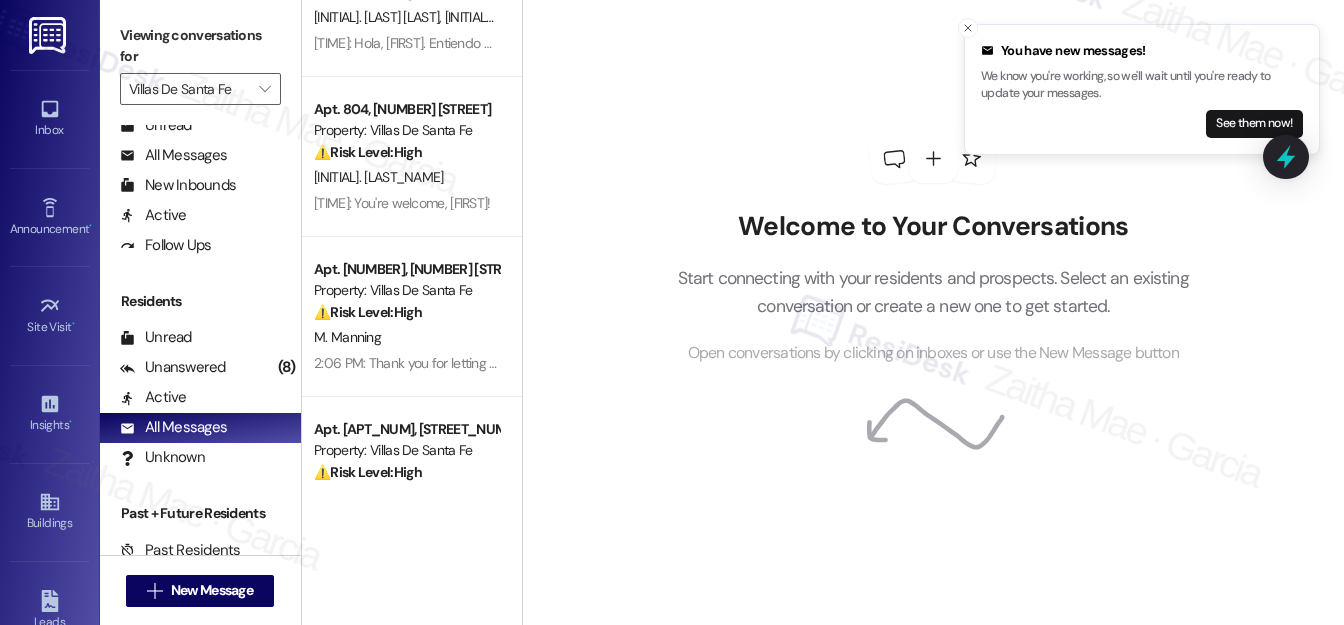 scroll, scrollTop: 1272, scrollLeft: 0, axis: vertical 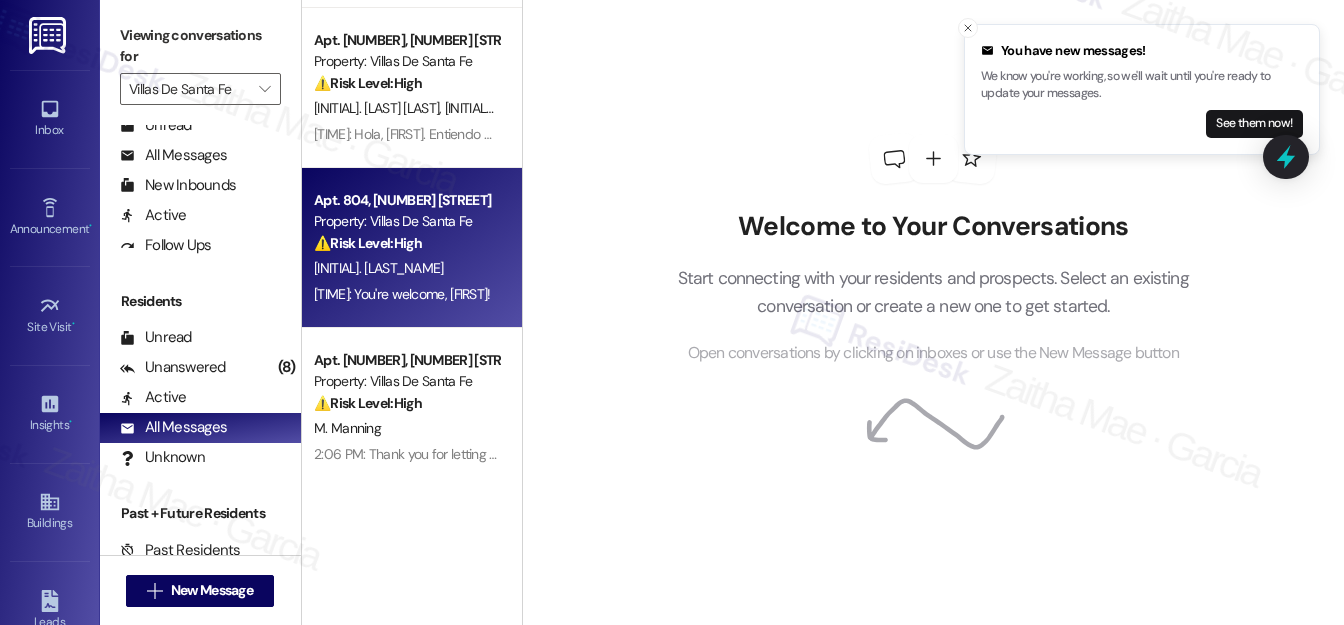 click on "[INITIAL]. [LAST_NAME]" at bounding box center (406, 268) 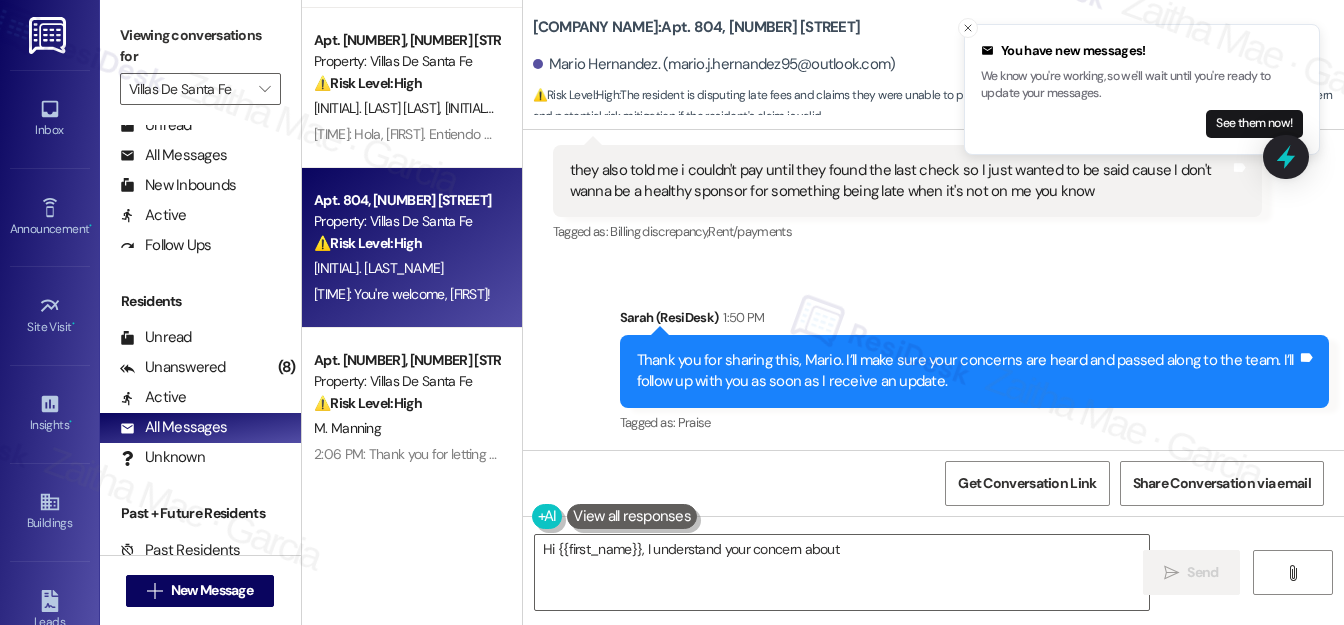 scroll, scrollTop: 2355, scrollLeft: 0, axis: vertical 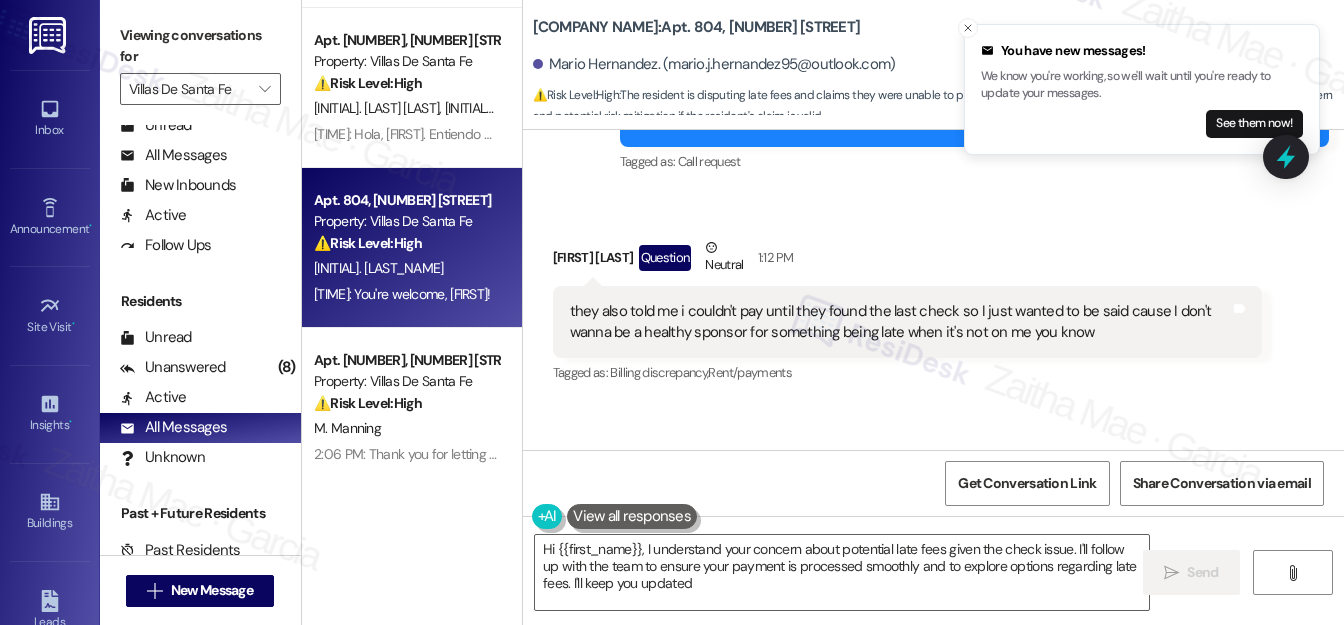type on "Hi {{first_name}}, I understand your concern about potential late fees given the check issue. I'll follow up with the team to ensure your payment is processed smoothly and to explore options regarding late fees. I'll keep you updated!" 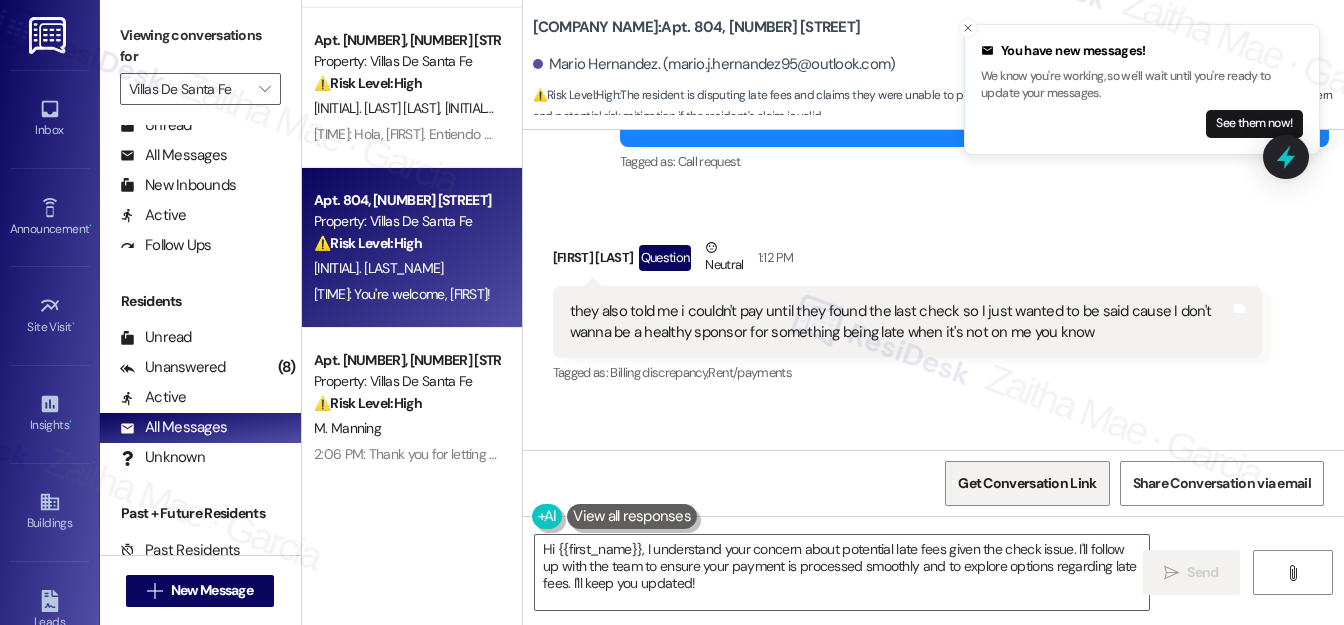 click on "Get Conversation Link" at bounding box center (1027, 483) 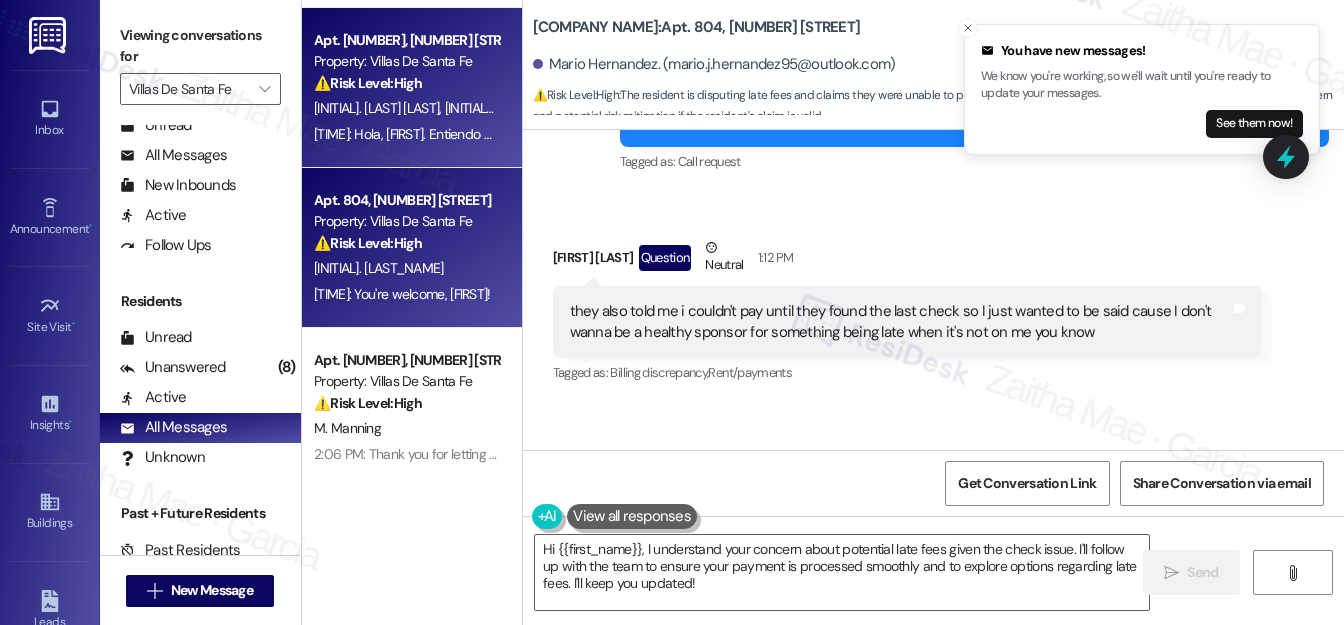 click on "[INITIALS] [LAST] [INITIALS] [LAST]" at bounding box center [406, 108] 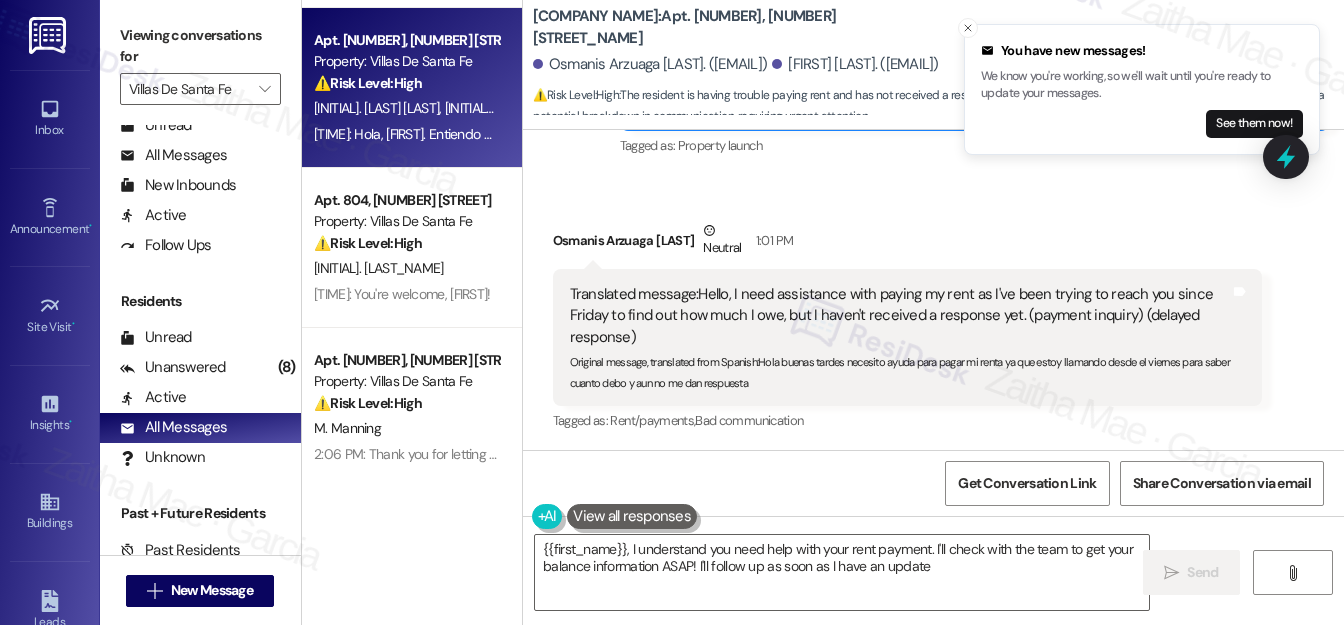 type on "{{first_name}}, I understand you need help with your rent payment. I'll check with the team to get your balance information ASAP! I'll follow up as soon as I have an update." 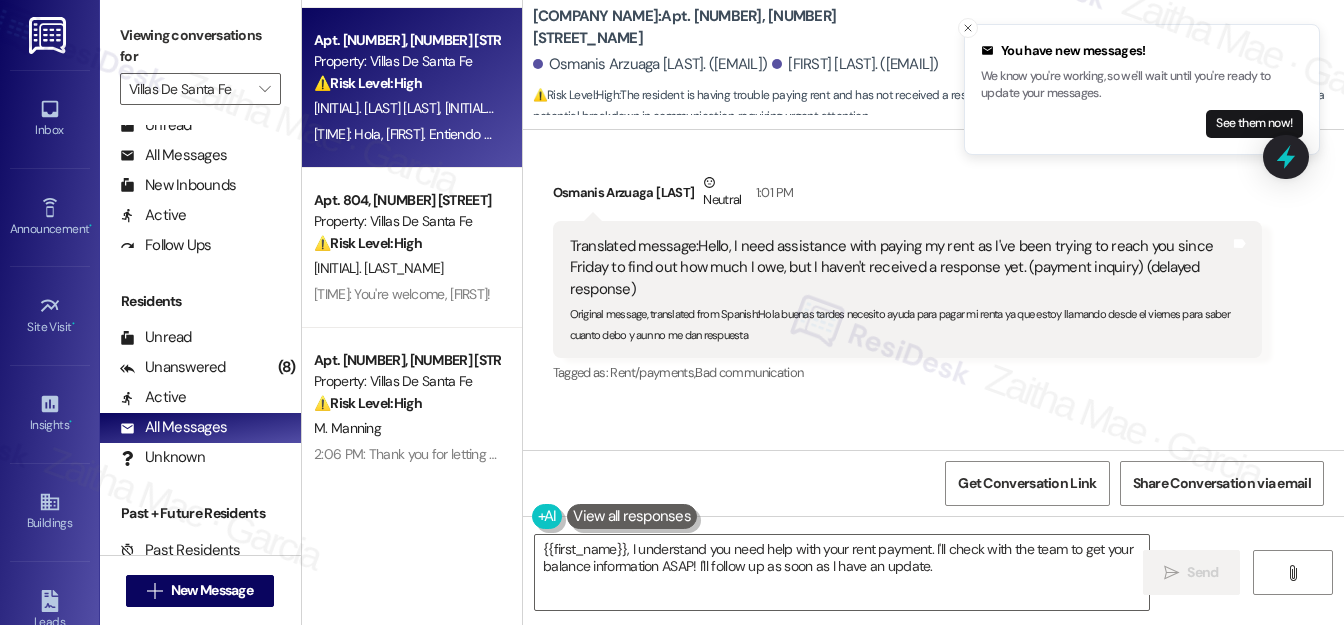 scroll, scrollTop: 413, scrollLeft: 0, axis: vertical 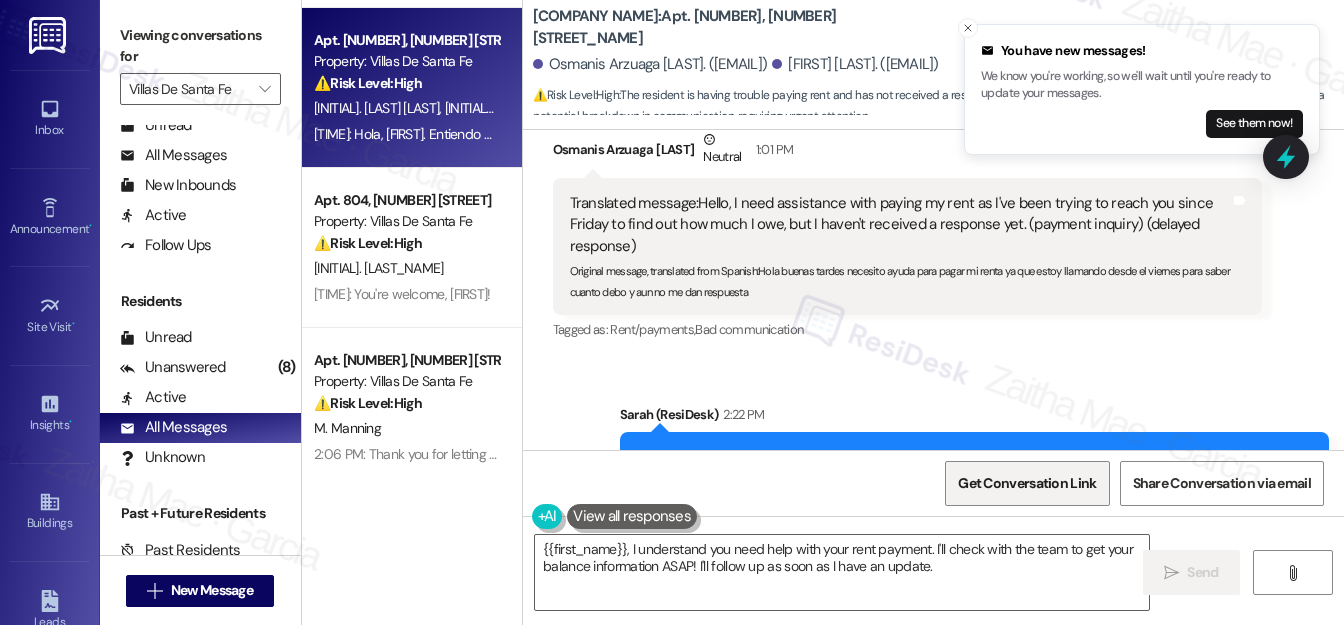 click on "Get Conversation Link" at bounding box center (1027, 483) 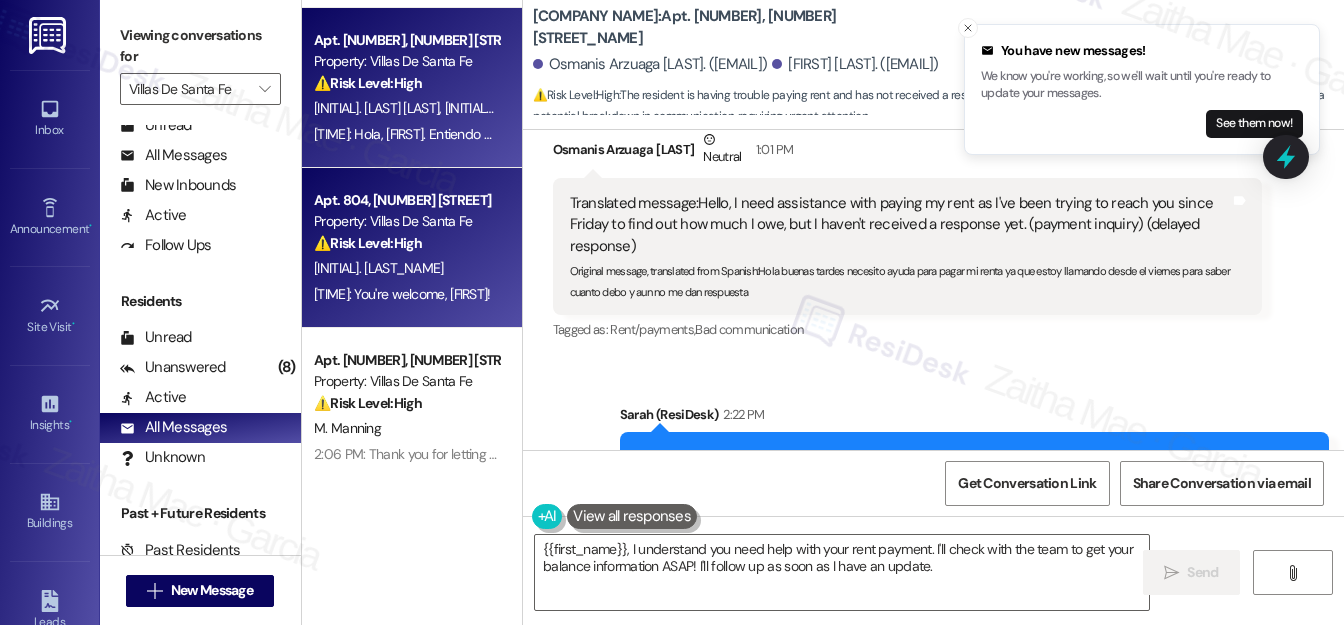 click on "⚠️  Risk Level:  High The resident is disputing late fees and claims they were unable to pay due to an issue with a previous check. This involves a financial concern and potential risk mitigation if the resident's claim is valid." at bounding box center (406, 243) 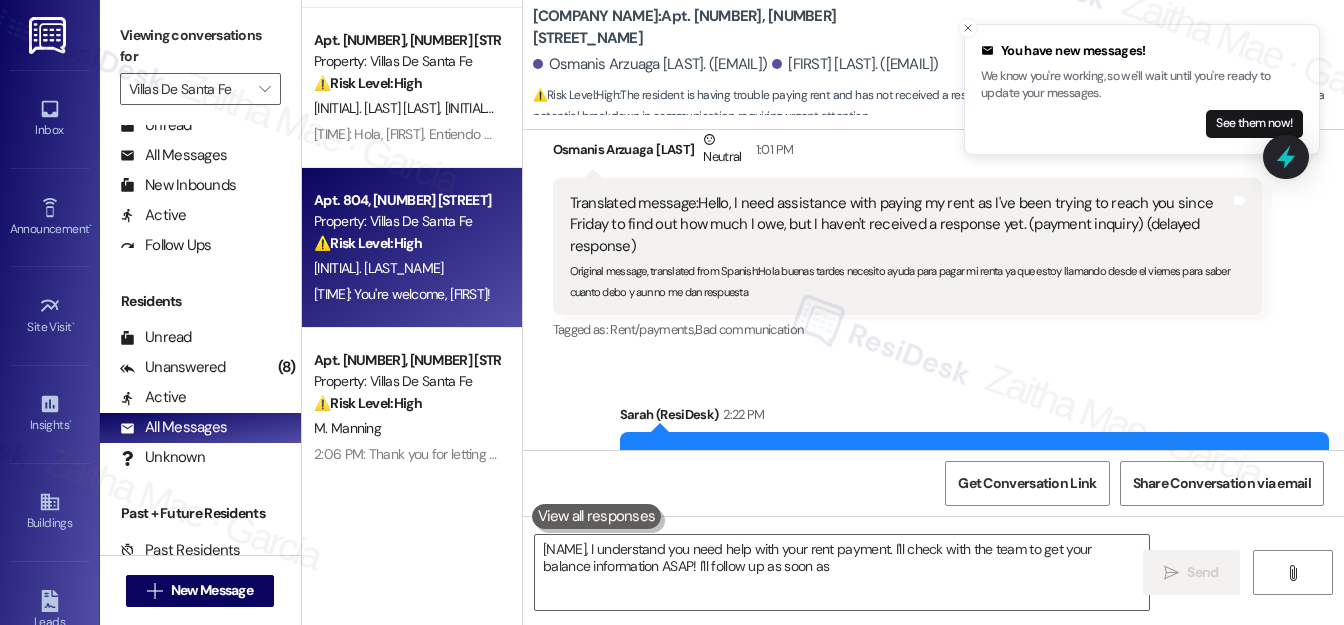 type on "{{first_name}}, I understand you need help with your rent payment. I'll check with the team to get your balance information ASAP! I'll follow up as soon as I" 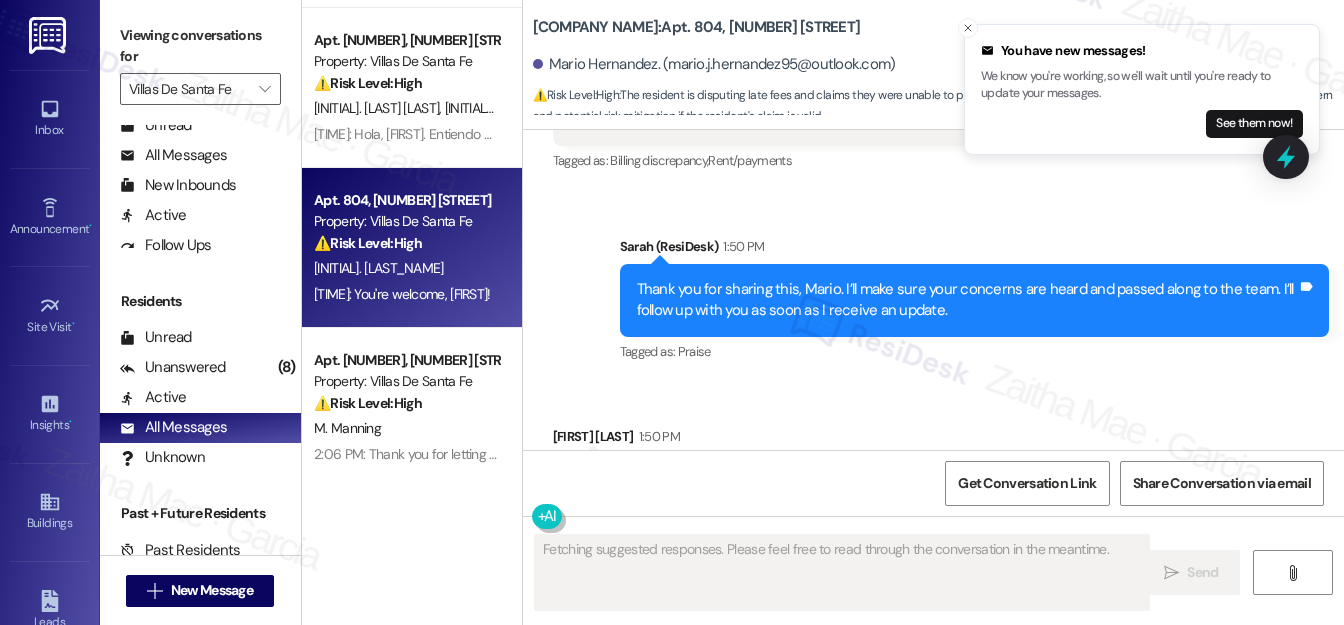scroll, scrollTop: 2485, scrollLeft: 0, axis: vertical 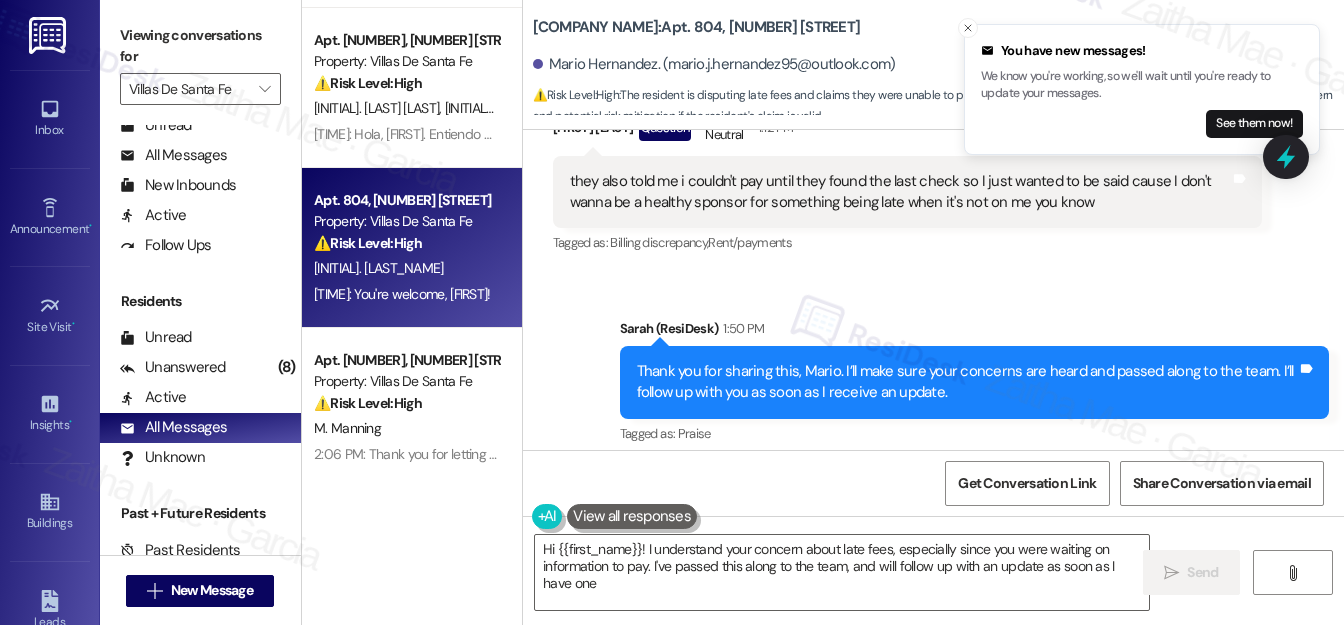 type on "Hi {{first_name}}! I understand your concern about late fees, especially since you were waiting on information to pay. I've passed this along to the team, and will follow up with an update as soon as I have one!" 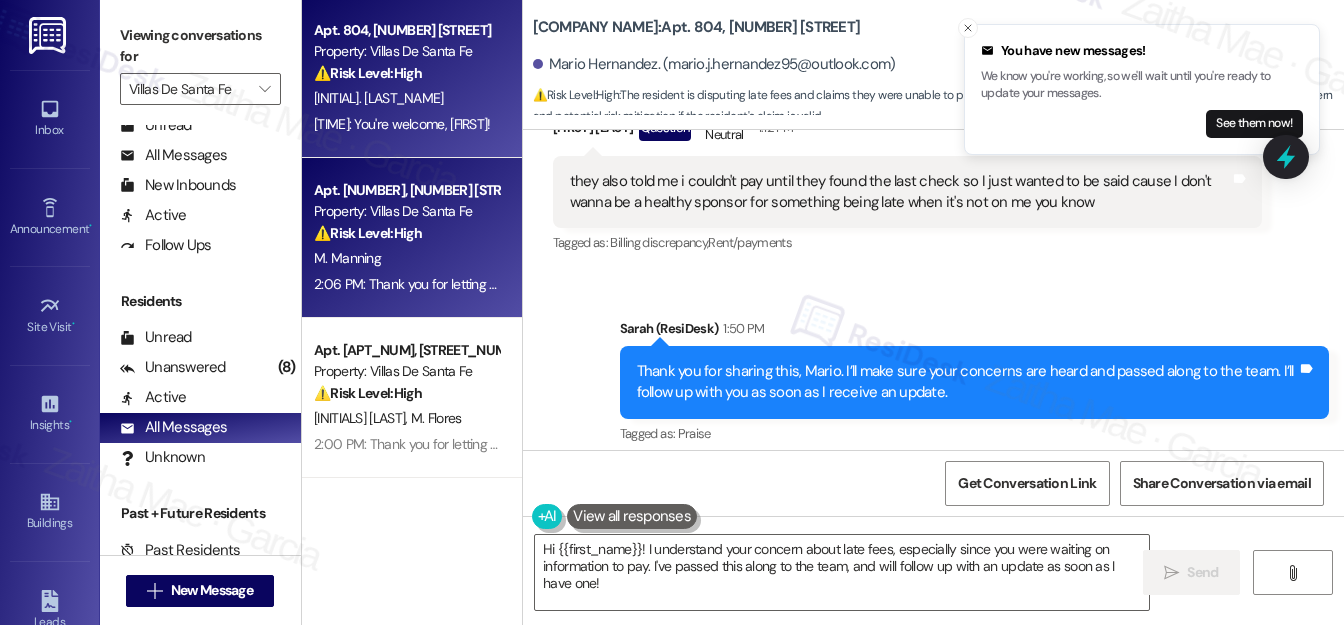 scroll, scrollTop: 1454, scrollLeft: 0, axis: vertical 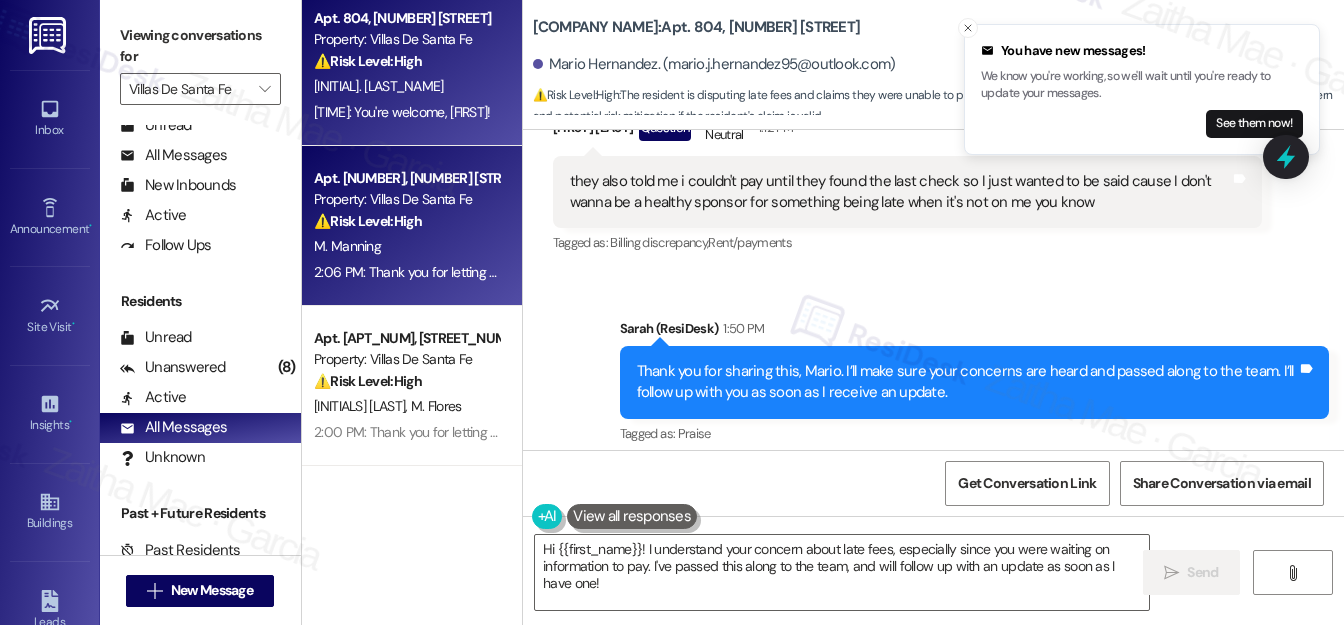 click on "M. Manning" at bounding box center [406, 246] 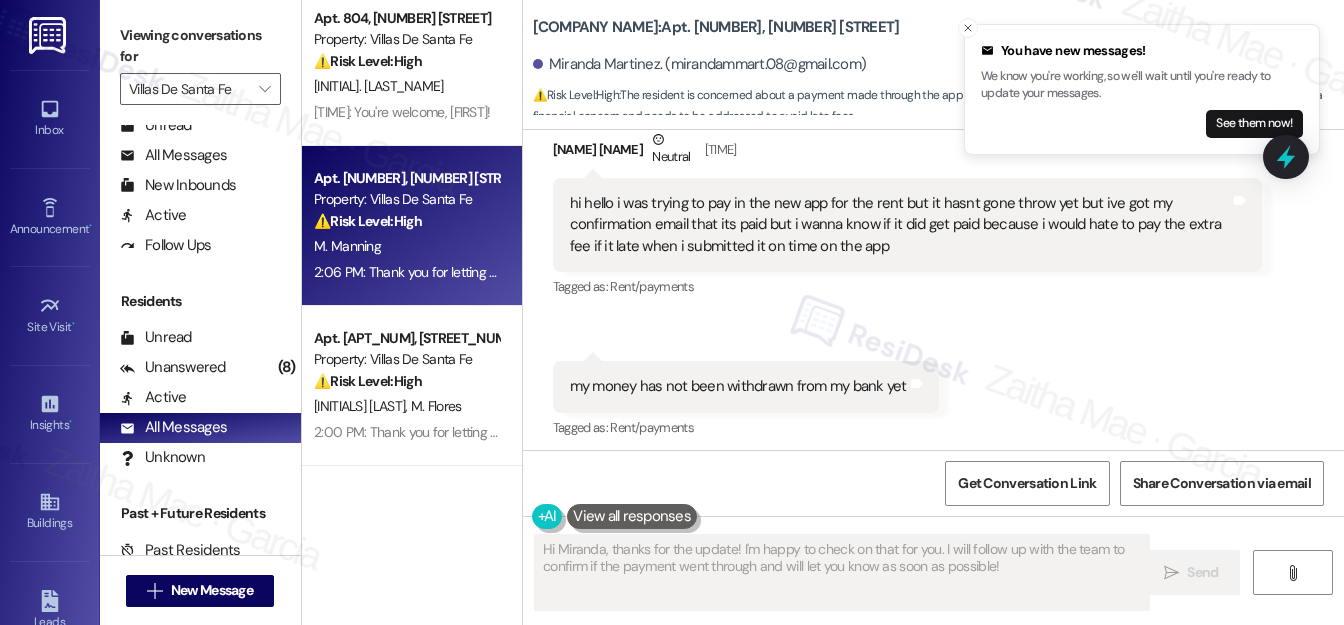 scroll, scrollTop: 528, scrollLeft: 0, axis: vertical 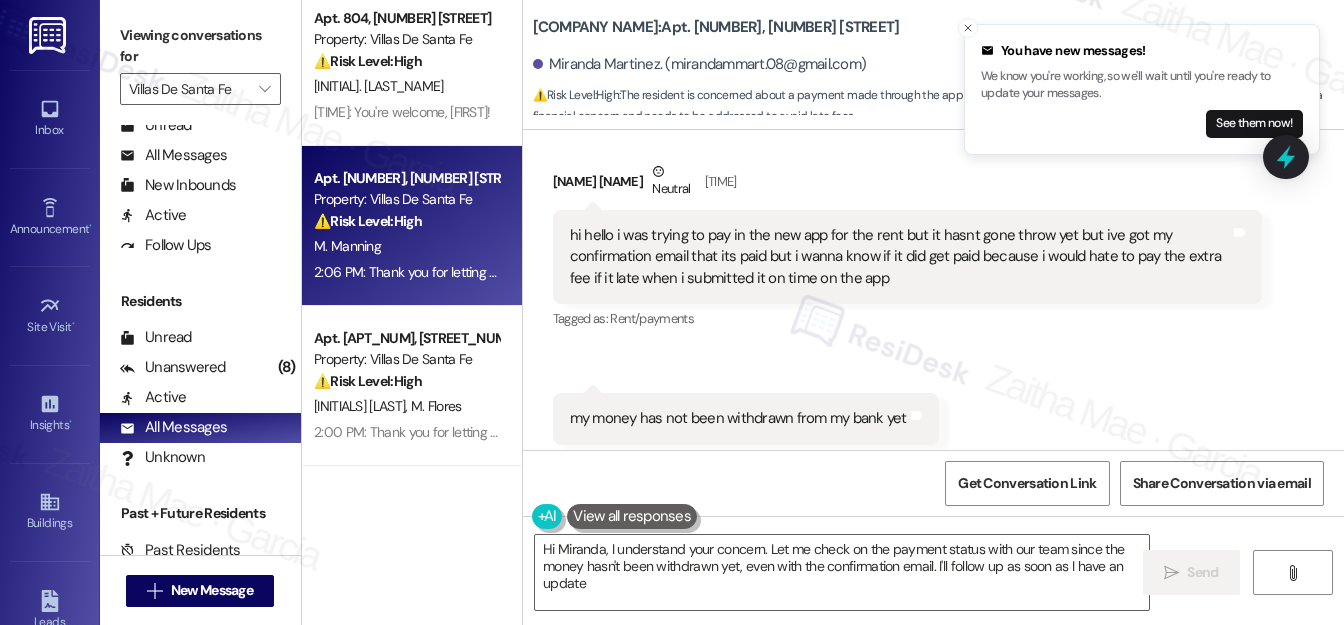 type on "Hi [FIRST], I understand your concern. Let me check on the payment status with our team since the money hasn't been withdrawn yet, even with the confirmation email. I'll follow up as soon as I have an update!" 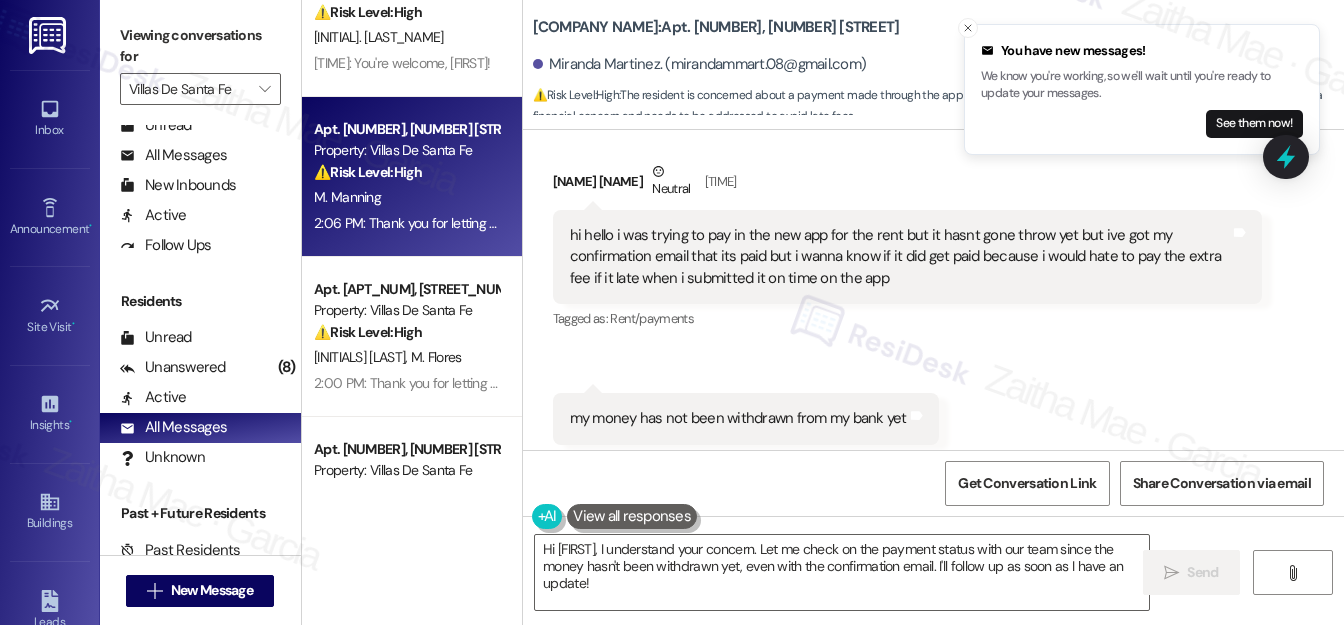 scroll, scrollTop: 1545, scrollLeft: 0, axis: vertical 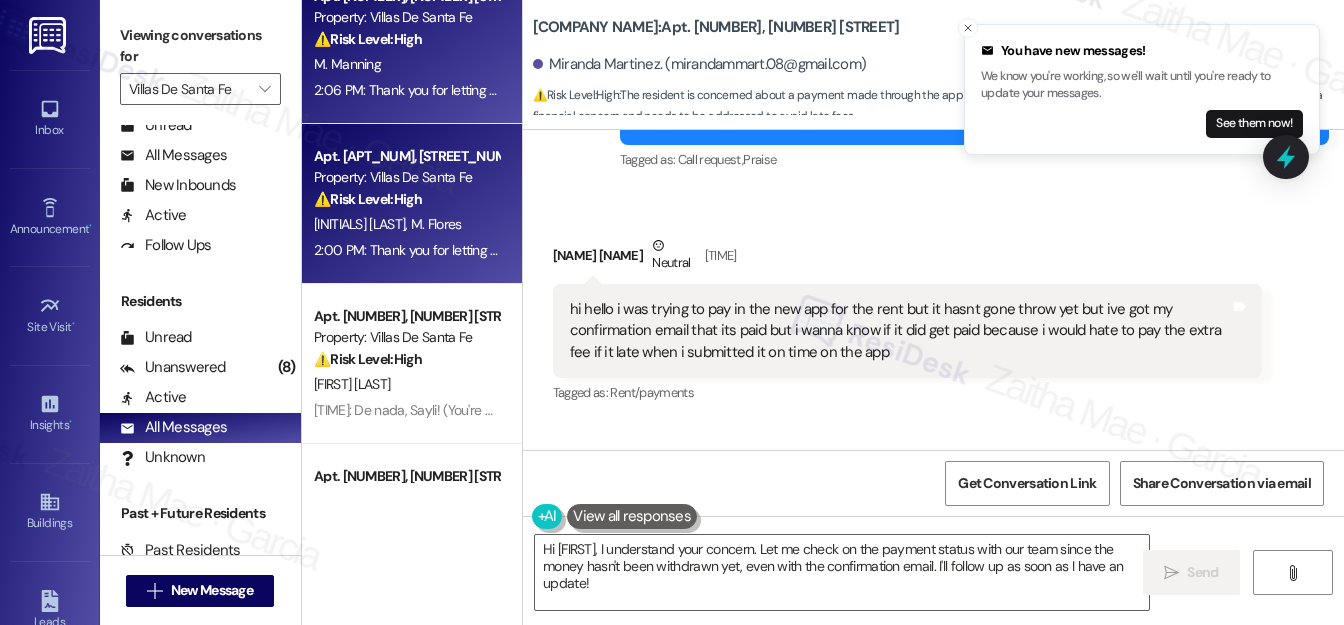 click on "⚠️  Risk Level:  High The resident is unable to pay their utility bill due to a website update issue and is concerned about late fees. They have been trying to contact the office without success. This is a financial concern and could lead to late fee disputes, requiring urgent attention." at bounding box center [406, 199] 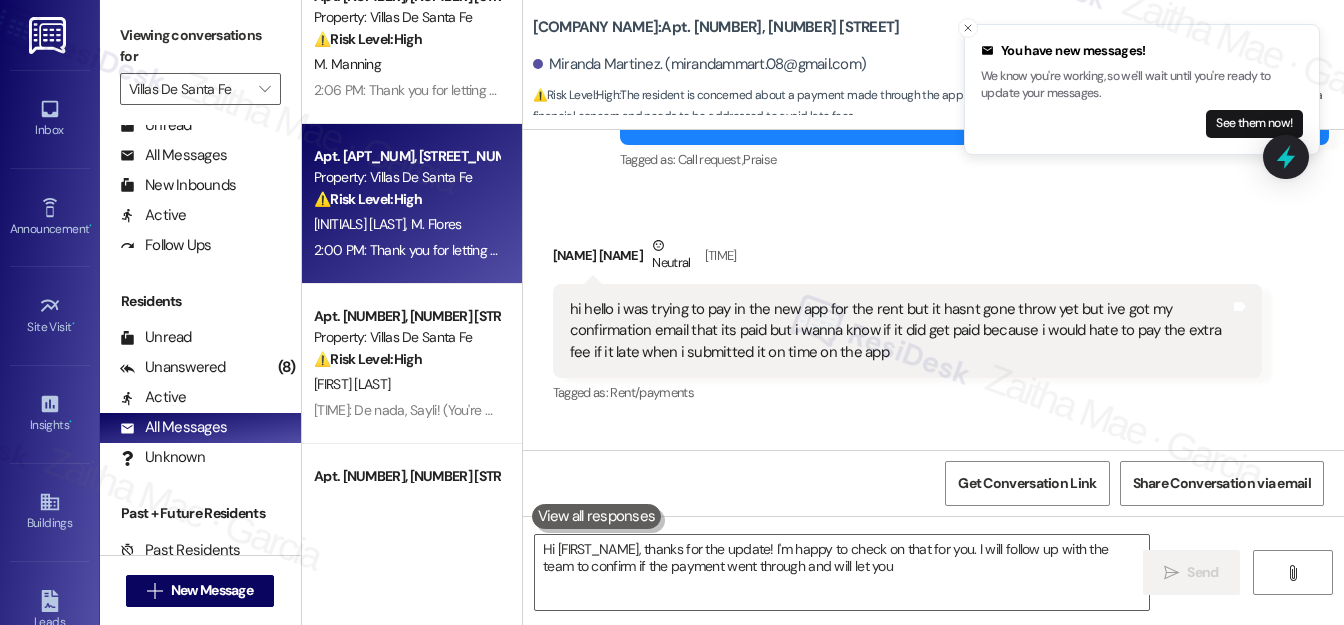 type on "Hi Miranda, thanks for the update! I'm happy to check on that for you. I will follow up with the team to confirm if the payment went through and will let you know" 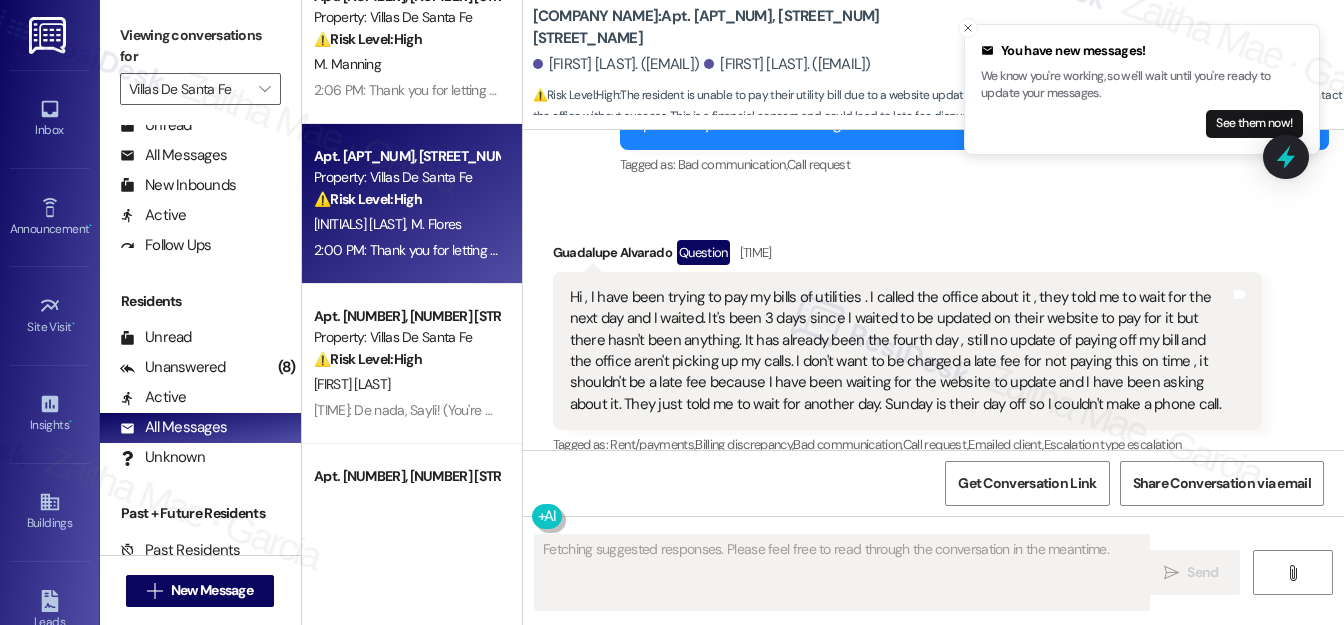 scroll, scrollTop: 749, scrollLeft: 0, axis: vertical 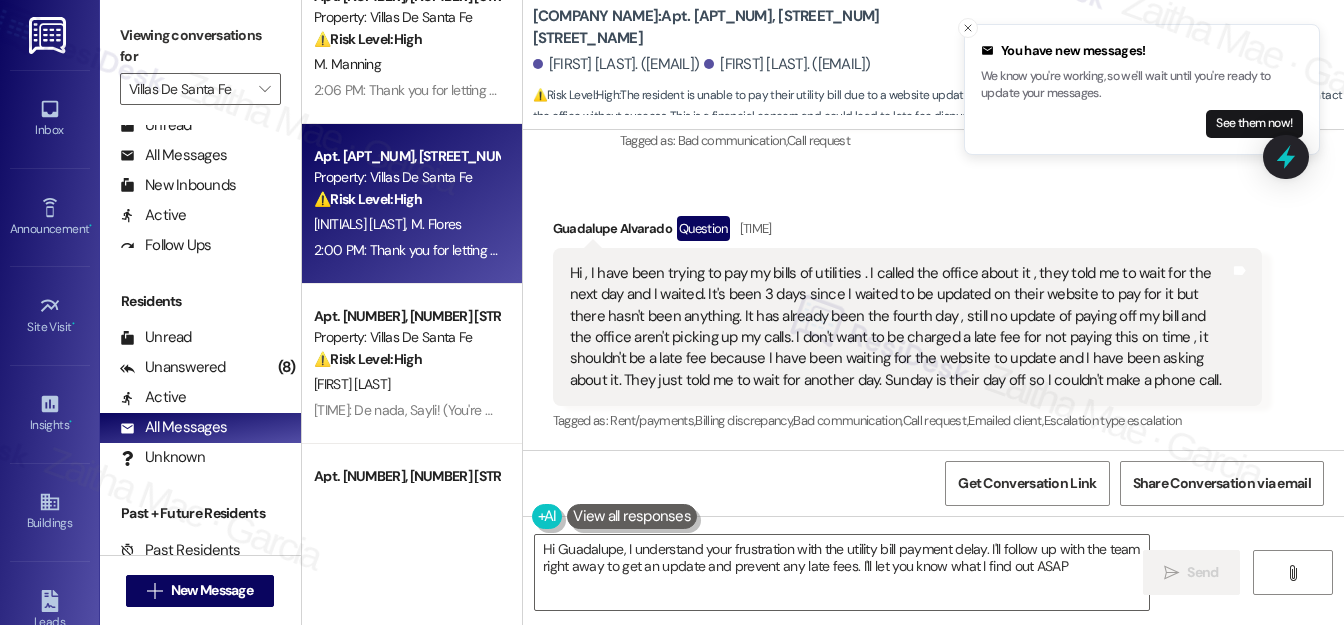 type on "Hi [FIRST], I understand your frustration with the utility bill payment delay. I'll follow up with the team right away to get an update and prevent any late fees. I'll let you know what I find out ASAP!" 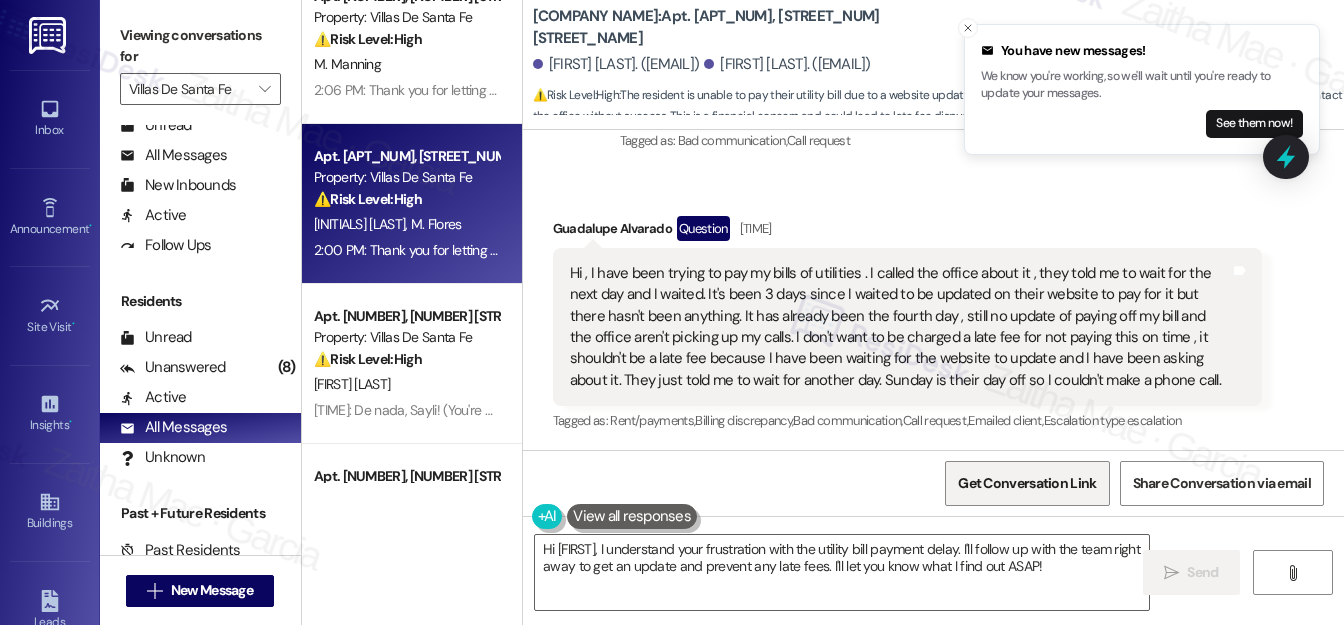 click on "Get Conversation Link" at bounding box center (1027, 483) 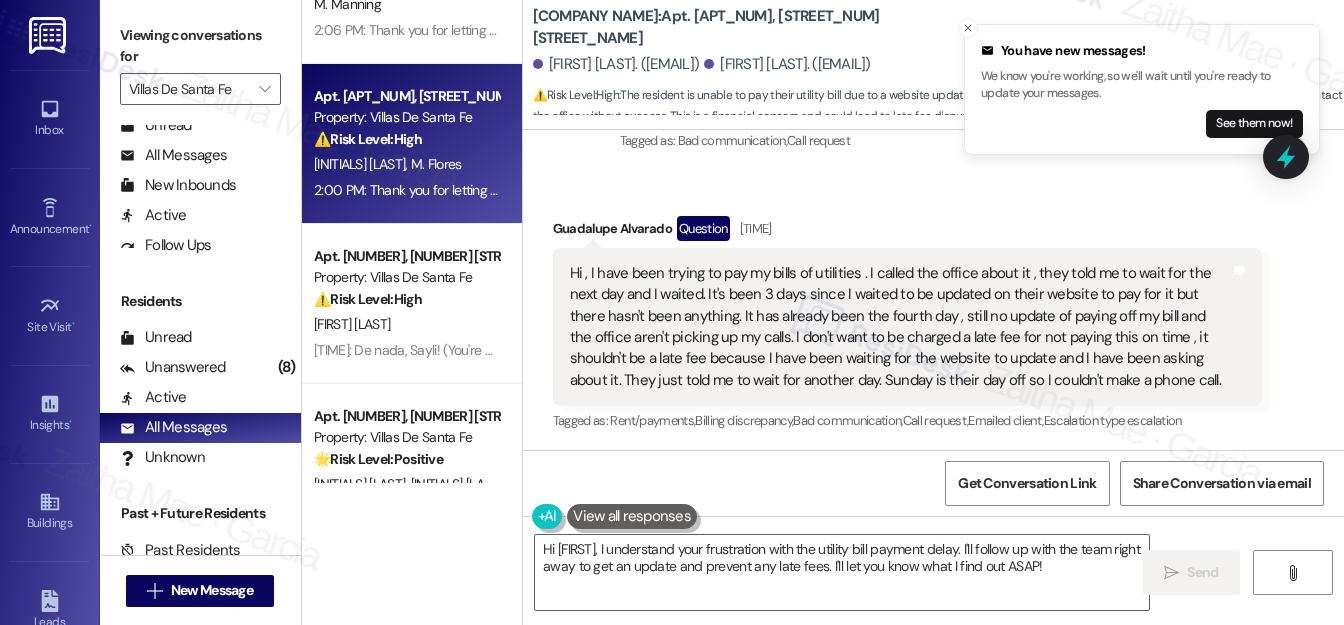 scroll, scrollTop: 1727, scrollLeft: 0, axis: vertical 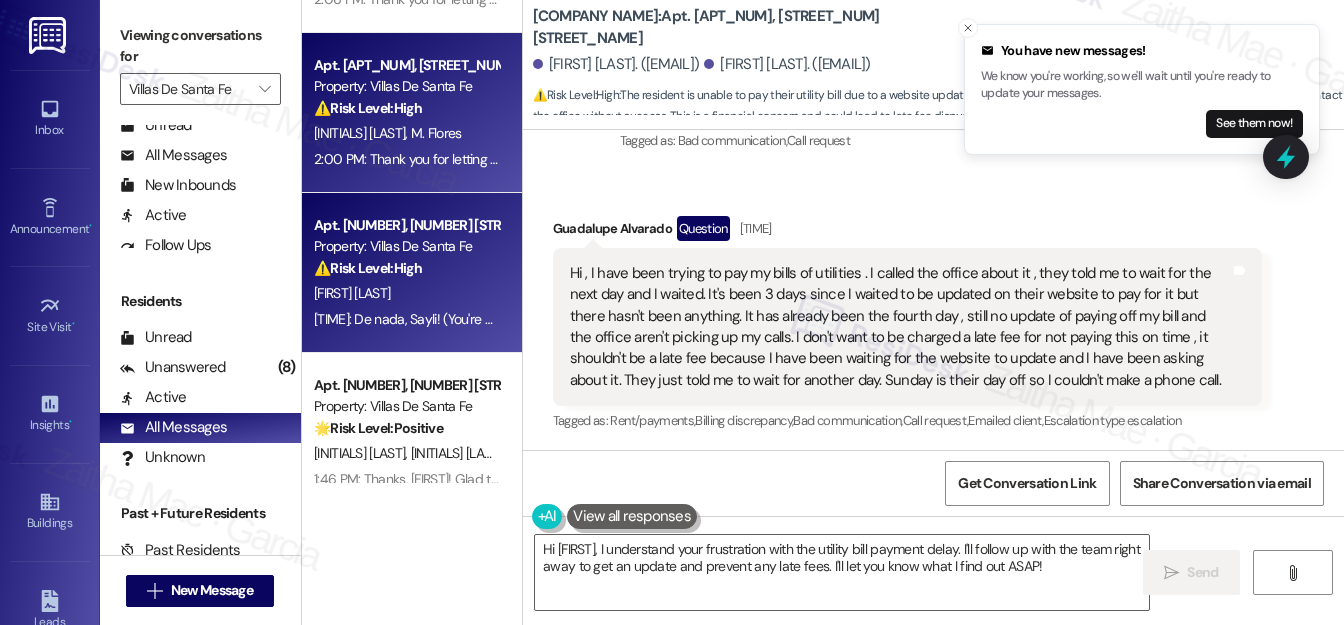 click on "[FIRST] [LAST]" at bounding box center (406, 293) 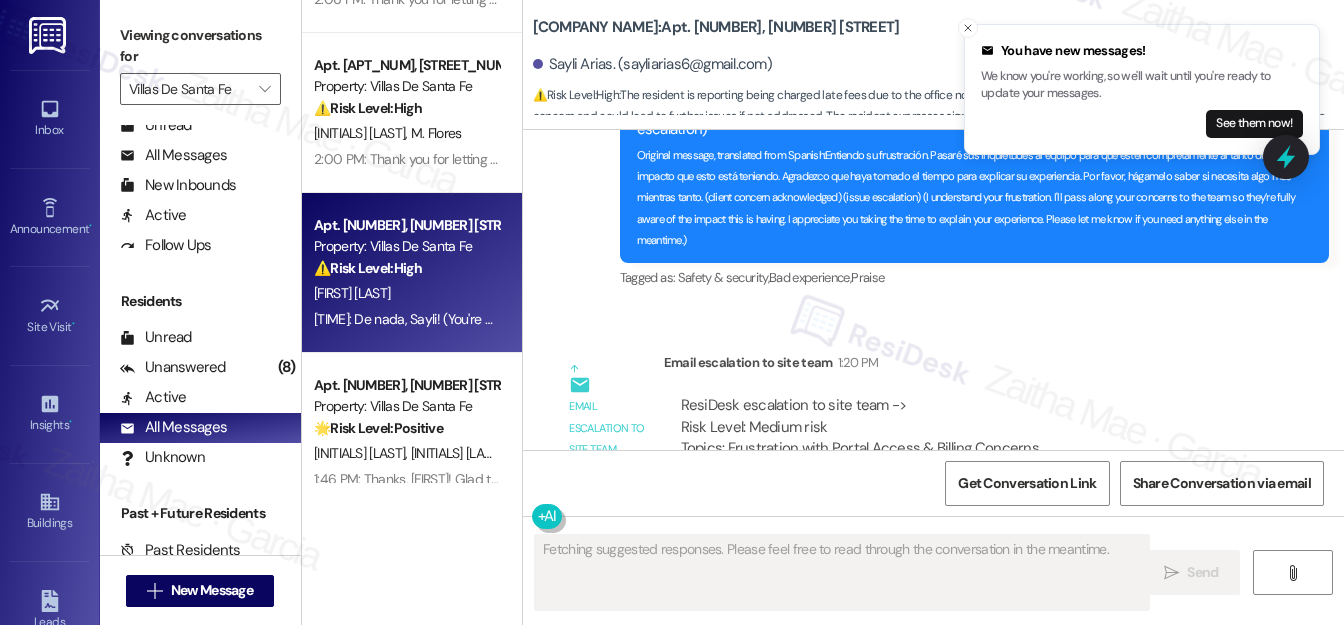 scroll, scrollTop: 1705, scrollLeft: 0, axis: vertical 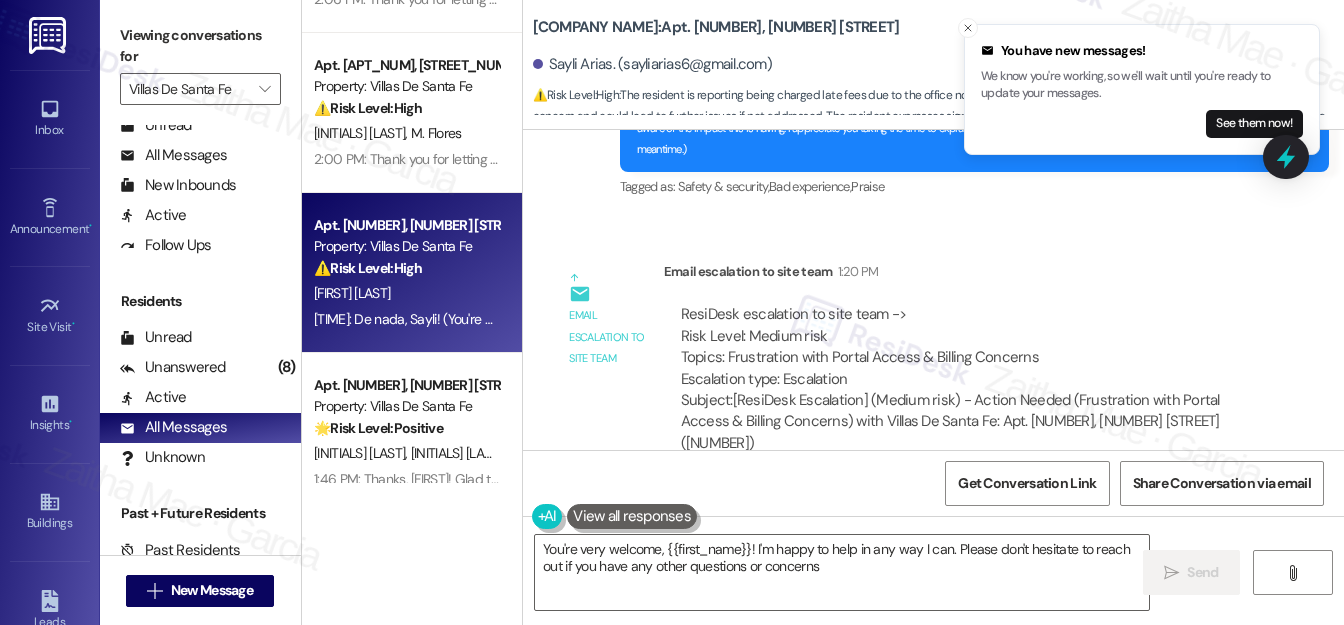 type on "You're very welcome, [NAME]! I'm happy to help in any way I can. Please don't hesitate to reach out if you have any other questions or concerns!" 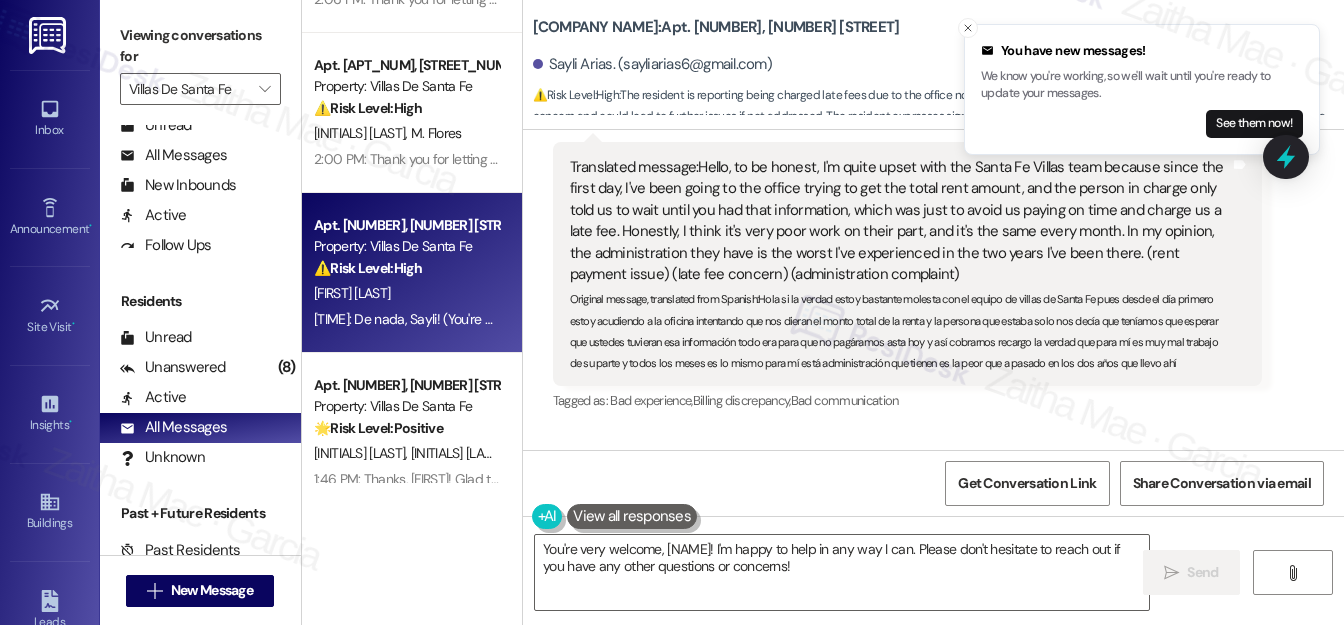 scroll, scrollTop: 432, scrollLeft: 0, axis: vertical 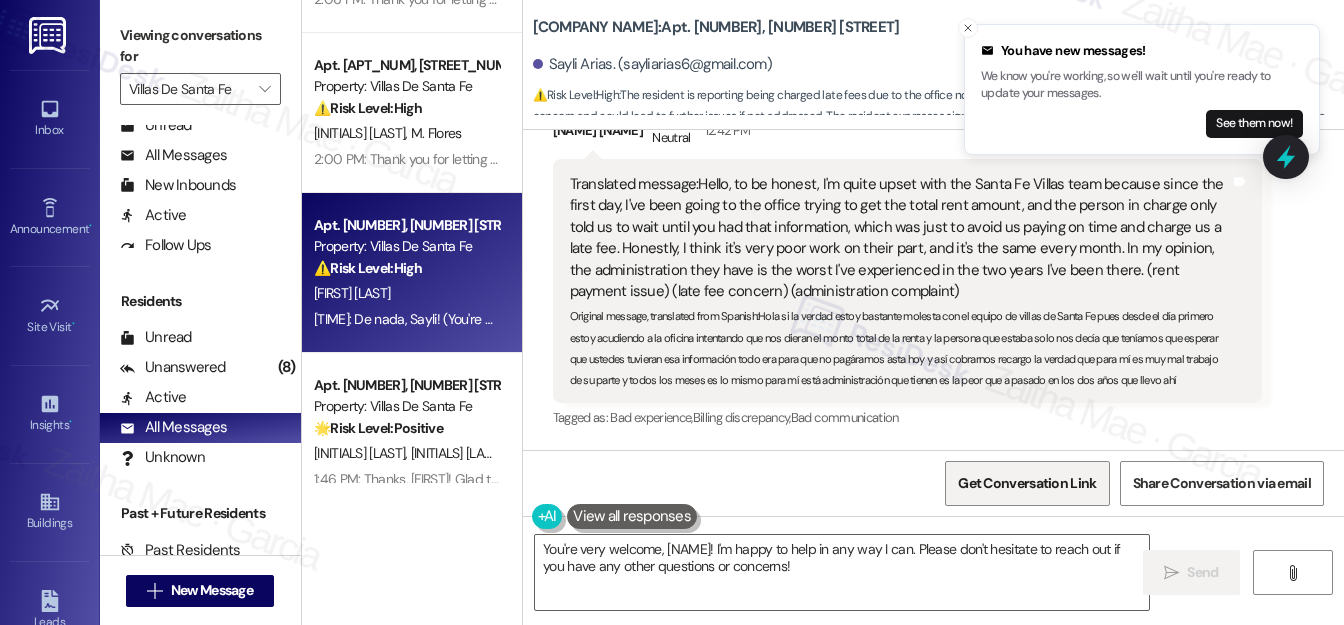click on "Get Conversation Link" at bounding box center [1027, 483] 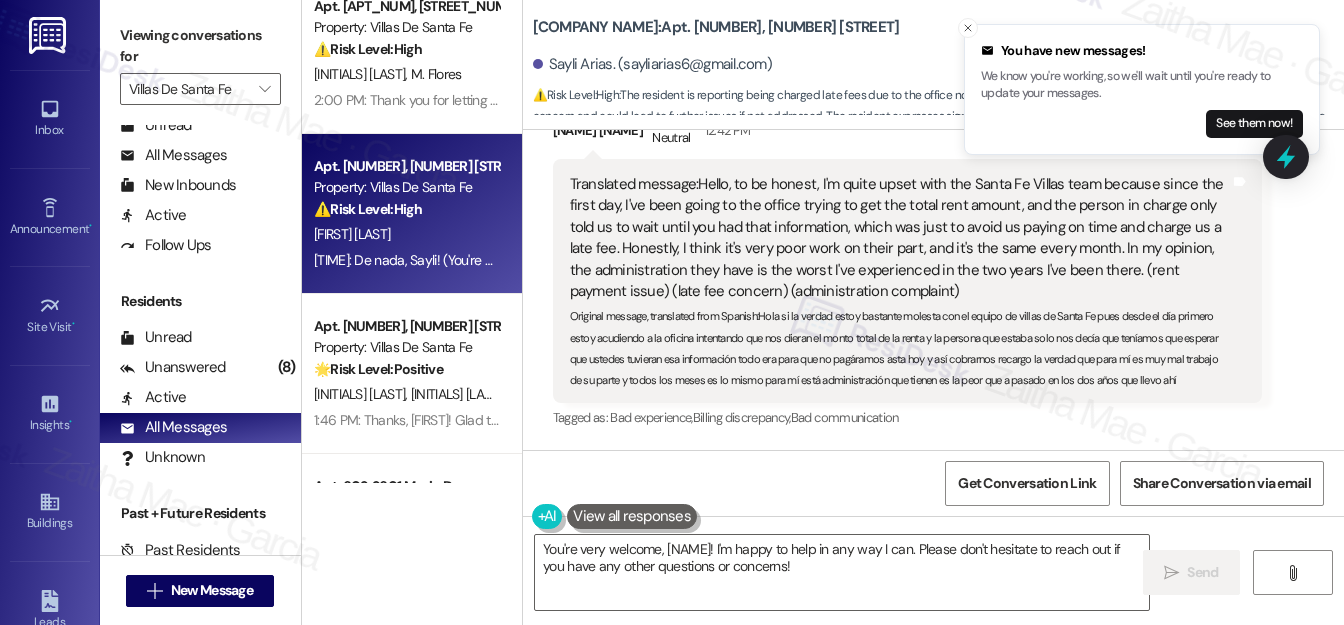 scroll, scrollTop: 1818, scrollLeft: 0, axis: vertical 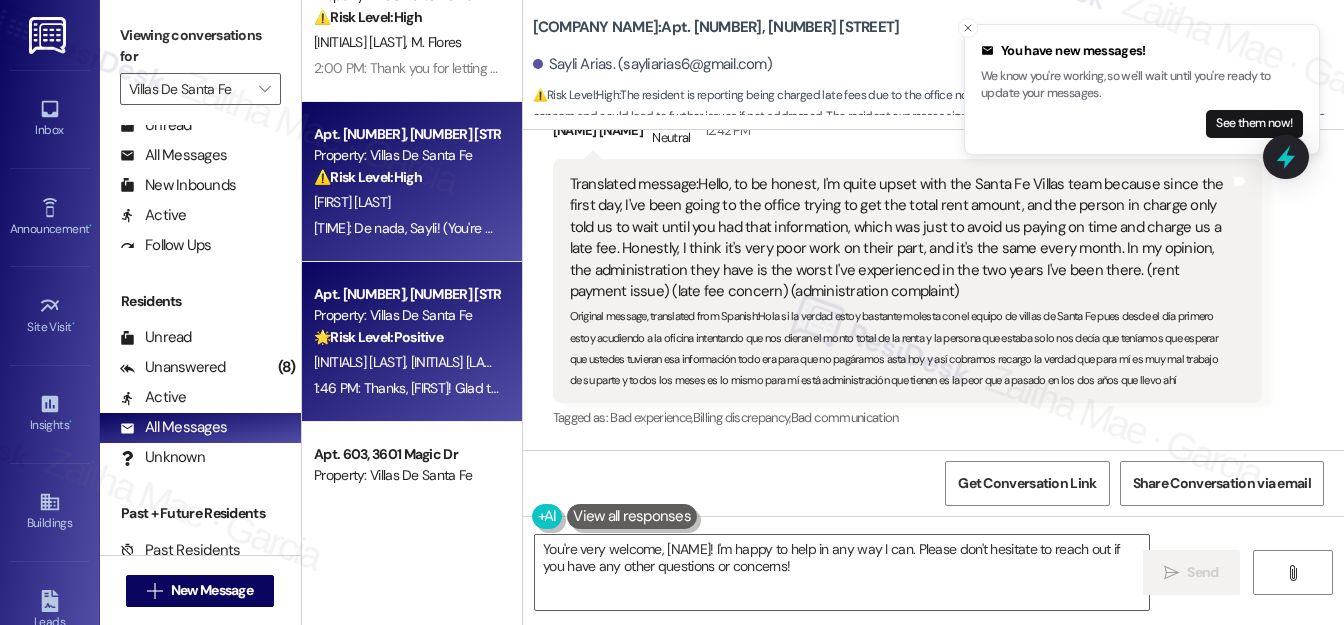 click on "[FIRST] [LAST] [FIRST] [LAST]" at bounding box center (406, 362) 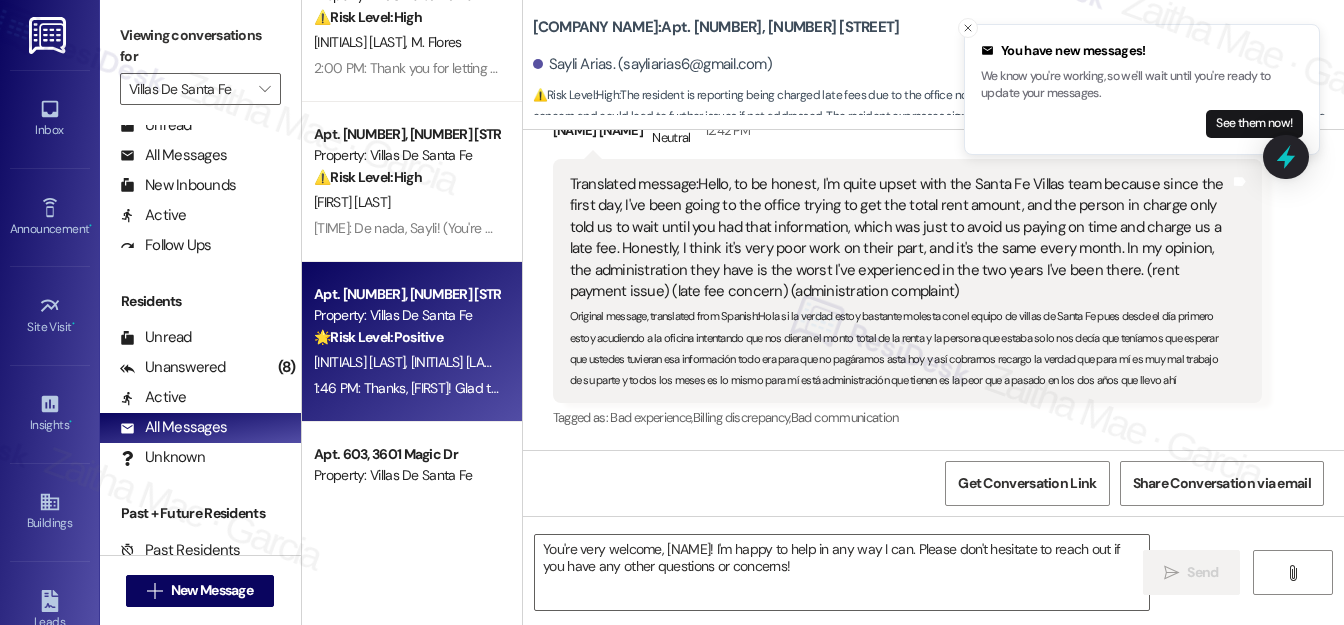 type on "Fetching suggested responses. Please feel free to read through the conversation in the meantime." 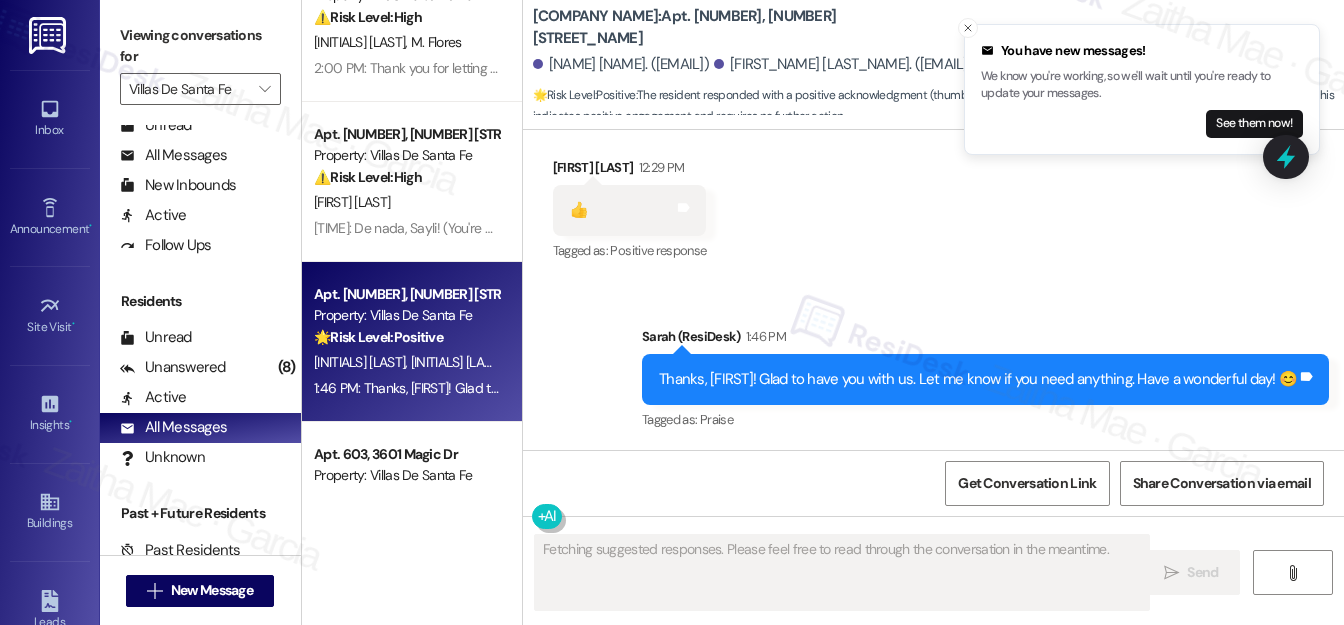 scroll, scrollTop: 385, scrollLeft: 0, axis: vertical 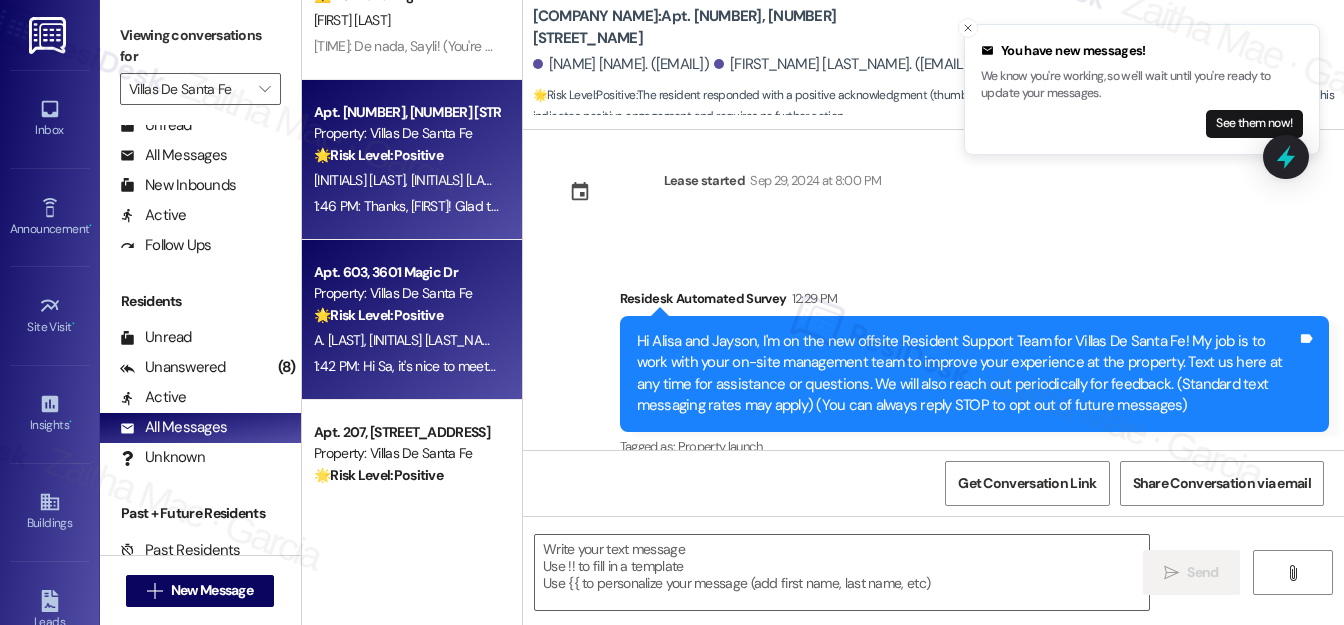 click on "Property: Villas De Santa Fe" at bounding box center [406, 293] 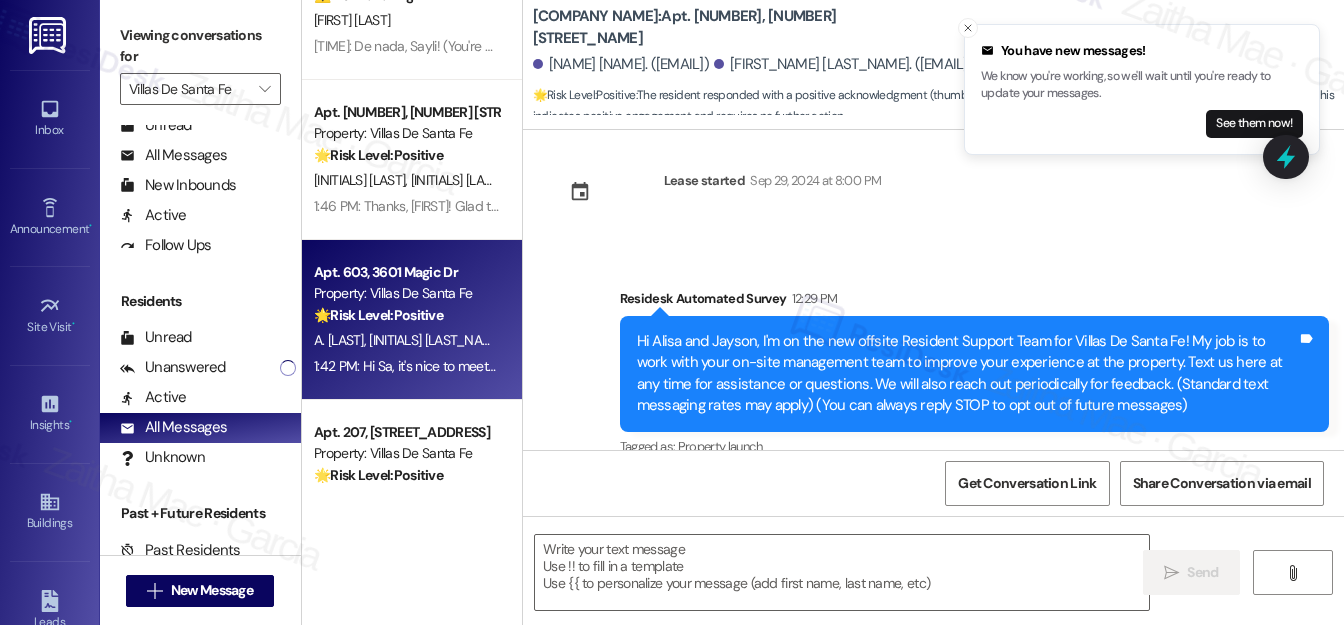 type on "Fetching suggested responses. Please feel free to read through the conversation in the meantime." 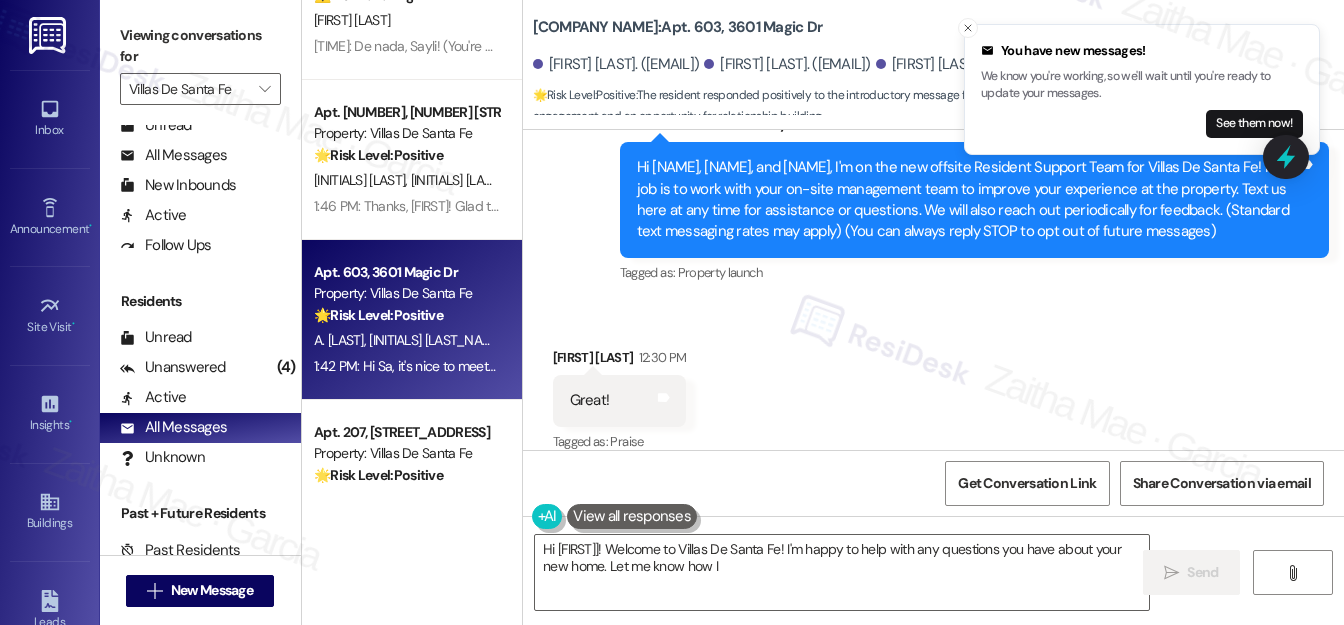 scroll, scrollTop: 442, scrollLeft: 0, axis: vertical 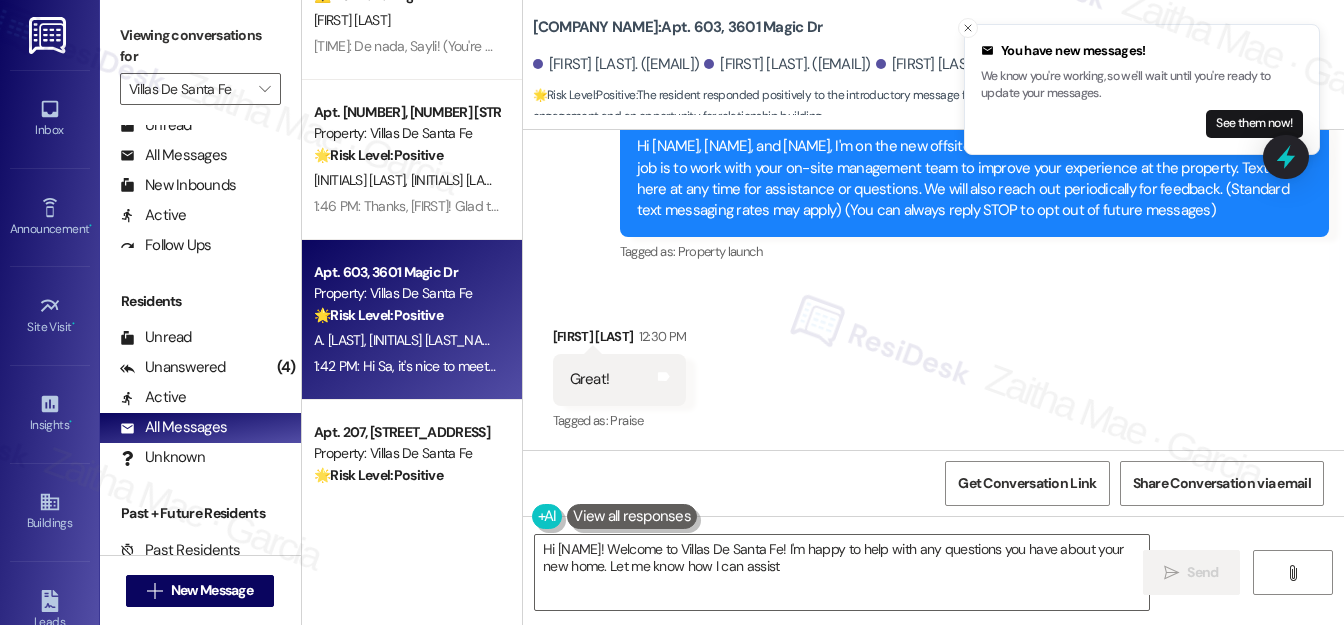 type on "Hi [NAME]! Welcome to Villas De Santa Fe! I'm happy to help with any questions you have about your new home. Let me know how I can assist!" 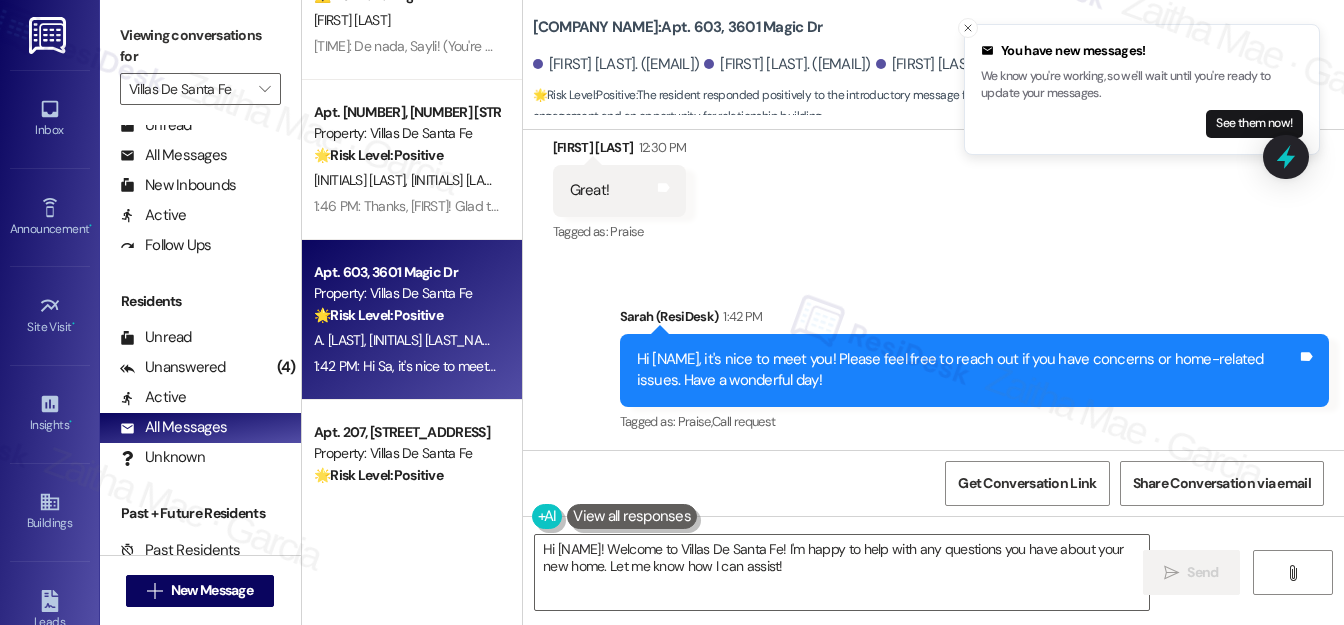 scroll, scrollTop: 633, scrollLeft: 0, axis: vertical 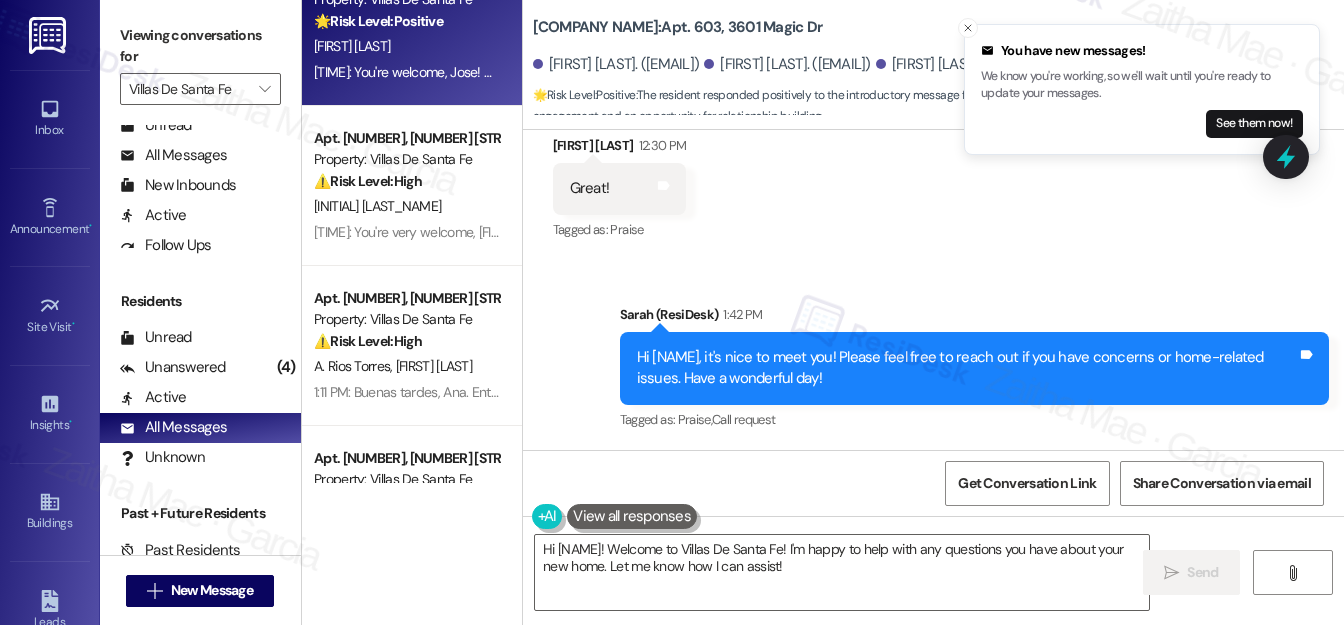 click on "[FIRST] [LAST]" at bounding box center (406, 46) 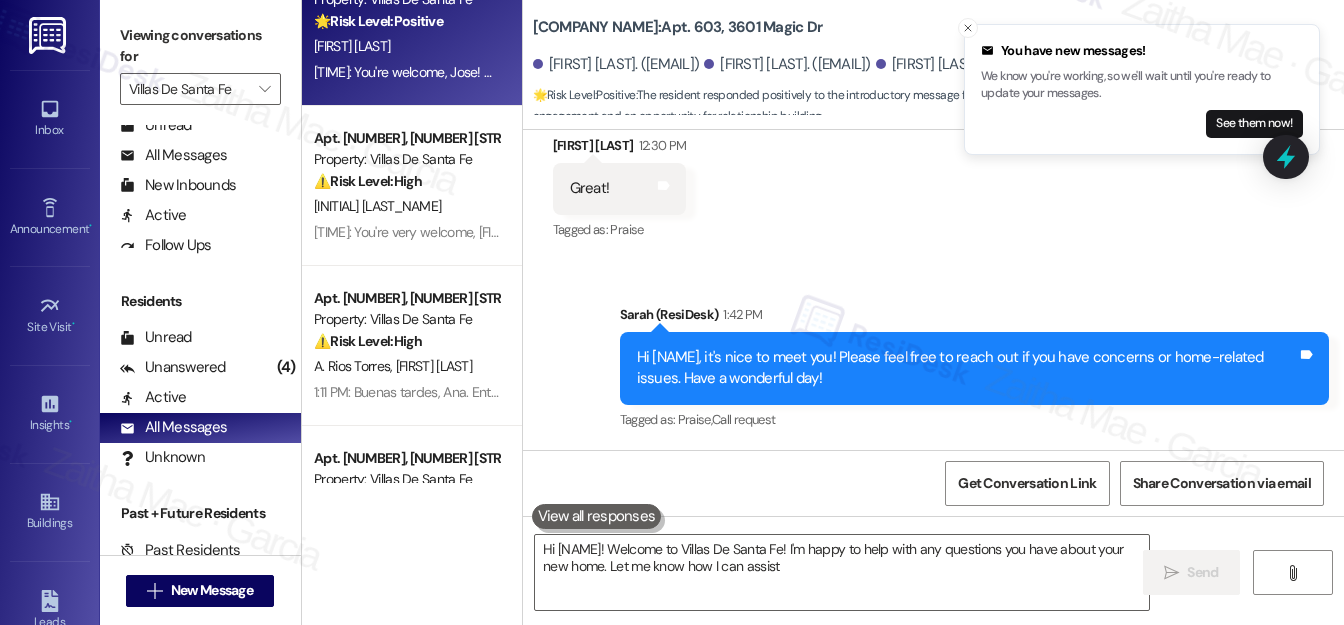 type on "Hi [NAME]! Welcome to Villas De Santa Fe! I'm happy to help with any questions you have about your new home. Let me know how I can assist!" 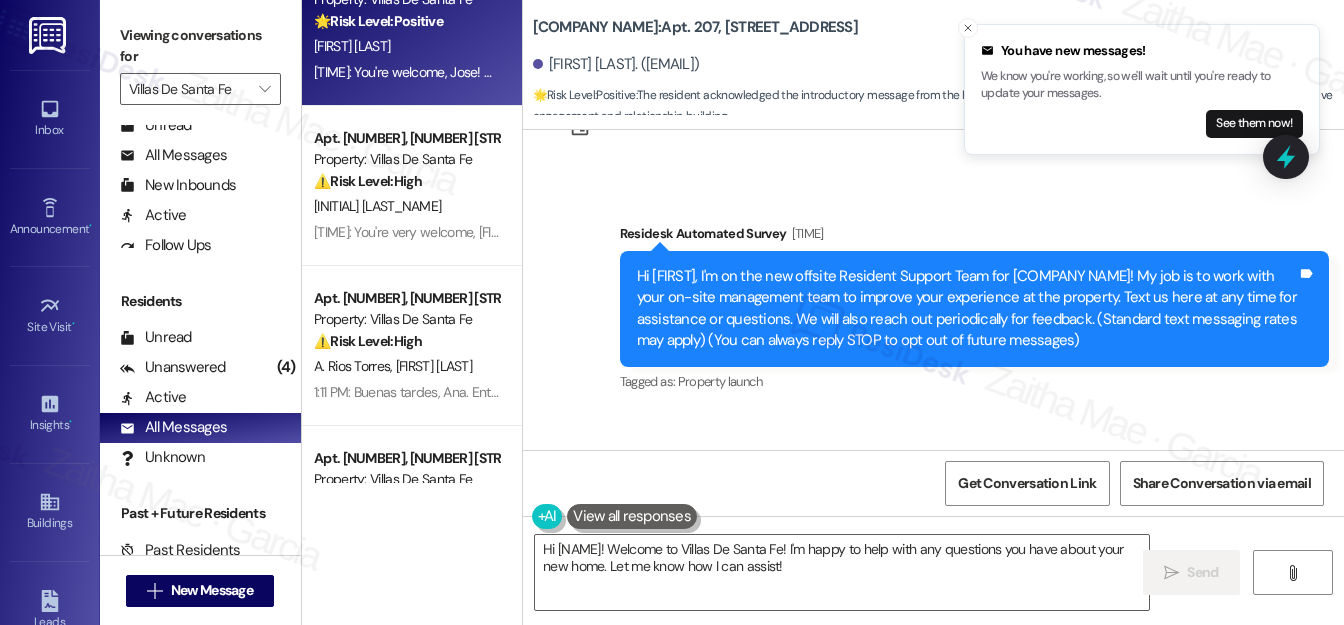 scroll, scrollTop: 42, scrollLeft: 0, axis: vertical 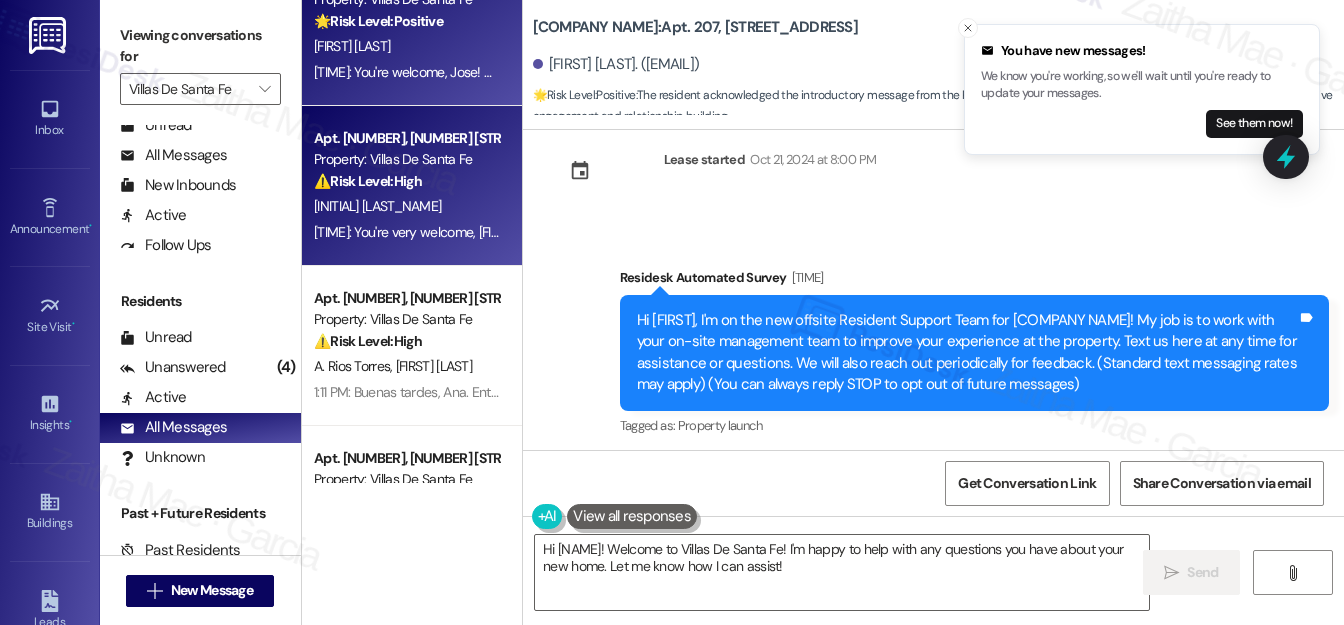 click on "[INITIAL] [LAST_NAME]" at bounding box center [406, 206] 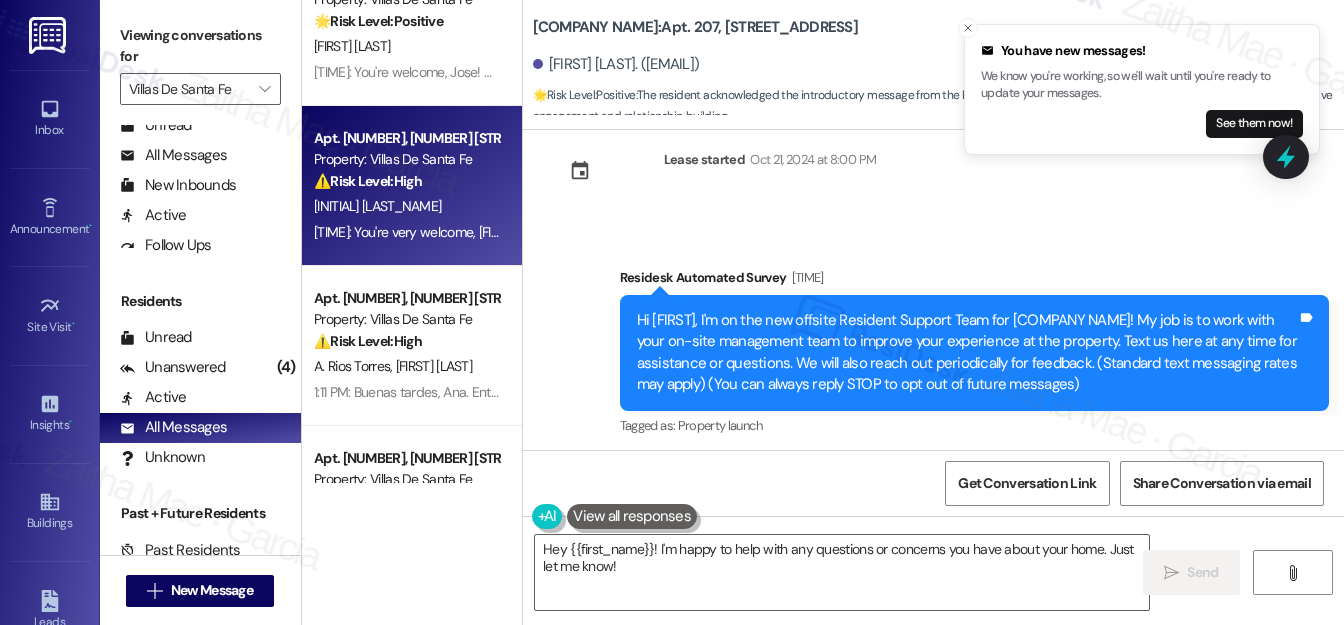 type on "Fetching suggested responses. Please feel free to read through the conversation in the meantime." 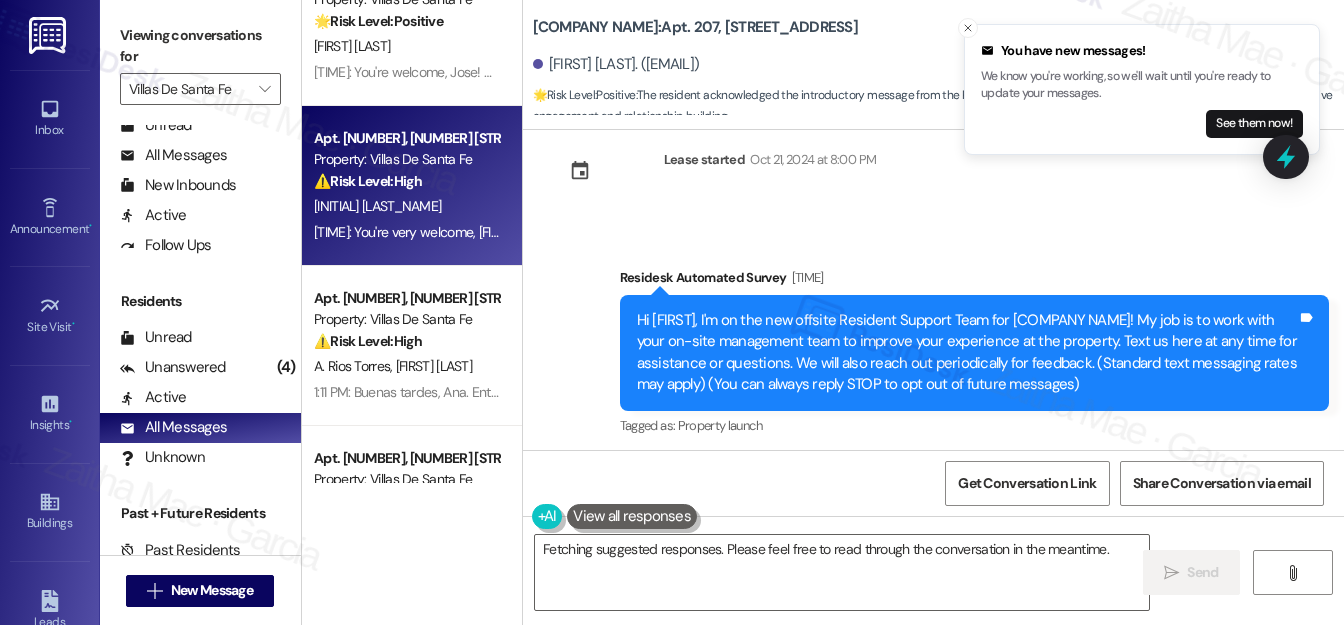 scroll, scrollTop: 1651, scrollLeft: 0, axis: vertical 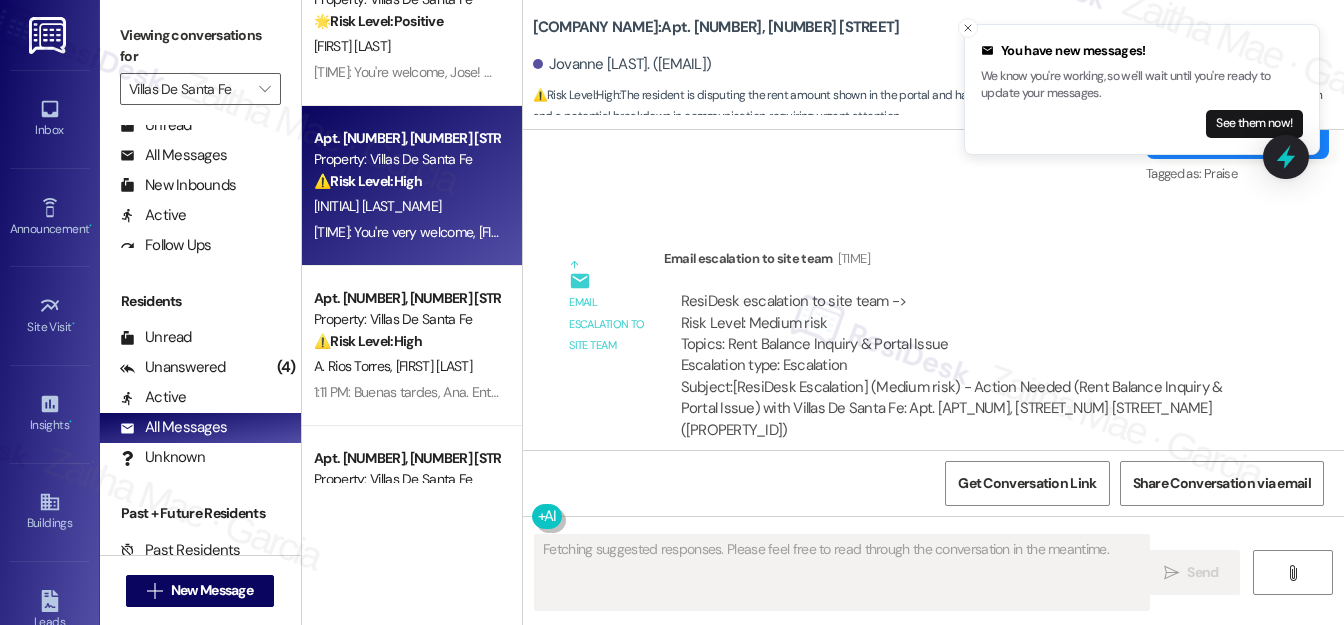 type 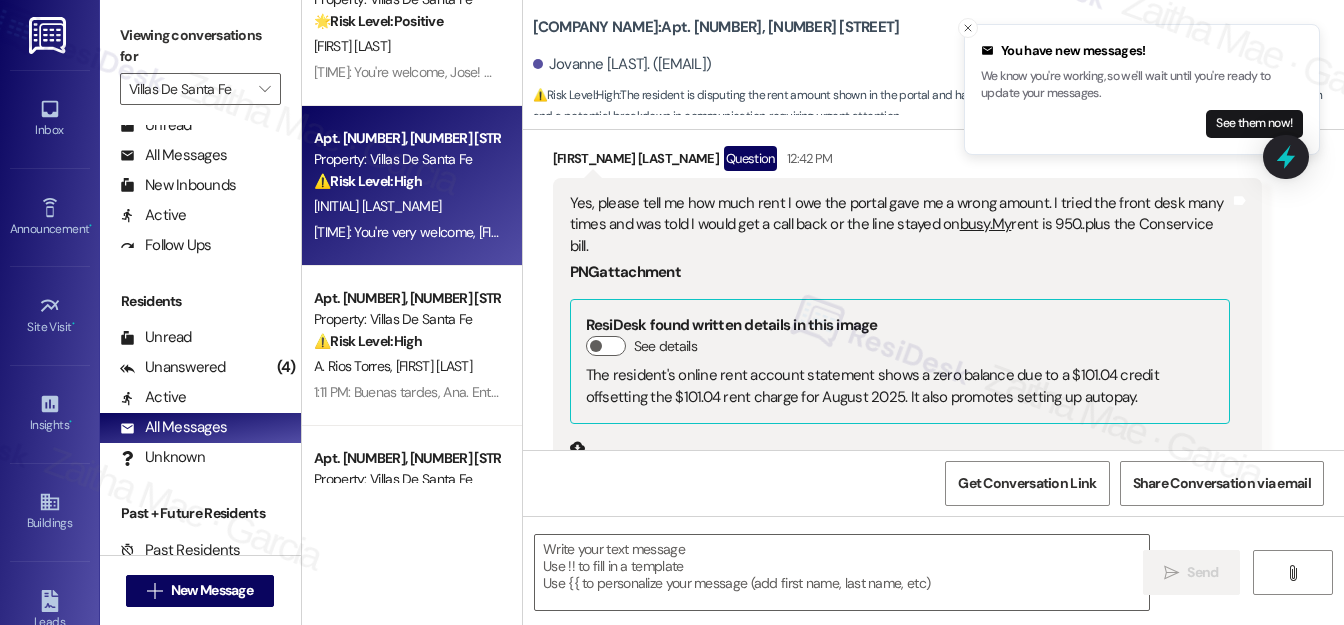 scroll, scrollTop: 378, scrollLeft: 0, axis: vertical 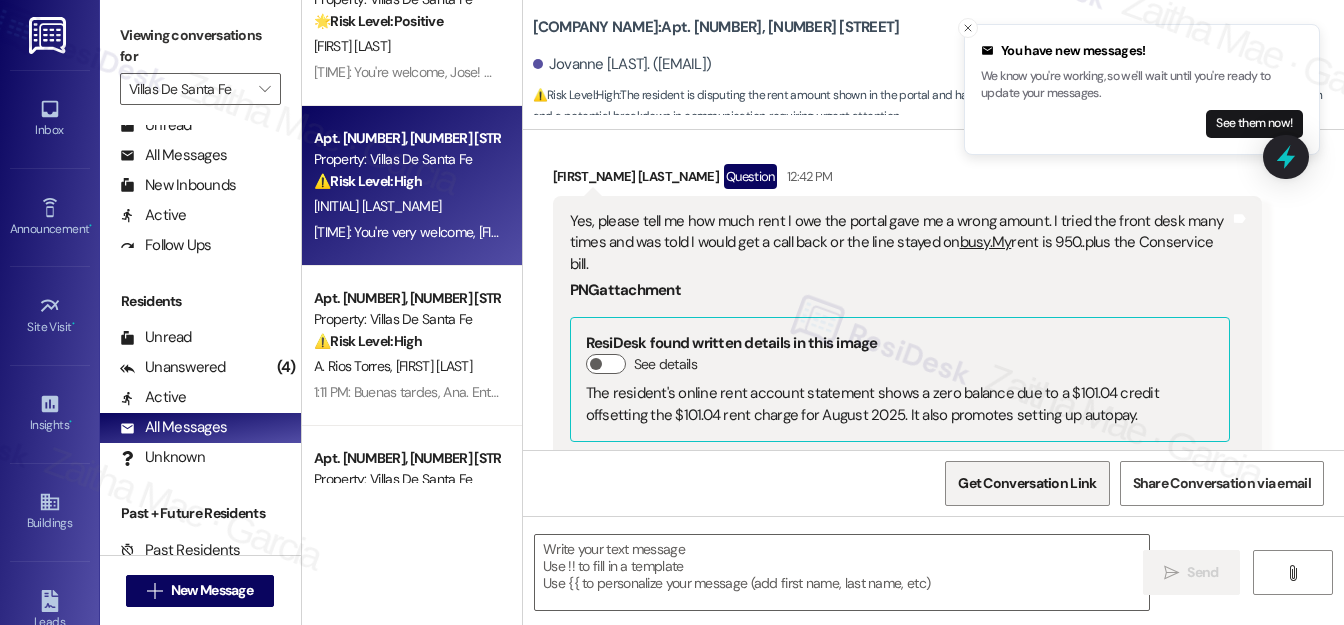 click on "Get Conversation Link" at bounding box center (1027, 483) 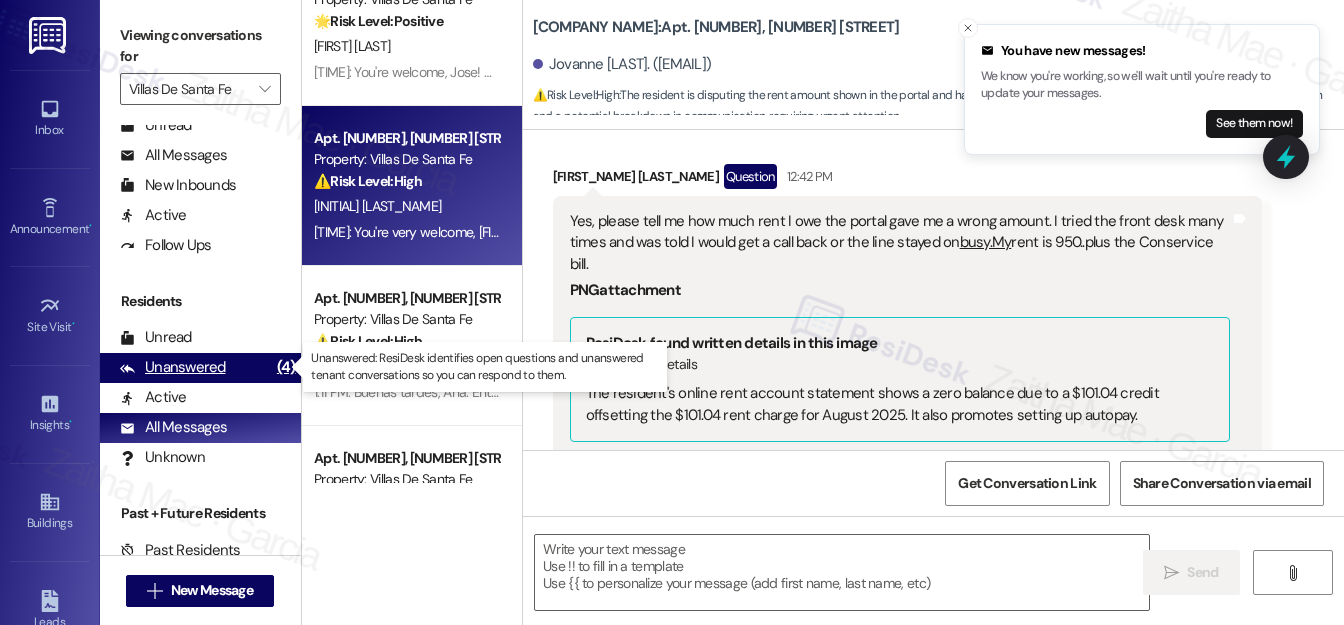 click on "Unanswered" at bounding box center (173, 367) 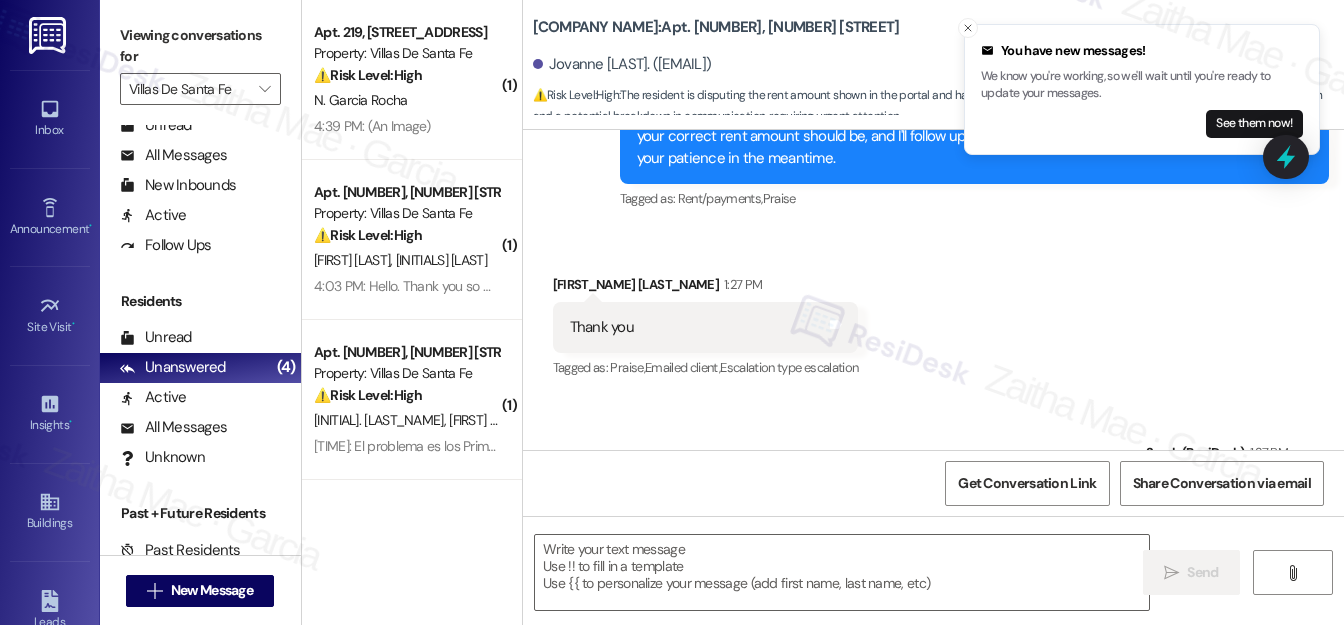 type on "Fetching suggested responses. Please feel free to read through the conversation in the meantime." 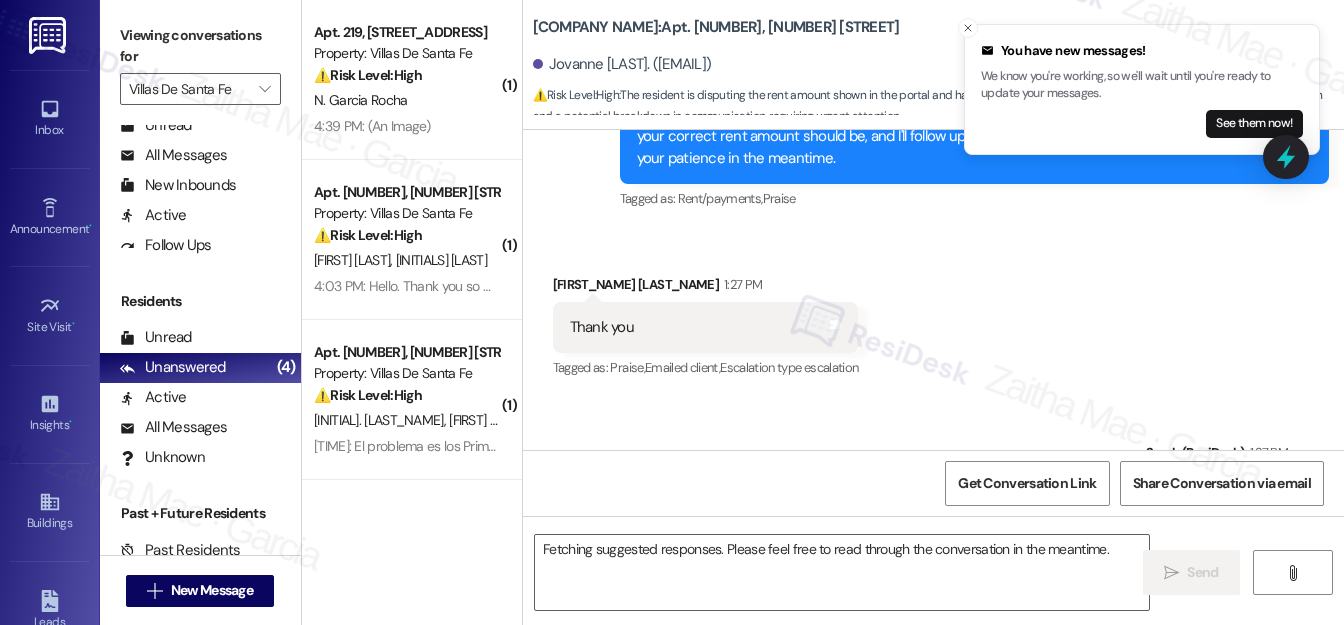 scroll, scrollTop: 1234, scrollLeft: 0, axis: vertical 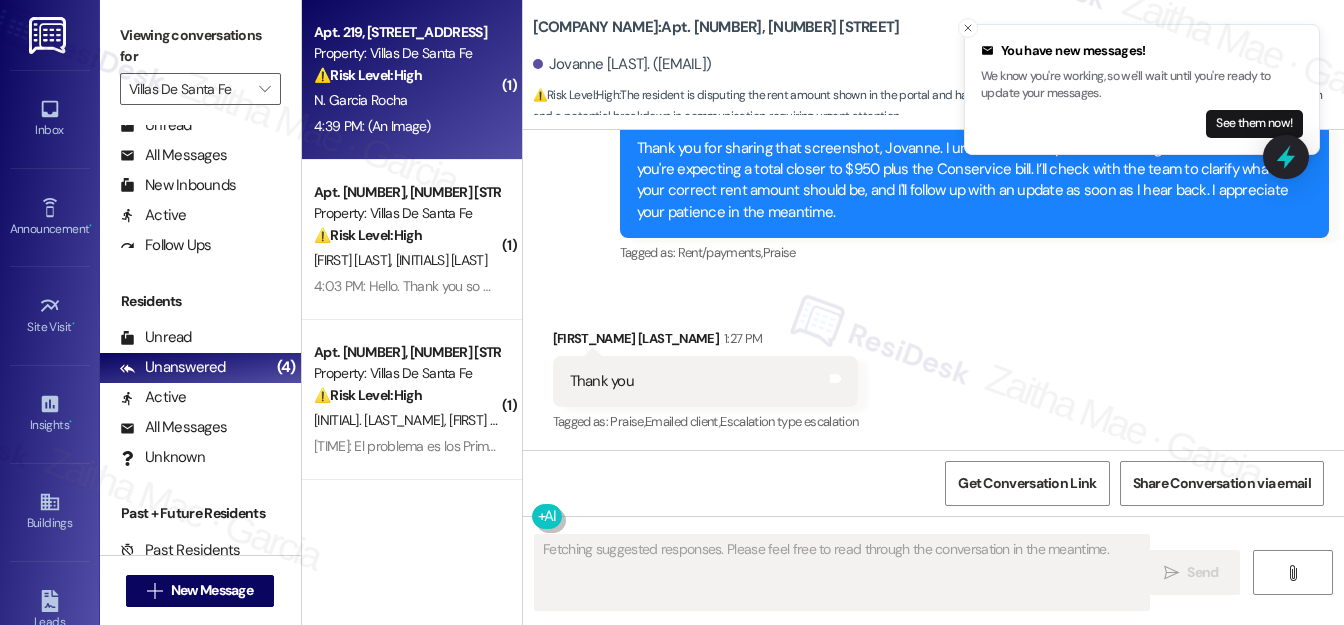 type 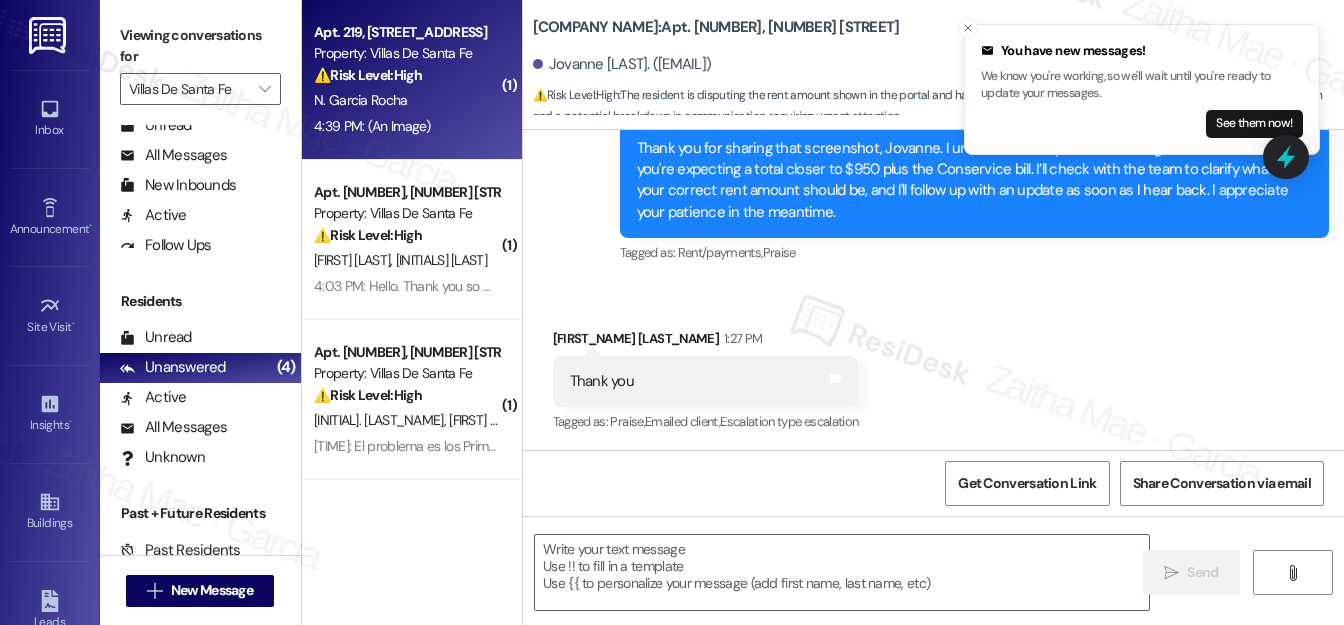click on "N. Garcia Rocha" at bounding box center [406, 100] 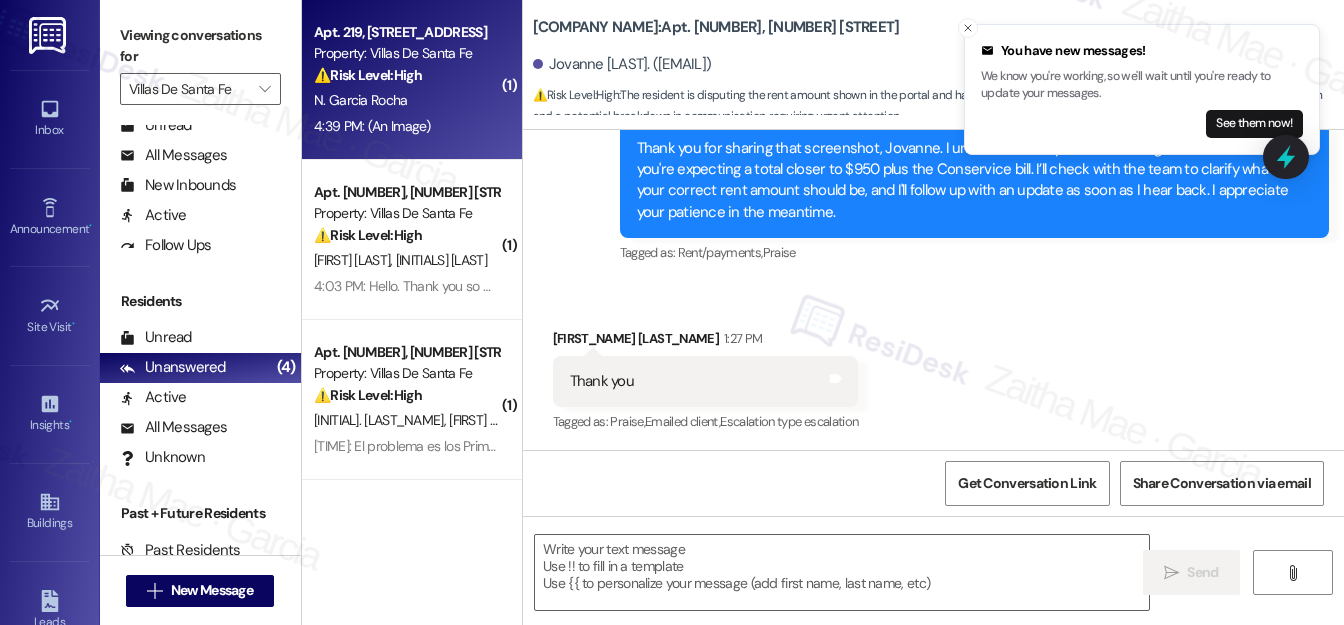 type on "Fetching suggested responses. Please feel free to read through the conversation in the meantime." 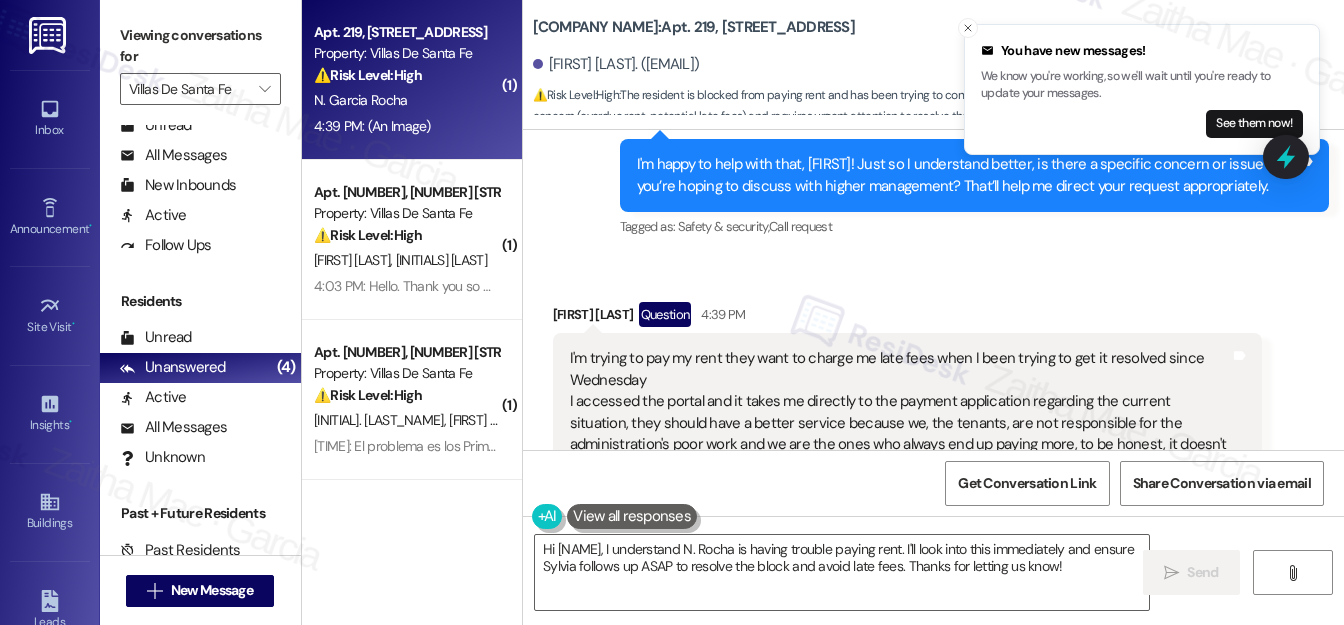 scroll, scrollTop: 1074, scrollLeft: 0, axis: vertical 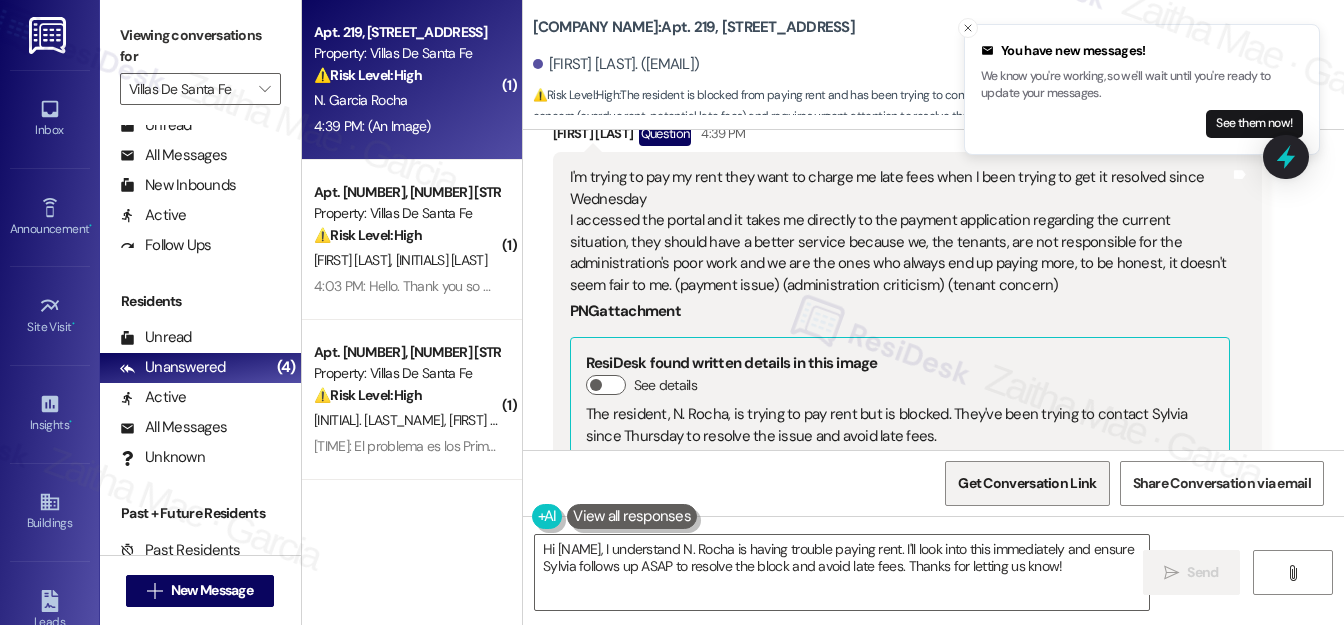 click on "Get Conversation Link" at bounding box center (1027, 483) 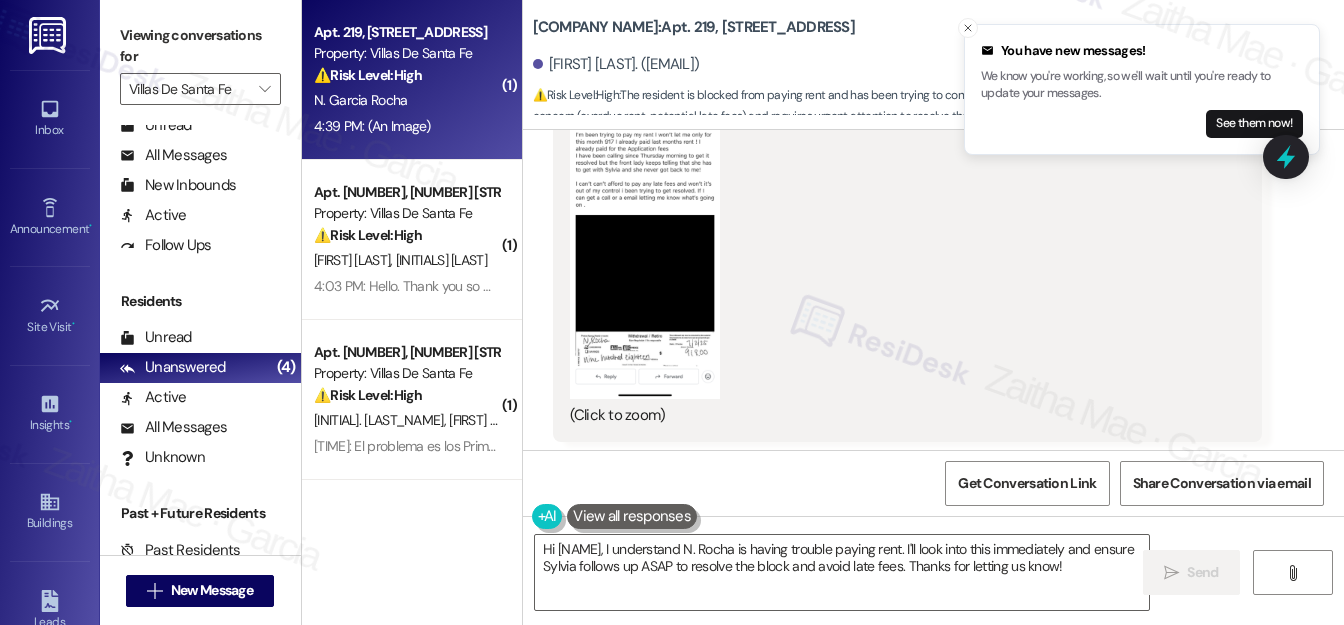 scroll, scrollTop: 1529, scrollLeft: 0, axis: vertical 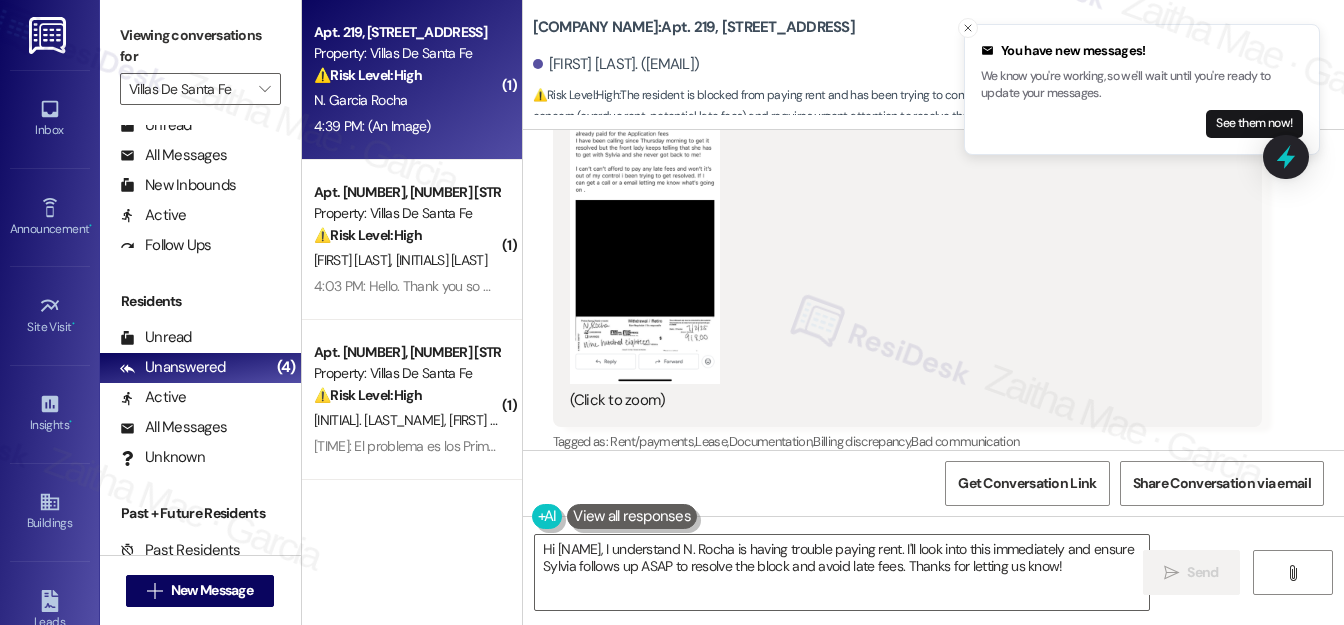 click at bounding box center [645, 222] 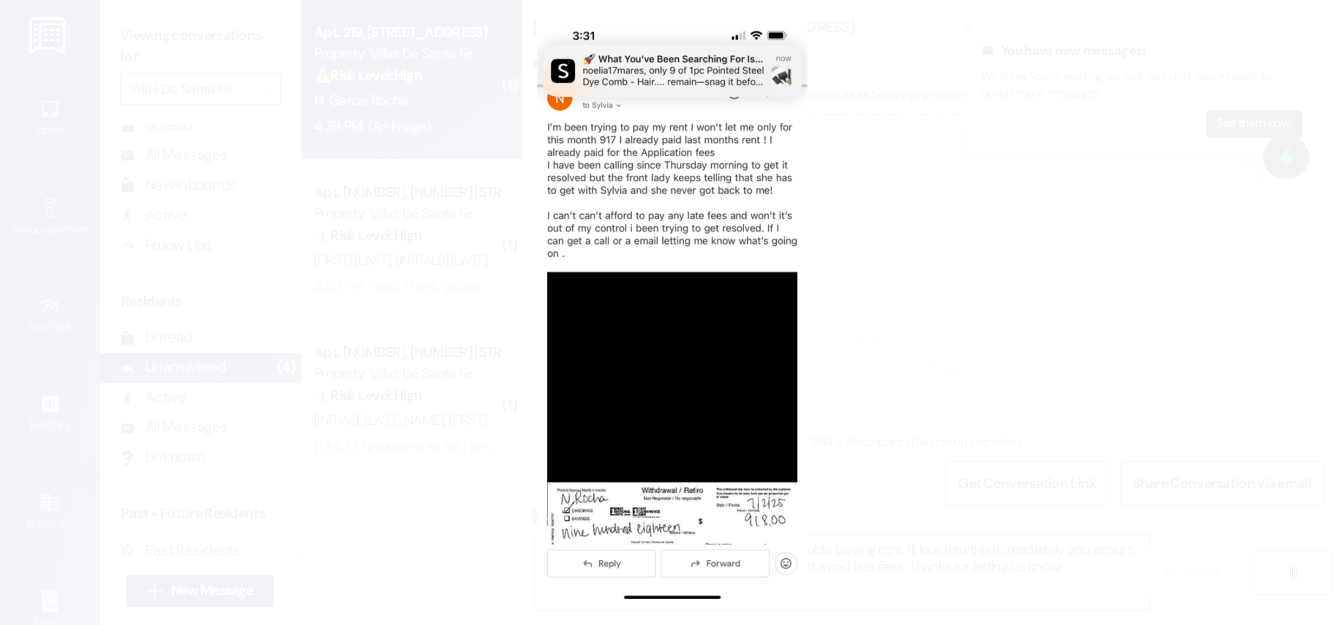 click at bounding box center (672, 312) 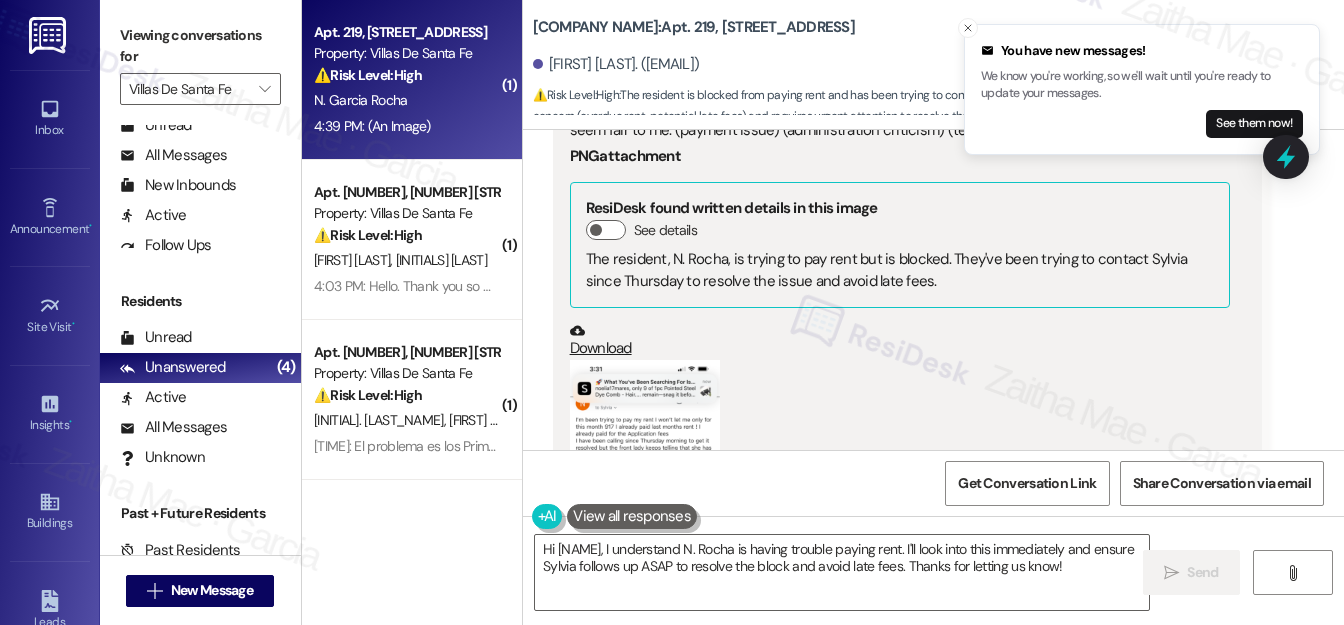 scroll, scrollTop: 1256, scrollLeft: 0, axis: vertical 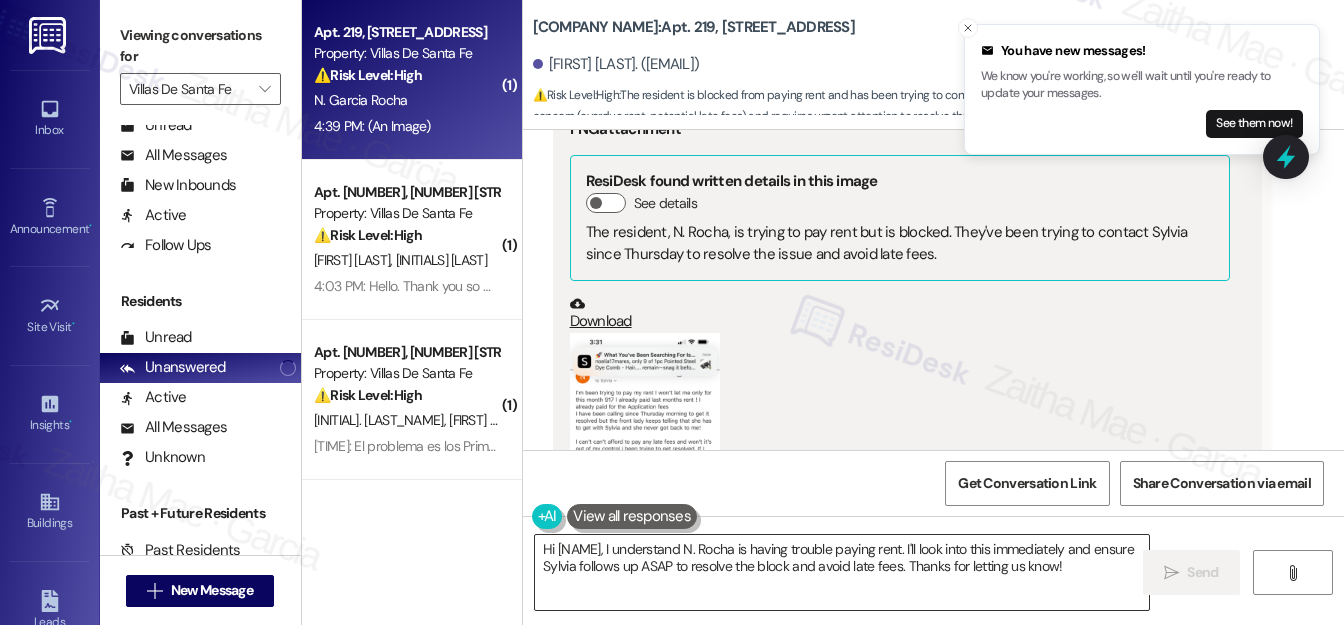 click on "Hi [NAME], I understand N. Rocha is having trouble paying rent. I'll look into this immediately and ensure Sylvia follows up ASAP to resolve the block and avoid late fees. Thanks for letting us know!" at bounding box center [842, 572] 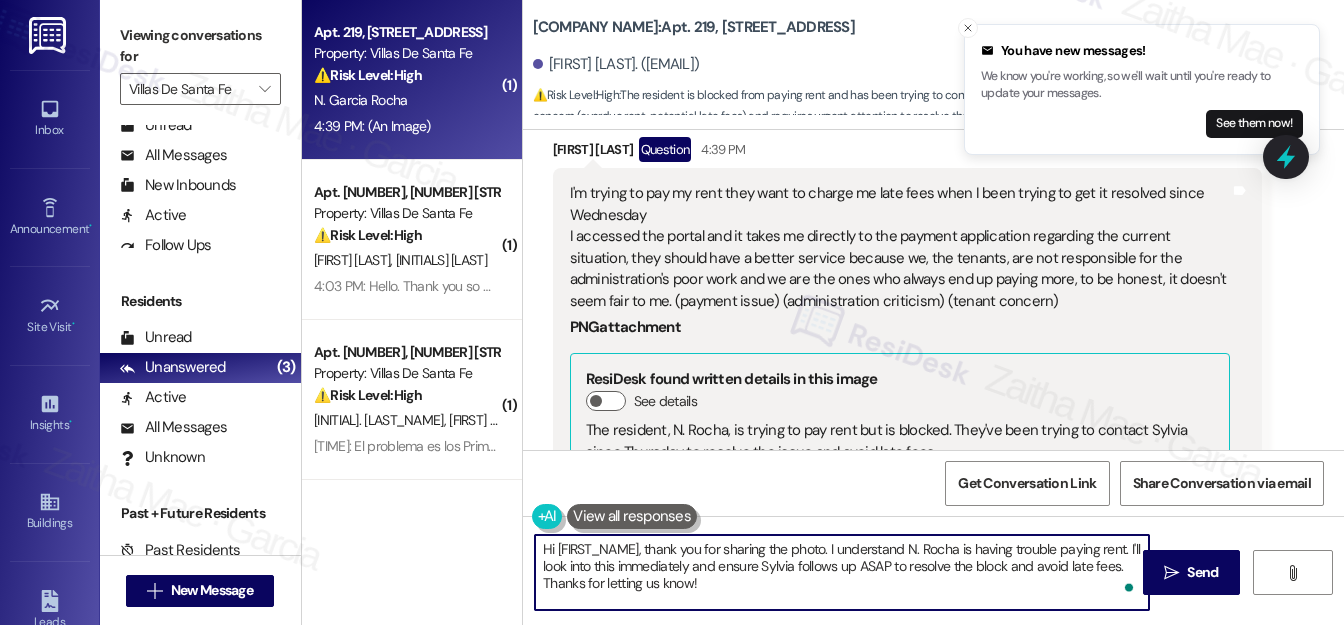 scroll, scrollTop: 1165, scrollLeft: 0, axis: vertical 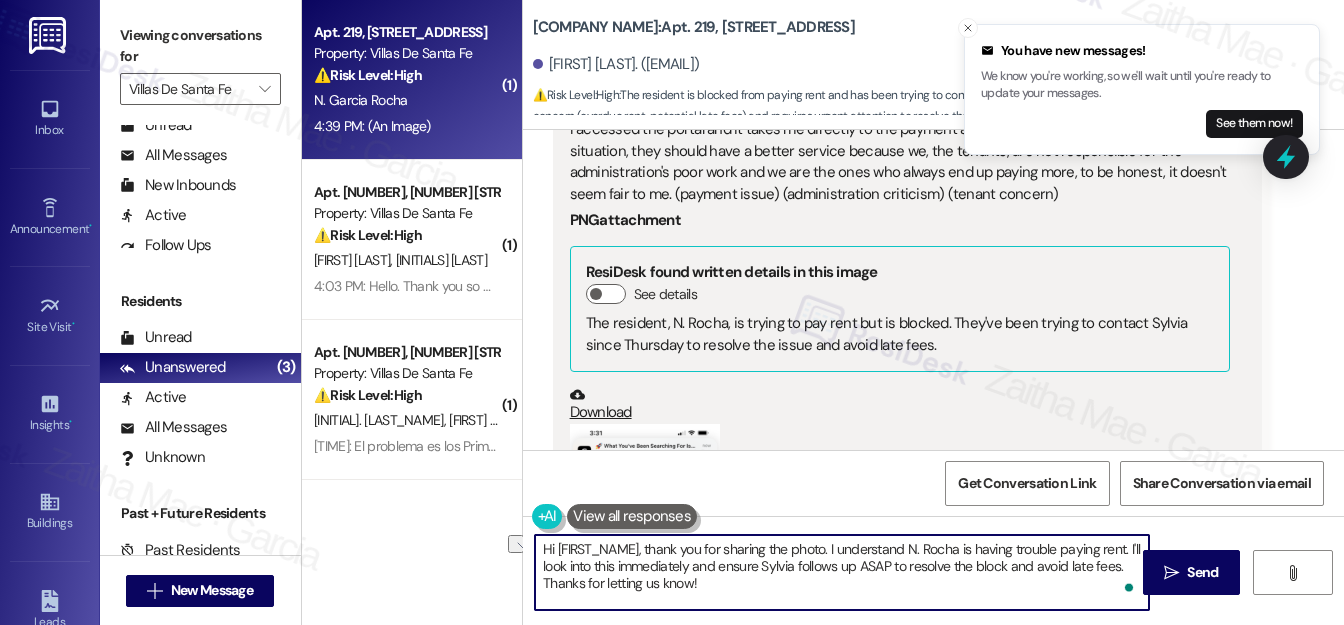 drag, startPoint x: 837, startPoint y: 549, endPoint x: 959, endPoint y: 547, distance: 122.016396 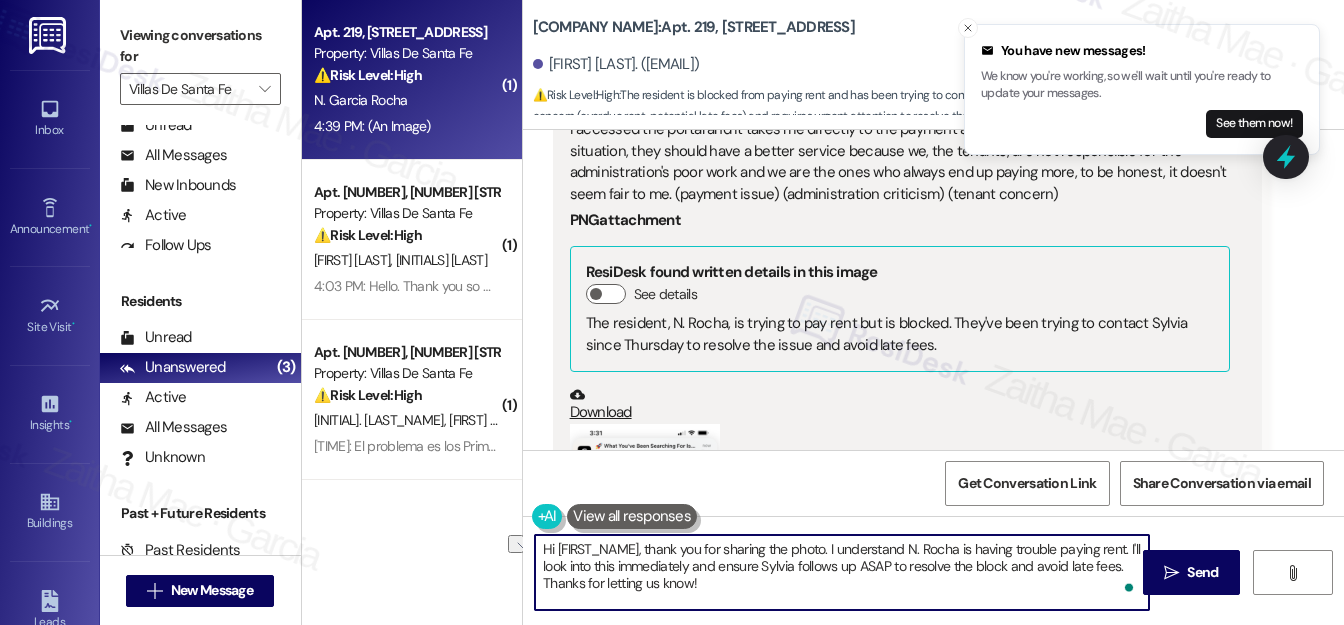 click on "Hi [FIRST_NAME], thank you for sharing the photo. I understand N. Rocha is having trouble paying rent. I'll look into this immediately and ensure Sylvia follows up ASAP to resolve the block and avoid late fees. Thanks for letting us know!" at bounding box center [842, 572] 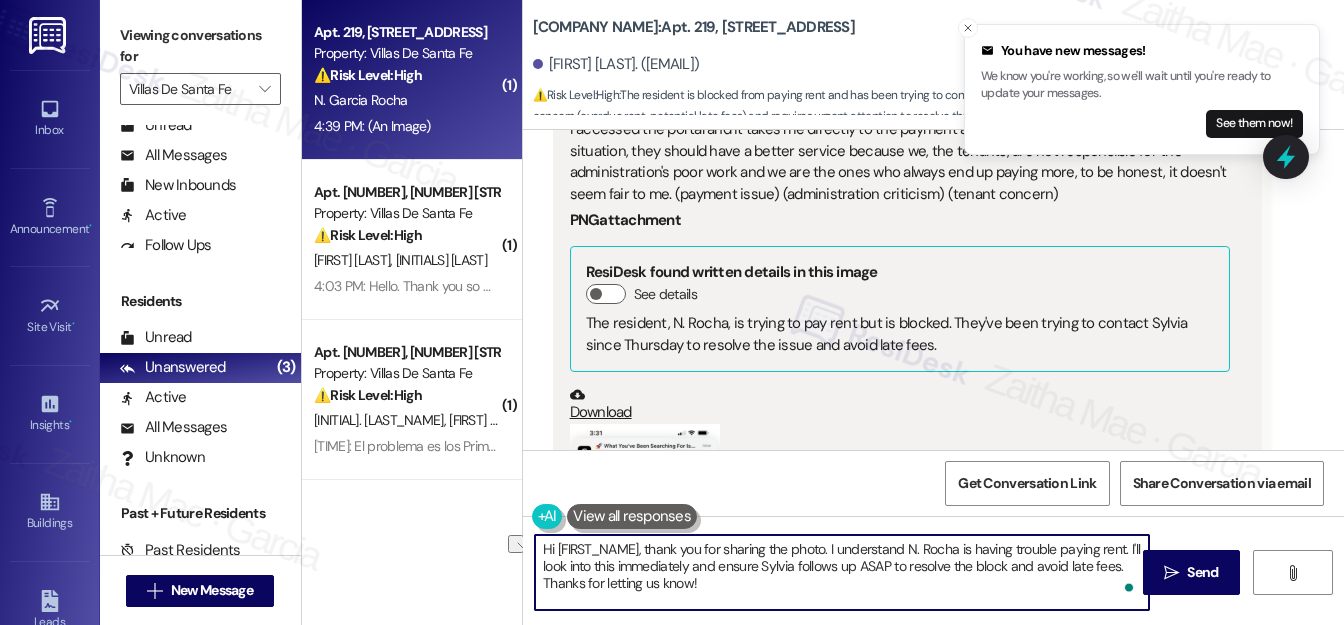 drag, startPoint x: 972, startPoint y: 546, endPoint x: 910, endPoint y: 548, distance: 62.03225 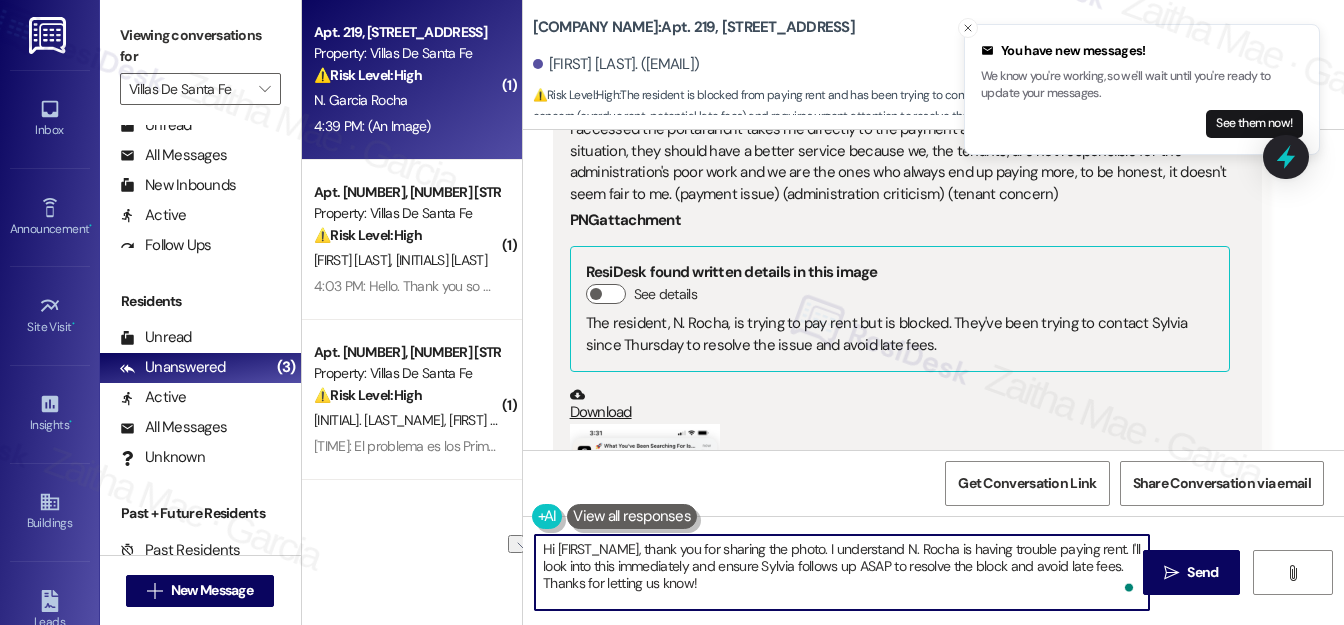click on "Hi [FIRST_NAME], thank you for sharing the photo. I understand N. Rocha is having trouble paying rent. I'll look into this immediately and ensure Sylvia follows up ASAP to resolve the block and avoid late fees. Thanks for letting us know!" at bounding box center [842, 572] 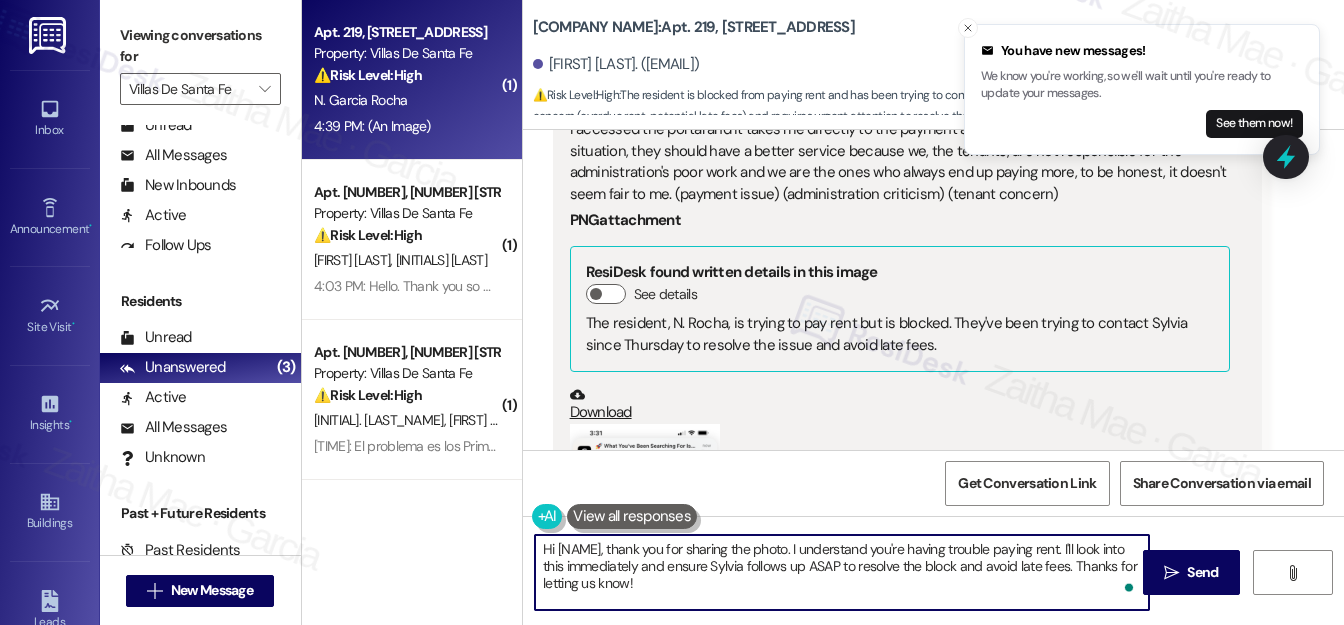 click on "Hi [NAME], thank you for sharing the photo. I understand you're having trouble paying rent. I'll look into this immediately and ensure Sylvia follows up ASAP to resolve the block and avoid late fees. Thanks for letting us know!" at bounding box center (842, 572) 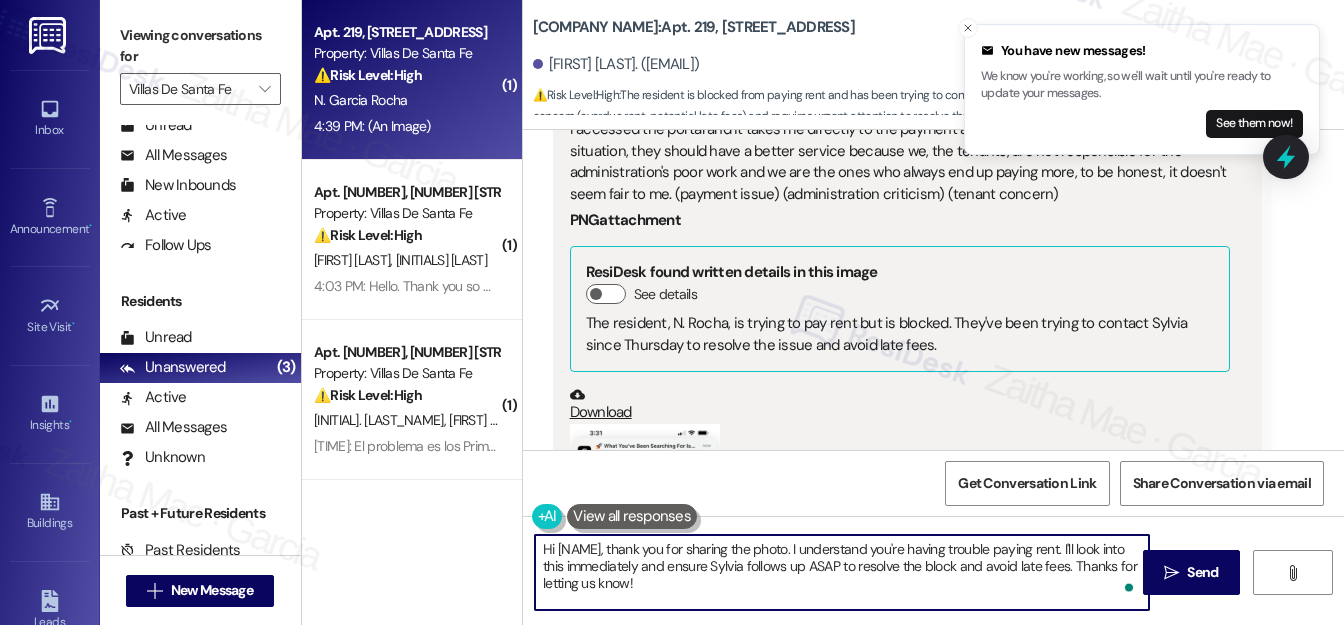 scroll, scrollTop: 1074, scrollLeft: 0, axis: vertical 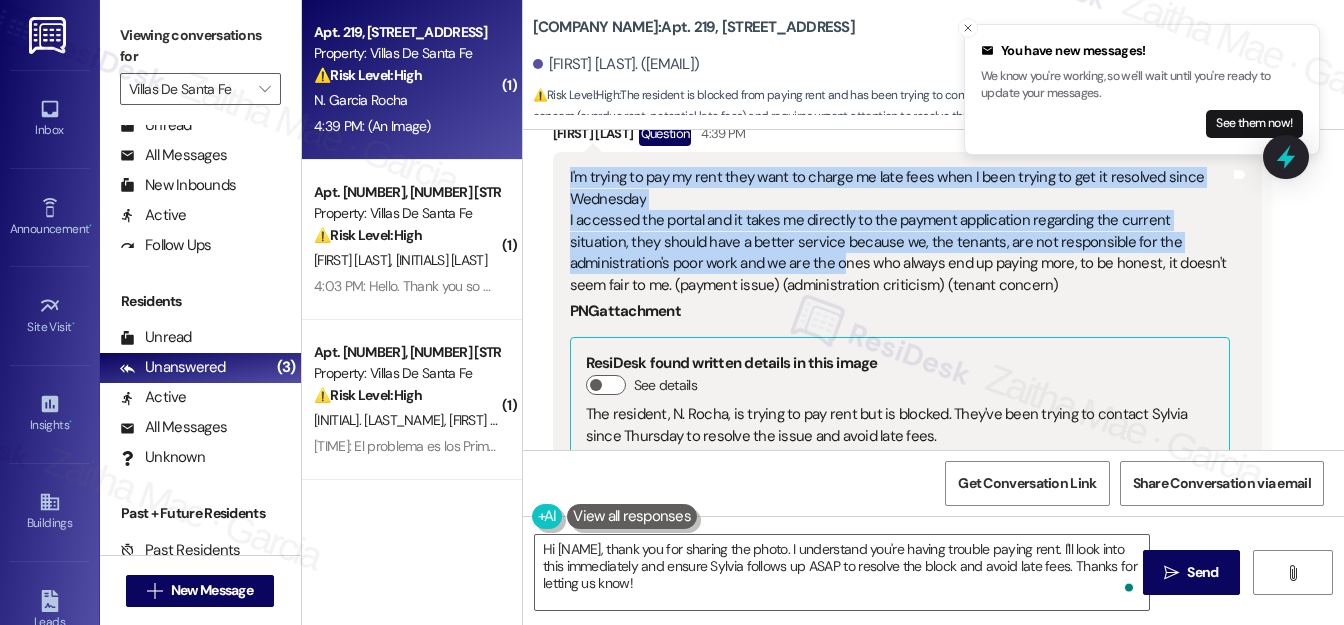 drag, startPoint x: 560, startPoint y: 172, endPoint x: 825, endPoint y: 263, distance: 280.1892 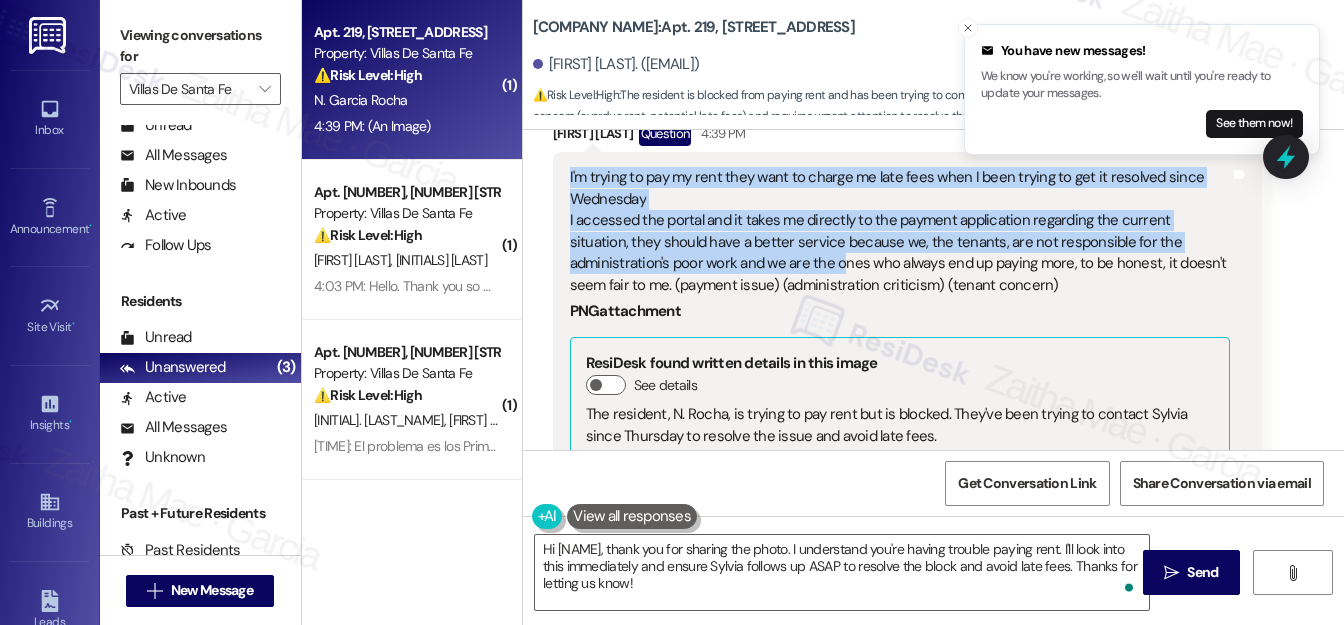 click on "I'm trying to pay my rent  they want to charge me late fees when I been trying to get it resolved since Wednesday
I have the call longs ,the font desk lady never got back to me but I can't pay my rent because of the behalf of the system they have not updated my information and charging me  last months rent and the application fee that I already paid PNG  attachment ResiDesk found written details in this image   See details The resident, N. [LAST], is trying to pay rent but is blocked. They've been trying to contact Sylvia since Thursday to resolve the issue and avoid late fees.
Download   (Click to zoom) Tags and notes" at bounding box center (907, 516) 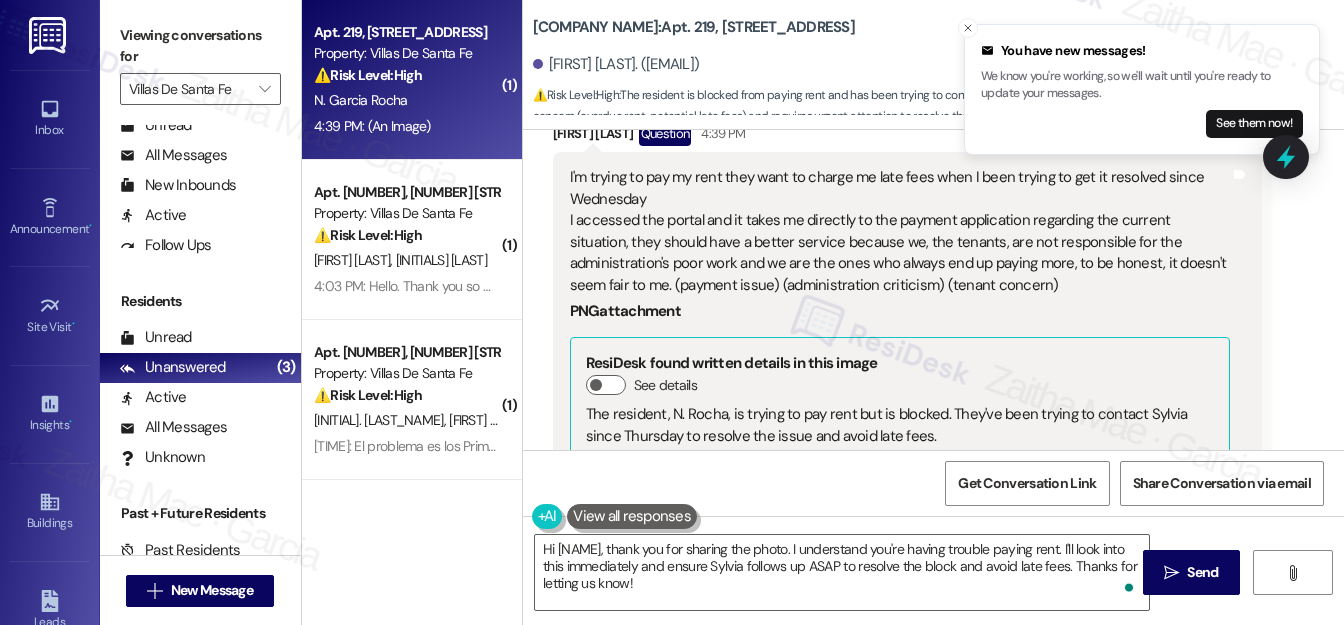 click on "PNG  attachment" at bounding box center (900, 311) 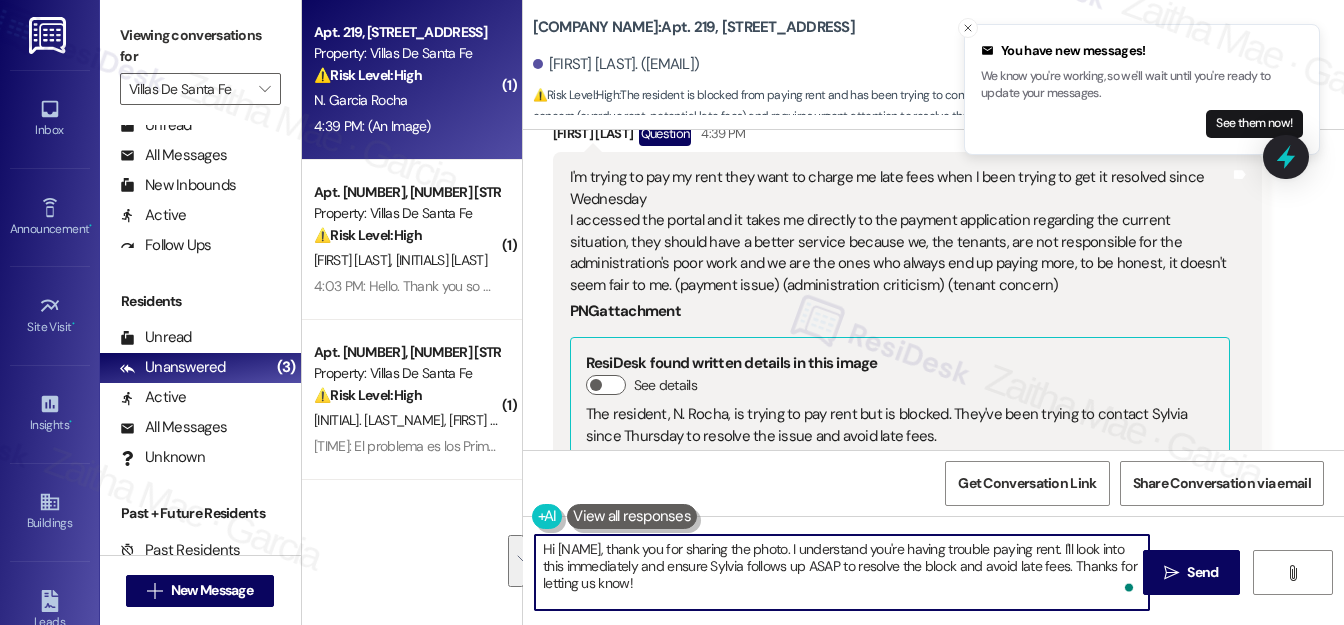 drag, startPoint x: 831, startPoint y: 546, endPoint x: 835, endPoint y: 589, distance: 43.185646 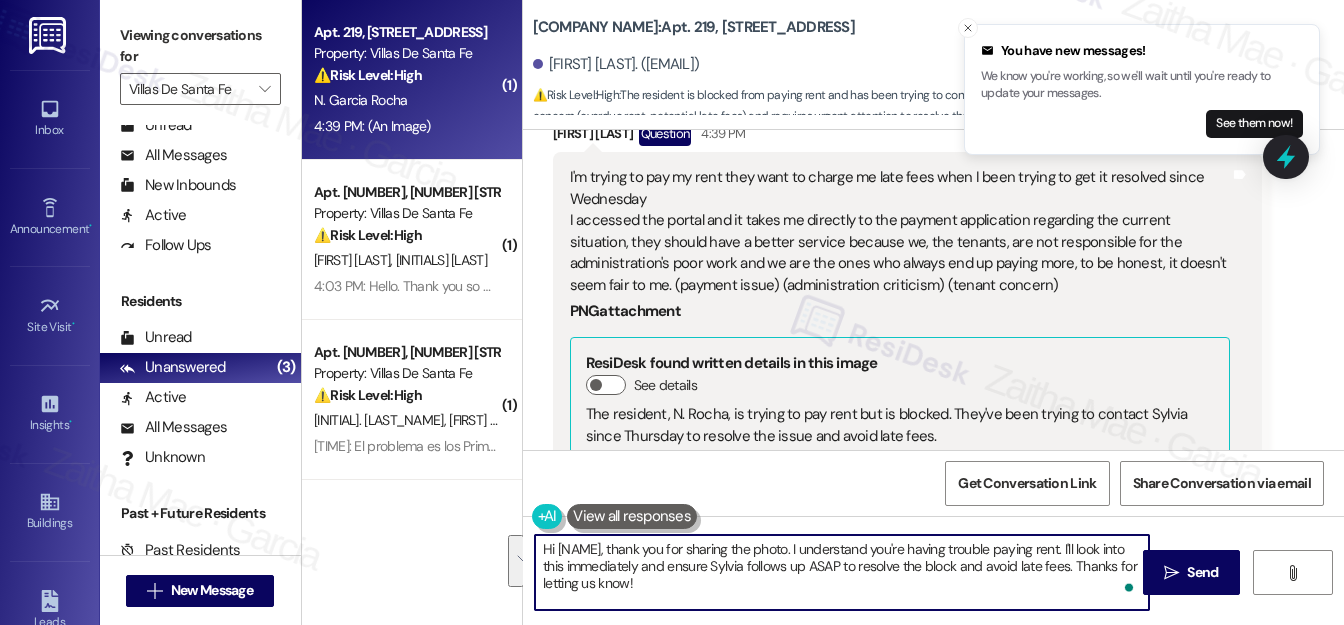 click on "Hi [NAME], thank you for sharing the photo. I understand you're having trouble paying rent. I'll look into this immediately and ensure Sylvia follows up ASAP to resolve the block and avoid late fees. Thanks for letting us know!" at bounding box center (842, 572) 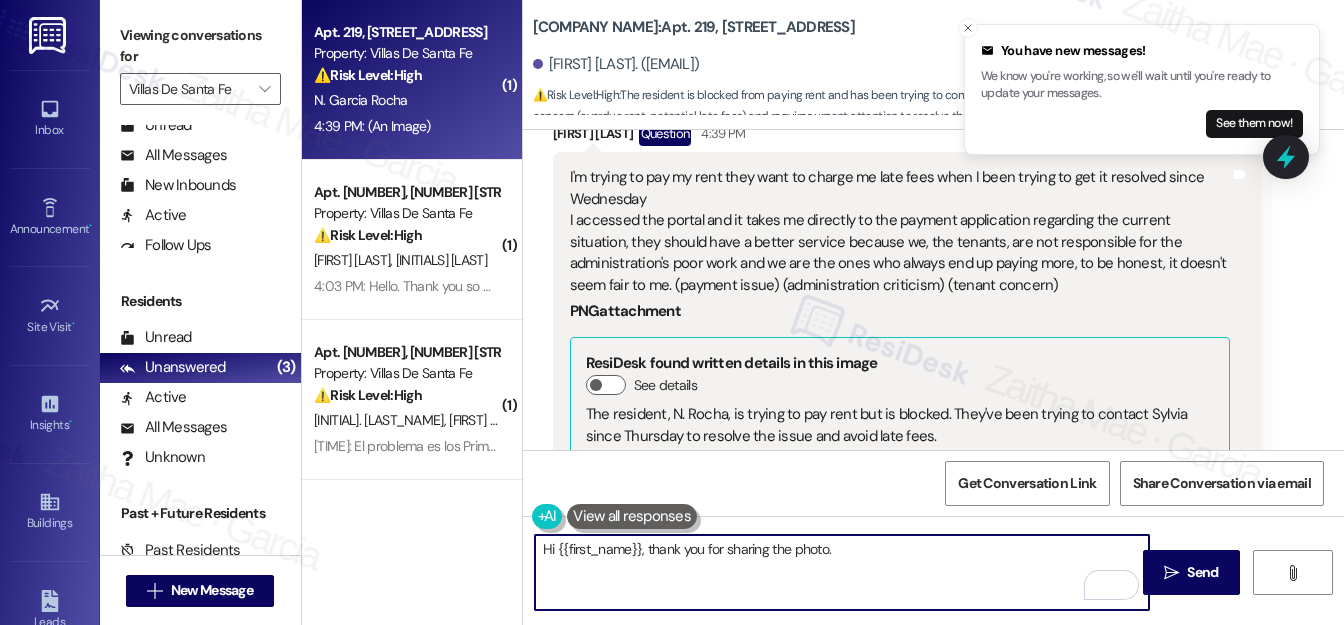 paste on "I’m really sorry you’ve had such a difficult time trying to get this resolved. That sounds frustrating, especially since you’ve been trying since Wednesday.
I’ll relay your message to the team so they’re aware of the issue with your account showing incorrect charges and the delay in response. Thank you for your patience, and I’ll follow up once I hear back." 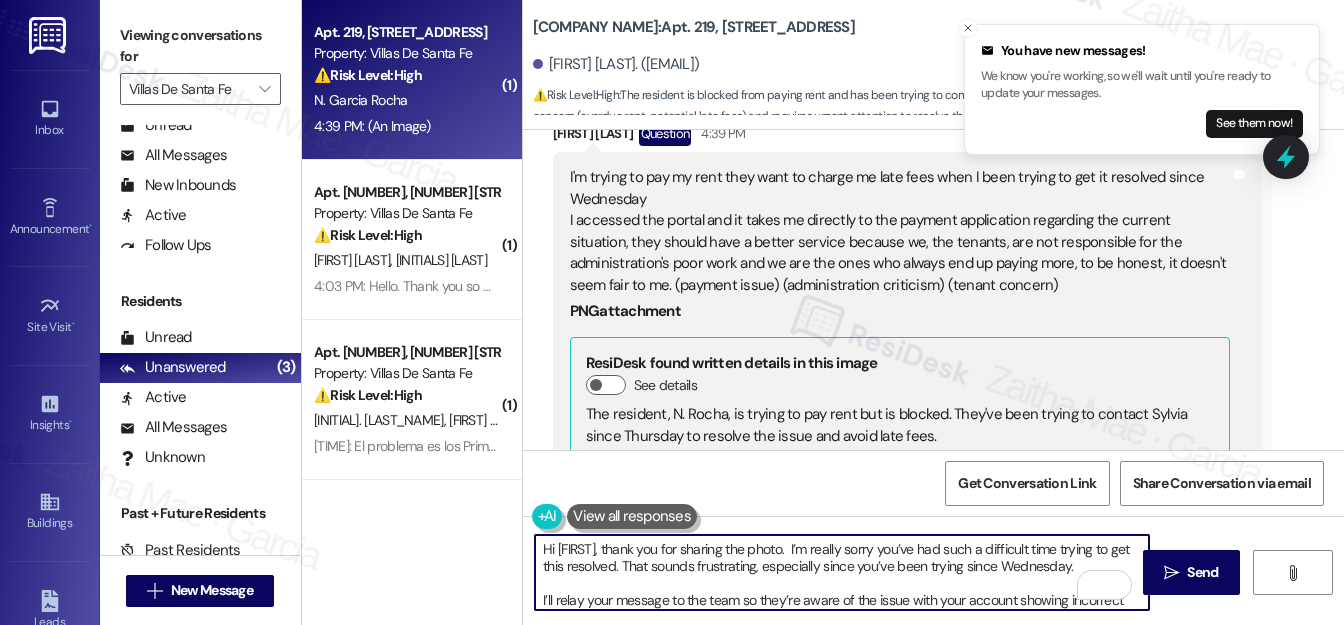 scroll, scrollTop: 34, scrollLeft: 0, axis: vertical 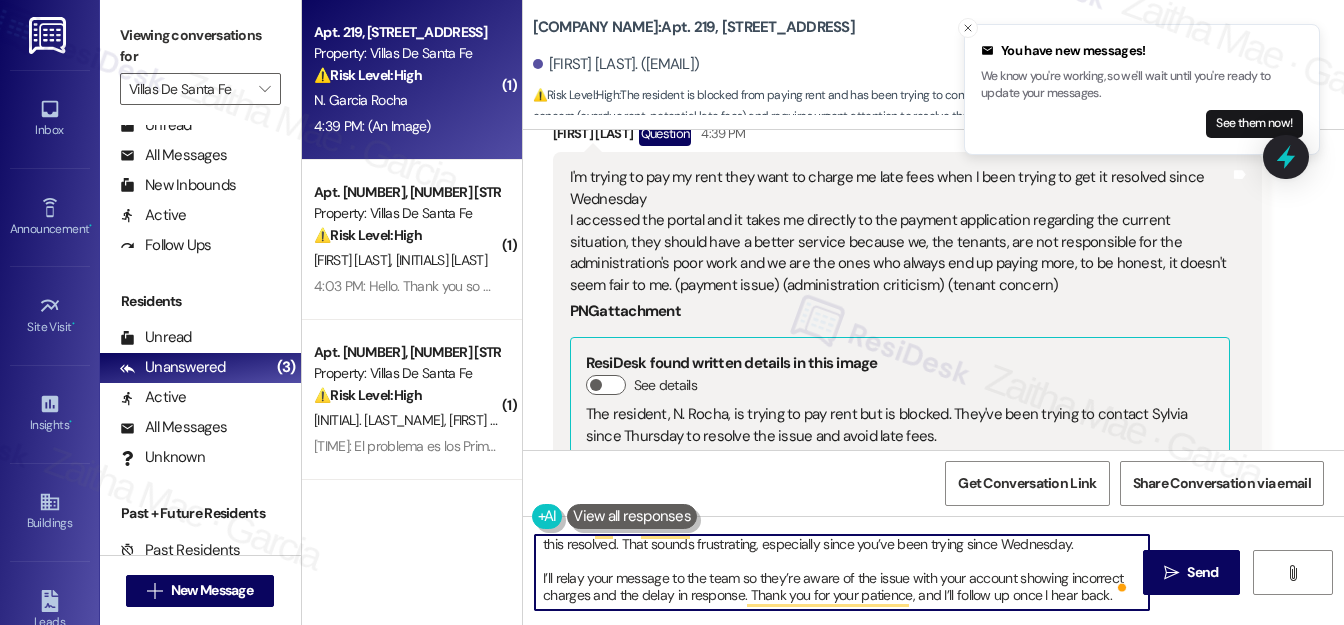 click on "Hi {{first_name}}, thank you for sharing the photo.  I’m really sorry you’ve had such a difficult time trying to get this resolved. That sounds frustrating, especially since you’ve been trying since Wednesday.
I’ll relay your message to the team so they’re aware of the issue with your account showing incorrect charges and the delay in response. Thank you for your patience, and I’ll follow up once I hear back." at bounding box center (842, 572) 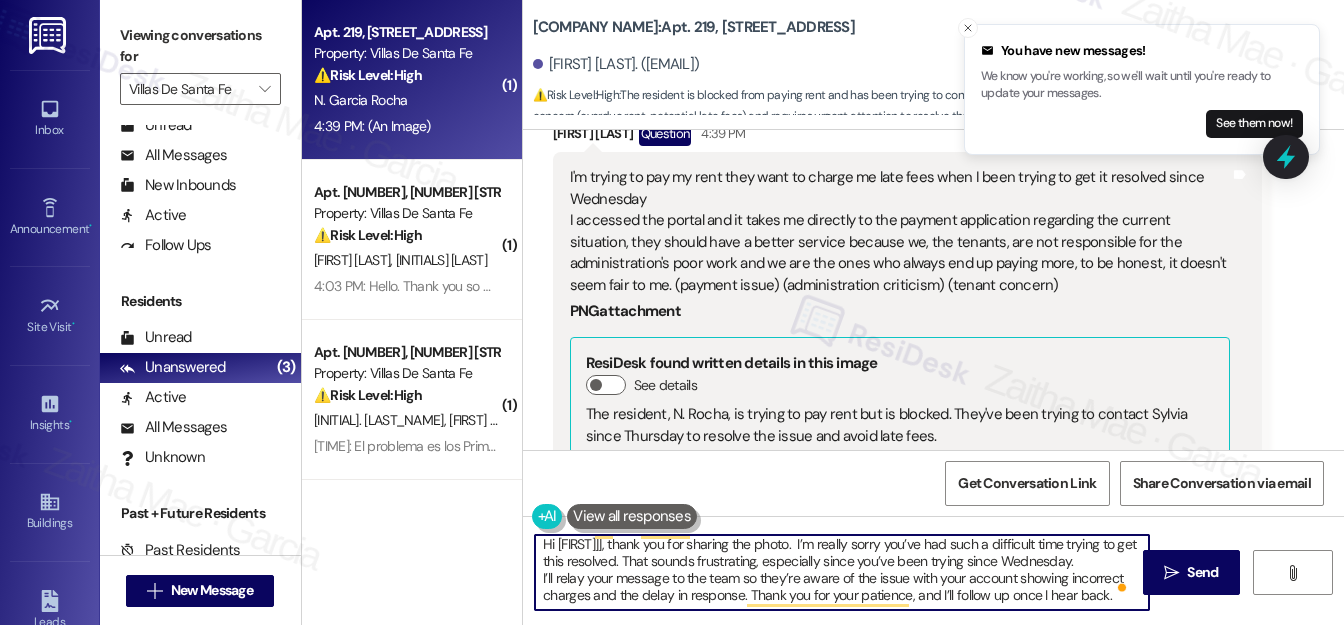 scroll, scrollTop: 21, scrollLeft: 0, axis: vertical 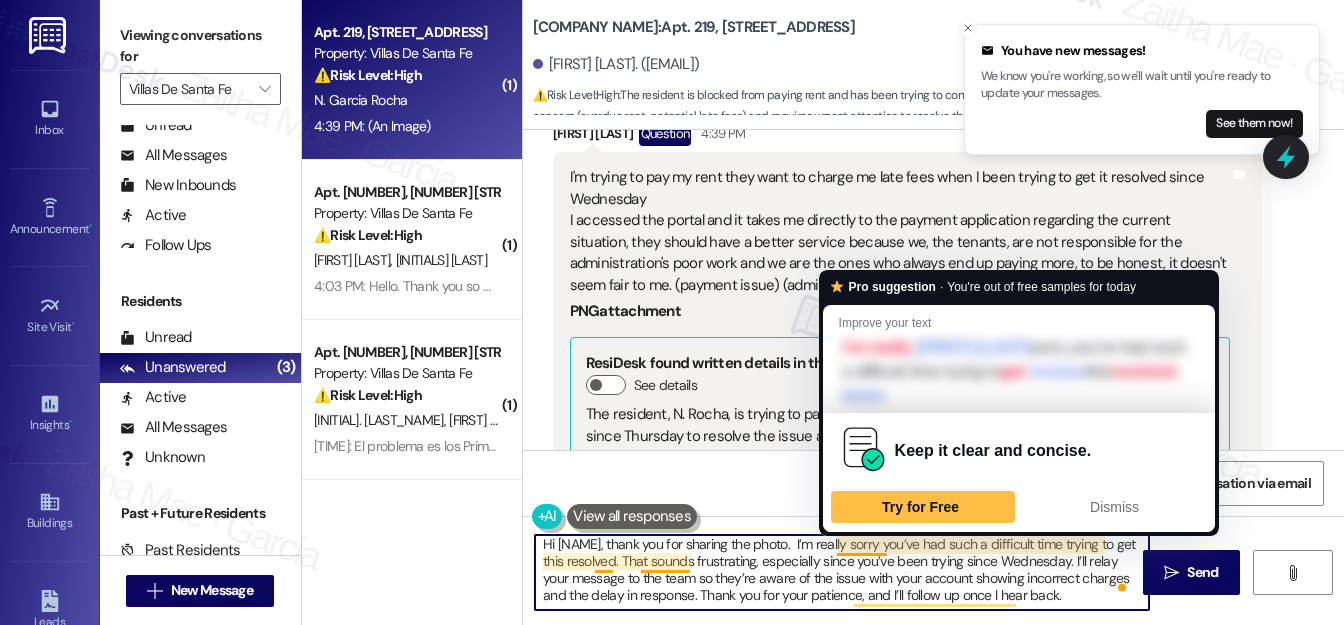 click on "Hi {{first_name}}, thank you for sharing the photo.  I’m really sorry you’ve had such a difficult time trying to get this resolved. That sounds frustrating, especially since you’ve been trying since Wednesday. I’ll relay your message to the team so they’re aware of the issue with your account showing incorrect charges and the delay in response. Thank you for your patience, and I’ll follow up once I hear back." at bounding box center (842, 572) 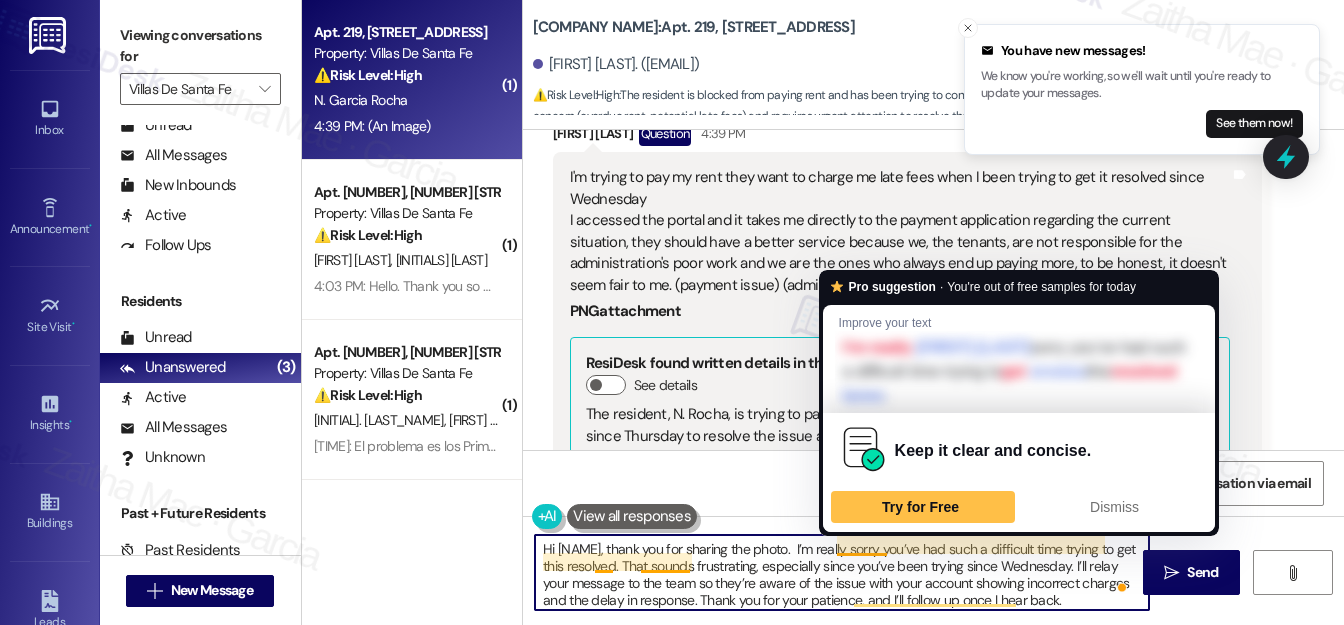 scroll, scrollTop: 0, scrollLeft: 0, axis: both 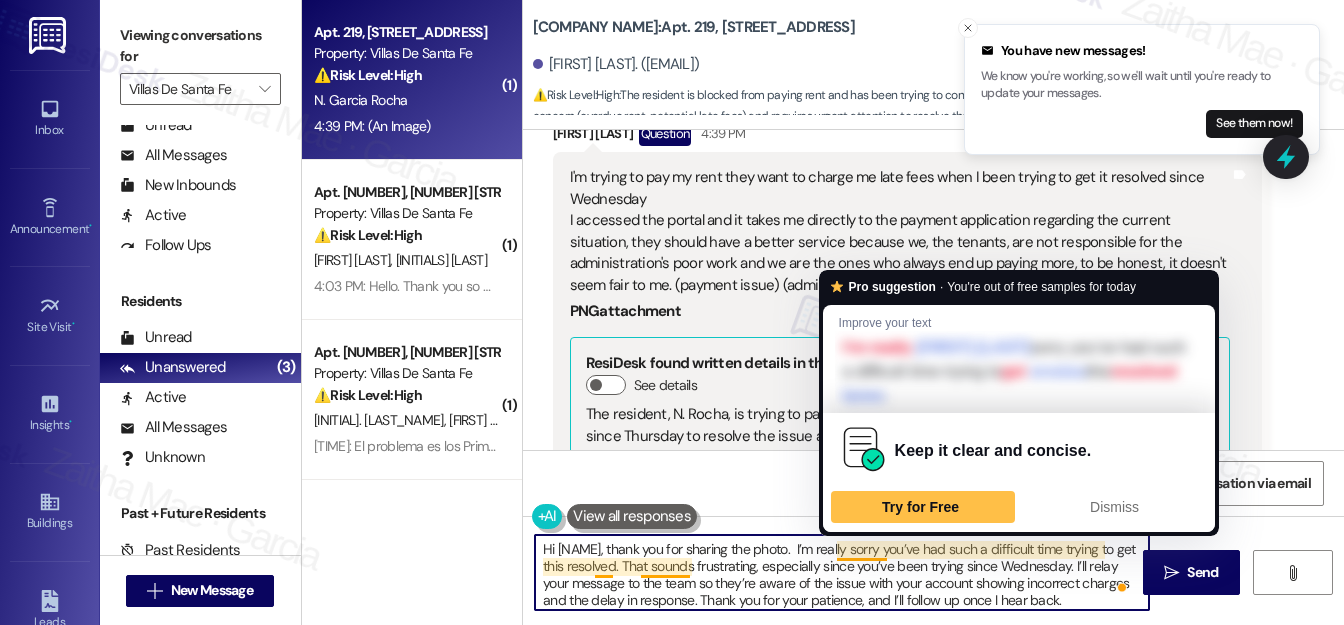 click on "Hi {{first_name}}, thank you for sharing the photo.  I’m really sorry you’ve had such a difficult time trying to get this resolved. That sounds frustrating, especially since you’ve been trying since Wednesday. I’ll relay your message to the team so they’re aware of the issue with your account showing incorrect charges and the delay in response. Thank you for your patience, and I’ll follow up once I hear back." at bounding box center [842, 572] 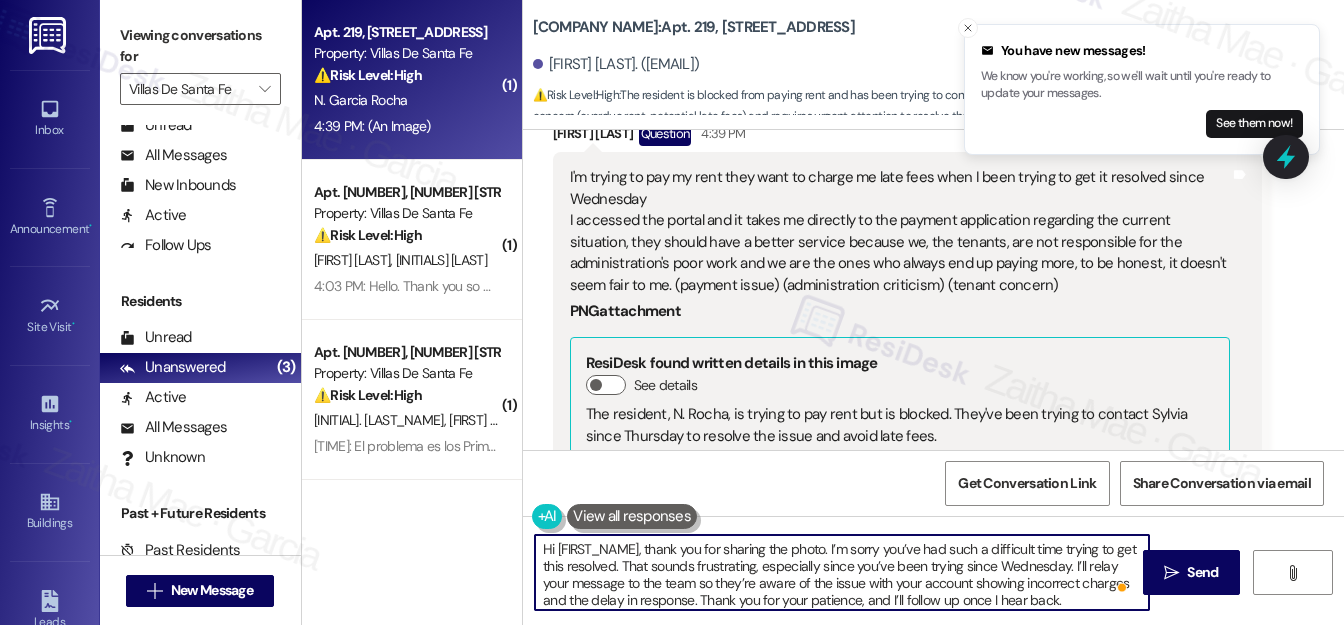 click on "Hi {{first_name}}, thank you for sharing the photo.  I’m sorry you’ve had such a difficult time trying to get this resolved. That sounds frustrating, especially since you’ve been trying since Wednesday. I’ll relay your message to the team so they’re aware of the issue with your account showing incorrect charges and the delay in response. Thank you for your patience, and I’ll follow up once I hear back." at bounding box center [842, 572] 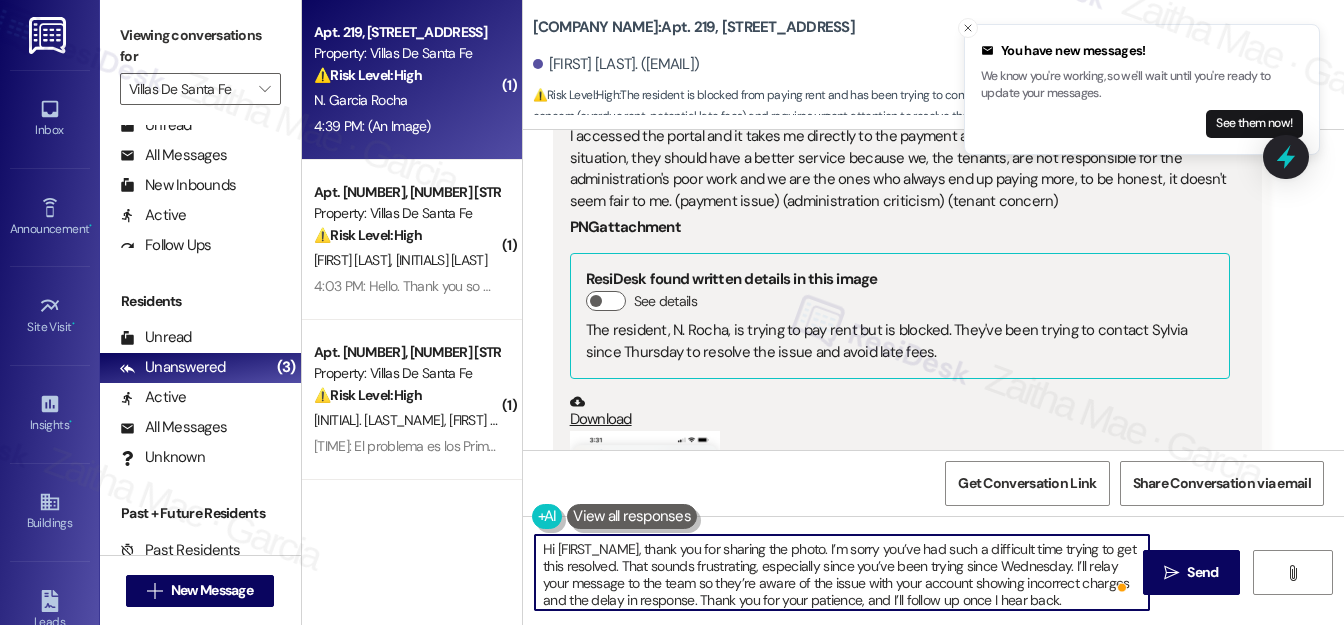 scroll, scrollTop: 1165, scrollLeft: 0, axis: vertical 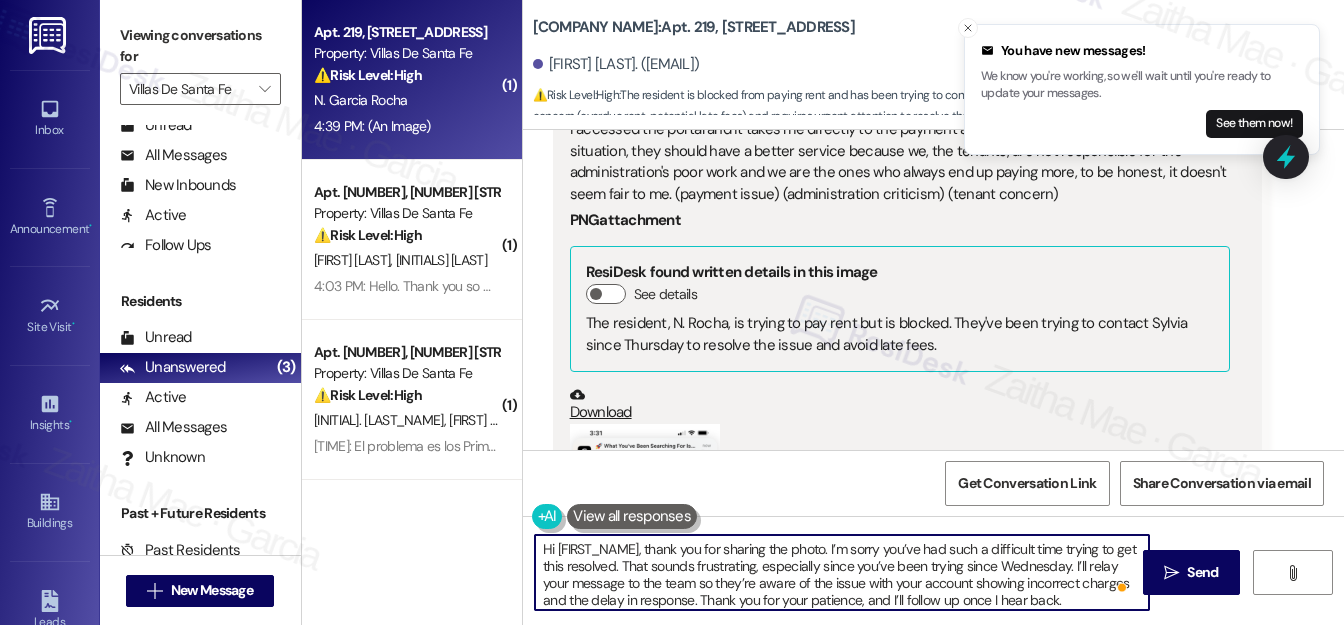 click on "Hi {{first_name}}, thank you for sharing the photo.  I’m sorry you’ve had such a difficult time trying to get this resolved. That sounds frustrating, especially since you’ve been trying since Wednesday. I’ll relay your message to the team so they’re aware of the issue with your account showing incorrect charges and the delay in response. Thank you for your patience, and I’ll follow up once I hear back." at bounding box center (842, 572) 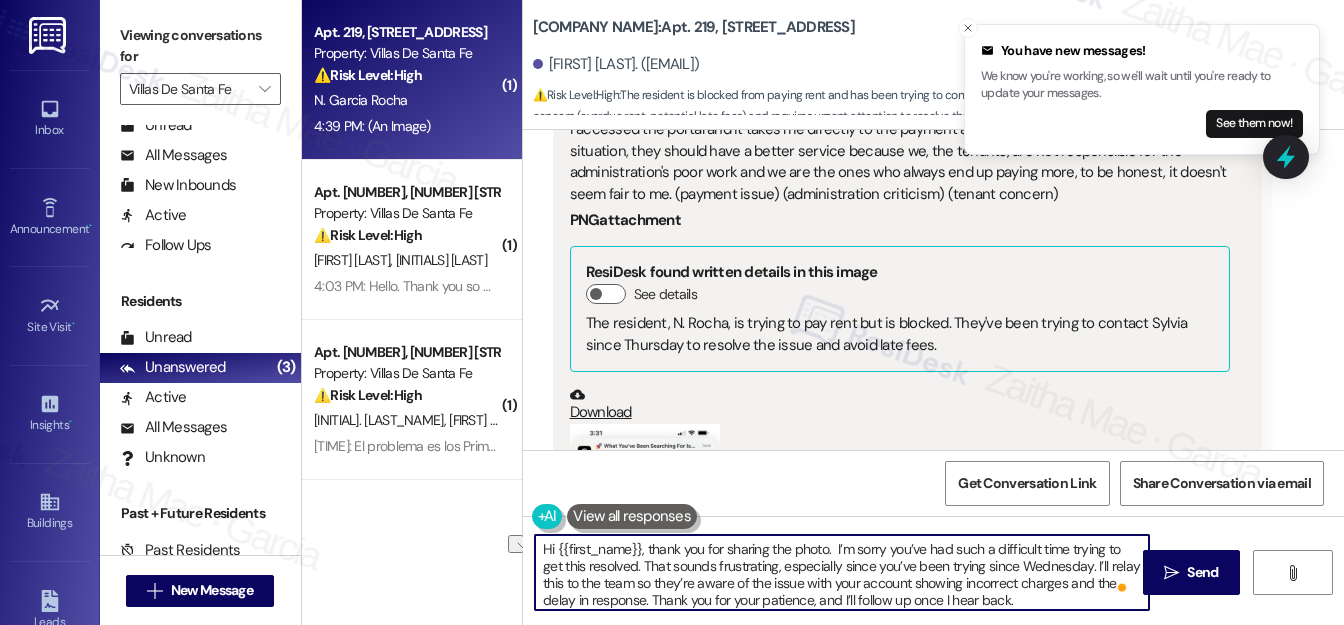 scroll, scrollTop: 5, scrollLeft: 0, axis: vertical 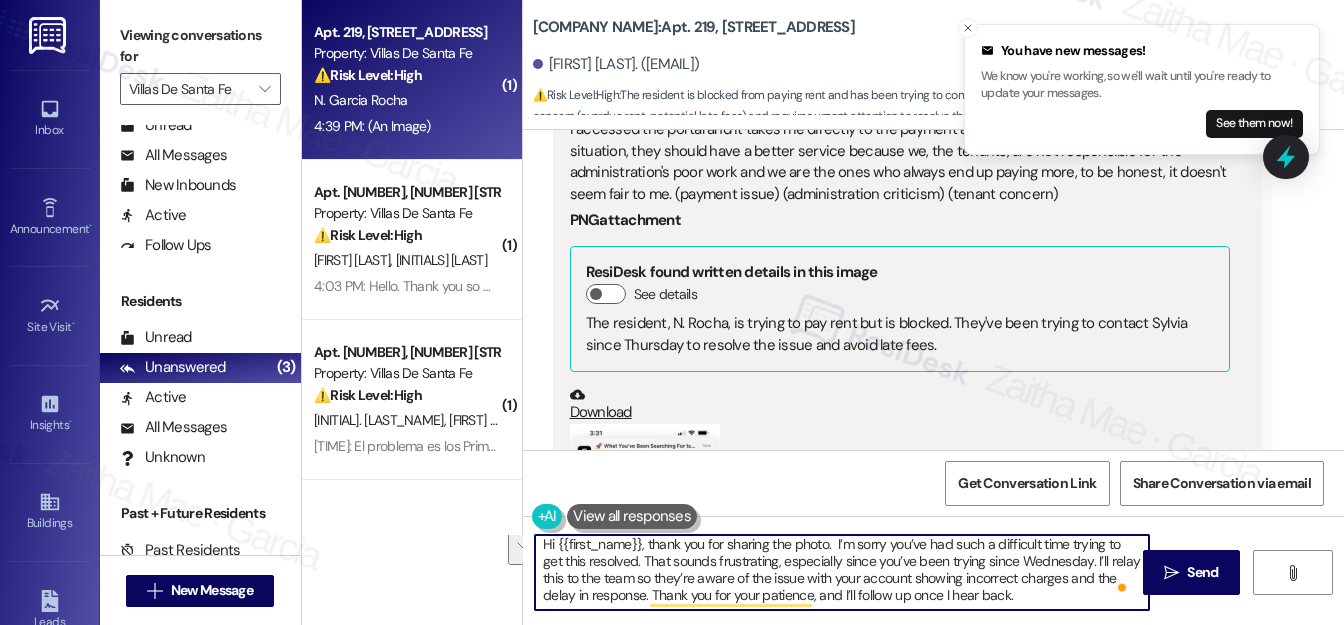 drag, startPoint x: 635, startPoint y: 581, endPoint x: 645, endPoint y: 589, distance: 12.806249 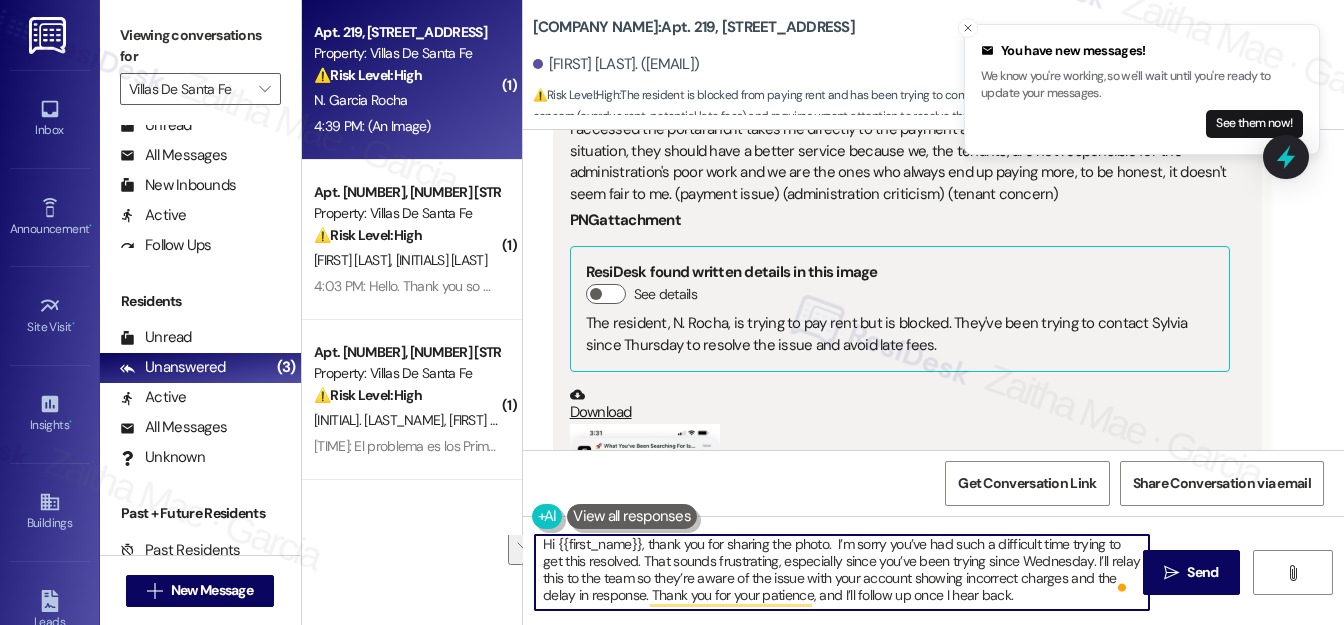 click on "Hi {{first_name}}, thank you for sharing the photo.  I’m sorry you’ve had such a difficult time trying to get this resolved. That sounds frustrating, especially since you’ve been trying since Wednesday. I’ll relay this to the team so they’re aware of the issue with your account showing incorrect charges and the delay in response. Thank you for your patience, and I’ll follow up once I hear back." at bounding box center [842, 572] 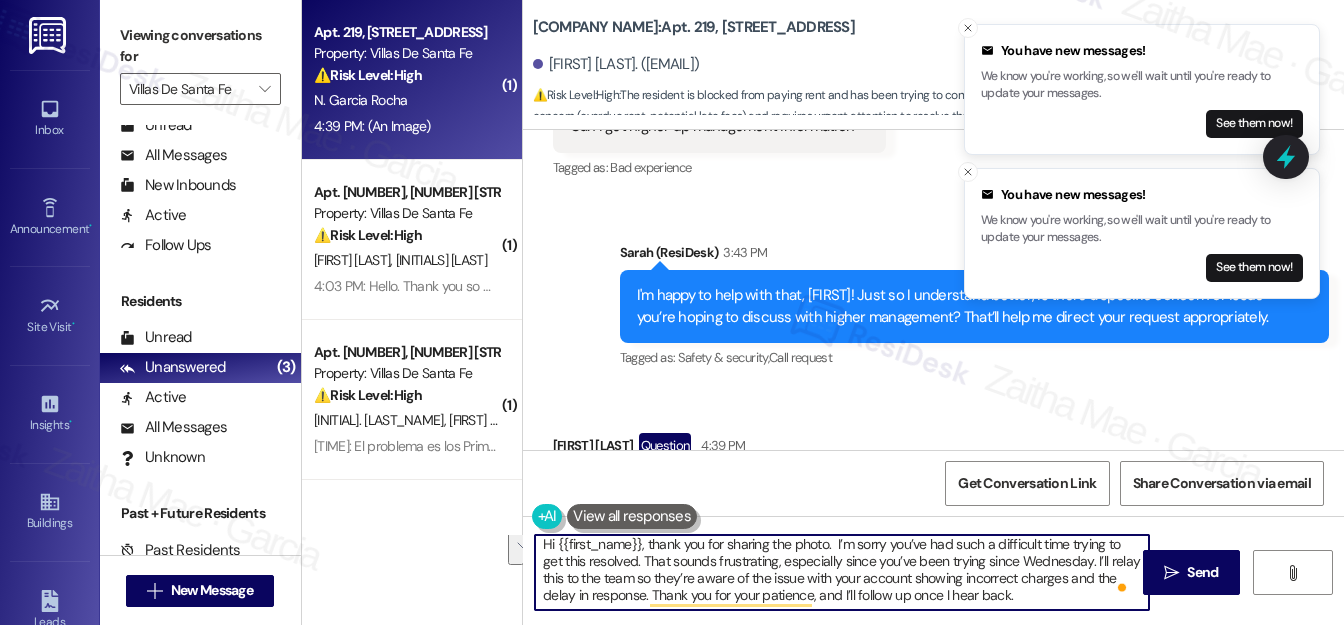 scroll, scrollTop: 802, scrollLeft: 0, axis: vertical 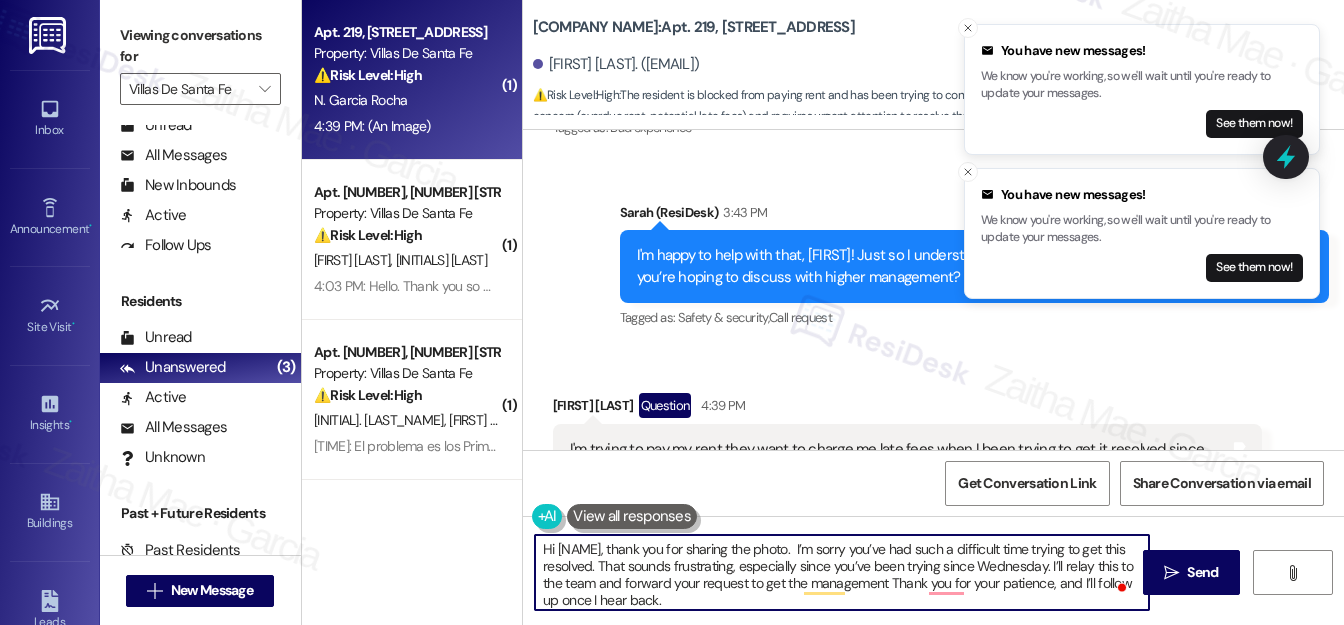 click on "Hi {{first_name}}, thank you for sharing the photo.  I’m sorry you’ve had such a difficult time trying to get this resolved. That sounds frustrating, especially since you’ve been trying since Wednesday. I’ll relay this to the team and forward your request to get the management Thank you for your patience, and I’ll follow up once I hear back." at bounding box center [842, 572] 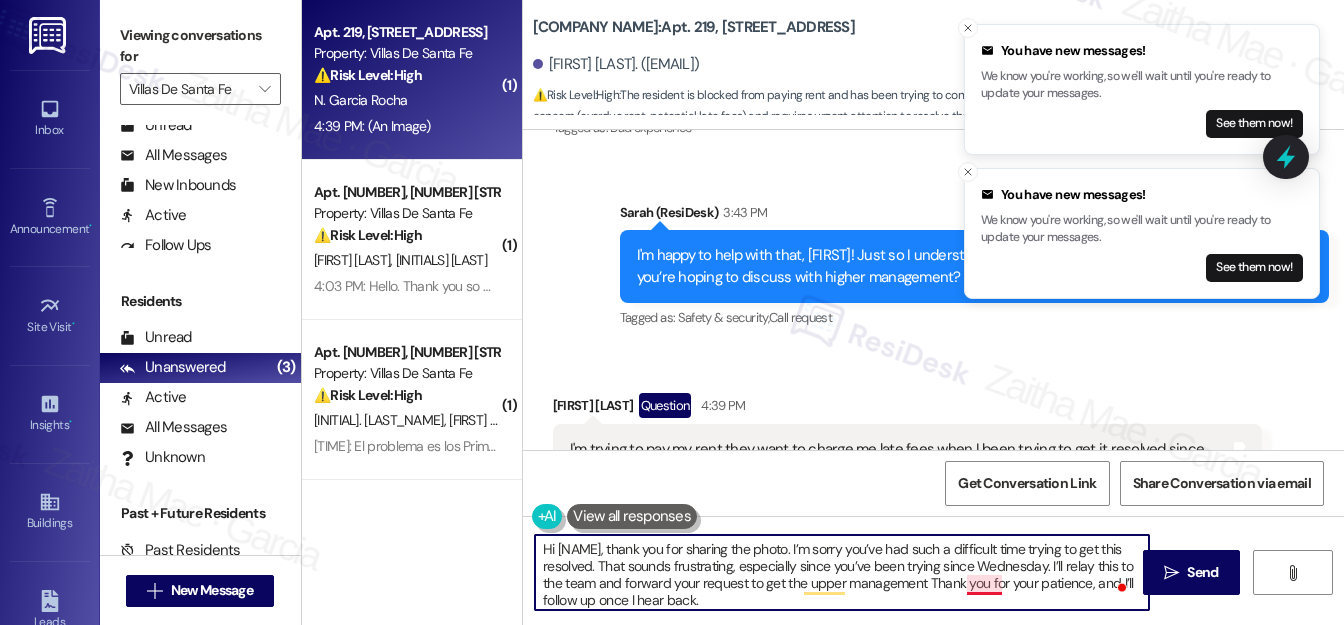 click on "Hi {{first_name}}, thank you for sharing the photo.  I’m sorry you’ve had such a difficult time trying to get this resolved. That sounds frustrating, especially since you’ve been trying since Wednesday. I’ll relay this to the team and forward your request to get the upper management Thank you for your patience, and I’ll follow up once I hear back." at bounding box center [842, 572] 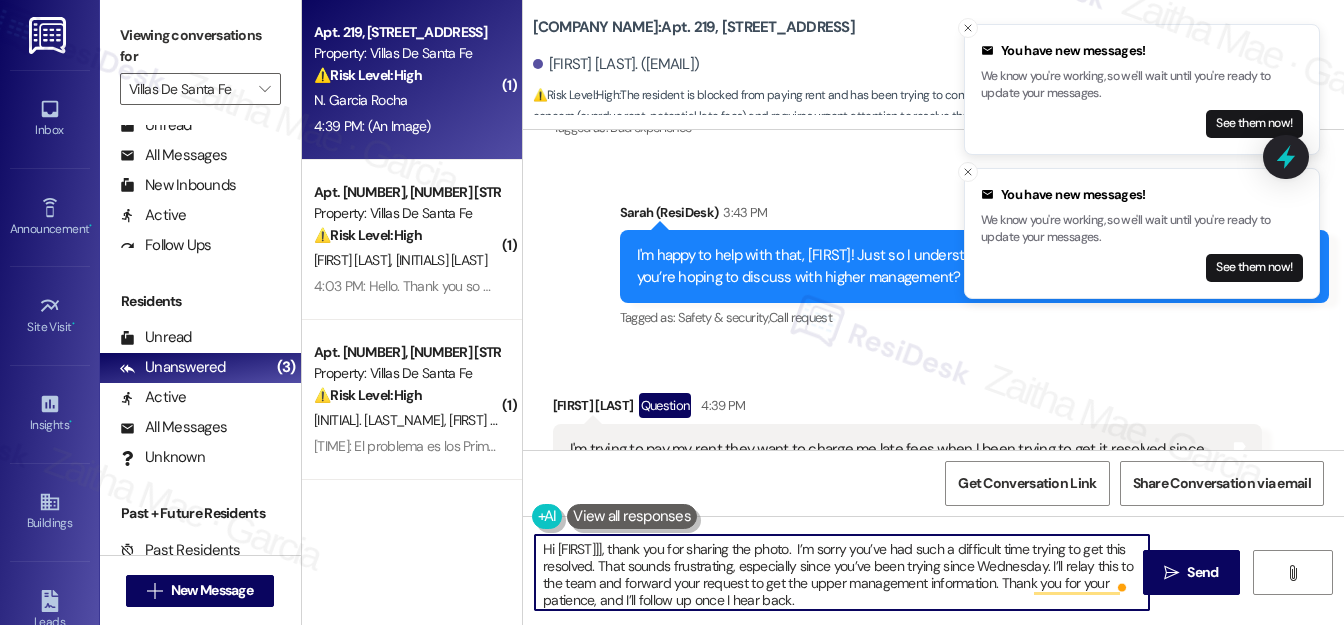 click on "Hi {{first_name}}, thank you for sharing the photo.  I’m sorry you’ve had such a difficult time trying to get this resolved. That sounds frustrating, especially since you’ve been trying since Wednesday. I’ll relay this to the team and forward your request to get the upper management information. Thank you for your patience, and I’ll follow up once I hear back." at bounding box center (842, 572) 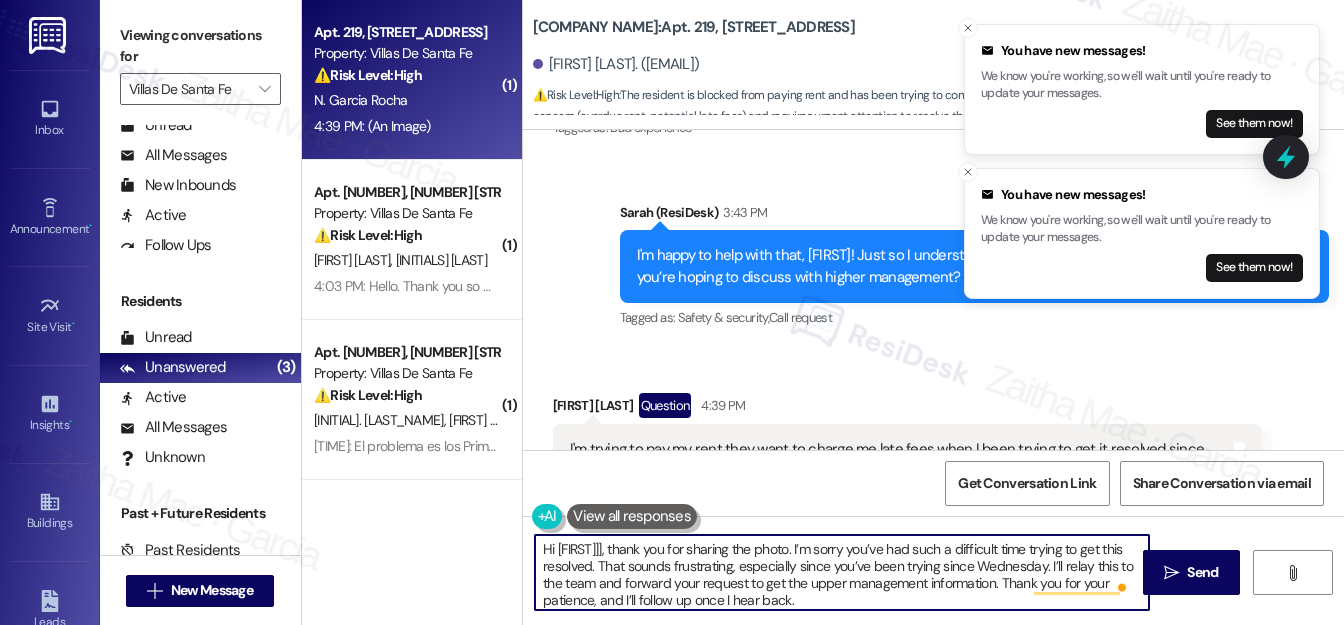 scroll, scrollTop: 5, scrollLeft: 0, axis: vertical 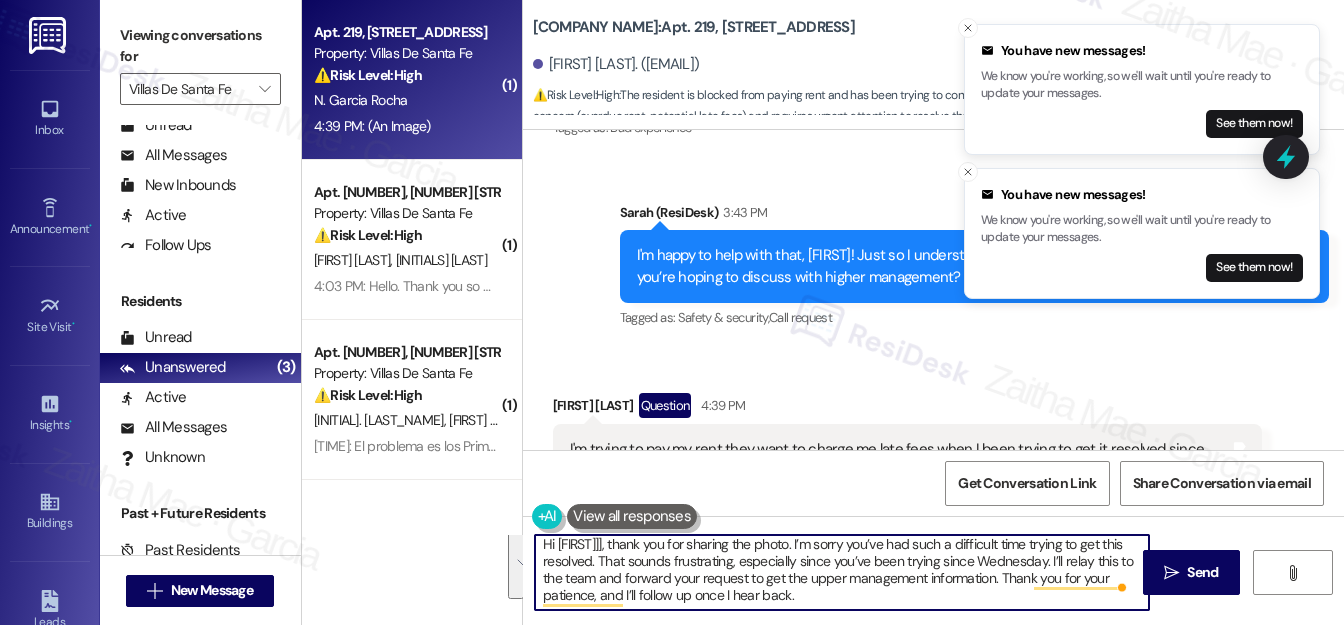 drag, startPoint x: 539, startPoint y: 544, endPoint x: 873, endPoint y: 599, distance: 338.49814 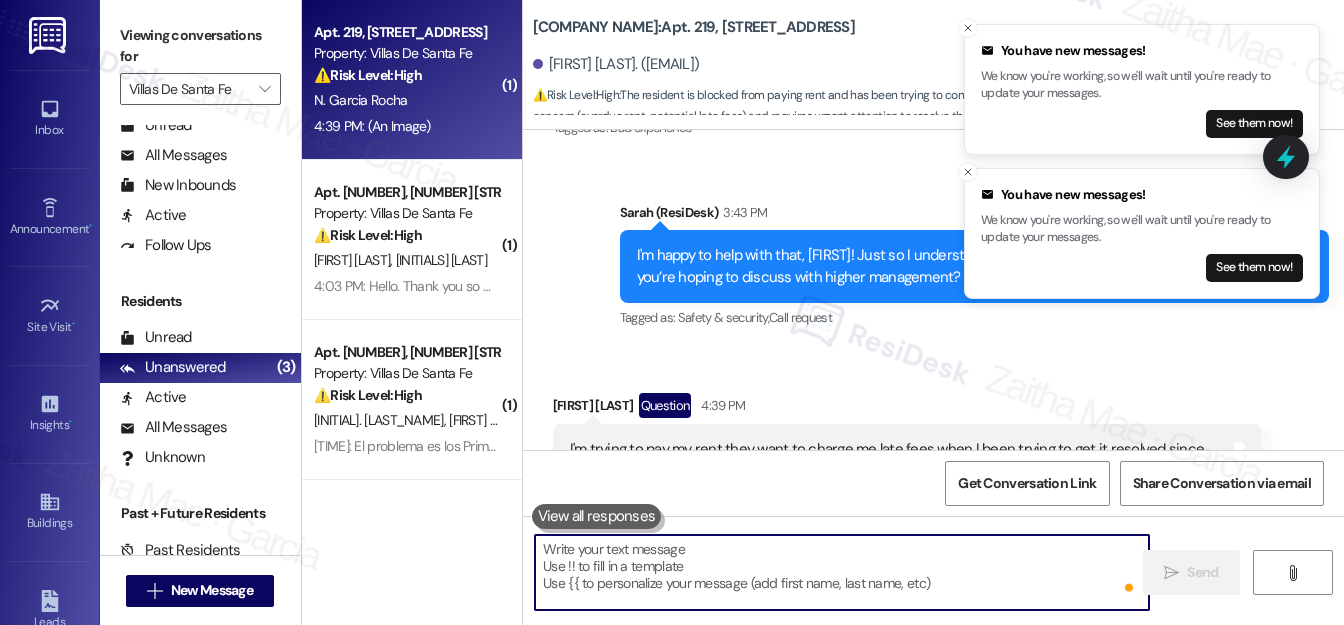 scroll, scrollTop: 0, scrollLeft: 0, axis: both 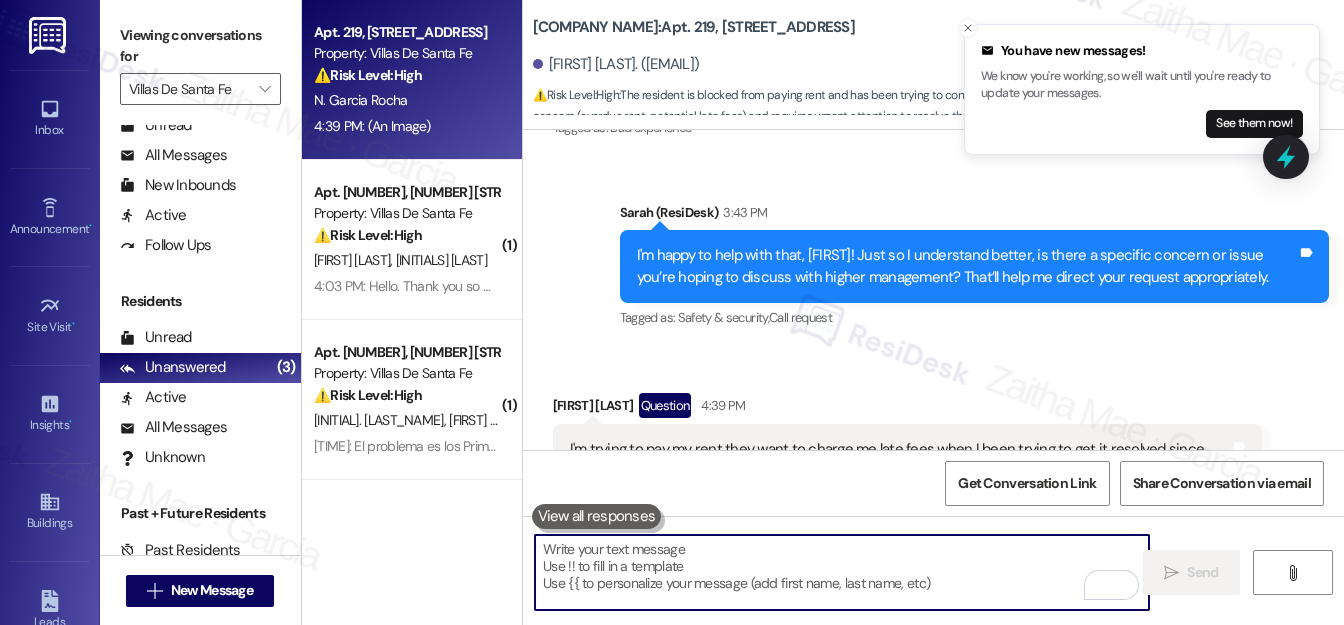 paste on "Hi {{first_name}}, thank you for sharing the photo. I’m really sorry you’ve had such a difficult time trying to get this resolved—it’s completely understandable that this has been frustrating, especially since you've been reaching out since Wednesday." 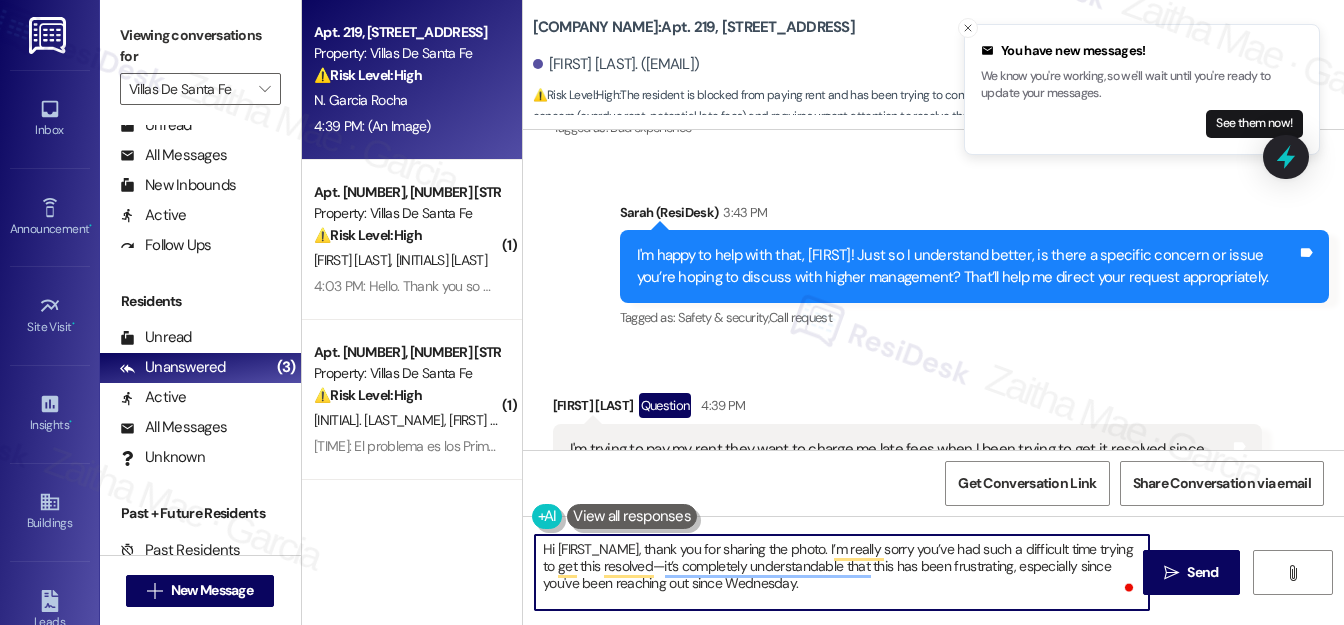 click on "Hi {{first_name}}, thank you for sharing the photo. I’m really sorry you’ve had such a difficult time trying to get this resolved—it’s completely understandable that this has been frustrating, especially since you've been reaching out since Wednesday." at bounding box center (842, 572) 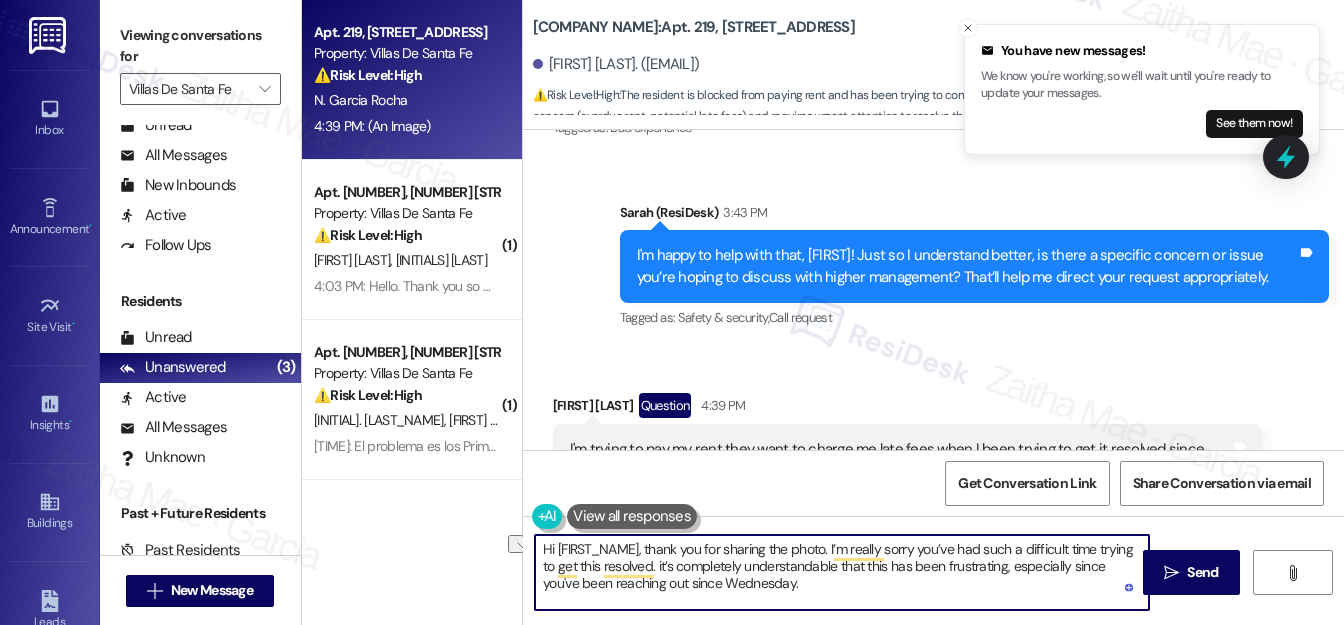 drag, startPoint x: 651, startPoint y: 569, endPoint x: 941, endPoint y: 569, distance: 290 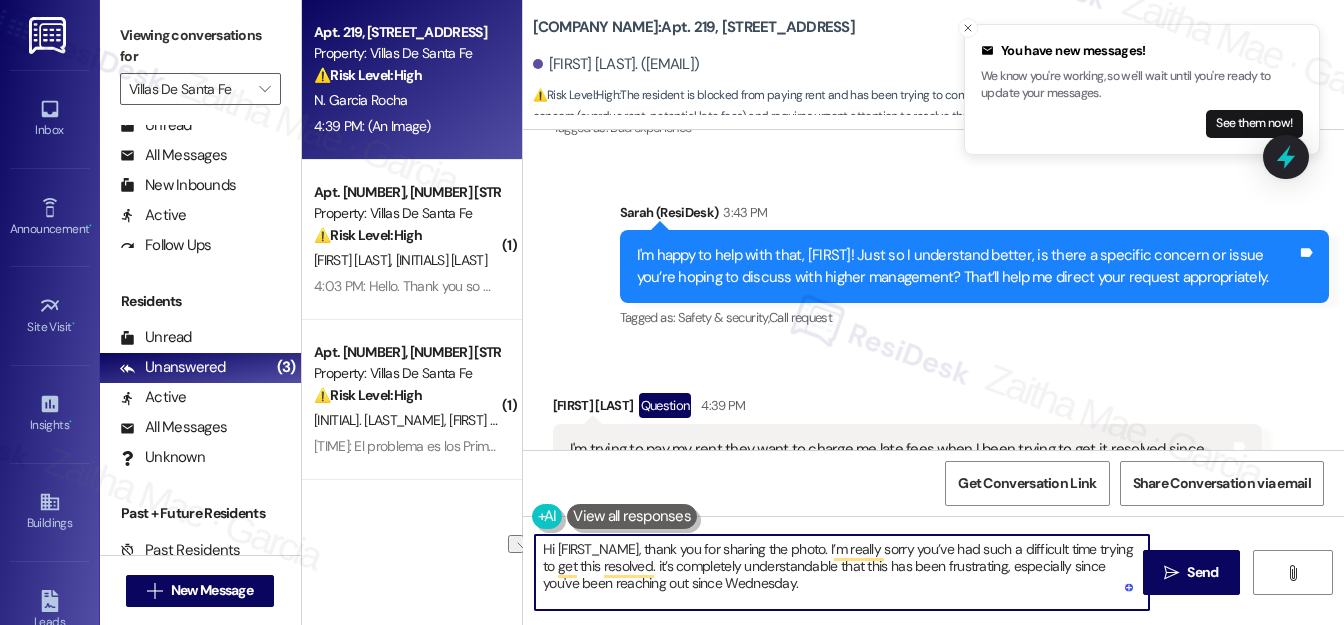 click on "Hi {{first_name}}, thank you for sharing the photo. I’m really sorry you’ve had such a difficult time trying to get this resolved. it’s completely understandable that this has been frustrating, especially since you've been reaching out since Wednesday." at bounding box center (842, 572) 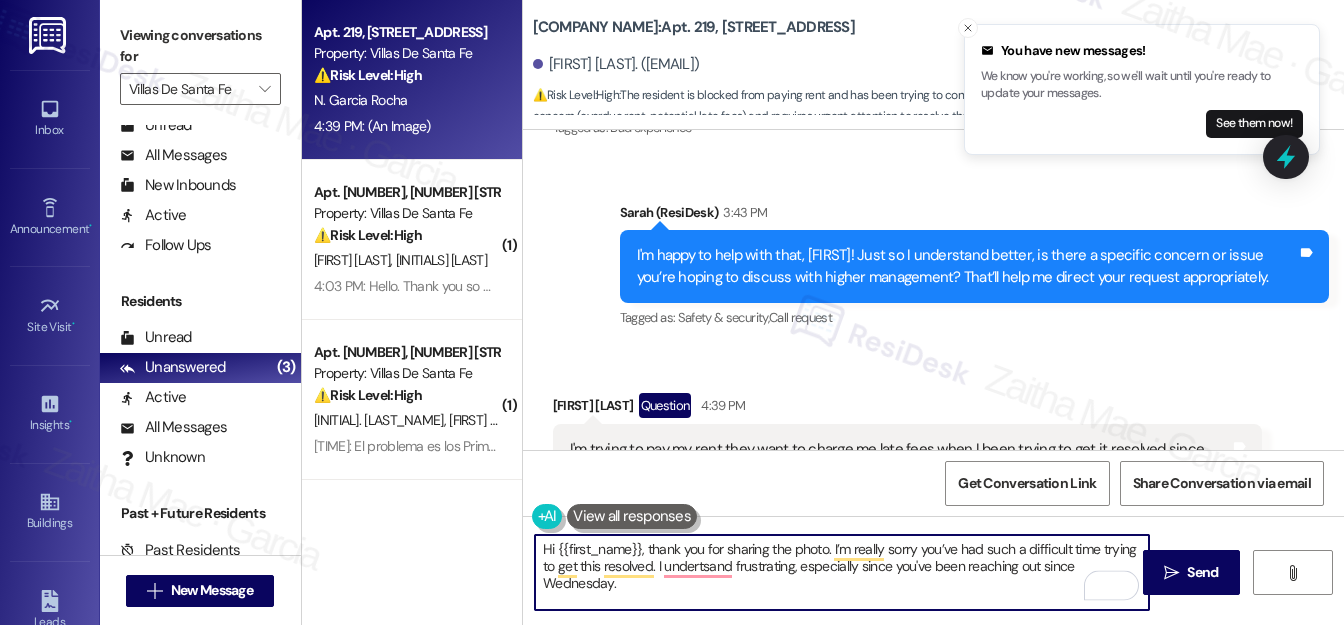 type on "Hi {{first_name}}, thank you for sharing the photo. I’m really sorry you’ve had such a difficult time trying to get this resolved. I undertsand frustrating, especially since you've been reaching out since Wednesday." 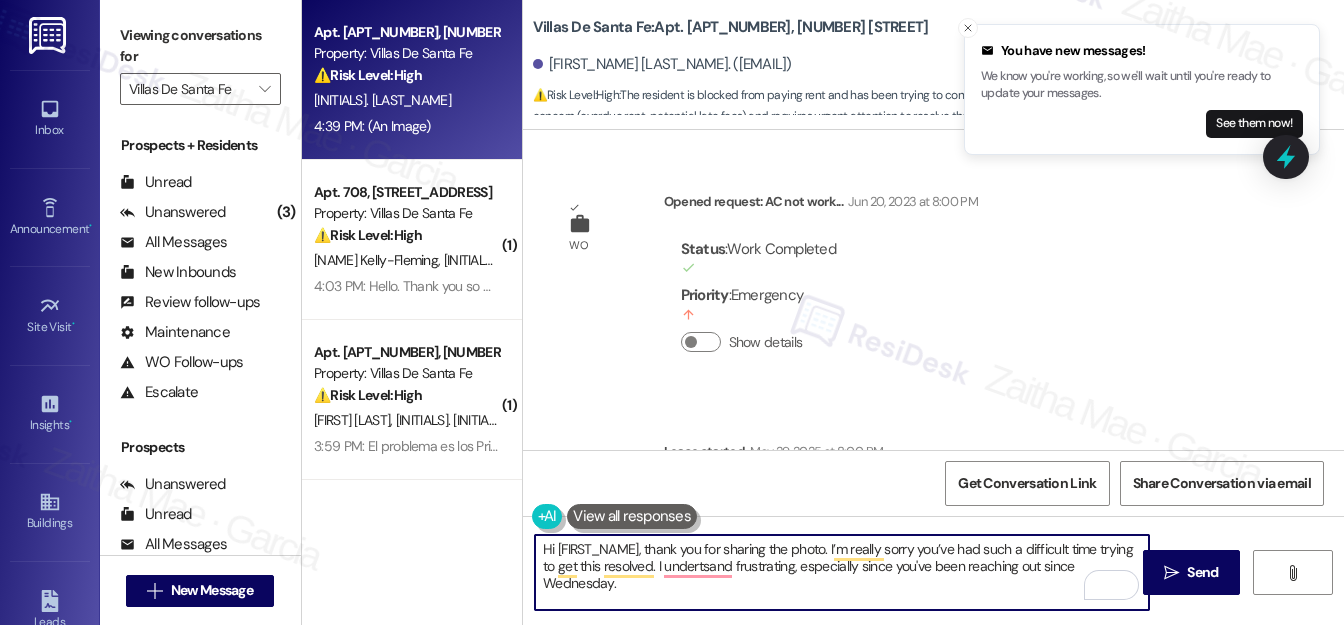 scroll, scrollTop: 0, scrollLeft: 0, axis: both 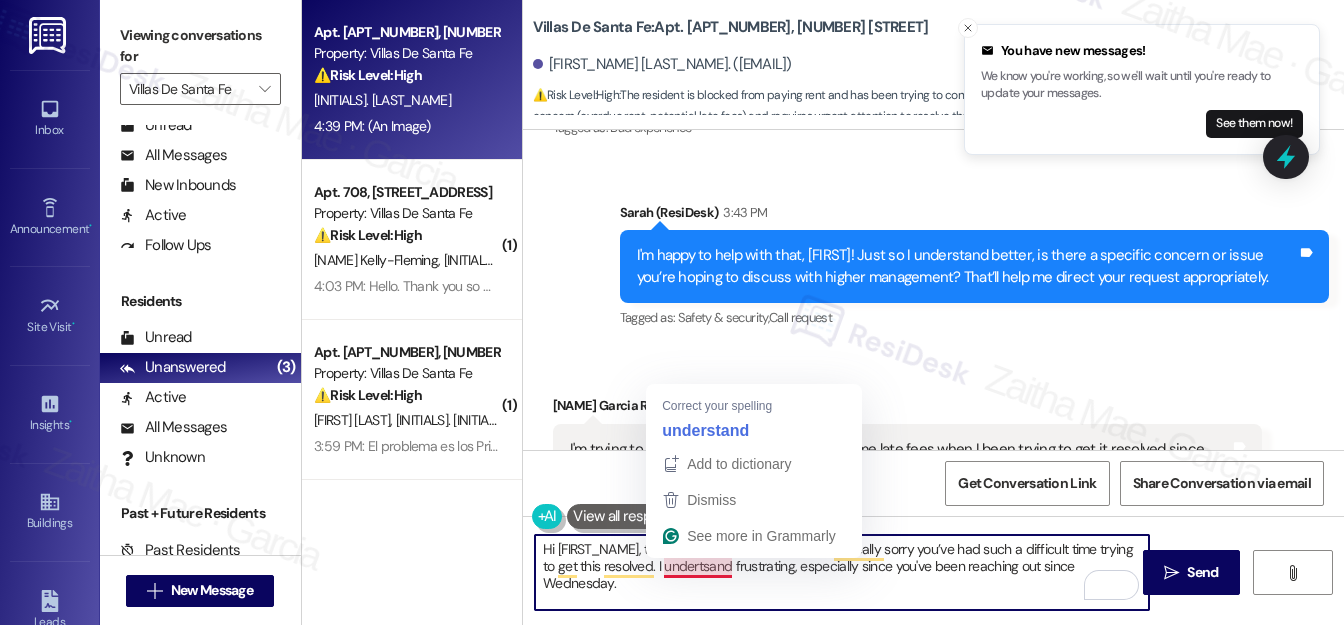 click on "Hi [FIRST_NAME], thank you for sharing the photo. I’m really sorry you’ve had such a difficult time trying to get this resolved. I undertsand frustrating, especially since you've been reaching out since Wednesday." at bounding box center (842, 572) 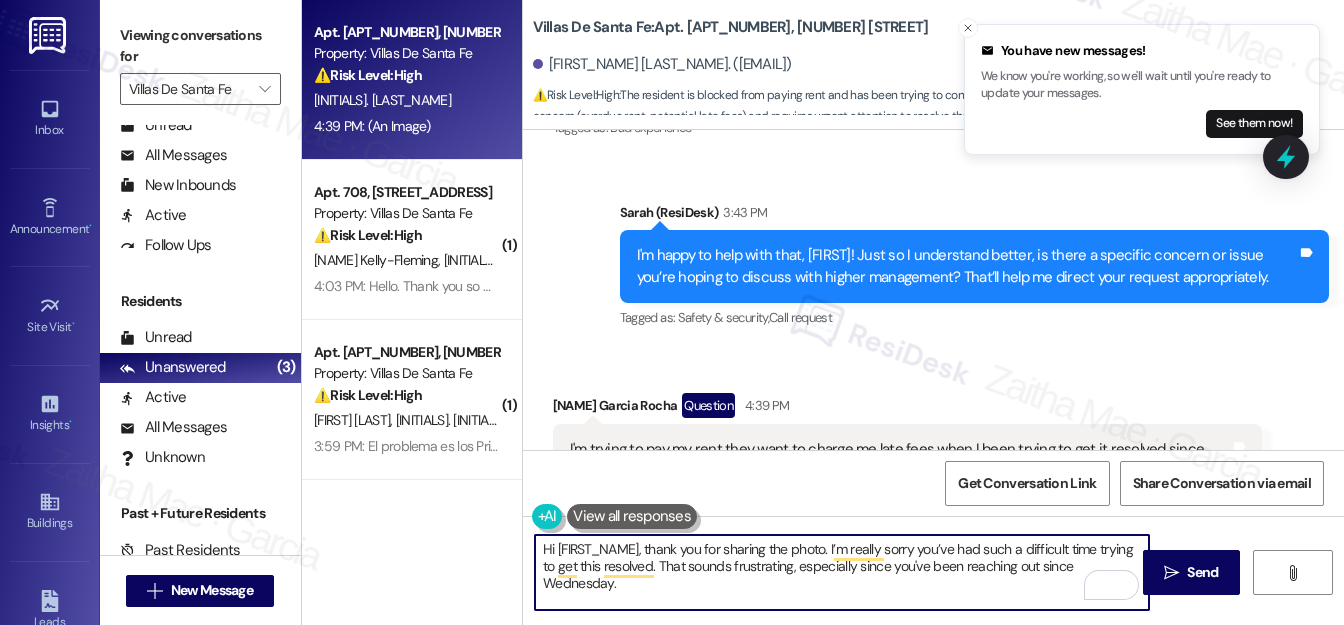 click on "Hi {{first_name}}, thank you for sharing the photo. I’m really sorry you’ve had such a difficult time trying to get this resolved. That sounds frustrating, especially since you've been reaching out since Wednesday." at bounding box center [842, 572] 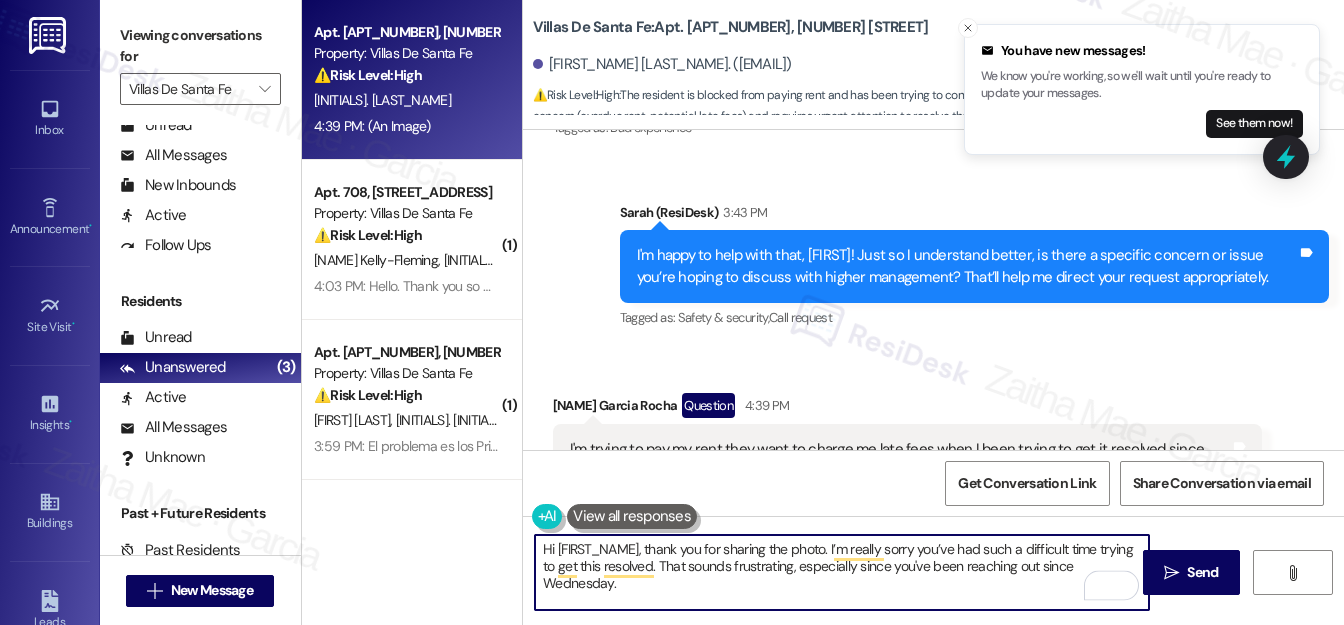 paste on "I’ll relay this to the team and also forward your request for upper management contact information. Thank you for your patience, and I’ll follow up once I hear back." 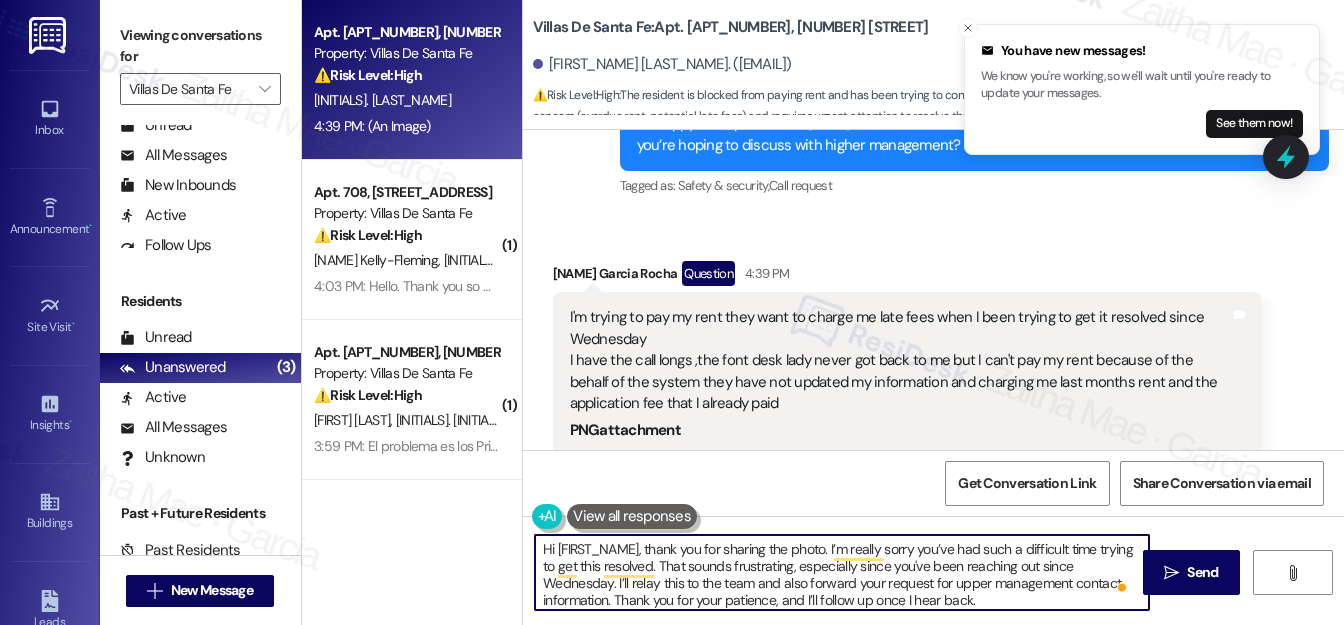 scroll, scrollTop: 893, scrollLeft: 0, axis: vertical 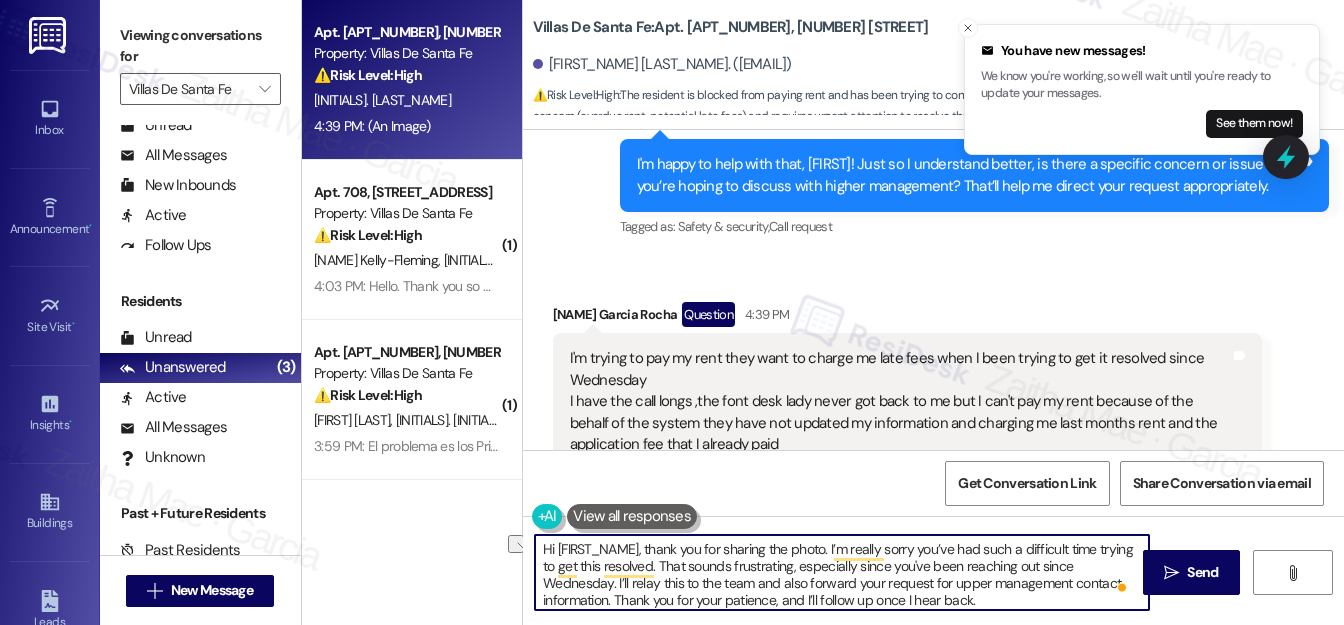drag, startPoint x: 648, startPoint y: 546, endPoint x: 543, endPoint y: 536, distance: 105.47511 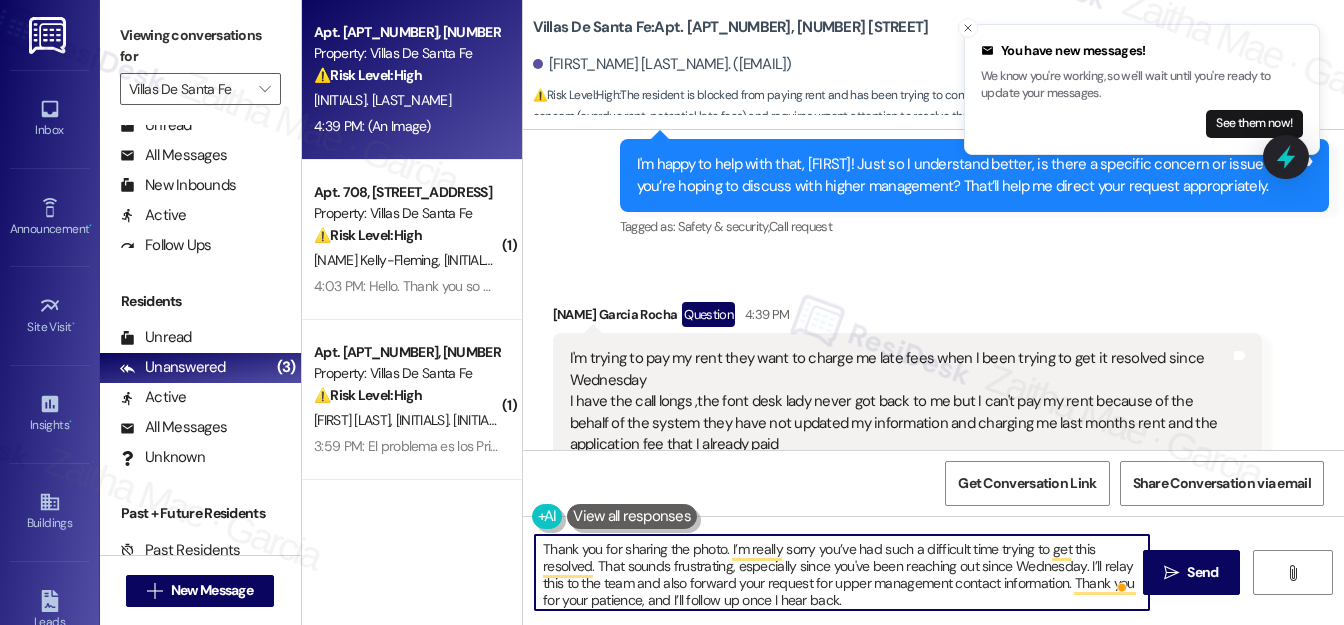 scroll, scrollTop: 5, scrollLeft: 0, axis: vertical 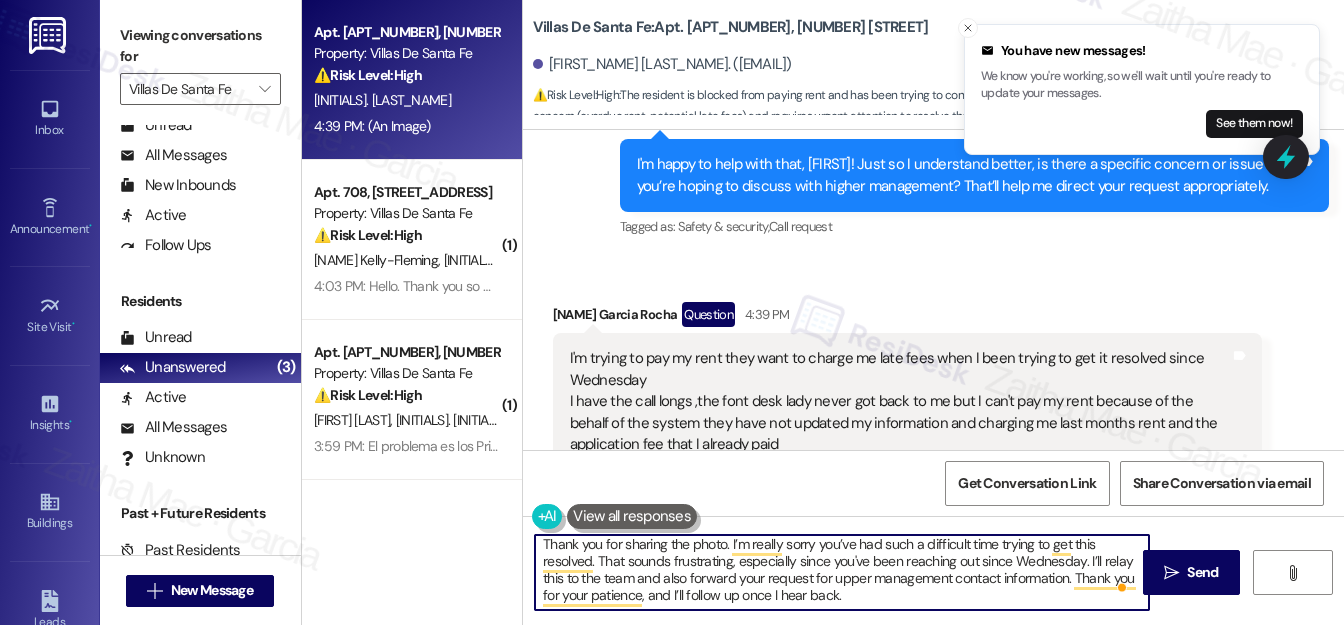 click on "Thank you for sharing the photo. I’m really sorry you’ve had such a difficult time trying to get this resolved. That sounds frustrating, especially since you've been reaching out since Wednesday. I’ll relay this to the team and also forward your request for upper management contact information. Thank you for your patience, and I’ll follow up once I hear back." at bounding box center [842, 572] 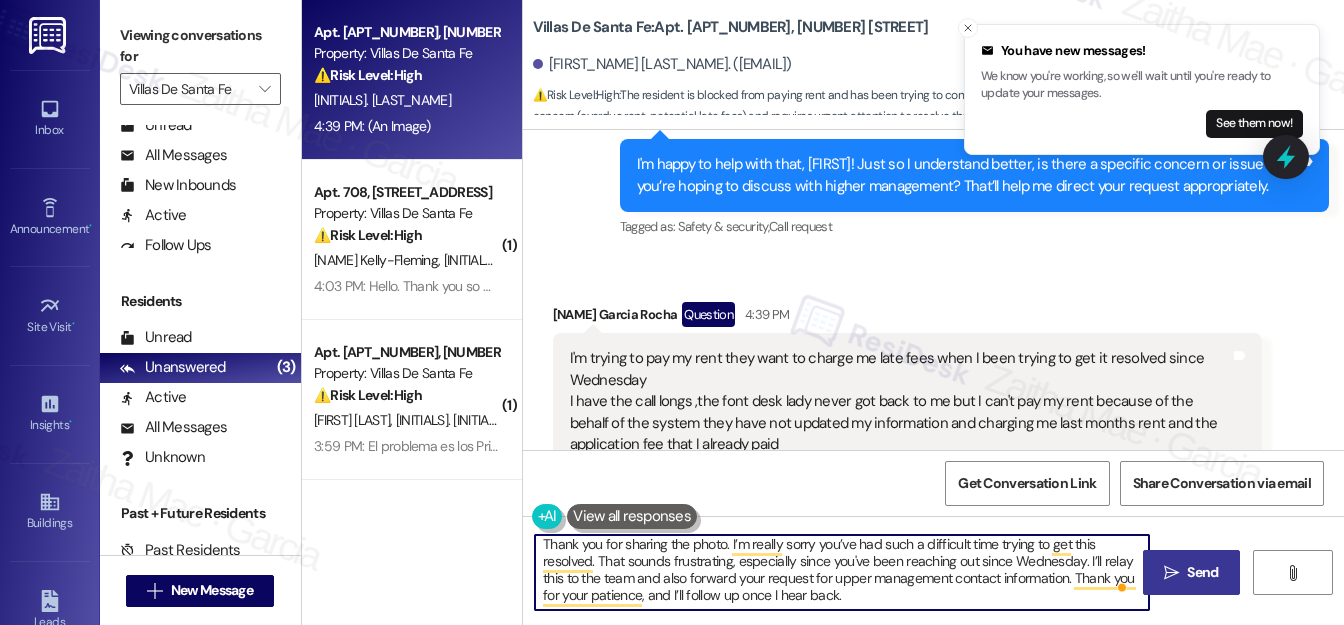 type on "Thank you for sharing the photo. I’m really sorry you’ve had such a difficult time trying to get this resolved. That sounds frustrating, especially since you've been reaching out since Wednesday. I’ll relay this to the team and also forward your request for upper management contact information. Thank you for your patience, and I’ll follow up once I hear back." 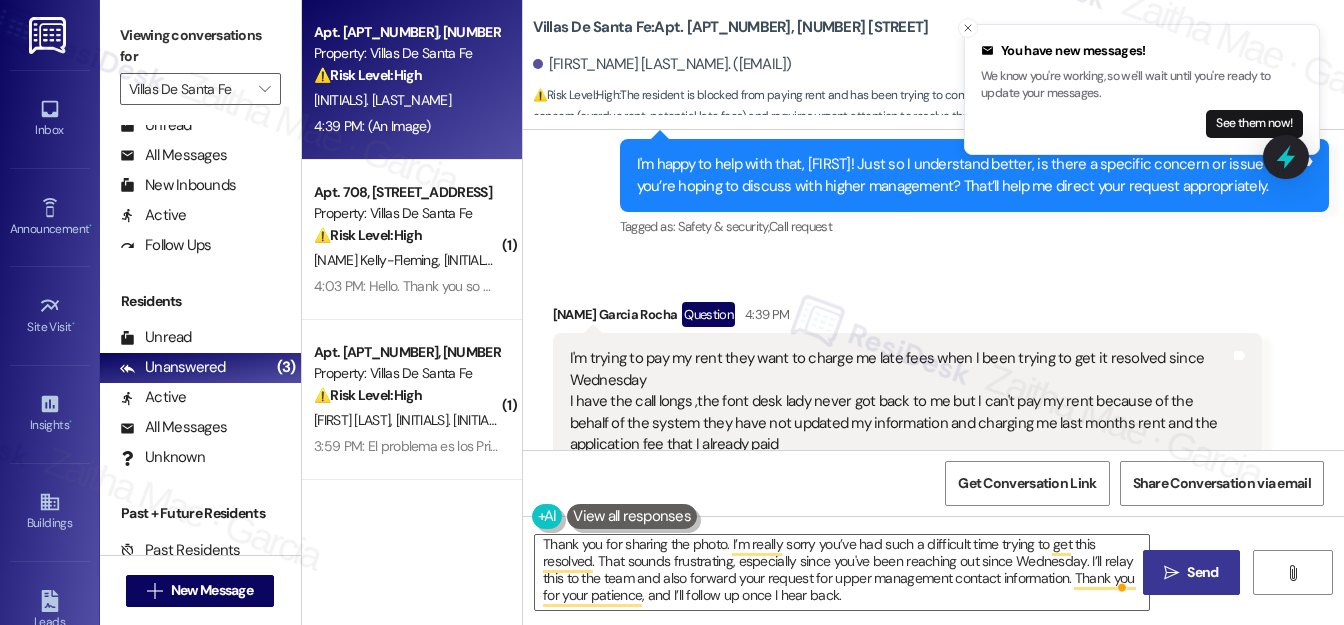 click on "Send" at bounding box center [1202, 572] 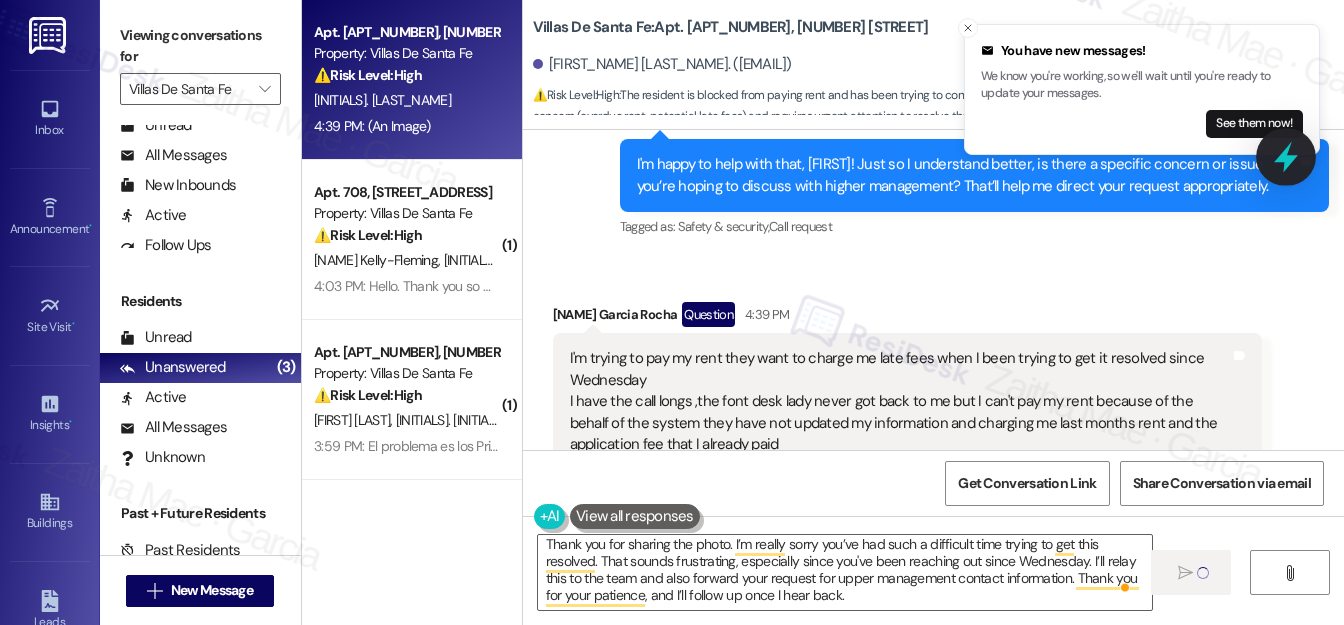 scroll, scrollTop: 0, scrollLeft: 0, axis: both 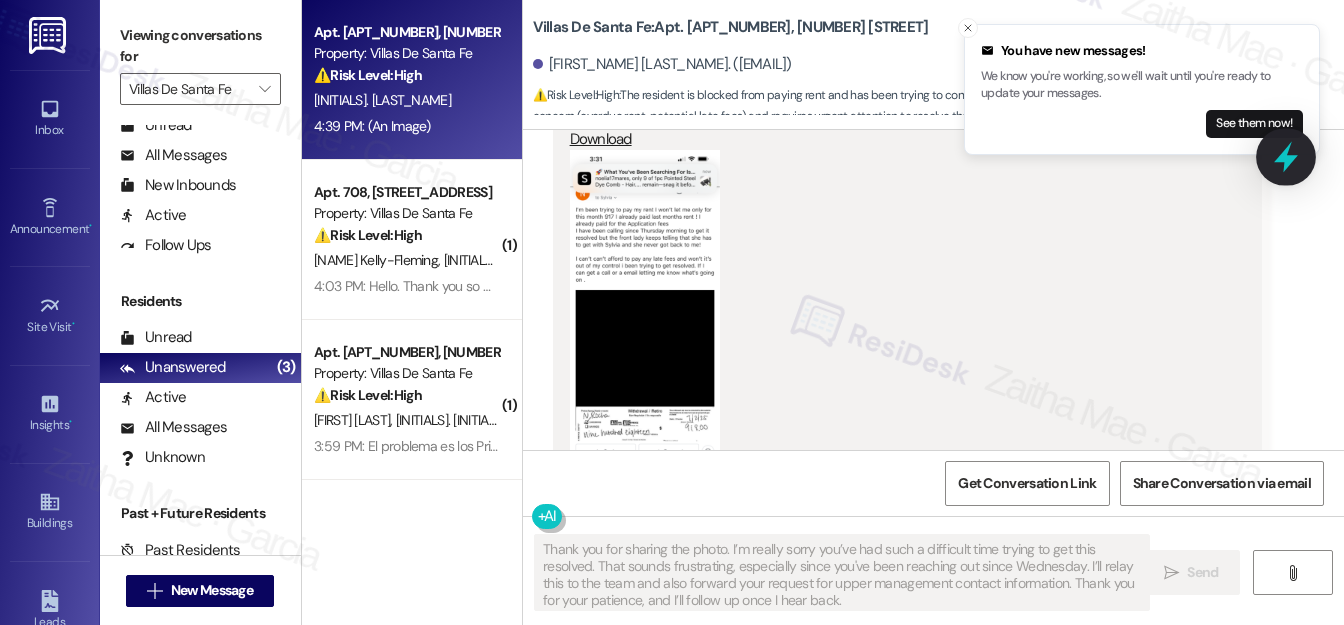 click 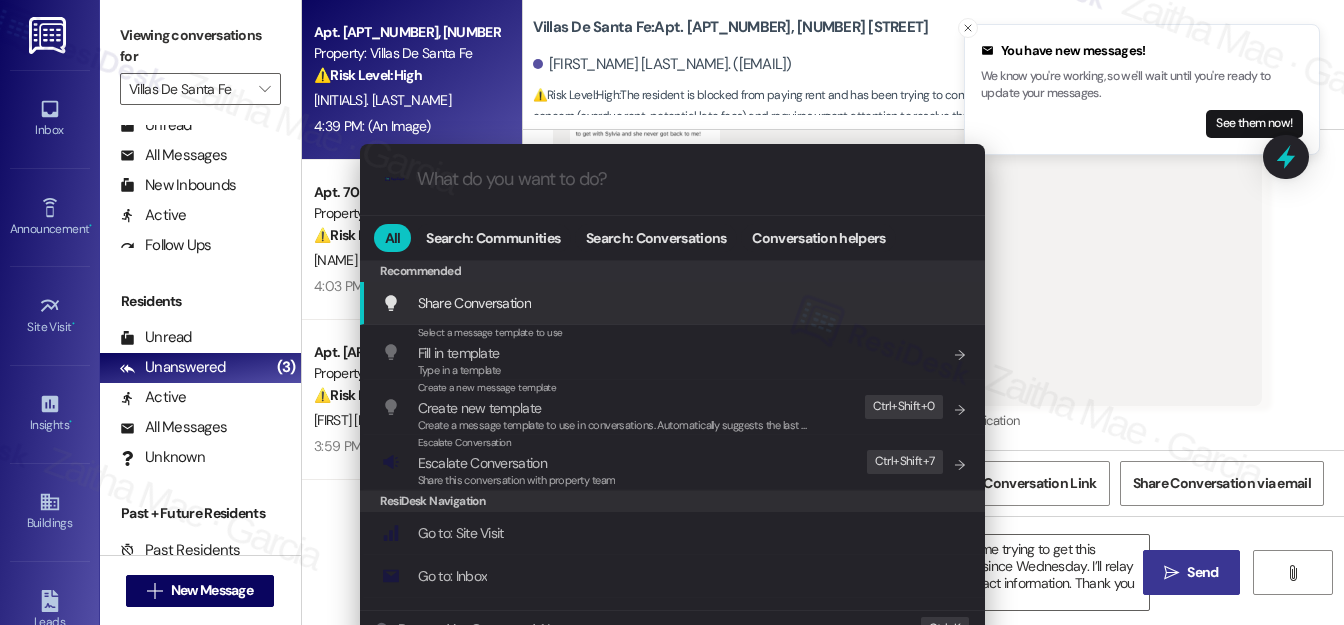click on "Escalate Conversation" at bounding box center (482, 463) 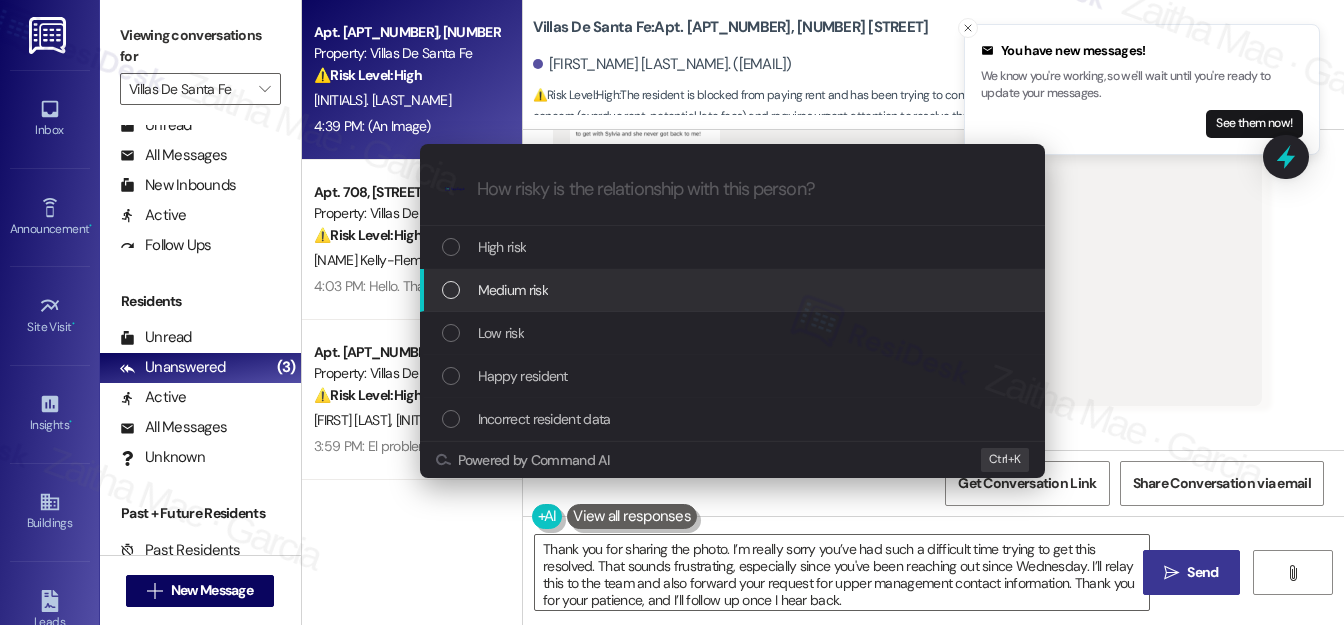 click on "Escalate Conversation How risky is the relationship with this person? Topics (e.g. broken fridge, delayed service) Any messages to highlight in the email? .cls-1{fill:#0a055f;}.cls-2{fill:#0cc4c4;} resideskLogoBlueOrange High risk Medium risk Low risk Happy resident Incorrect resident data Powered by Command AI Ctrl+ K" at bounding box center [672, 312] 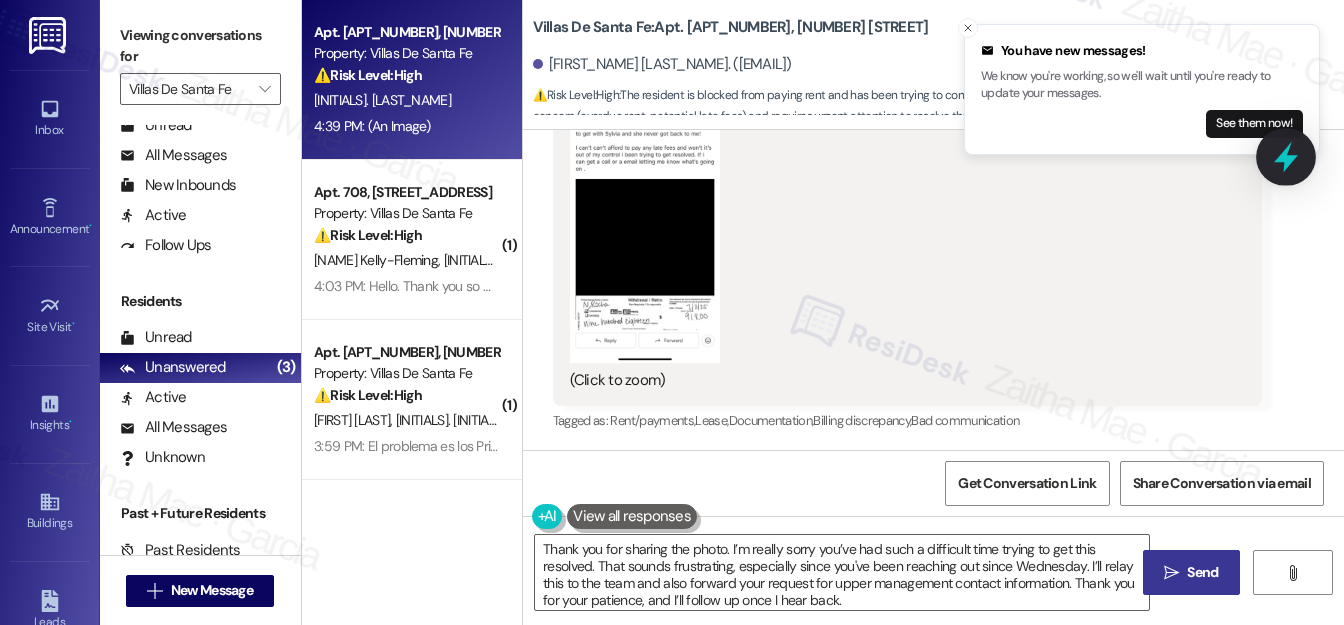 click 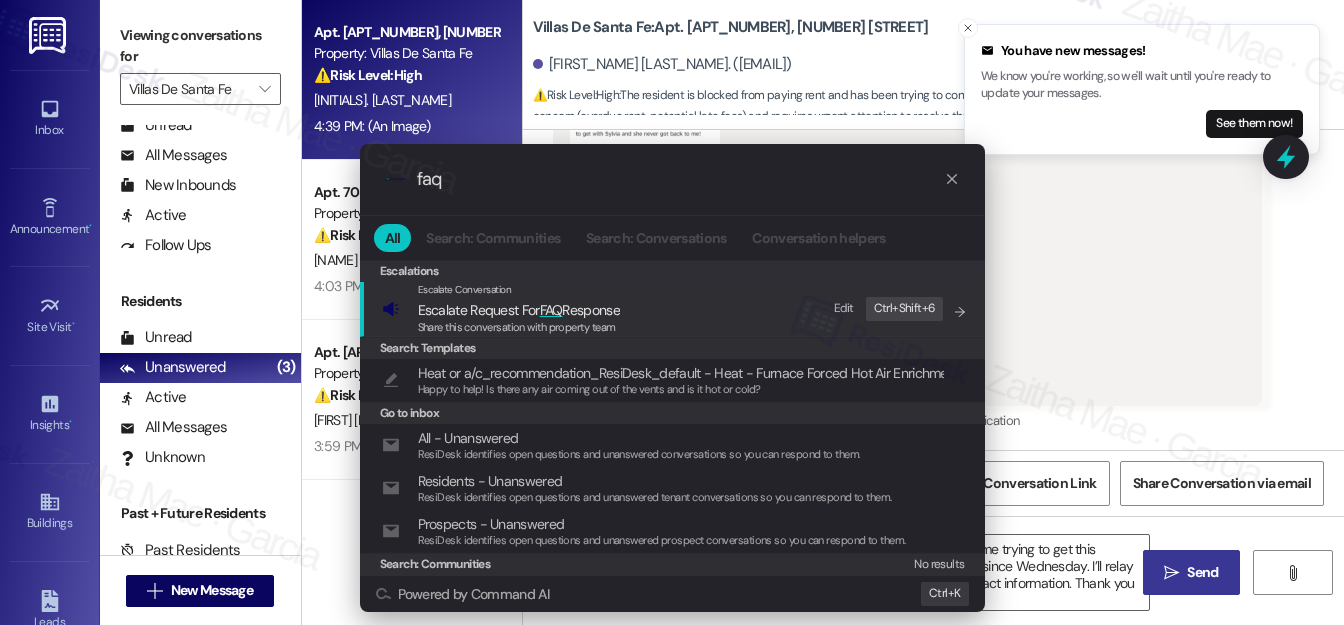 type on "faq" 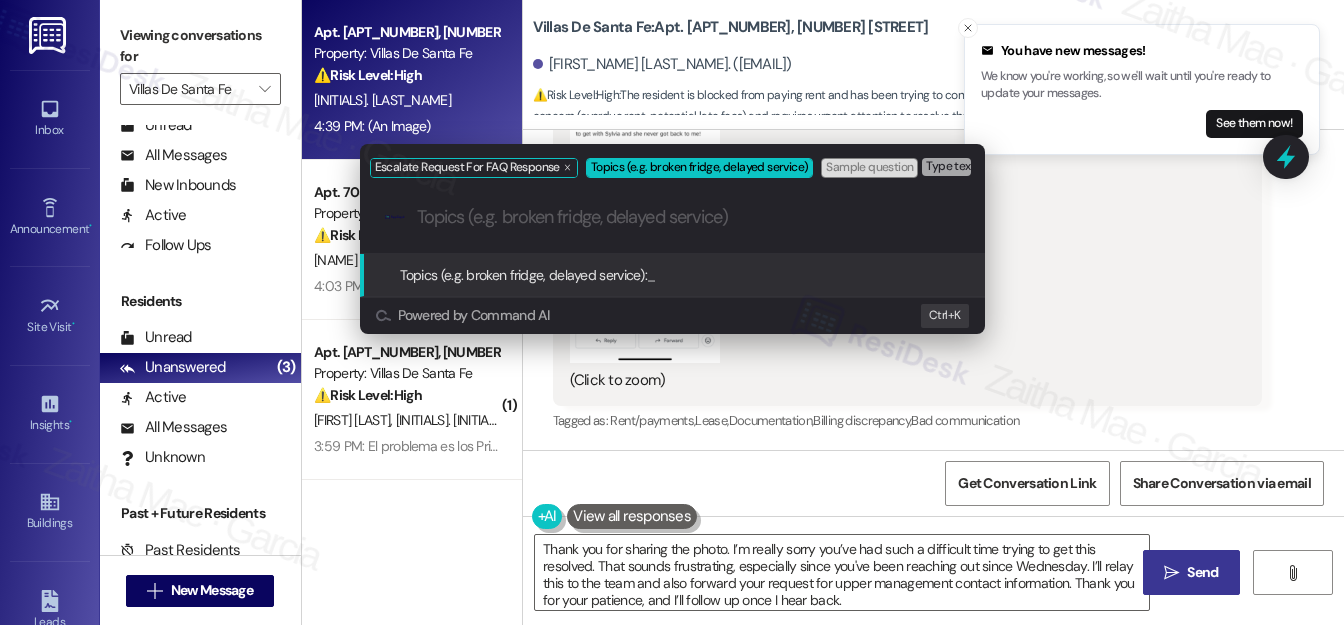 click at bounding box center [688, 217] 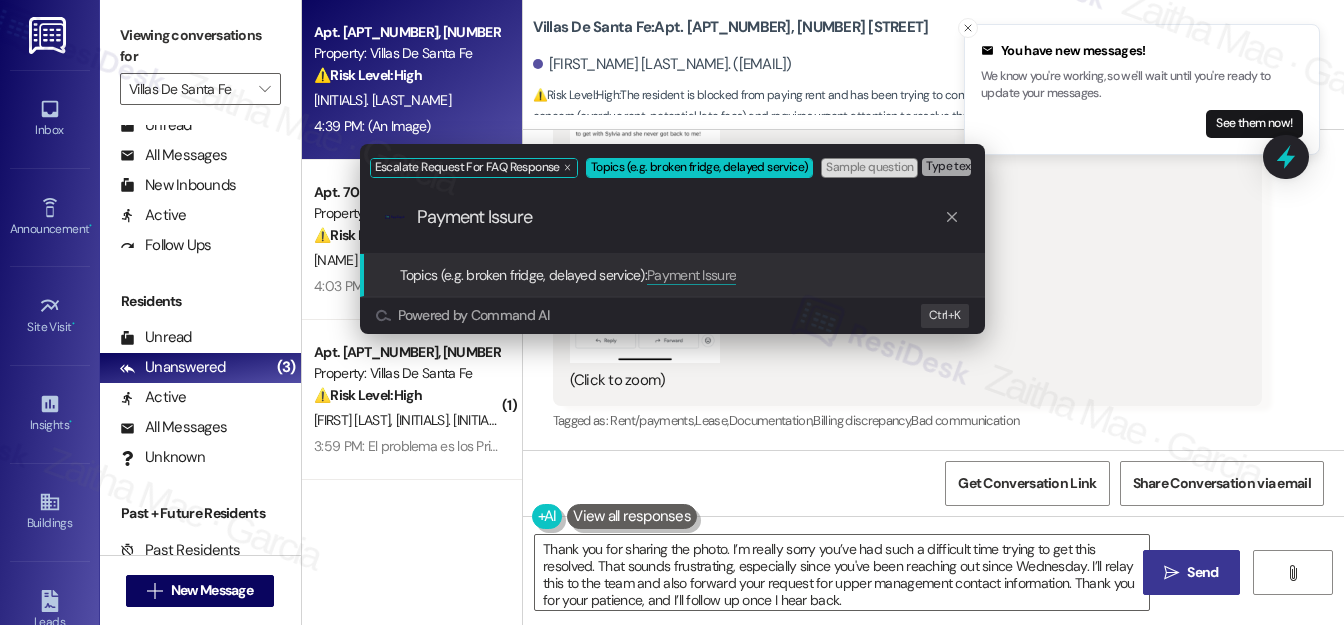 type on "Payment Issure" 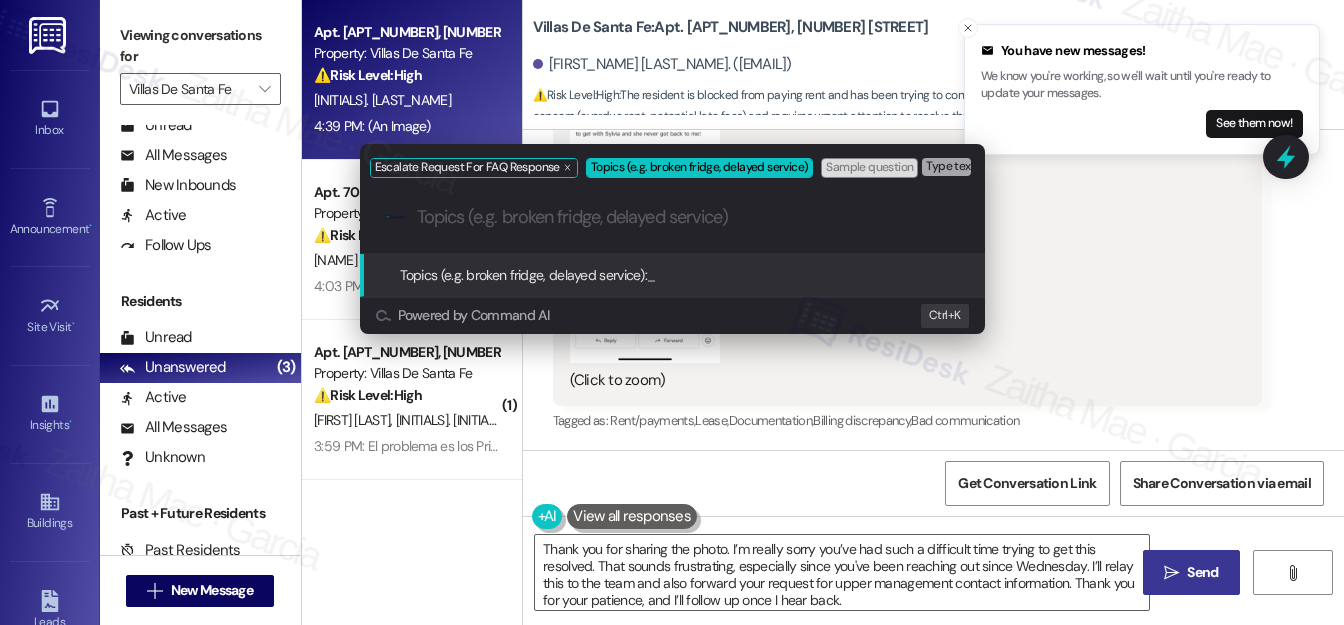 paste on "Rent Payment Issue & Management Contact Request" 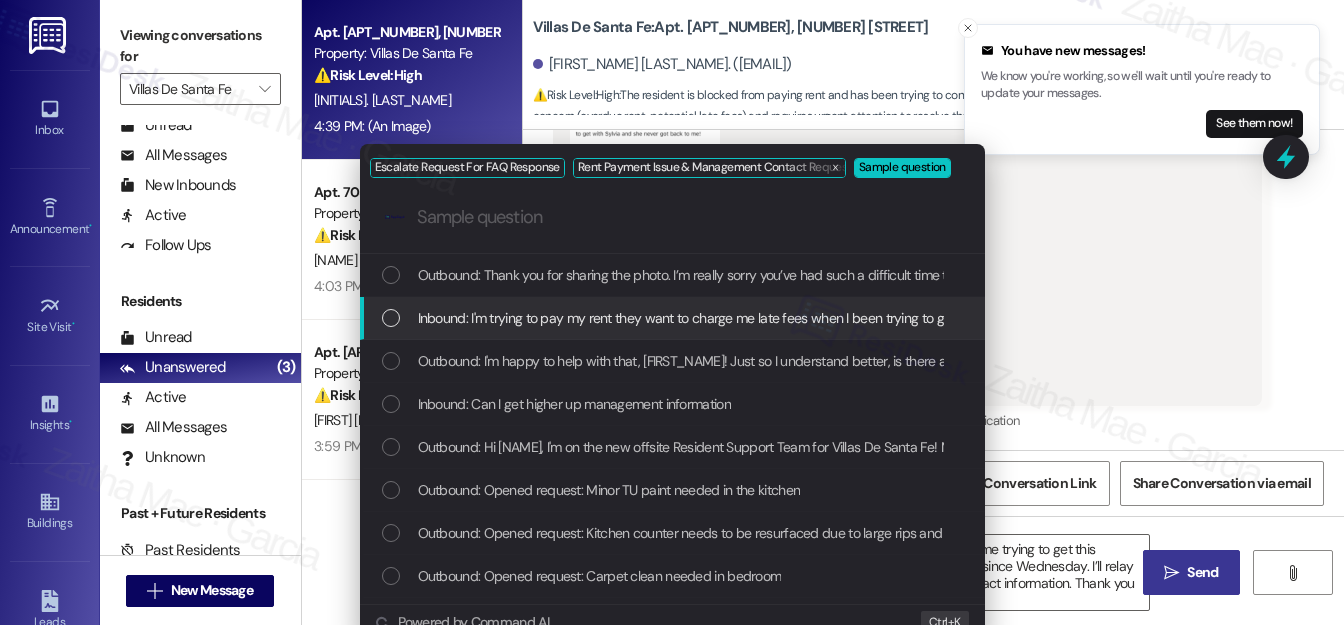 type 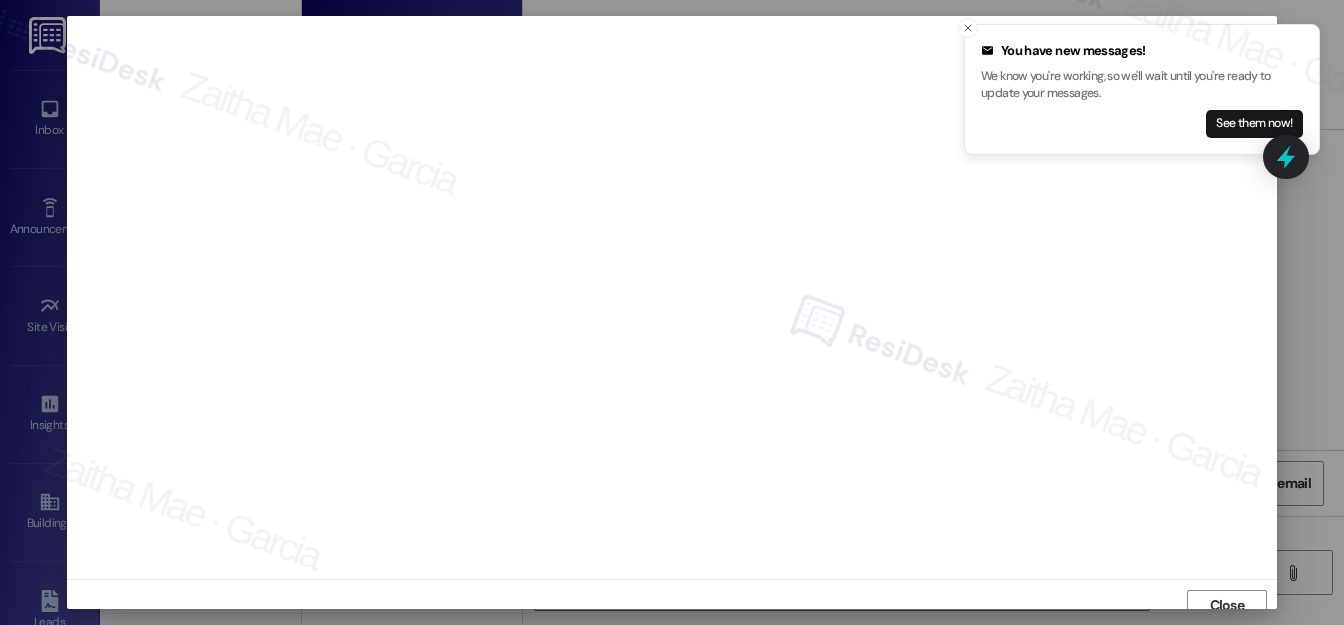 scroll, scrollTop: 12, scrollLeft: 0, axis: vertical 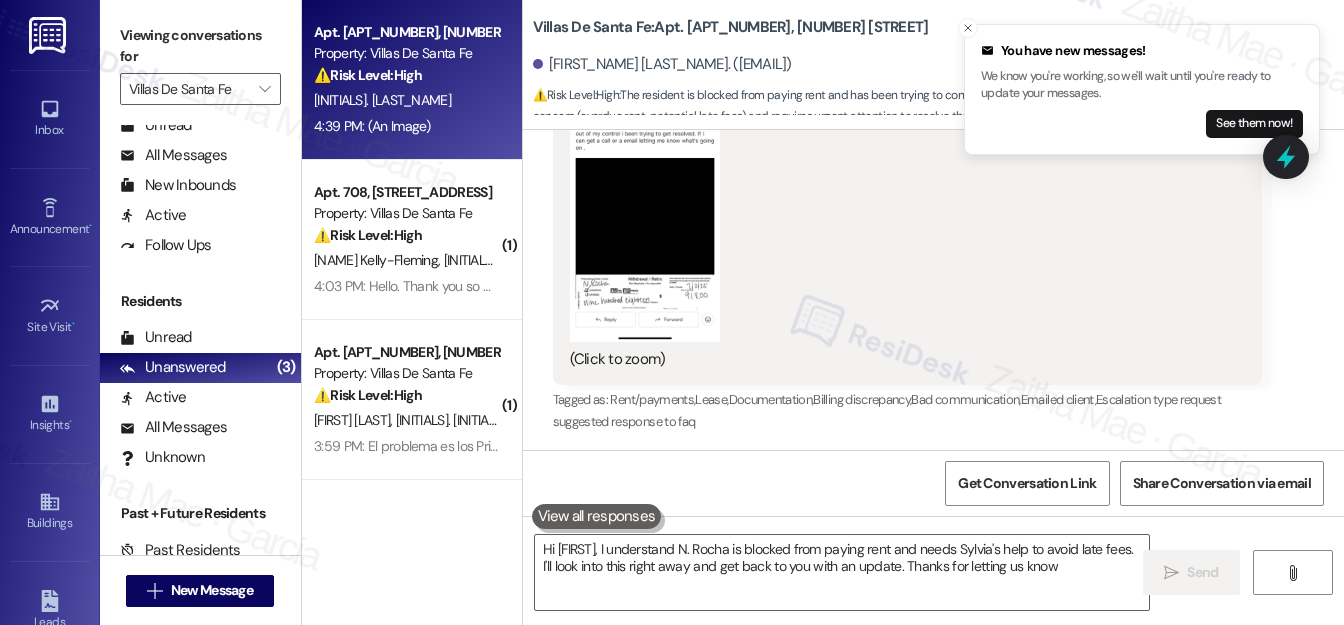 type on "Hi Noelia, I understand N. Rocha is blocked from paying rent and needs Sylvia's help to avoid late fees. I'll look into this right away and get back to you with an update. Thanks for letting us know!" 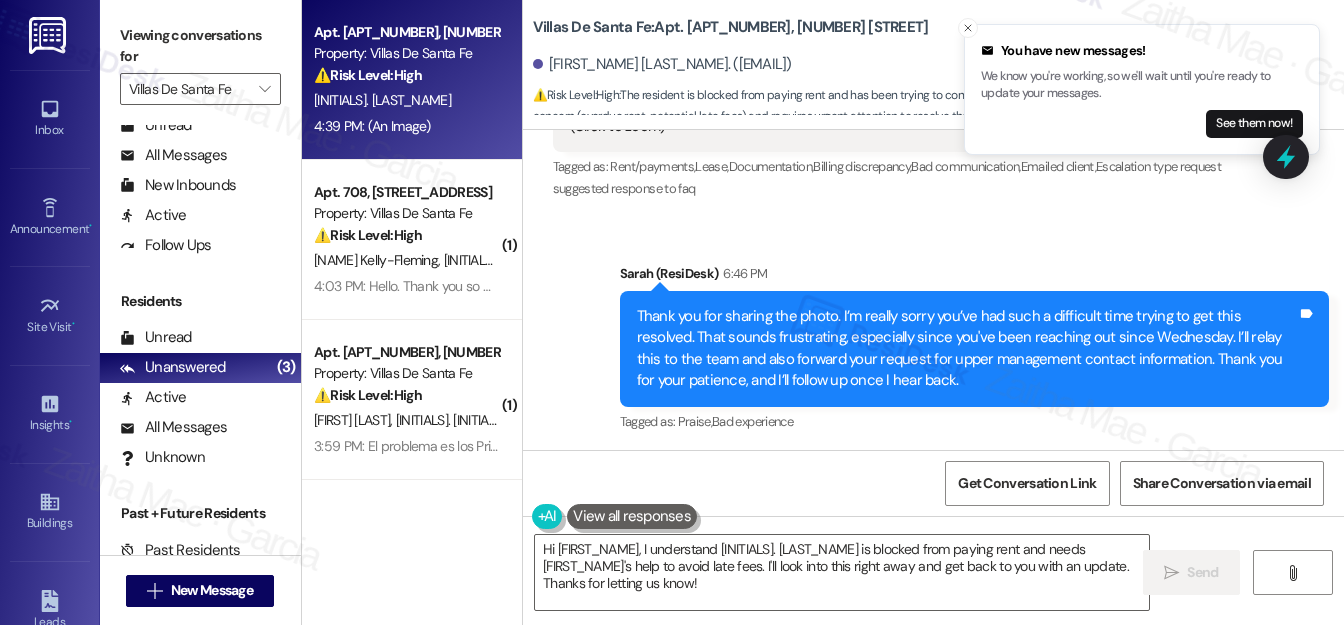 scroll, scrollTop: 1784, scrollLeft: 0, axis: vertical 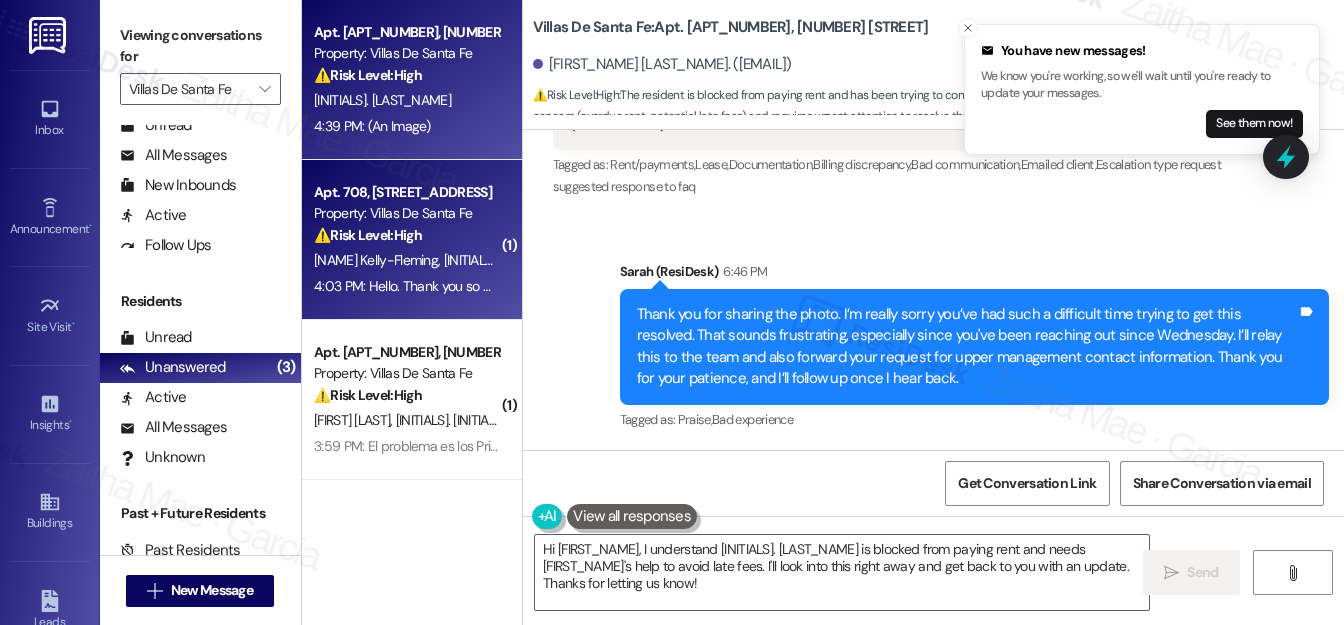 click on "⚠️  Risk Level:  High The resident is reporting a discrepancy in their utility bill and states they are being charged for pest control services that were requested to be removed two months prior but are still being charged for the service not rendered. This involves a financial concern and a potential service failure." at bounding box center [406, 235] 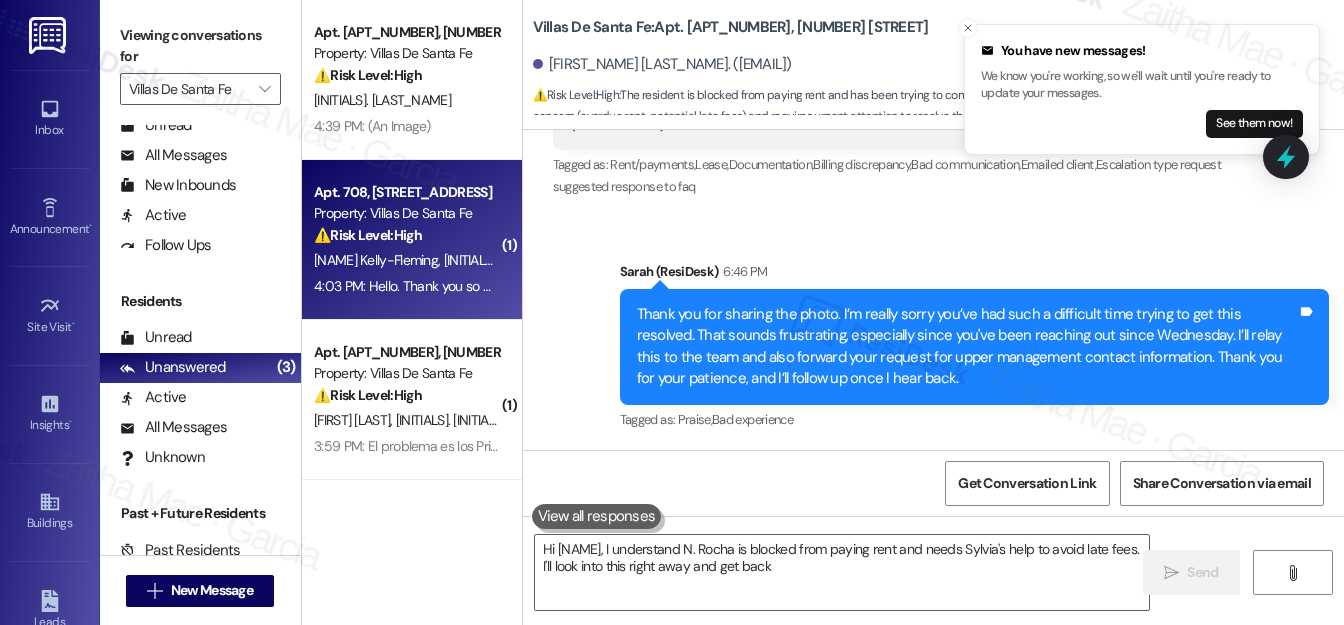 type on "Hi Noelia, I understand N. Rocha is blocked from paying rent and needs Sylvia's help to avoid late fees. I'll look into this right away and get back to" 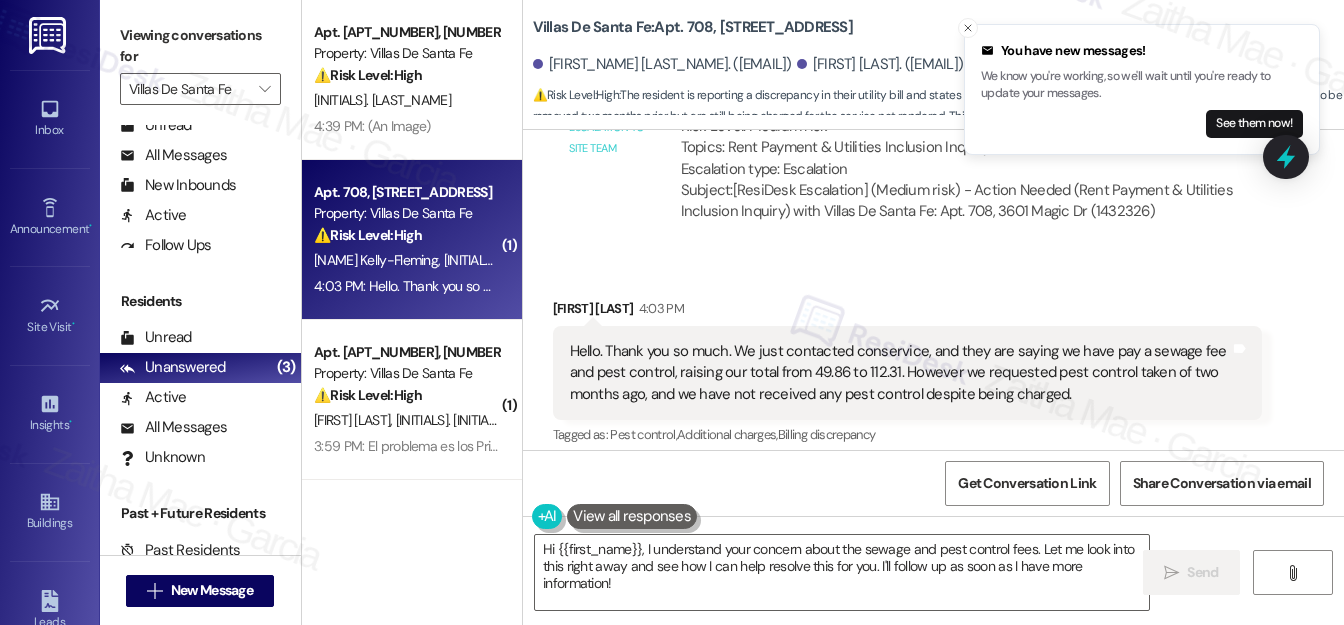 scroll, scrollTop: 890, scrollLeft: 0, axis: vertical 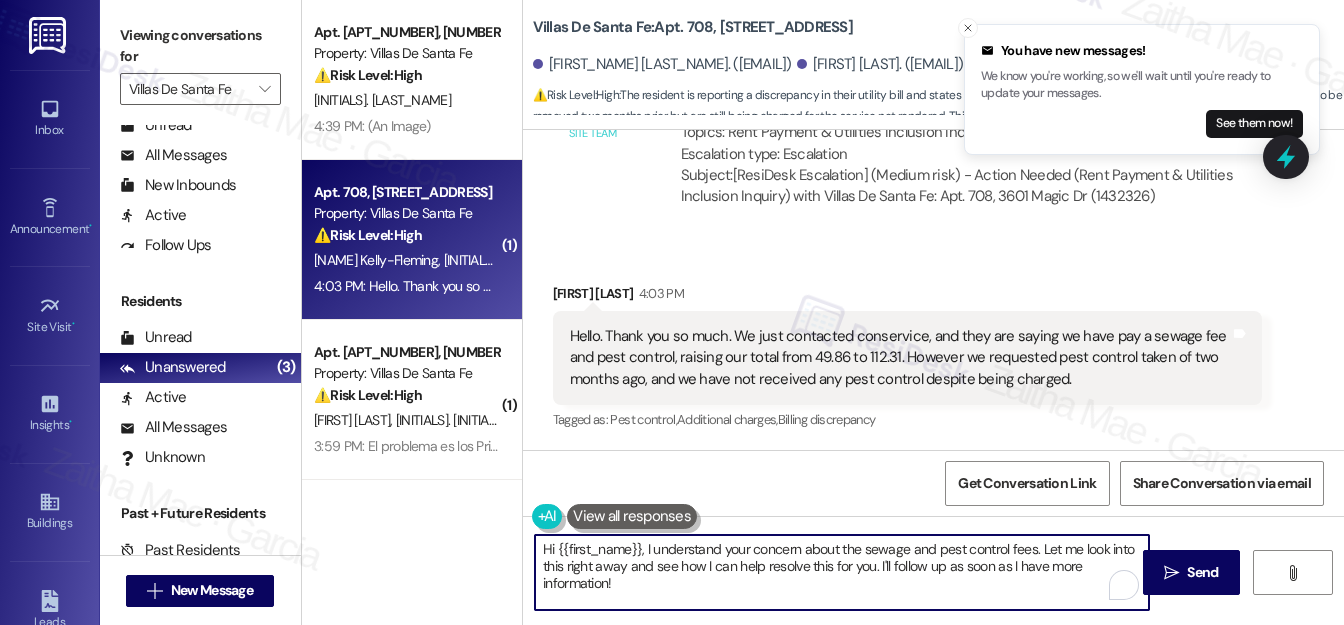 drag, startPoint x: 543, startPoint y: 546, endPoint x: 641, endPoint y: 587, distance: 106.23088 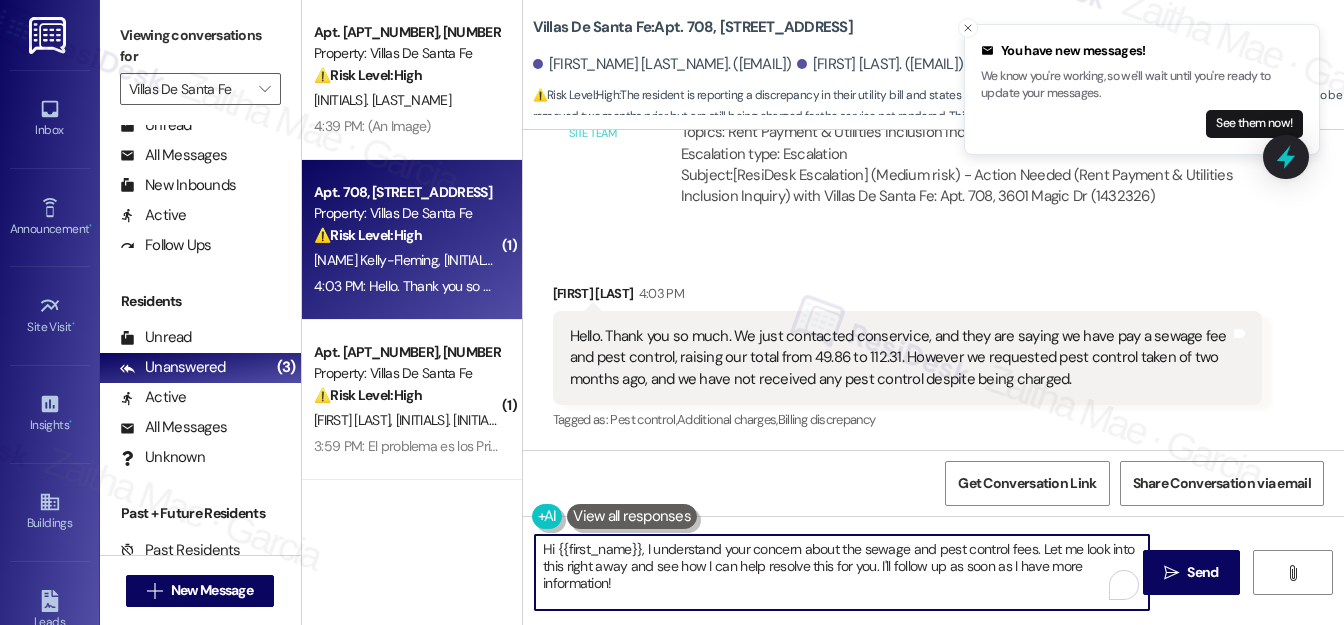 click on "Hi {{first_name}}, I understand your concern about the sewage and pest control fees. Let me look into this right away and see how I can help resolve this for you. I'll follow up as soon as I have more information!" at bounding box center [842, 572] 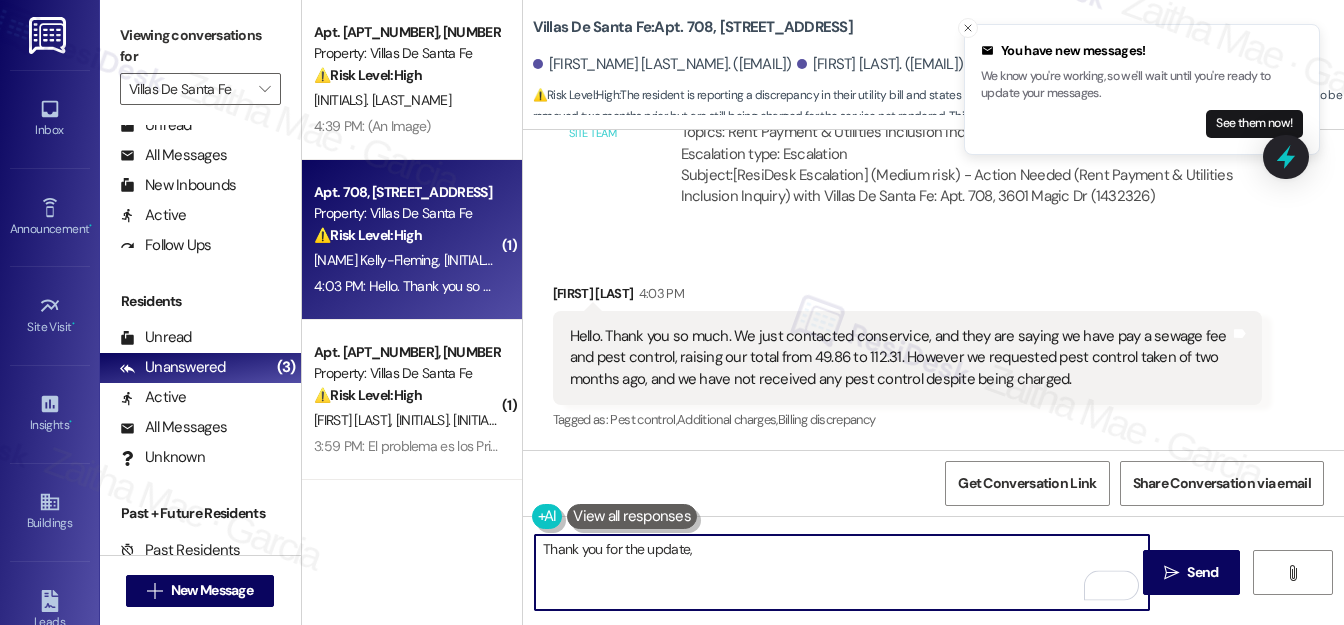 click on "Kyra Kelly-Fleming 4:03 PM" at bounding box center [907, 297] 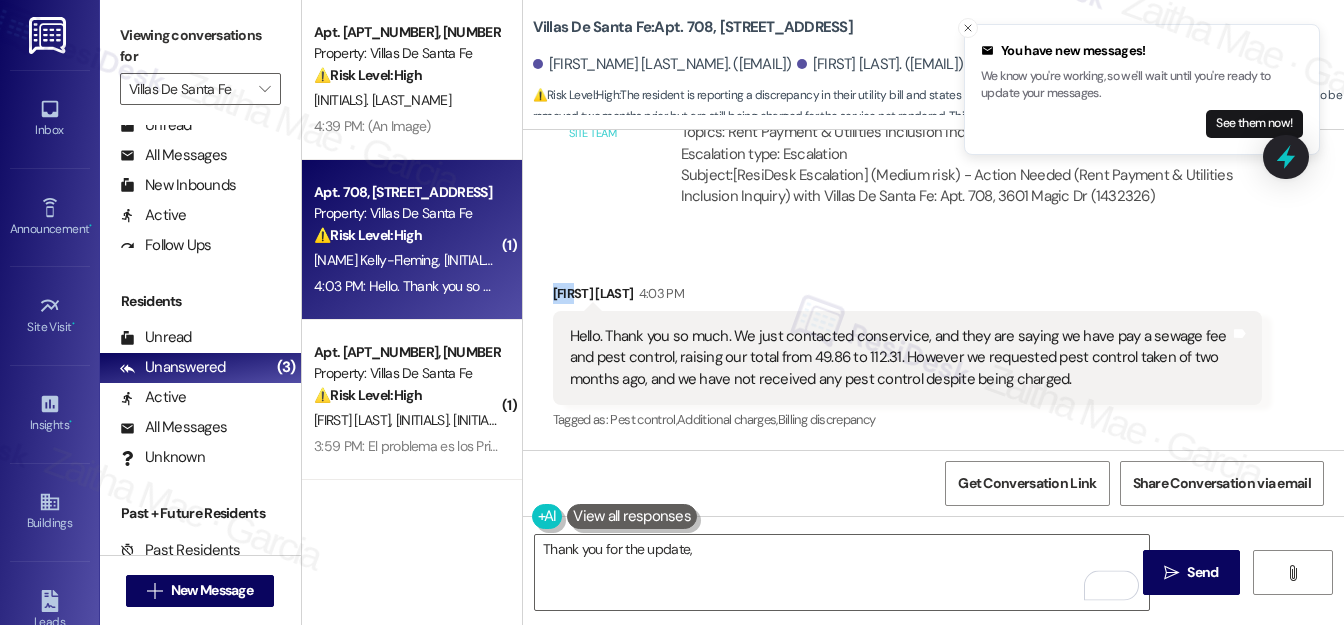 click on "Kyra Kelly-Fleming 4:03 PM" at bounding box center [907, 297] 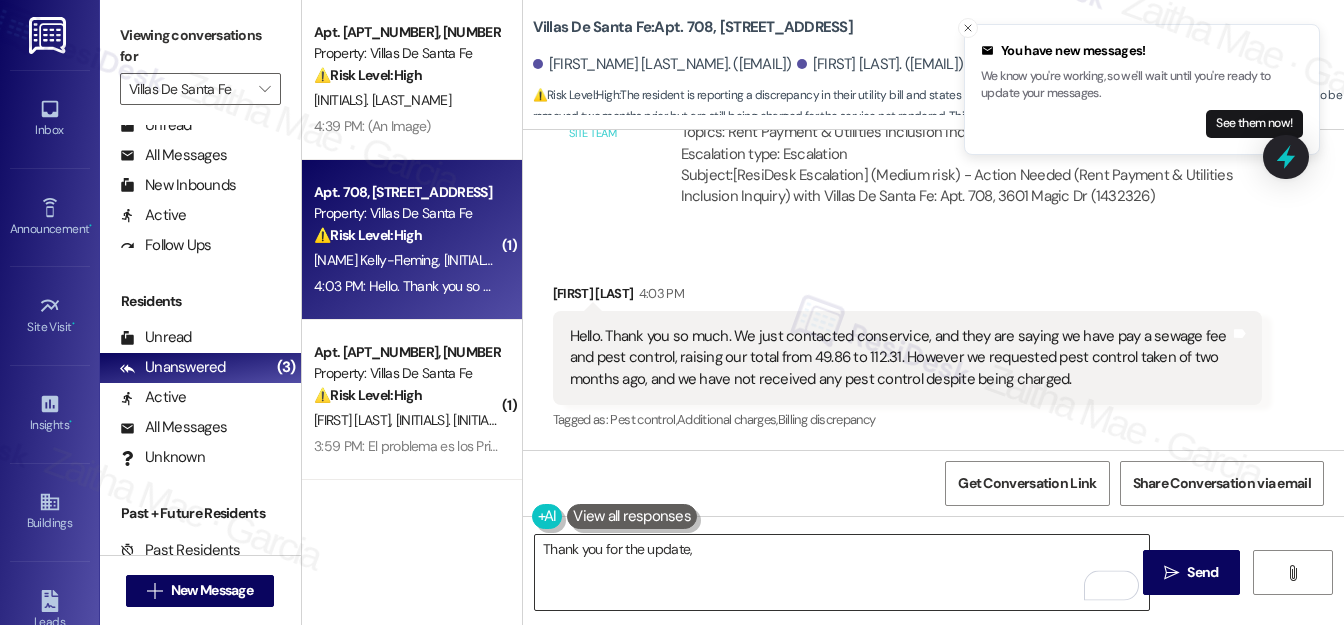 click on "Thank you for the update," at bounding box center [842, 572] 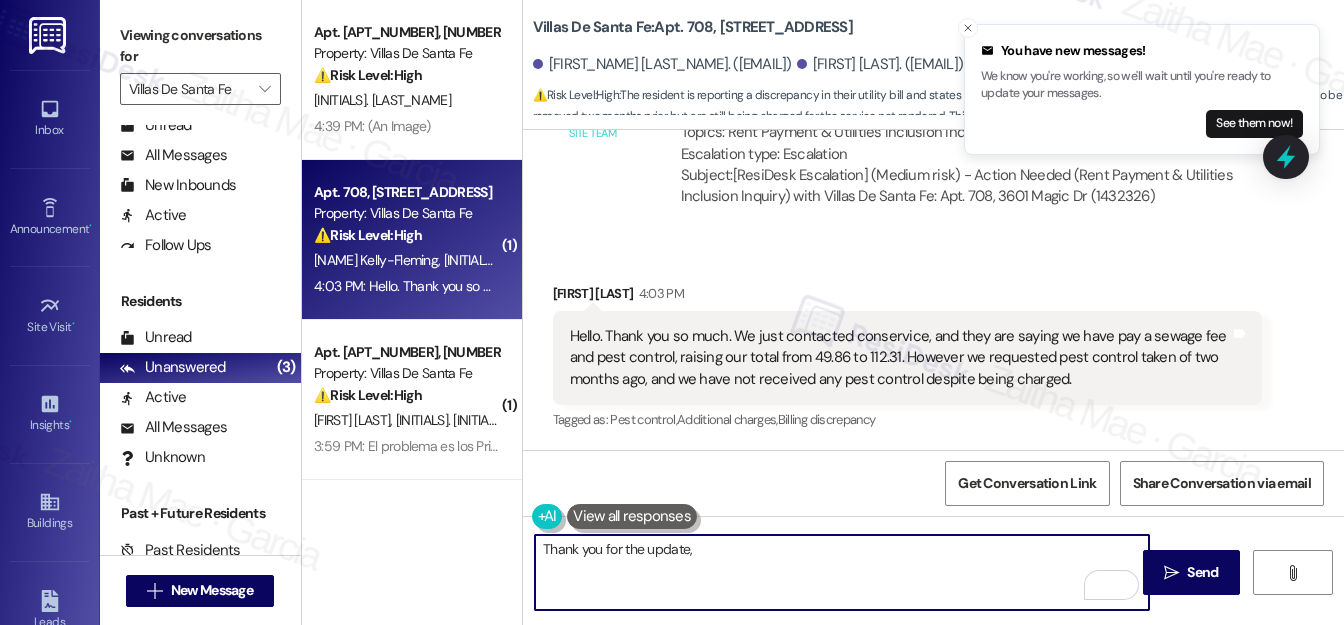 paste on "Kyra" 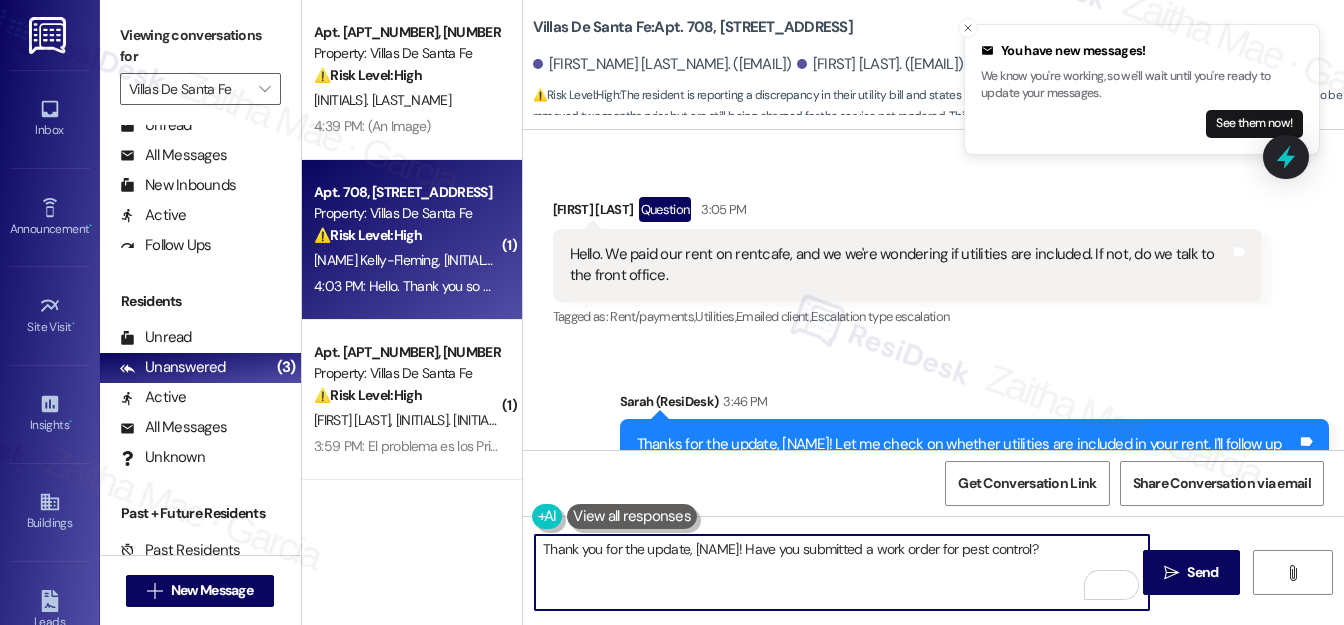 scroll, scrollTop: 254, scrollLeft: 0, axis: vertical 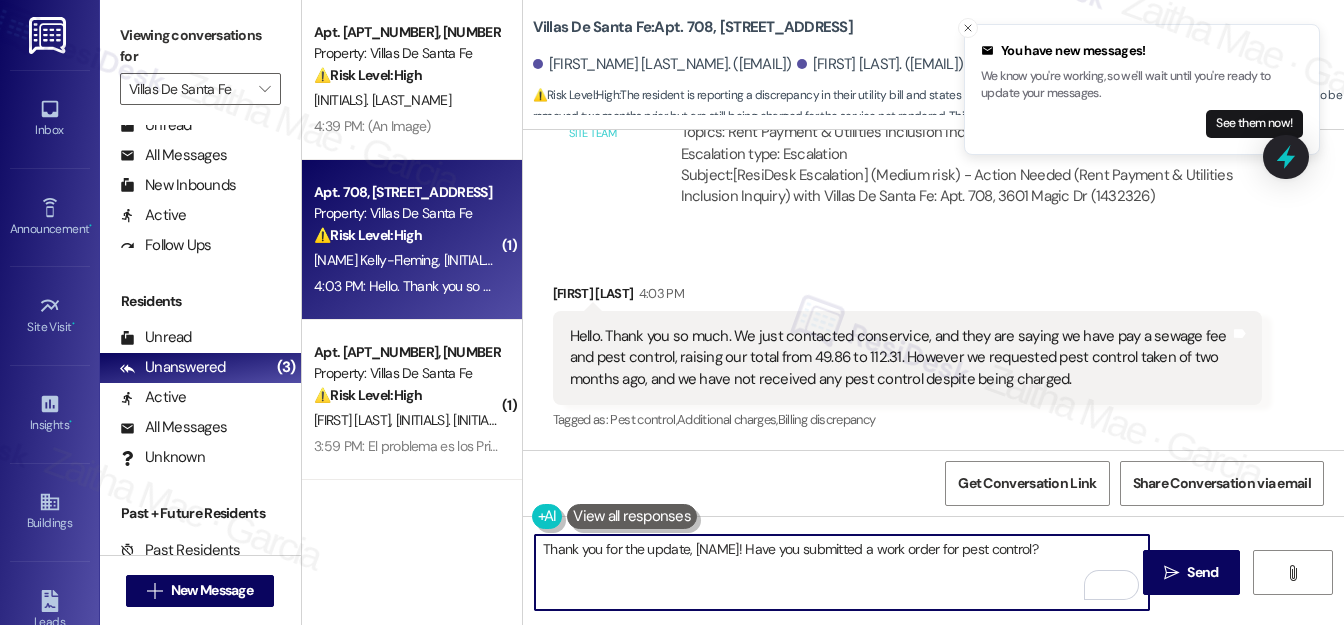 click on "Thank you for the update, Kyra! Have you submitted a work order for pest control?" at bounding box center [842, 572] 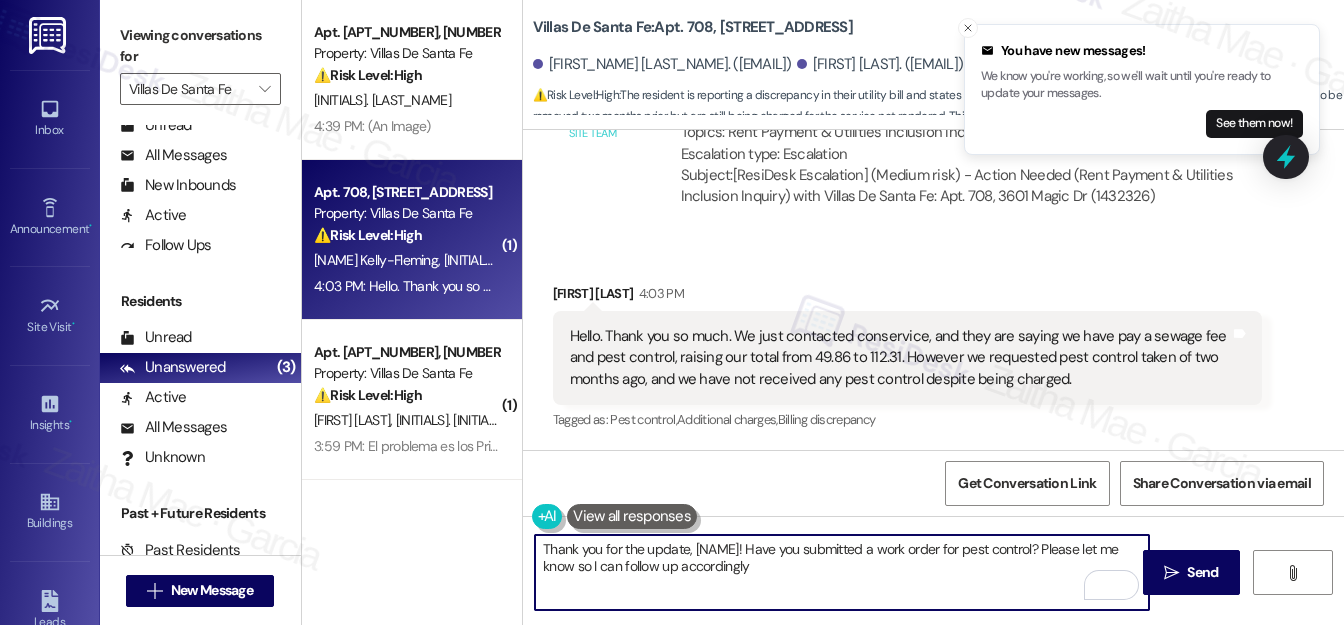 click on "Thank you for the update, Kyra! Have you submitted a work order for pest control? Please let me know so I can follow up accordingly" at bounding box center [842, 572] 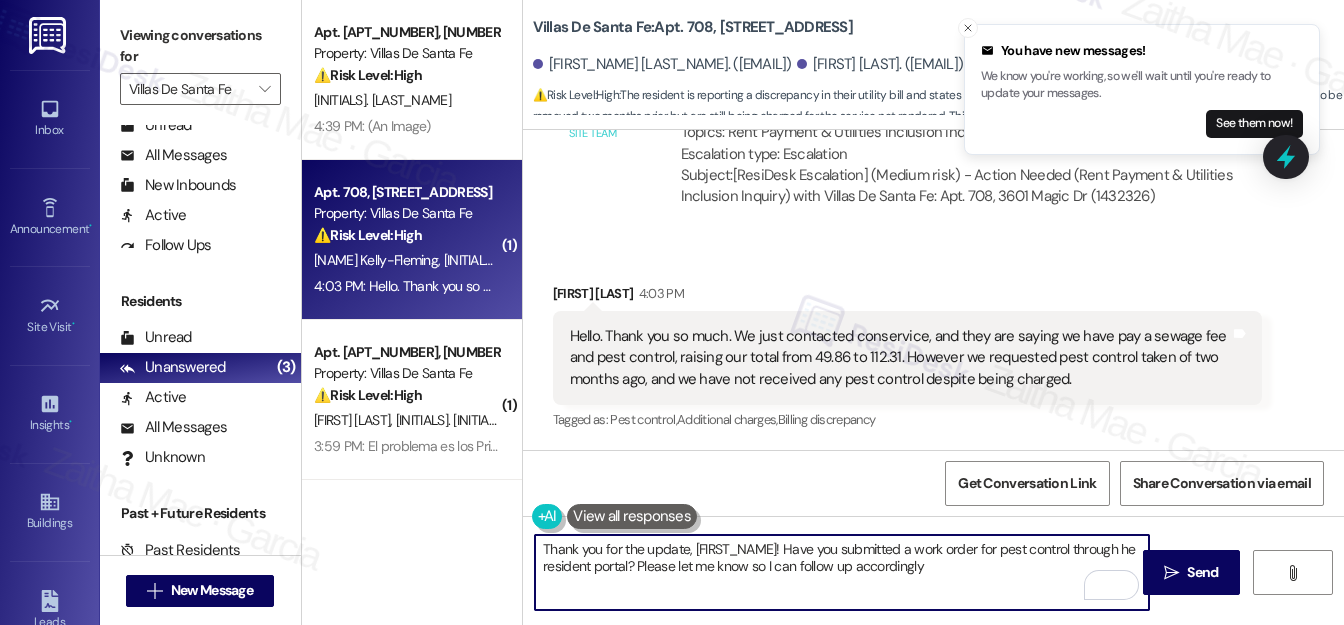 click on "Thank you for the update, Kyra! Have you submitted a work order for pest control through he resident portal? Please let me know so I can follow up accordingly" at bounding box center (842, 572) 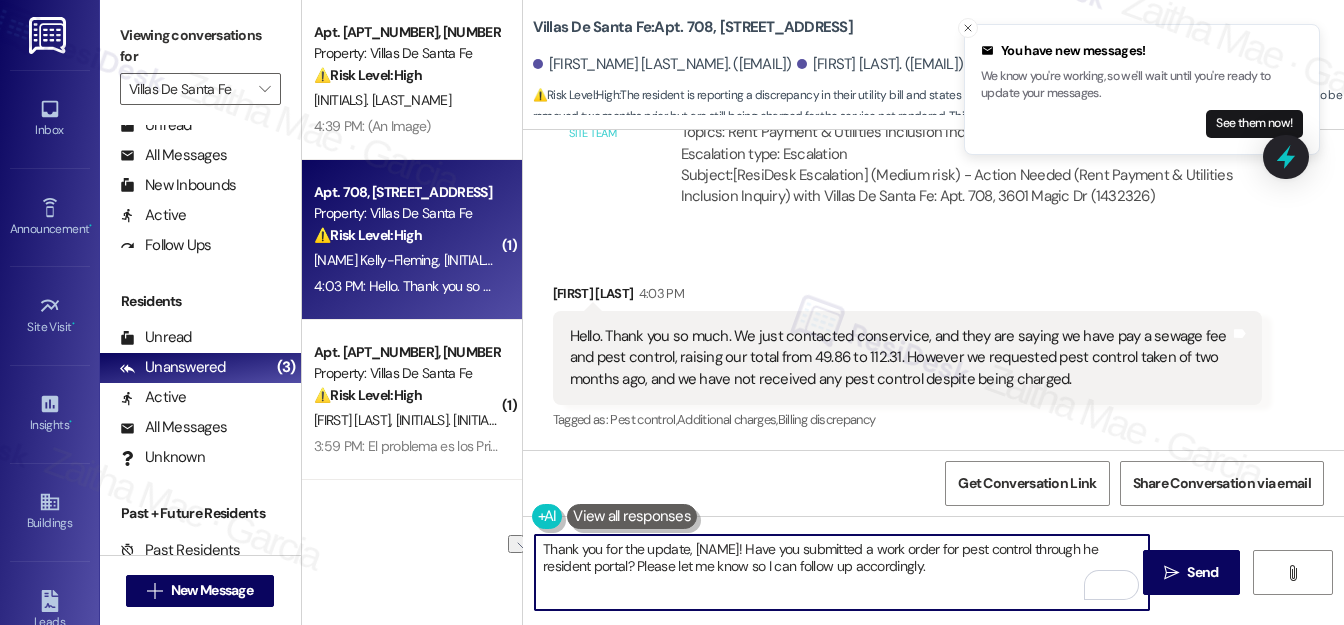 drag, startPoint x: 698, startPoint y: 564, endPoint x: 922, endPoint y: 575, distance: 224.26993 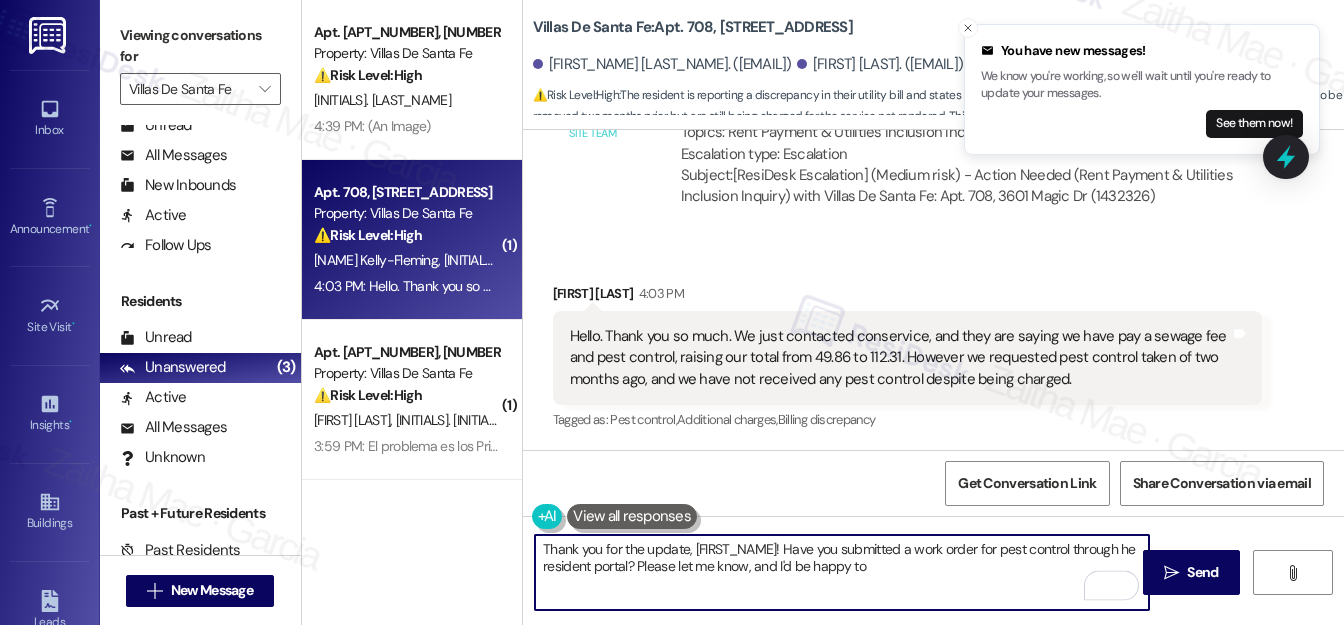 click on "Thank you for the update, Kyra! Have you submitted a work order for pest control through he resident portal? Please let me know, and I'd be happy to" at bounding box center [842, 572] 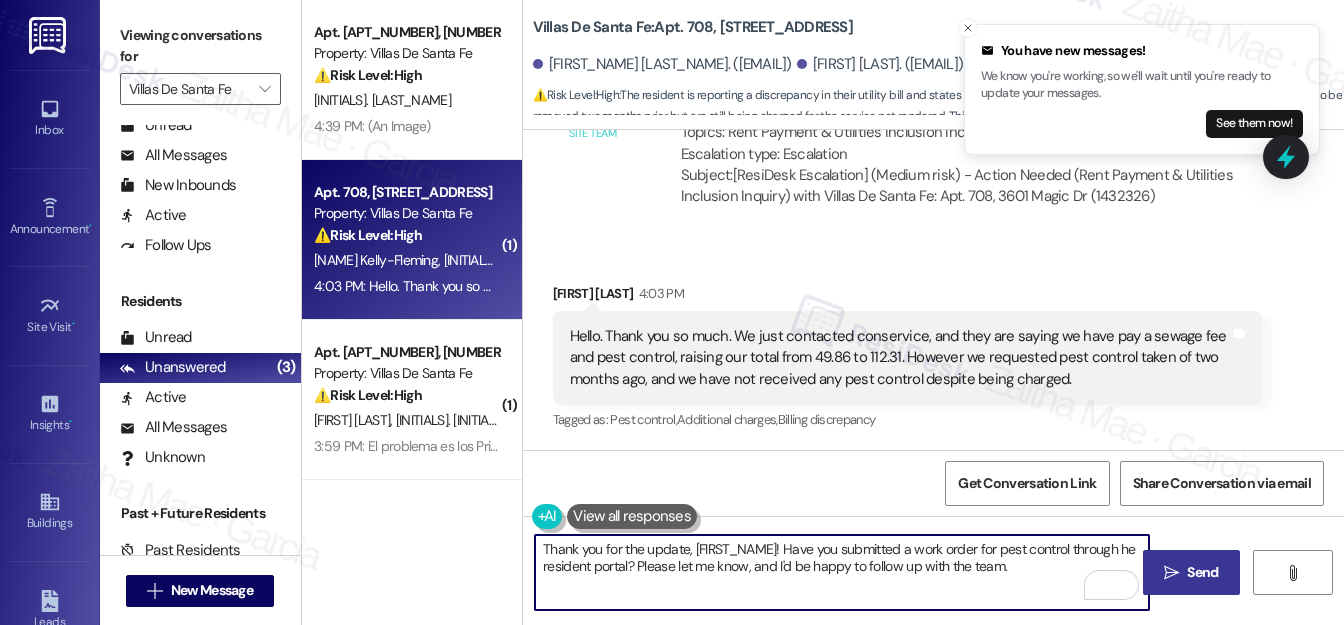 type on "Thank you for the update, Kyra! Have you submitted a work order for pest control through he resident portal? Please let me know, and I'd be happy to follow up with the team." 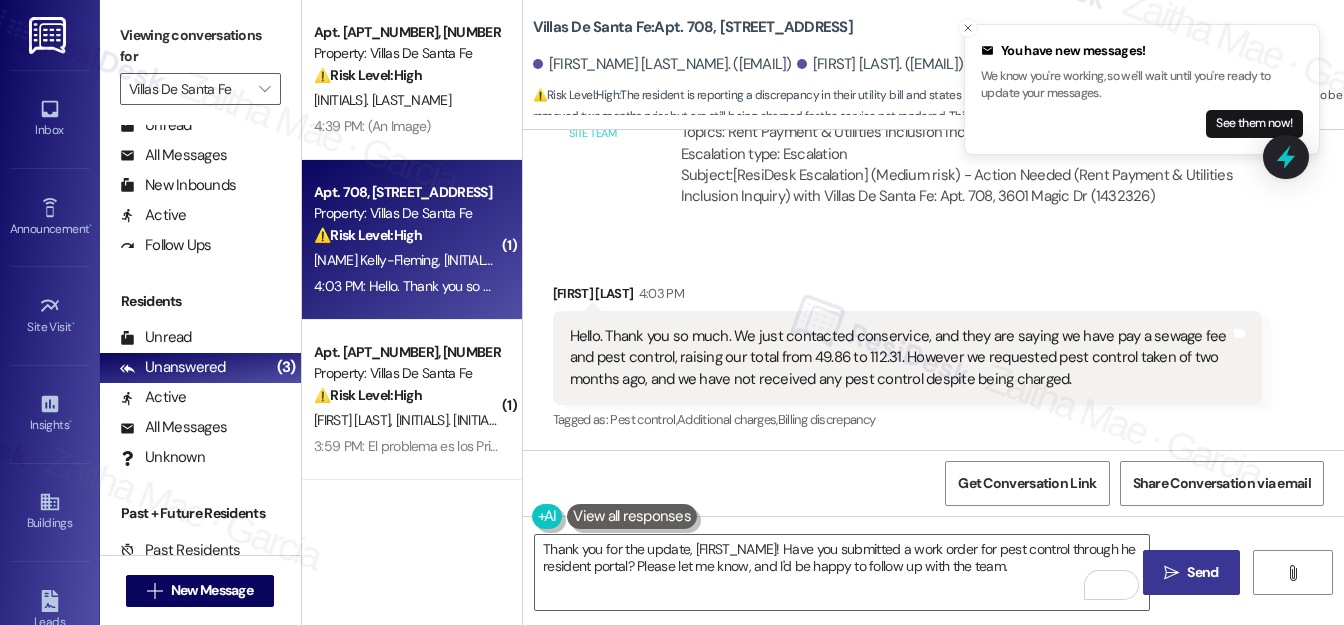 click on "Send" at bounding box center [1202, 572] 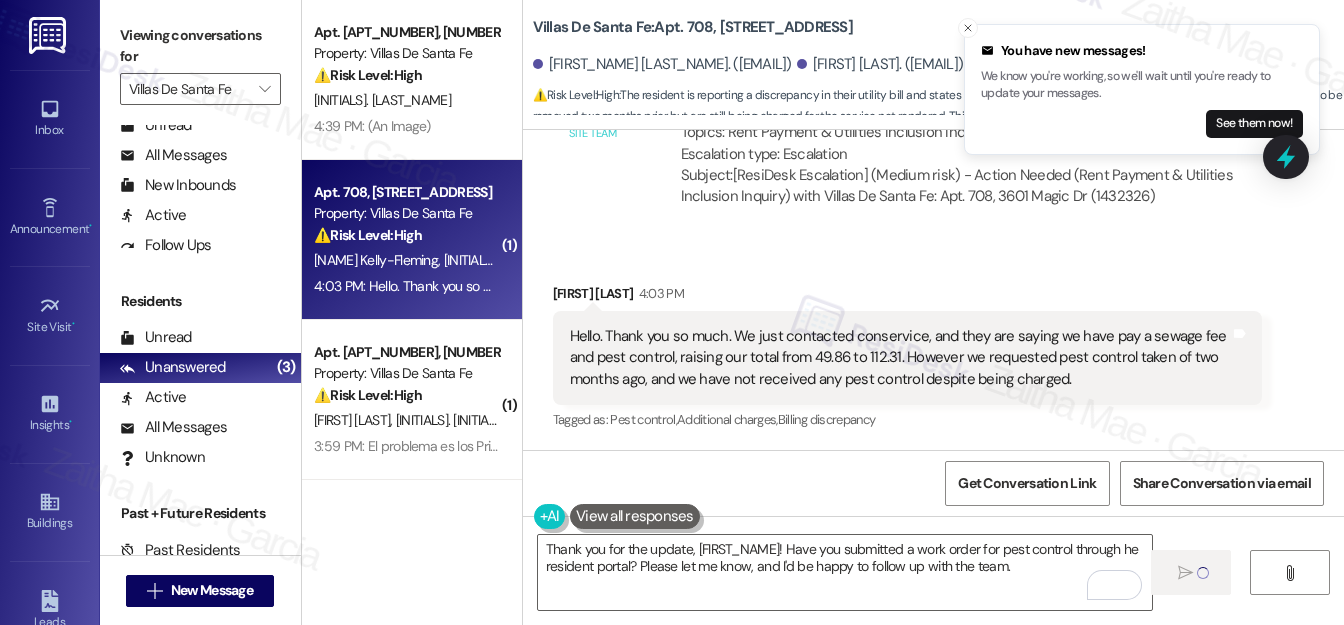 type 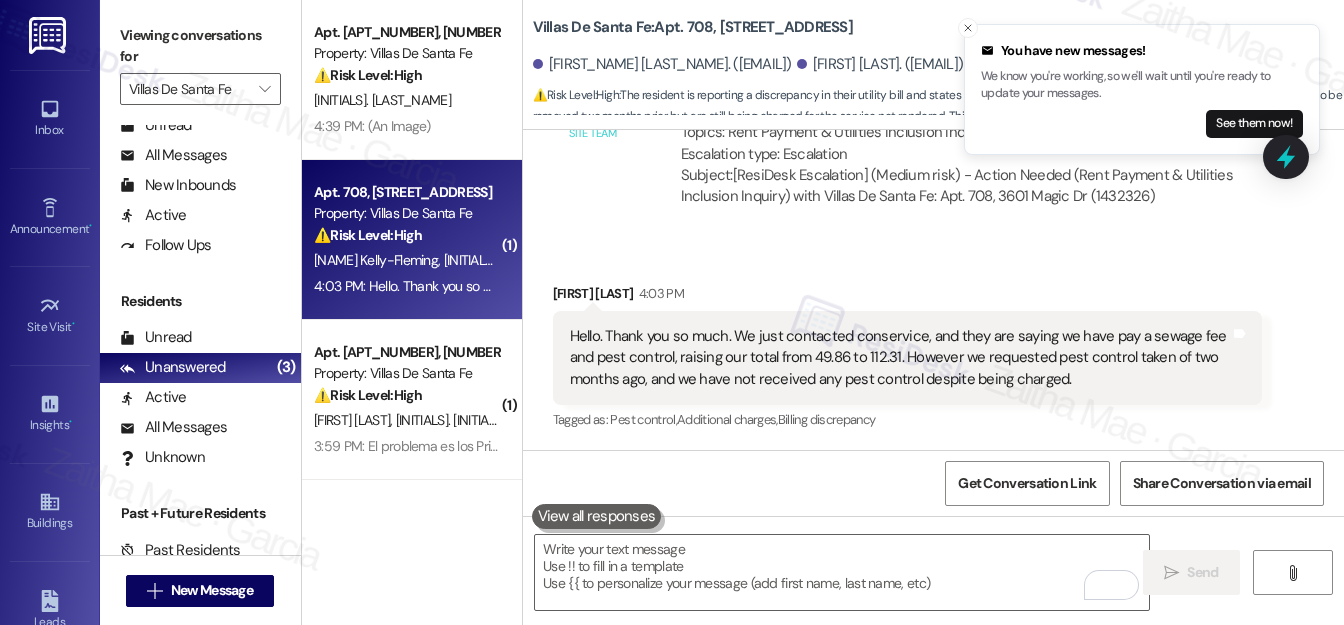 scroll, scrollTop: 890, scrollLeft: 0, axis: vertical 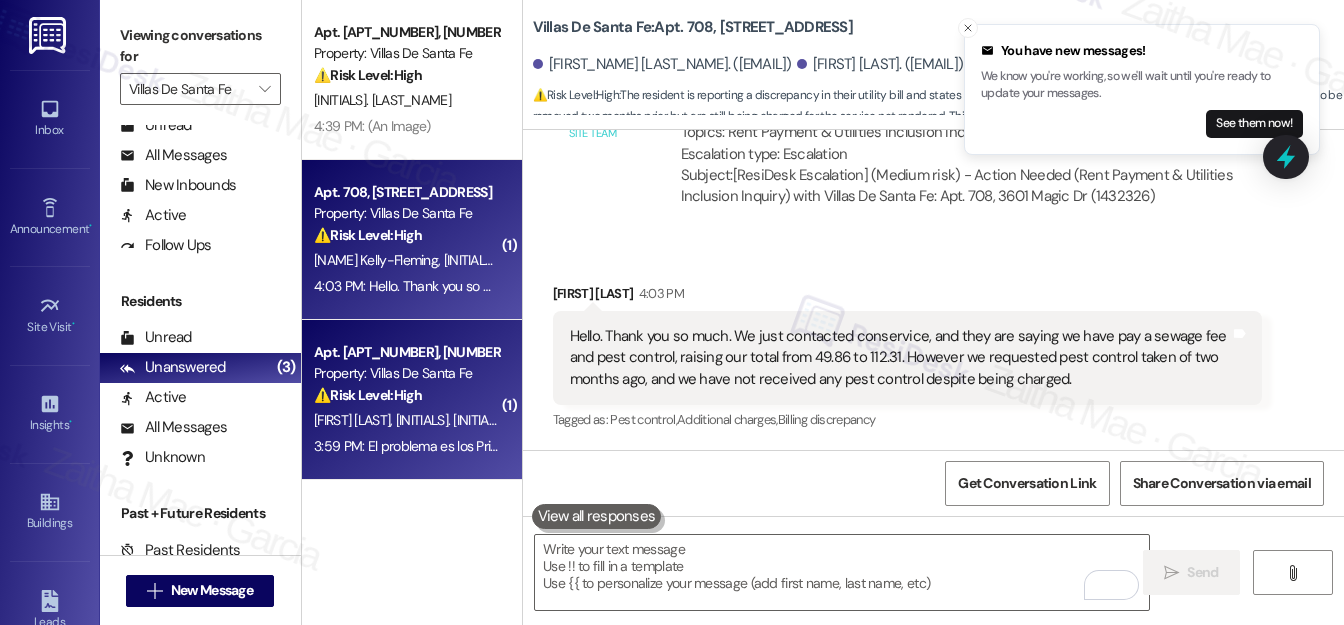 click on "E. Ibarra G. Ure" at bounding box center (406, 420) 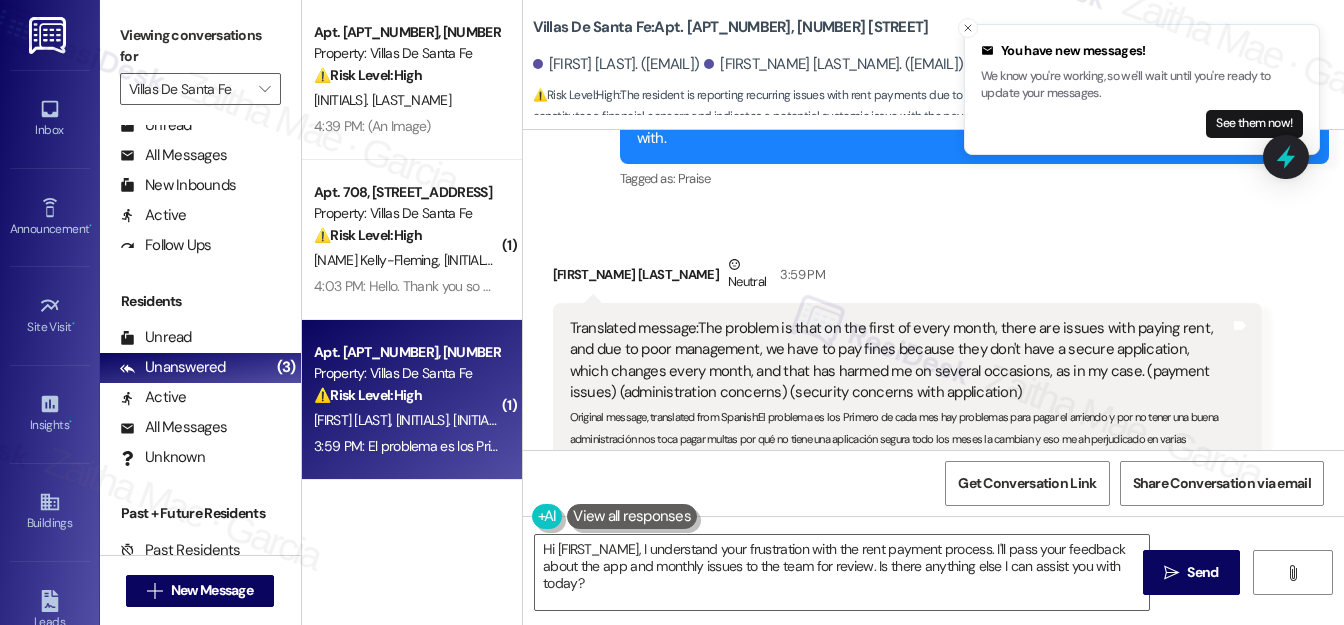 scroll, scrollTop: 788, scrollLeft: 0, axis: vertical 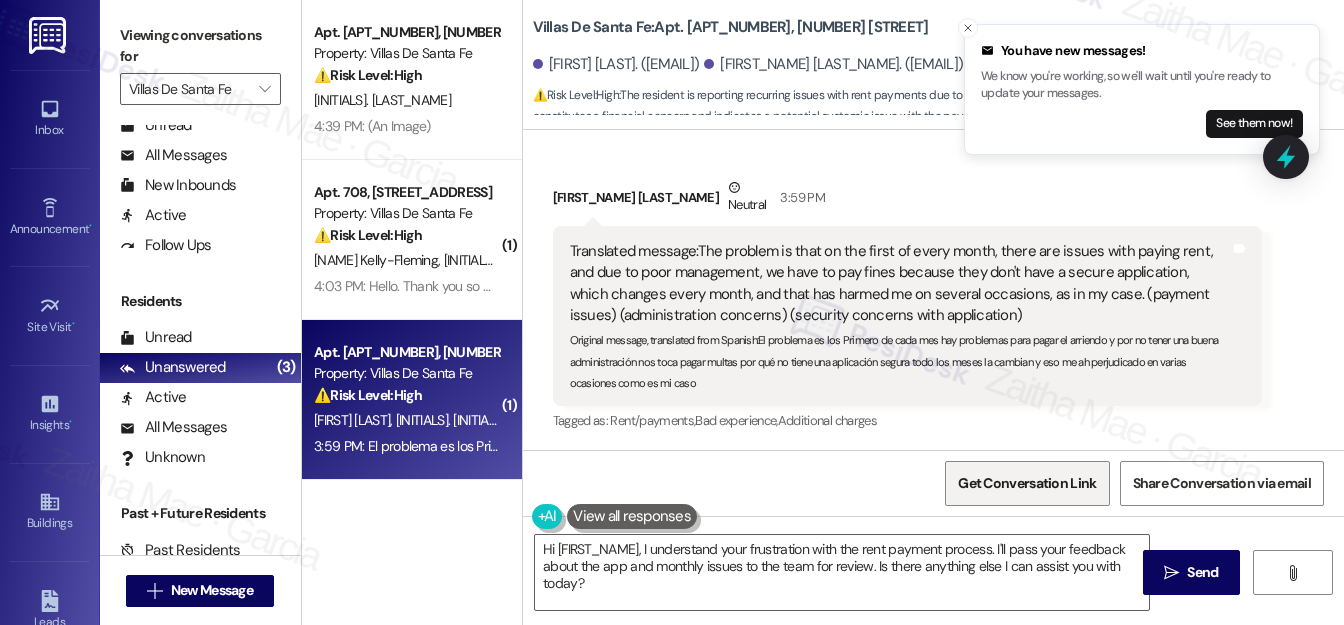 click on "Get Conversation Link" at bounding box center (1027, 483) 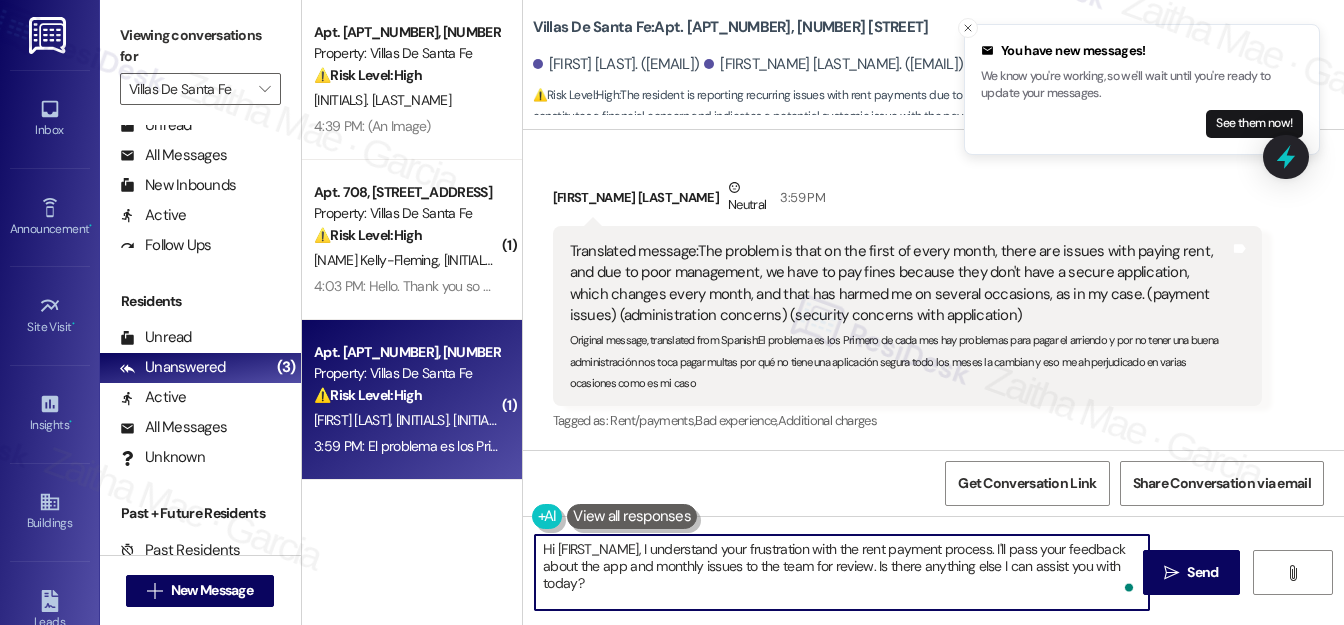 drag, startPoint x: 541, startPoint y: 548, endPoint x: 594, endPoint y: 585, distance: 64.63745 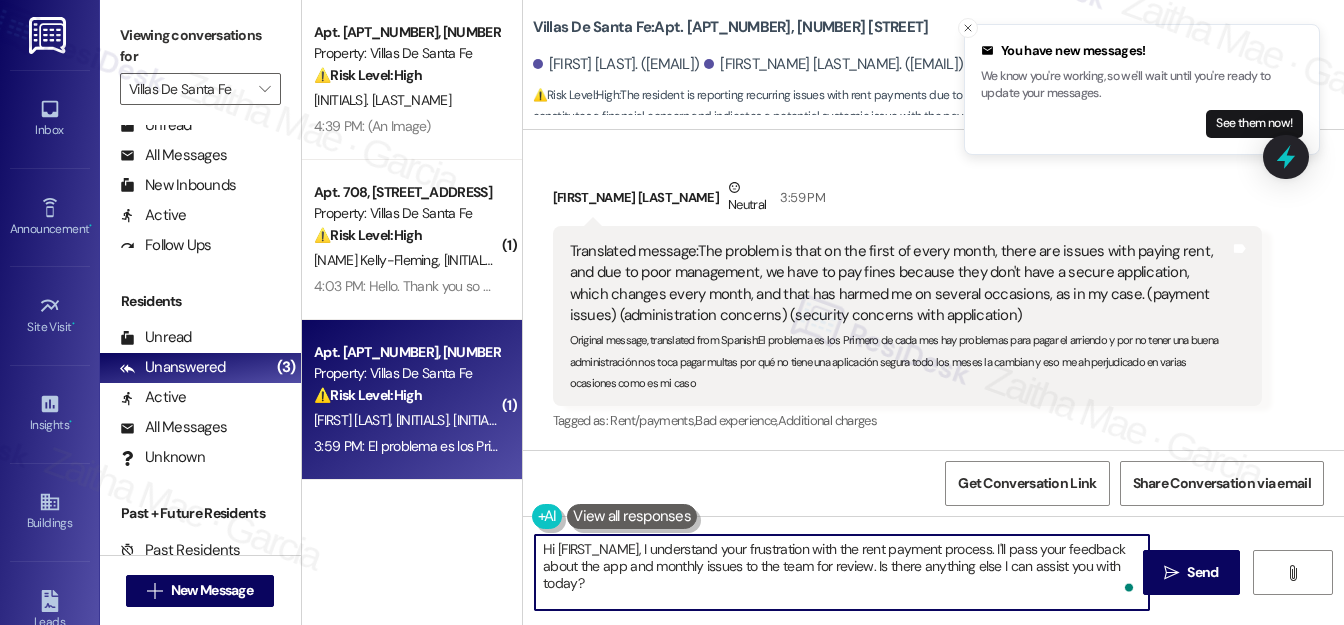 click on "Hi {{first_name}}, I understand your frustration with the rent payment process. I'll pass your feedback about the app and monthly issues to the team for review. Is there anything else I can assist you with today?" at bounding box center (842, 572) 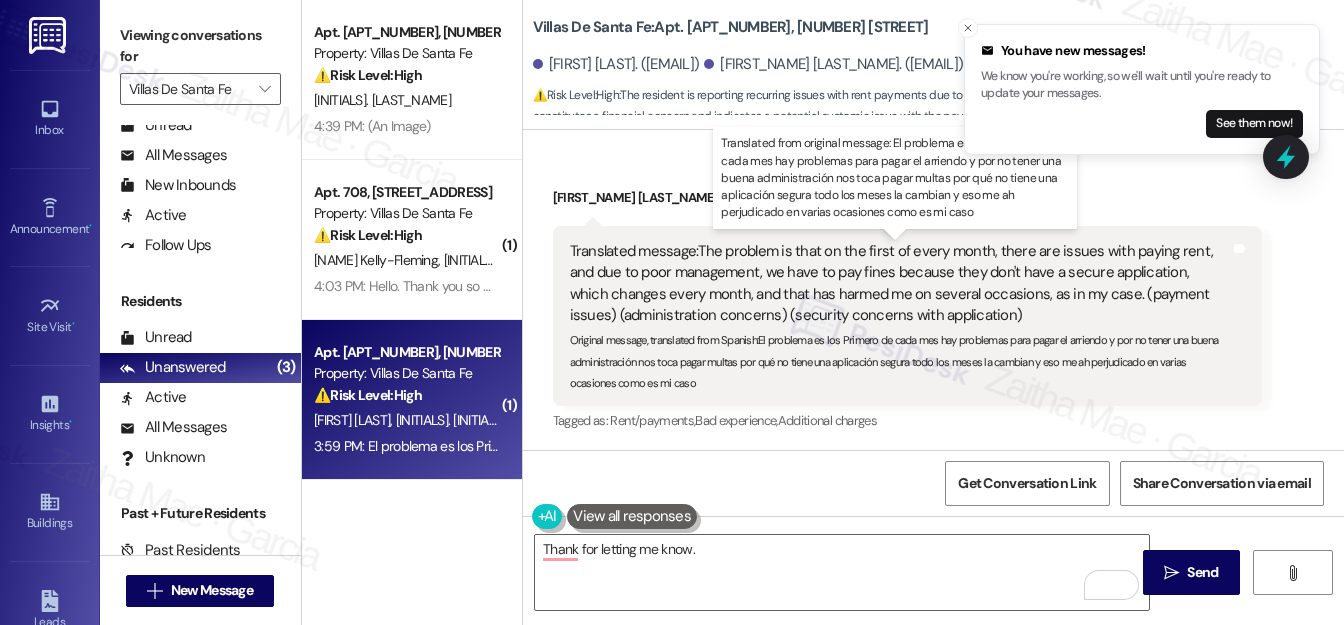 click on "Translated message:  The problem is that on the first of every month, there are issues with paying rent, and due to poor management, we have to pay fines because they don't have a secure application, which changes every month, and that has harmed me on several occasions, as in my case. (payment issues) (administration concerns) (security concerns with application)" at bounding box center [900, 284] 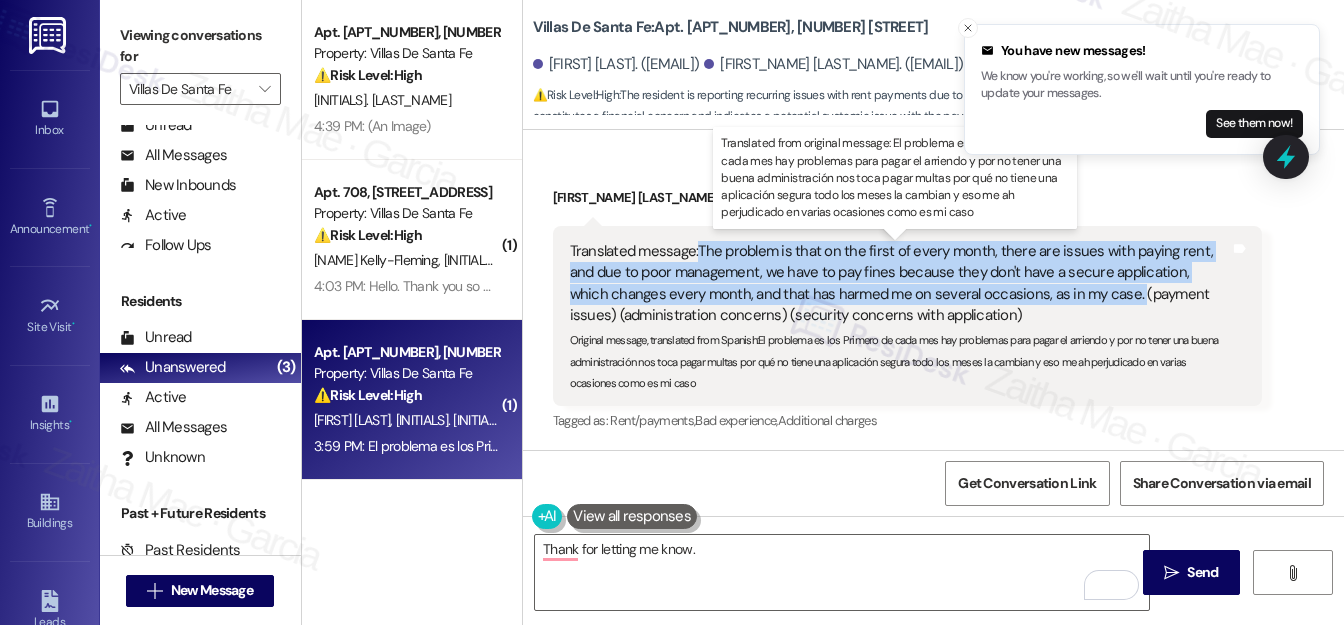 drag, startPoint x: 1089, startPoint y: 295, endPoint x: 699, endPoint y: 244, distance: 393.32047 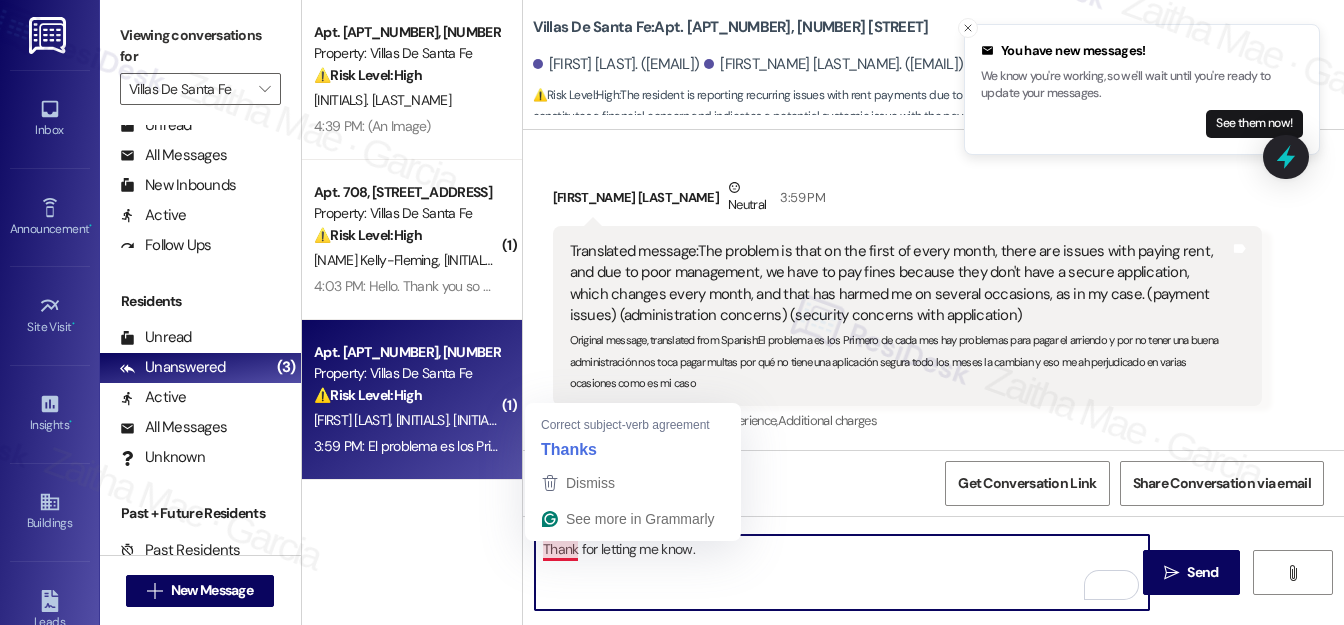 click on "Thank for letting me know." at bounding box center [842, 572] 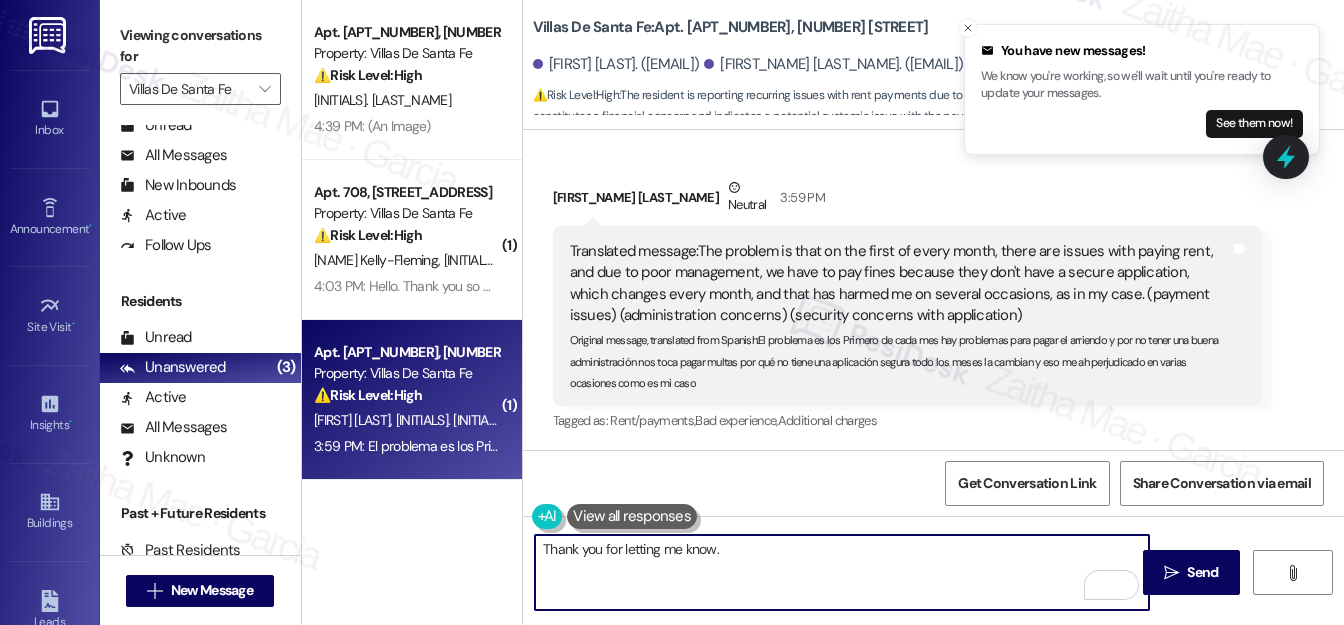 type on "Thank you for letting me know." 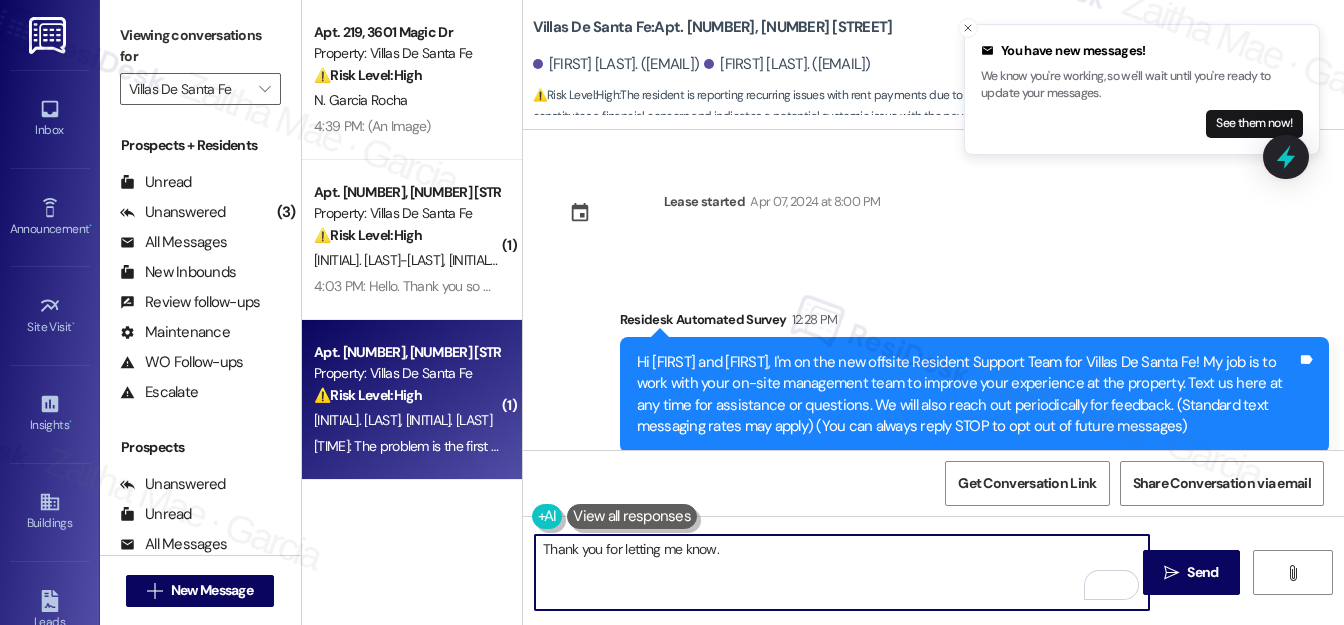 scroll, scrollTop: 0, scrollLeft: 0, axis: both 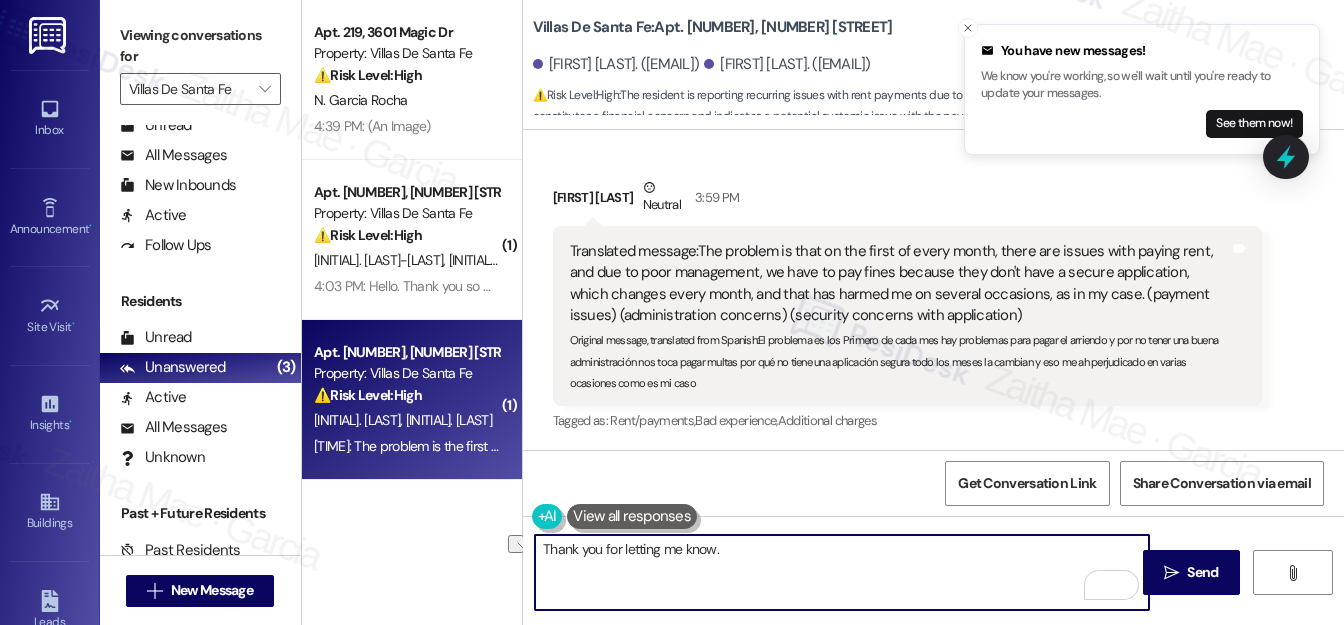 drag, startPoint x: 578, startPoint y: 547, endPoint x: 755, endPoint y: 560, distance: 177.47676 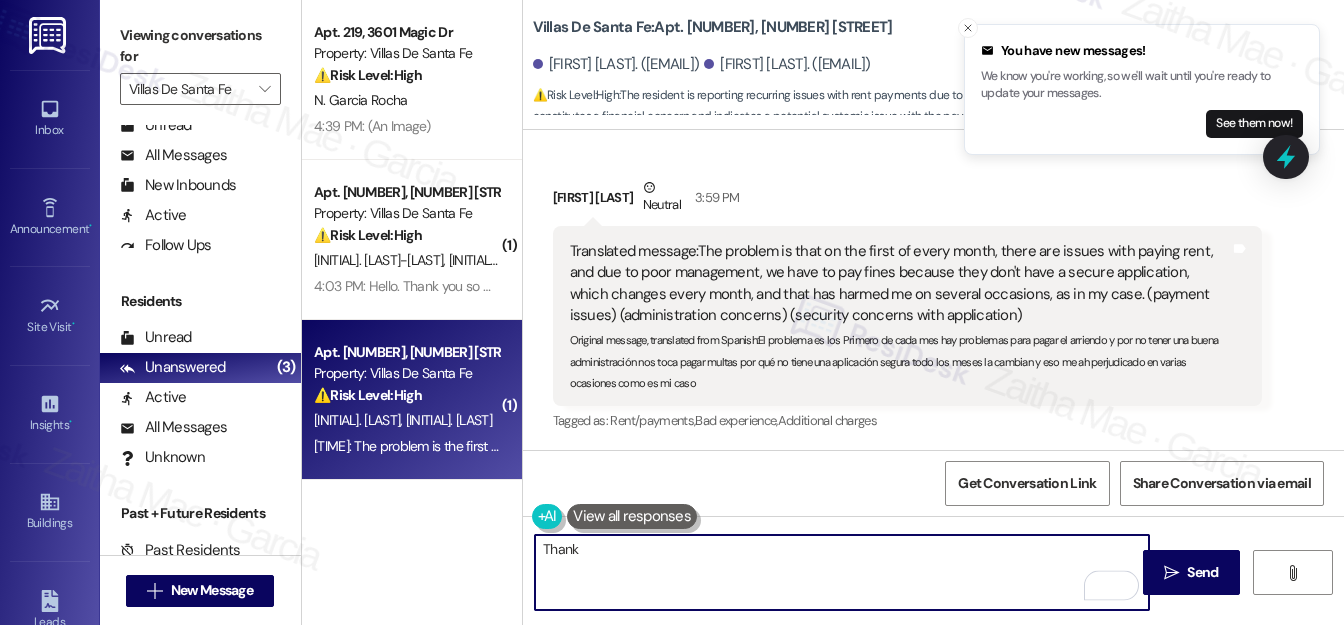 paste on "you for sharing this. I’m really sorry to hear how much this has impacted you—that sounds incredibly frustrating, especially when you’re trying to pay on time and the system keeps changing." 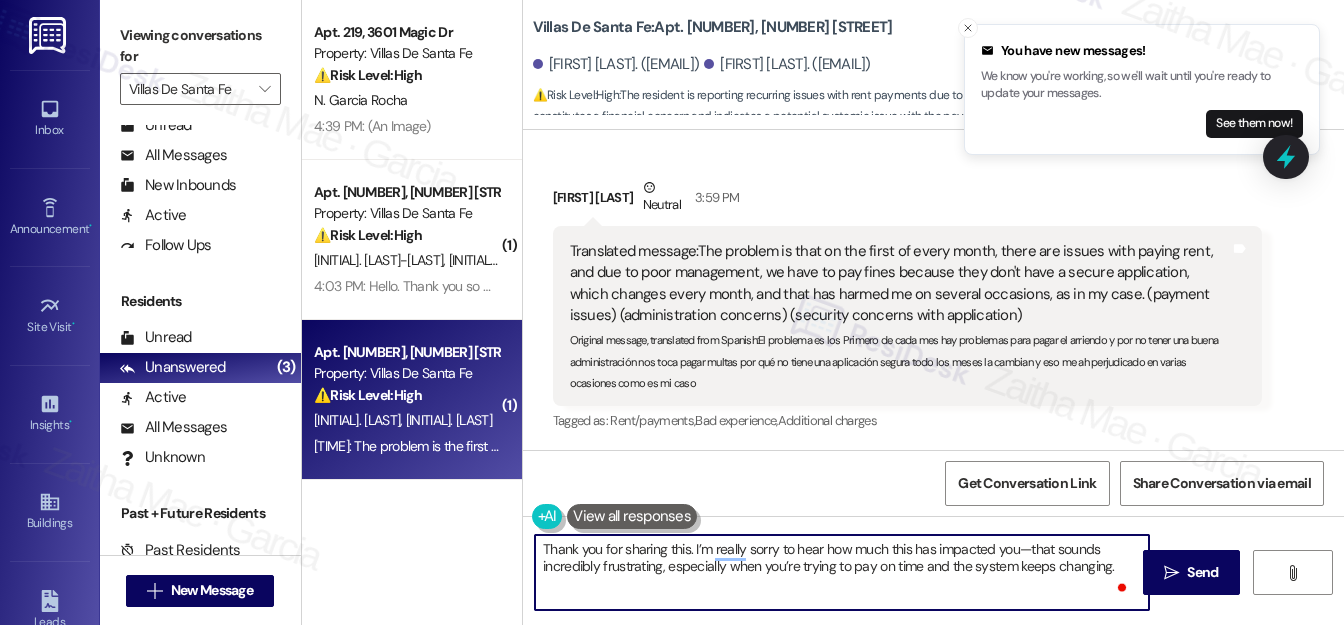 click on "Thank you for sharing this. I’m really sorry to hear how much this has impacted you—that sounds incredibly frustrating, especially when you’re trying to pay on time and the system keeps changing." at bounding box center [842, 572] 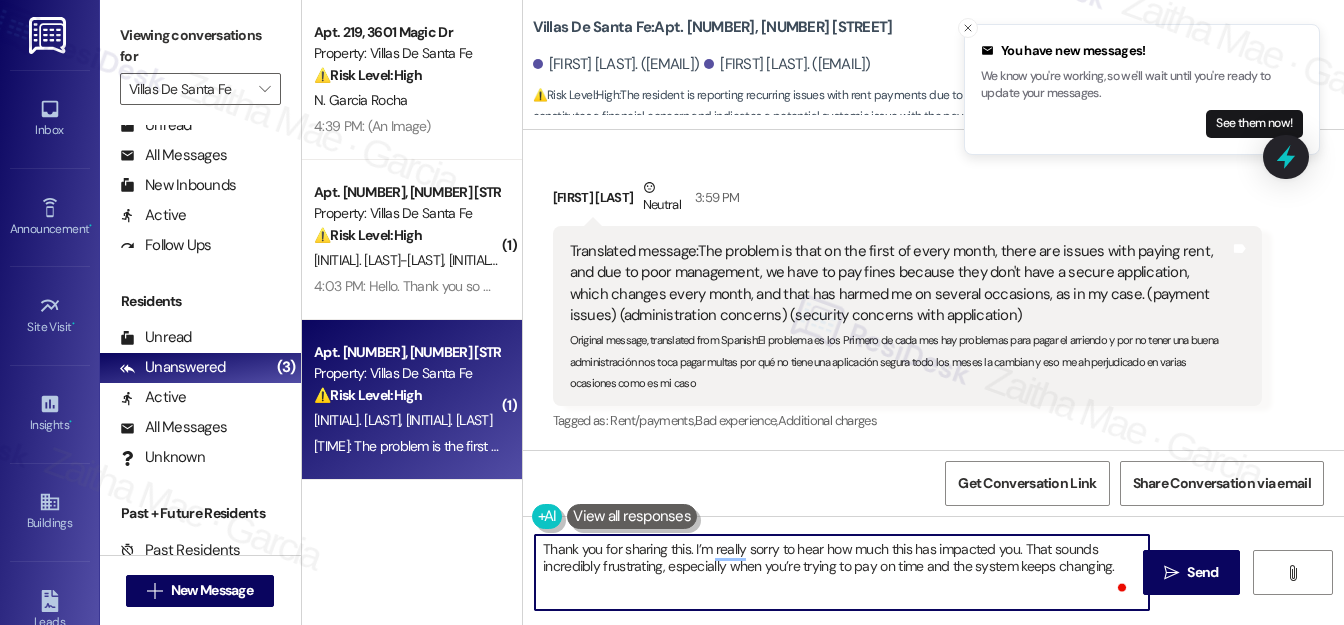 click on "Thank you for sharing this. I’m really sorry to hear how much this has impacted you. That sounds incredibly frustrating, especially when you’re trying to pay on time and the system keeps changing." at bounding box center [842, 572] 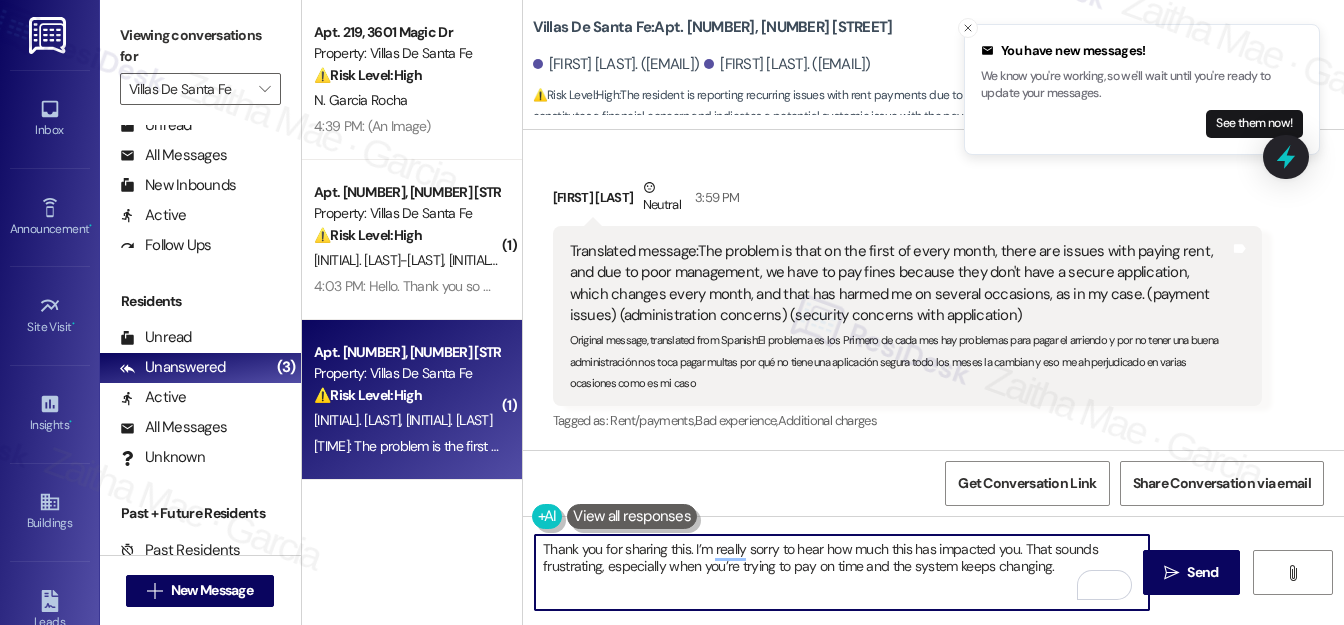 click on "Thank you for sharing this. I’m really sorry to hear how much this has impacted you. That sounds frustrating, especially when you’re trying to pay on time and the system keeps changing." at bounding box center [842, 572] 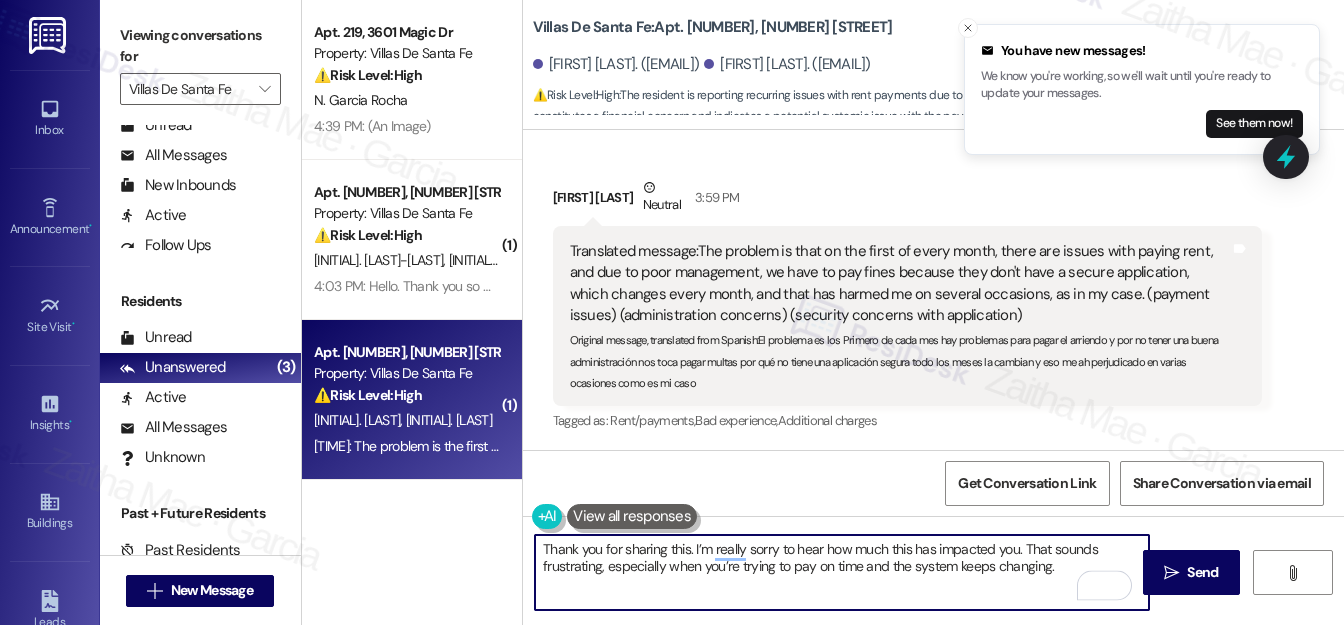 paste on "I’ll pass your concerns along to the team, including the issues you’ve experienced with the application and the resulting fines. Thank you again for bringing this to our attention." 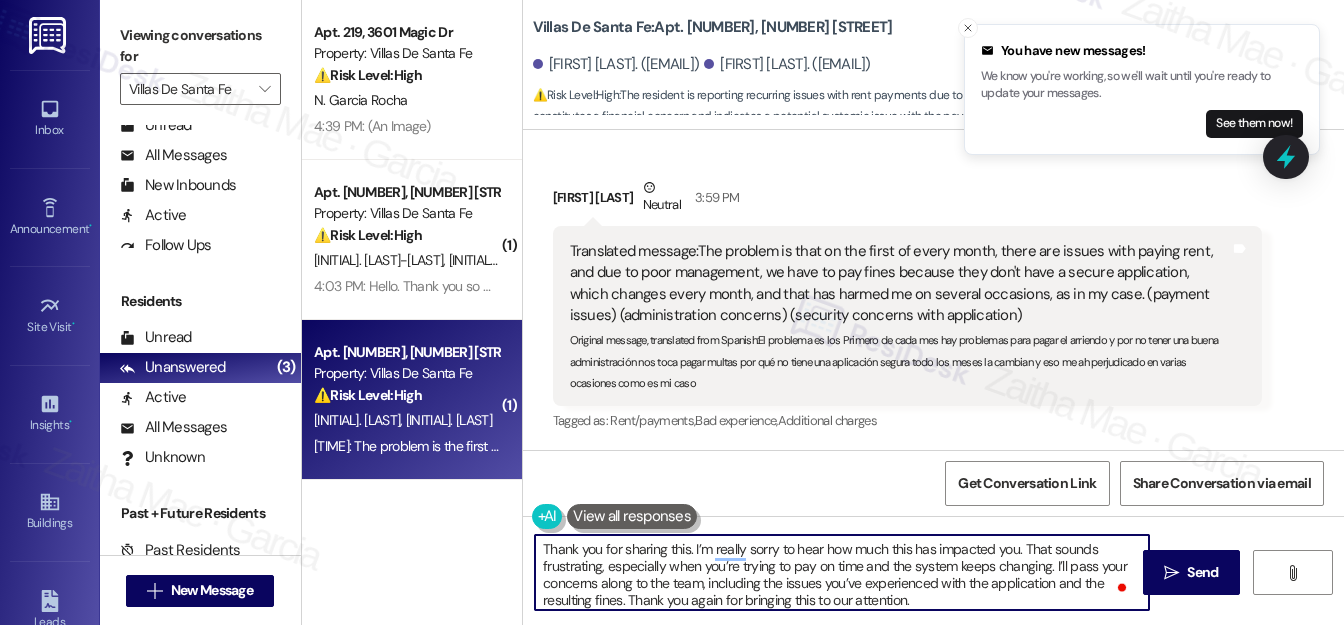 scroll, scrollTop: 16, scrollLeft: 0, axis: vertical 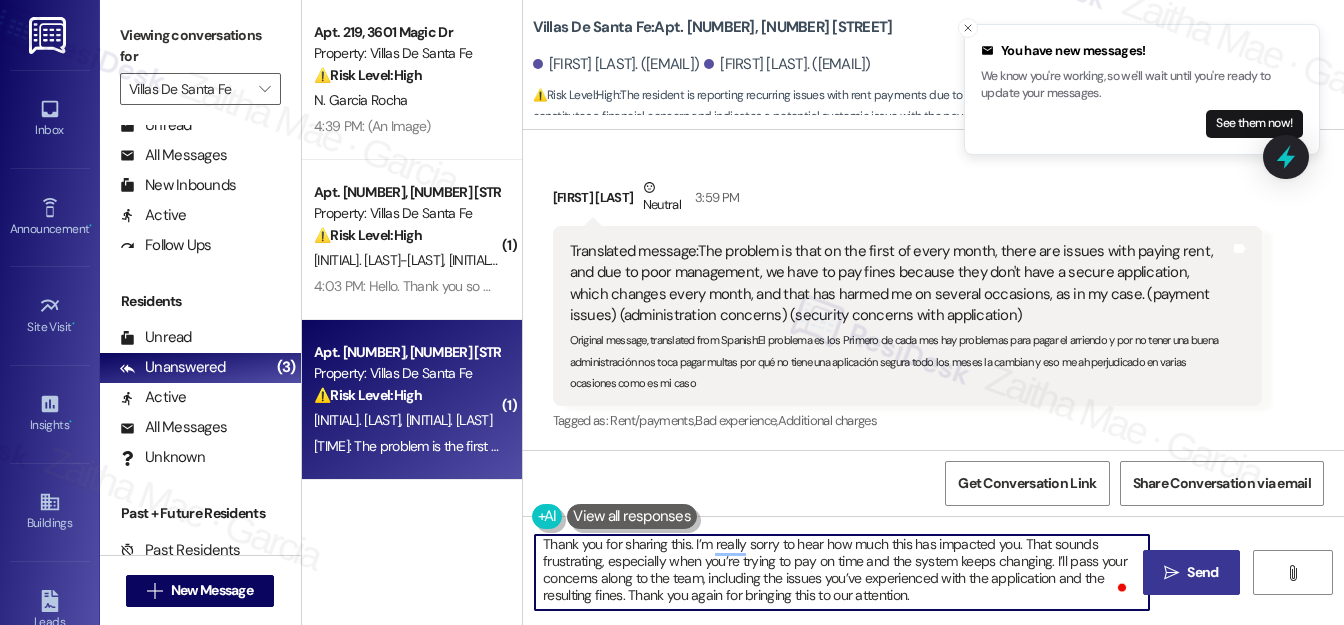 type on "Thank you for sharing this. I’m really sorry to hear how much this has impacted you. That sounds frustrating, especially when you’re trying to pay on time and the system keeps changing. I’ll pass your concerns along to the team, including the issues you’ve experienced with the application and the resulting fines. Thank you again for bringing this to our attention." 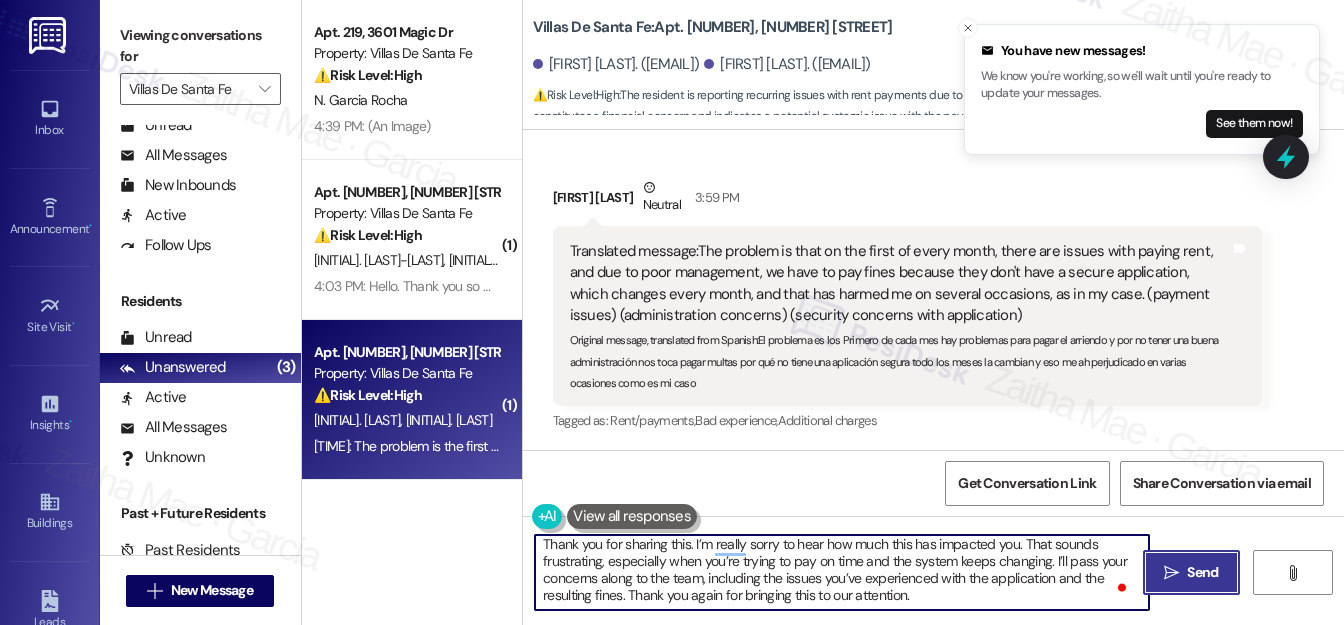 click on "Send" at bounding box center [1202, 572] 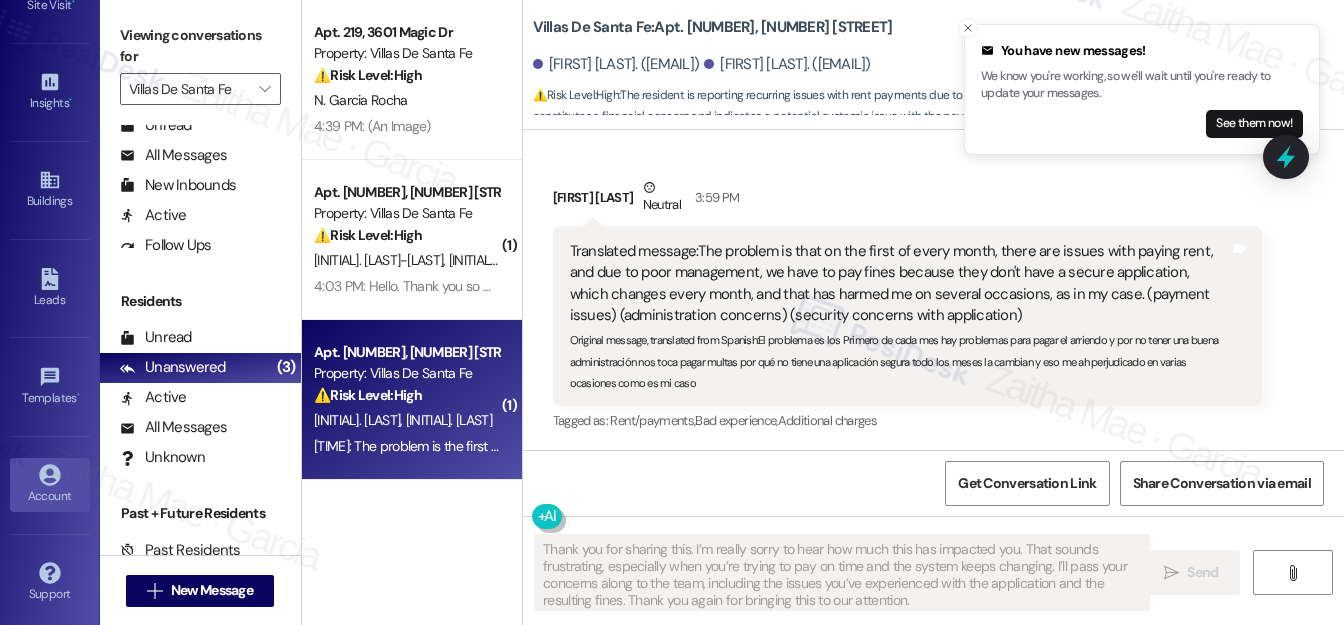 click on "Account" at bounding box center [50, 496] 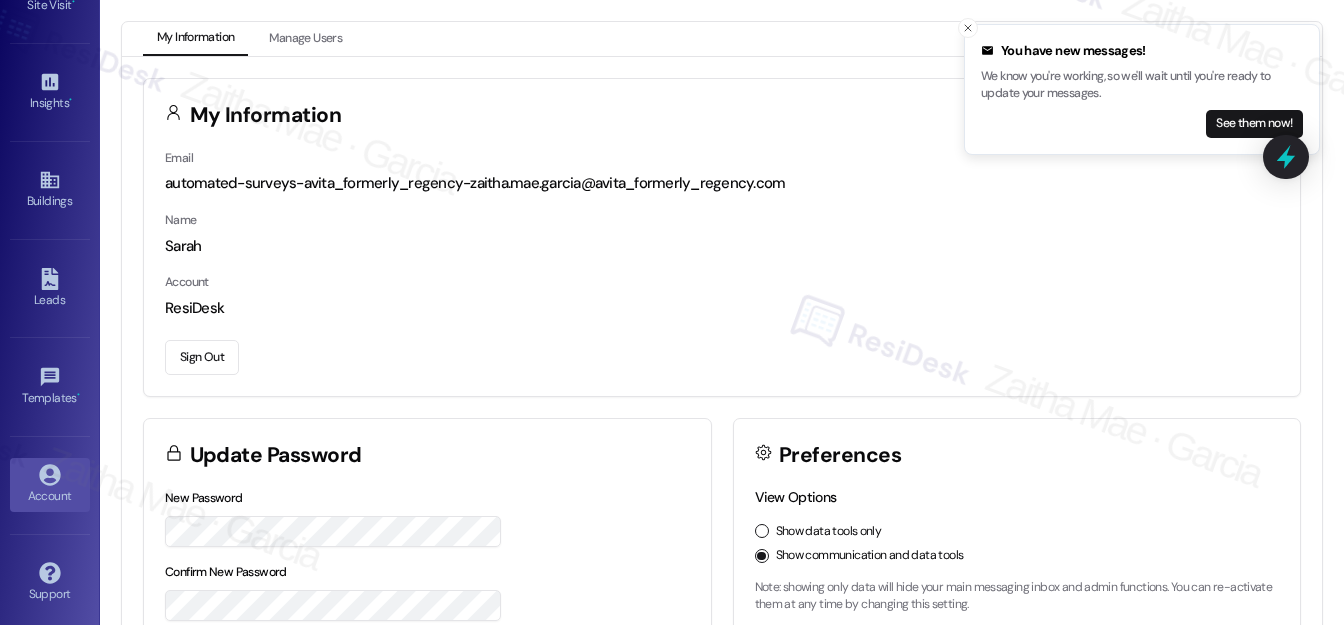 click on "Sign Out" at bounding box center [202, 357] 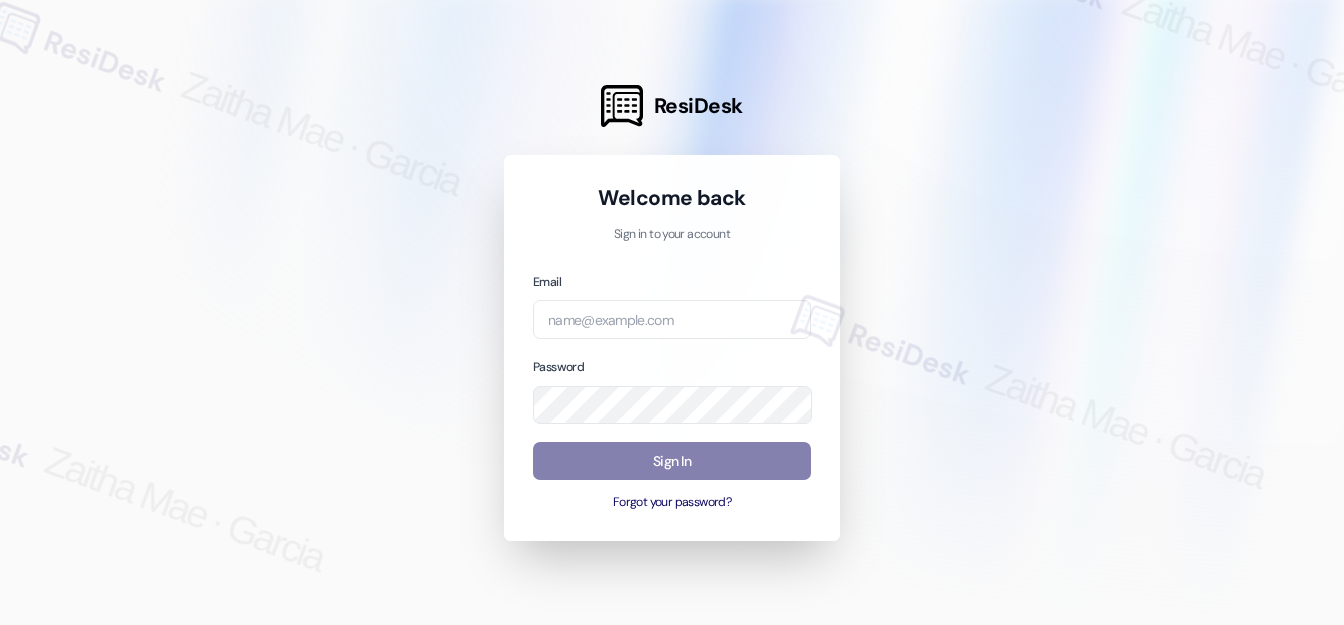 scroll, scrollTop: 0, scrollLeft: 0, axis: both 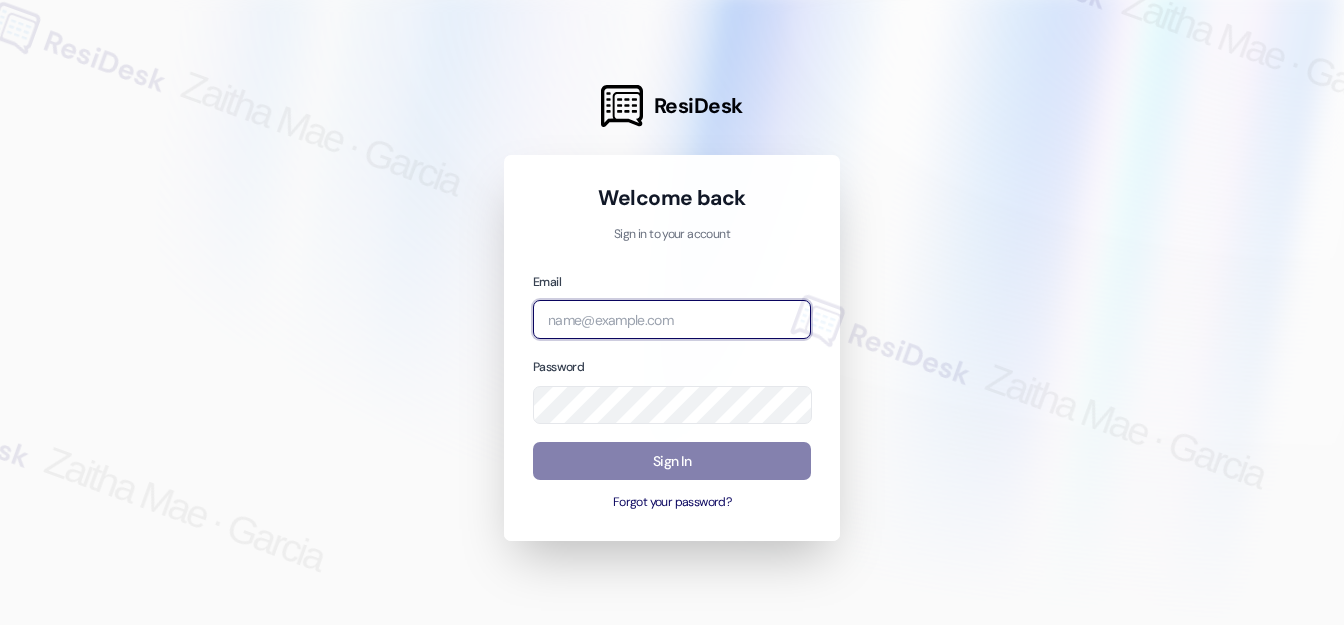 click at bounding box center (672, 319) 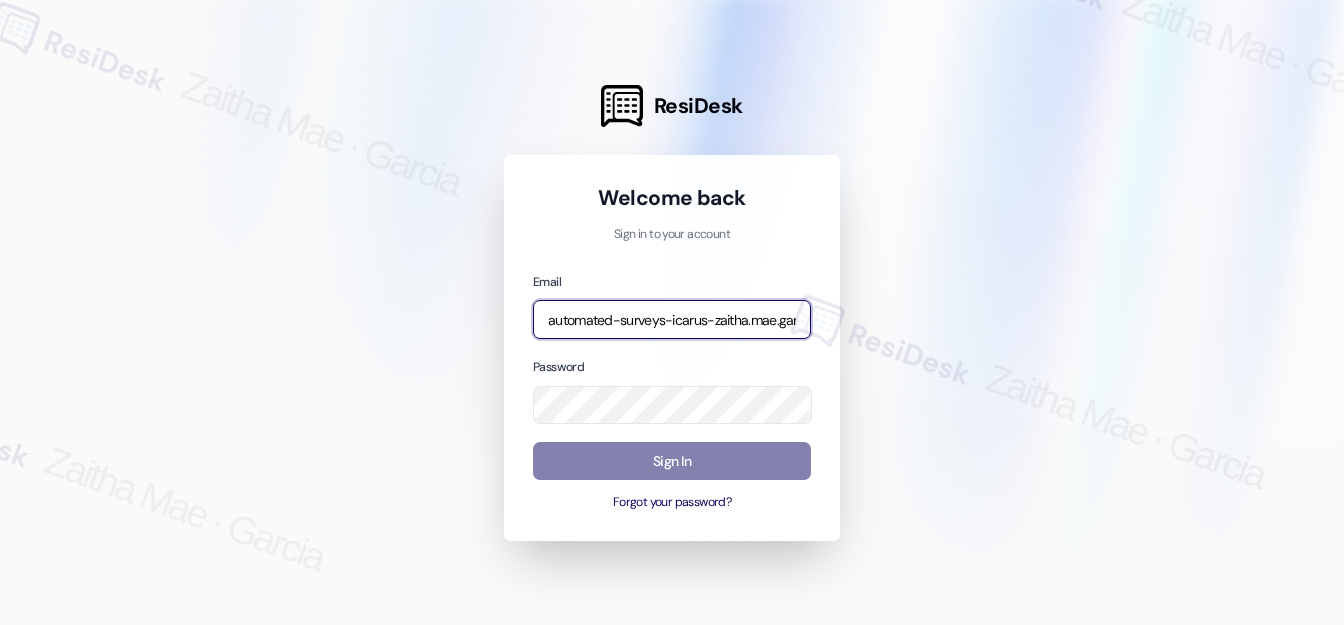 type on "automated-surveys-icarus-zaitha.mae.garcia@icarus.com" 